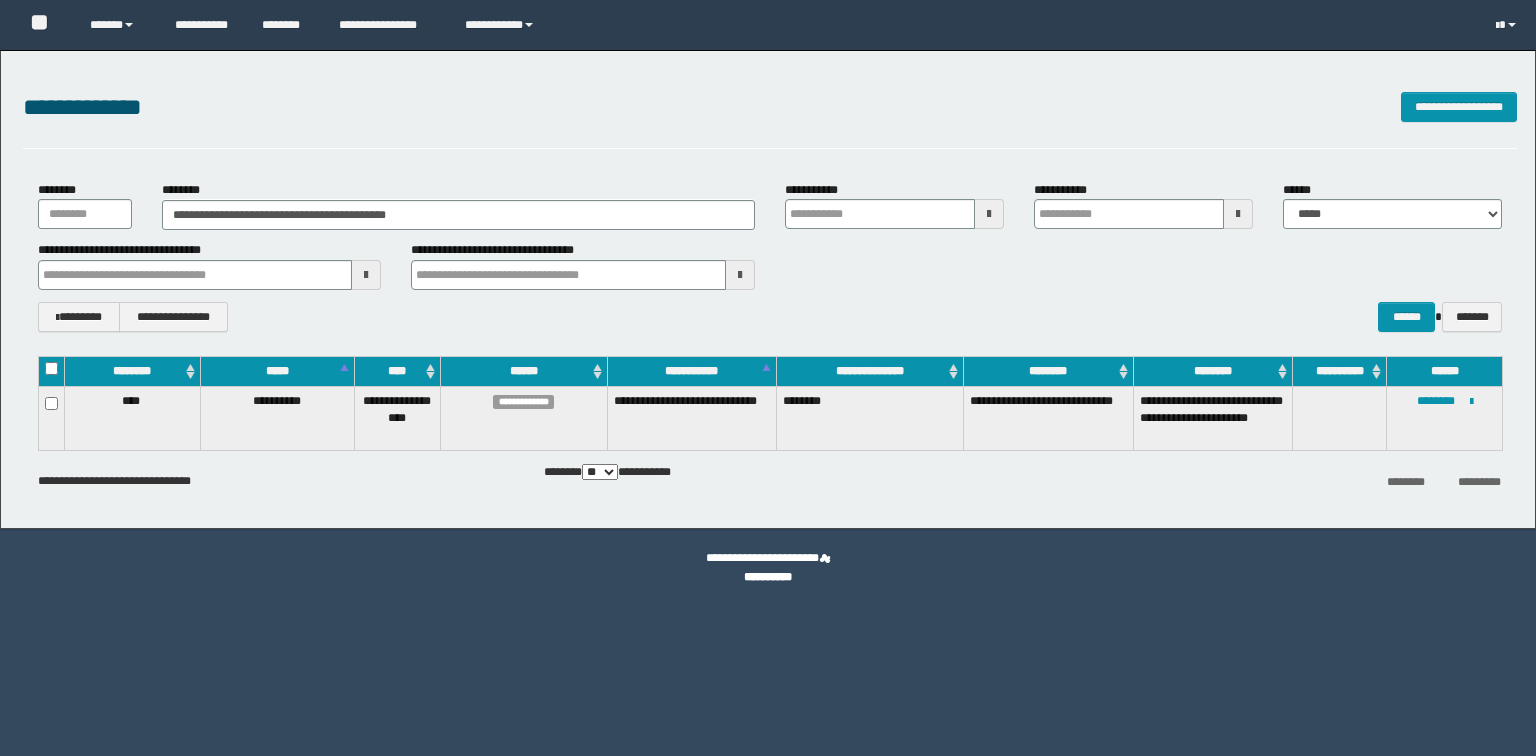 scroll, scrollTop: 0, scrollLeft: 0, axis: both 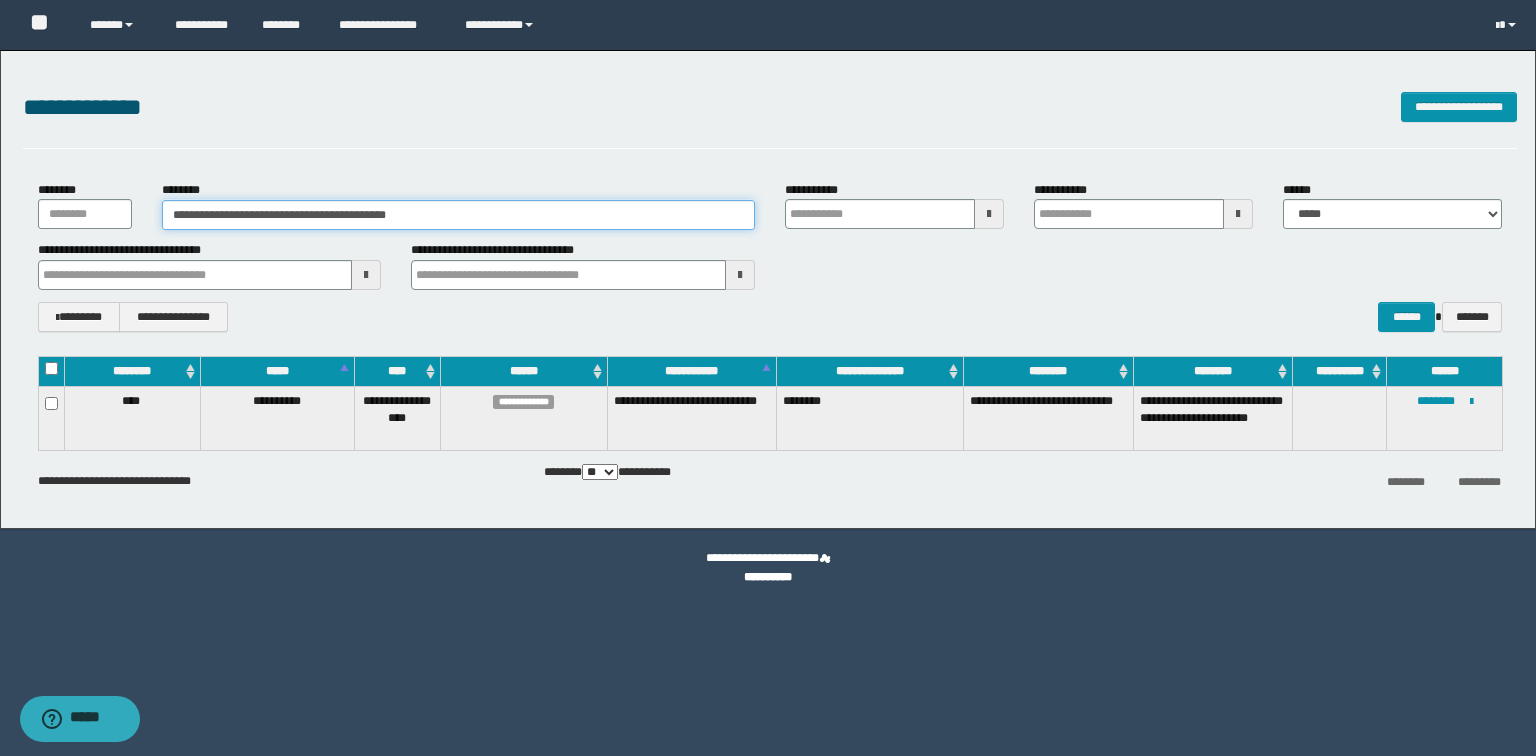 drag, startPoint x: 478, startPoint y: 208, endPoint x: 0, endPoint y: 216, distance: 478.06696 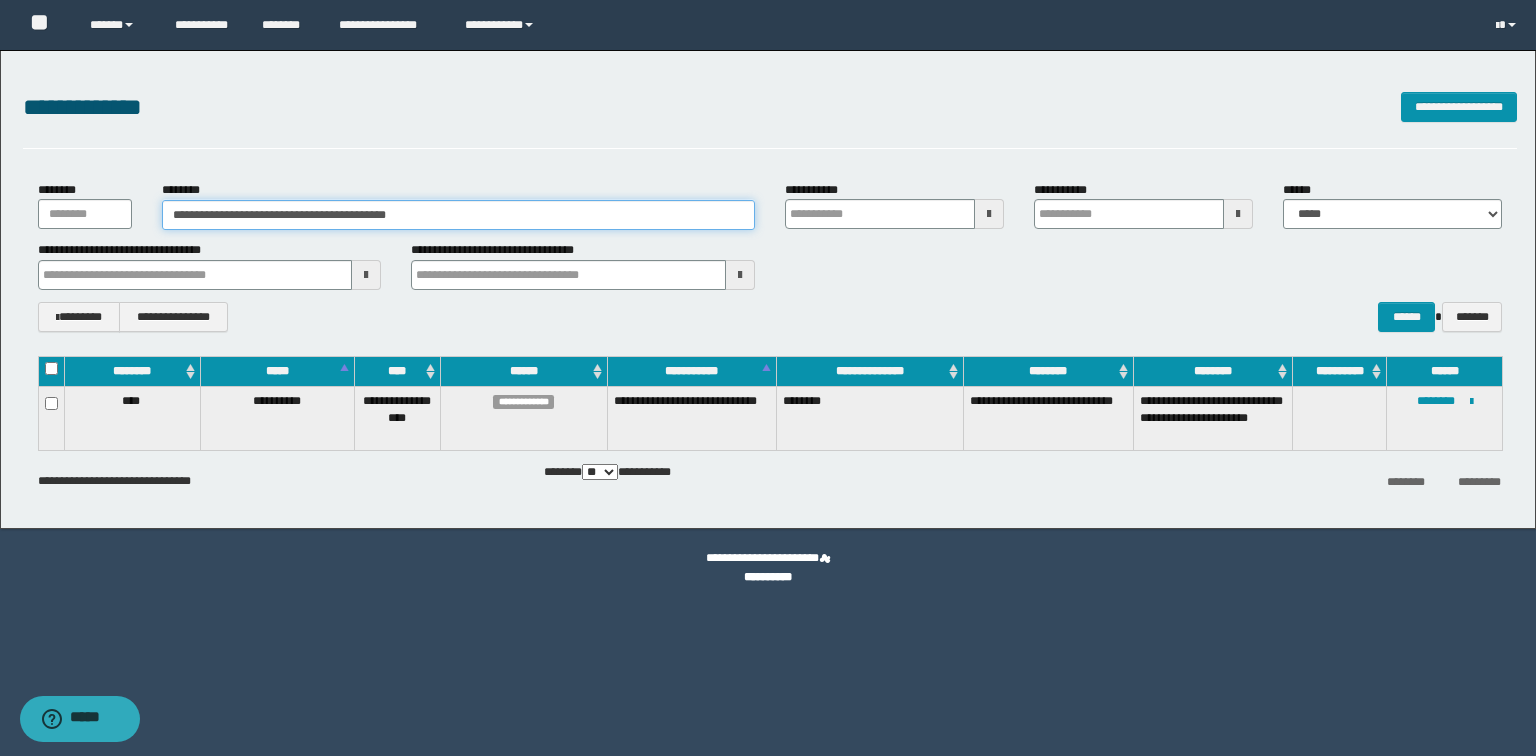 click on "**********" at bounding box center [768, 289] 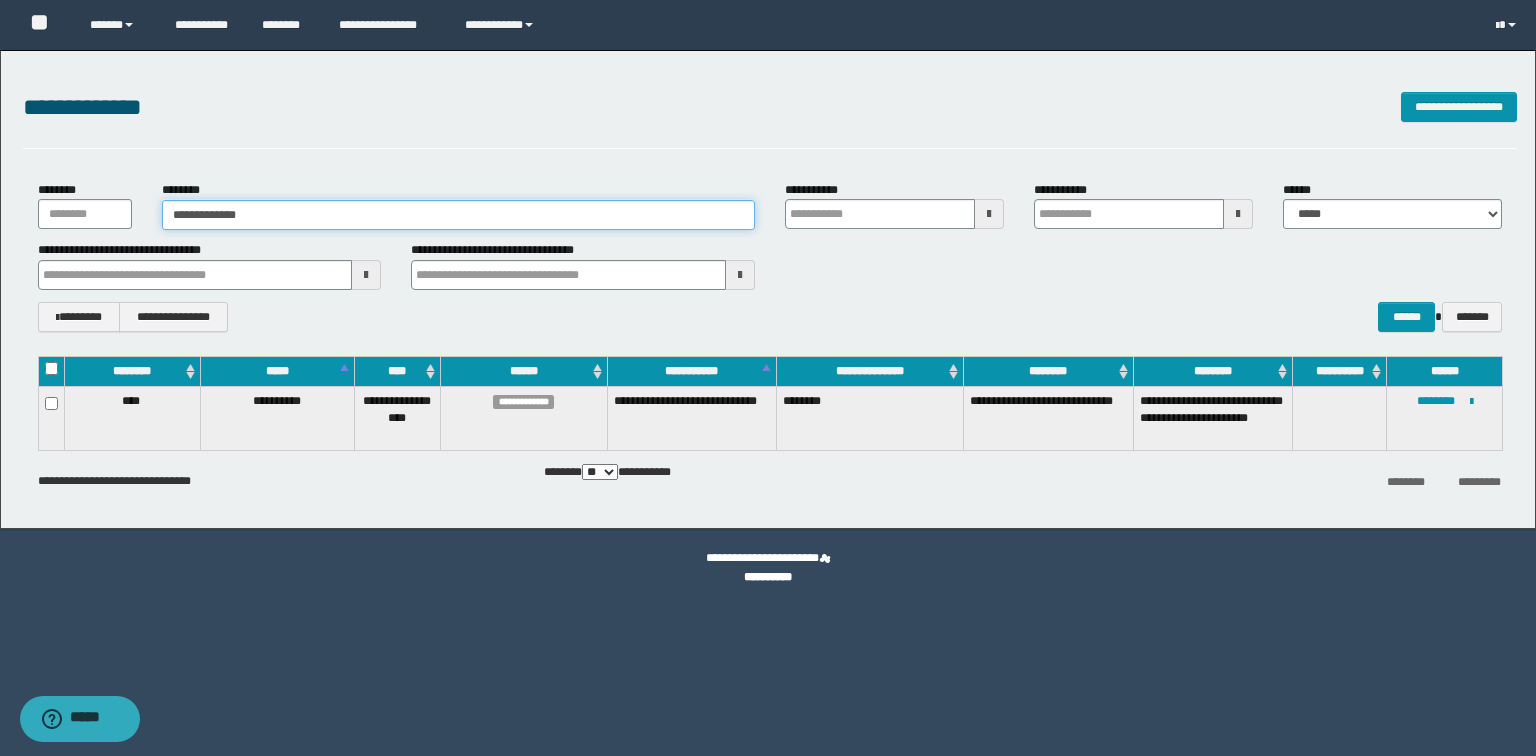 type on "**********" 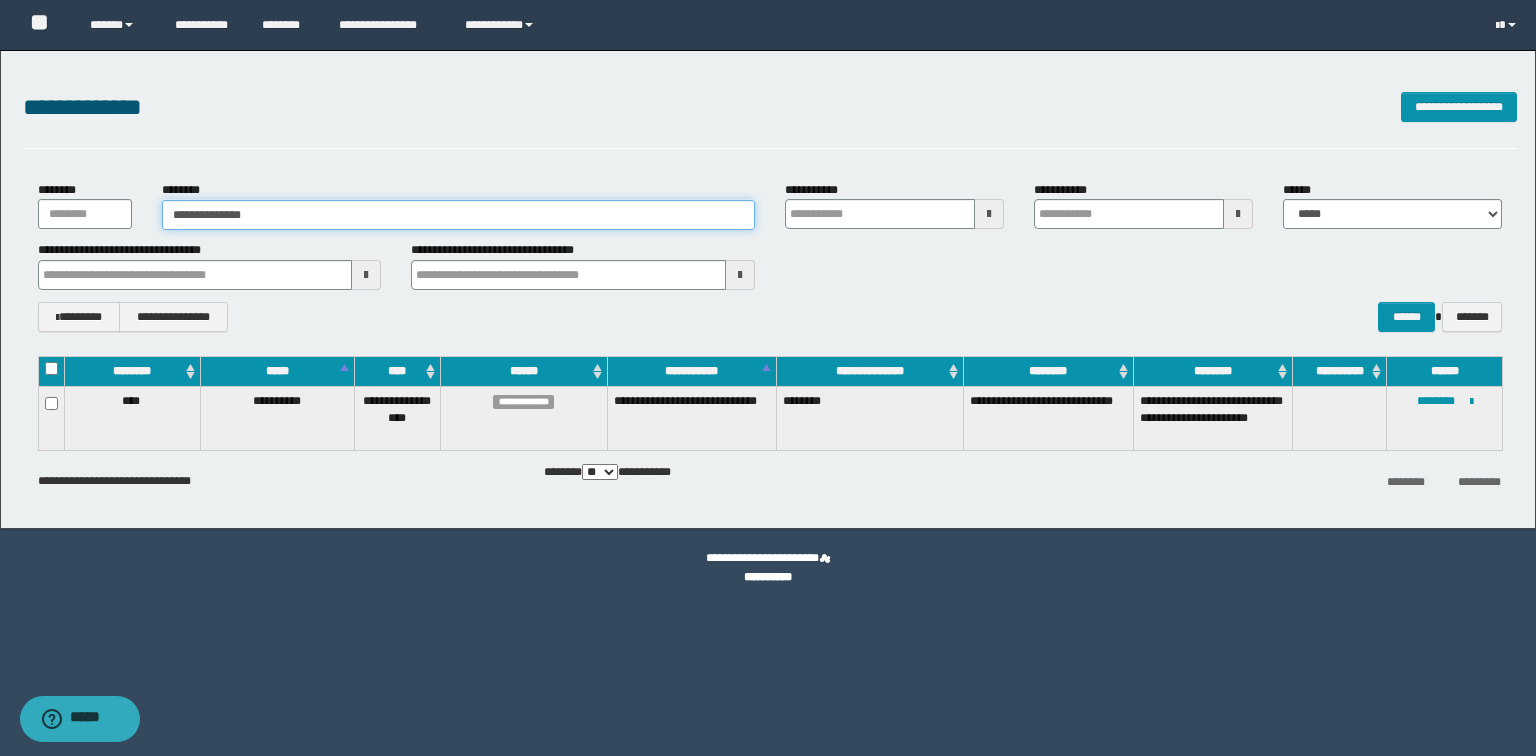 type on "**********" 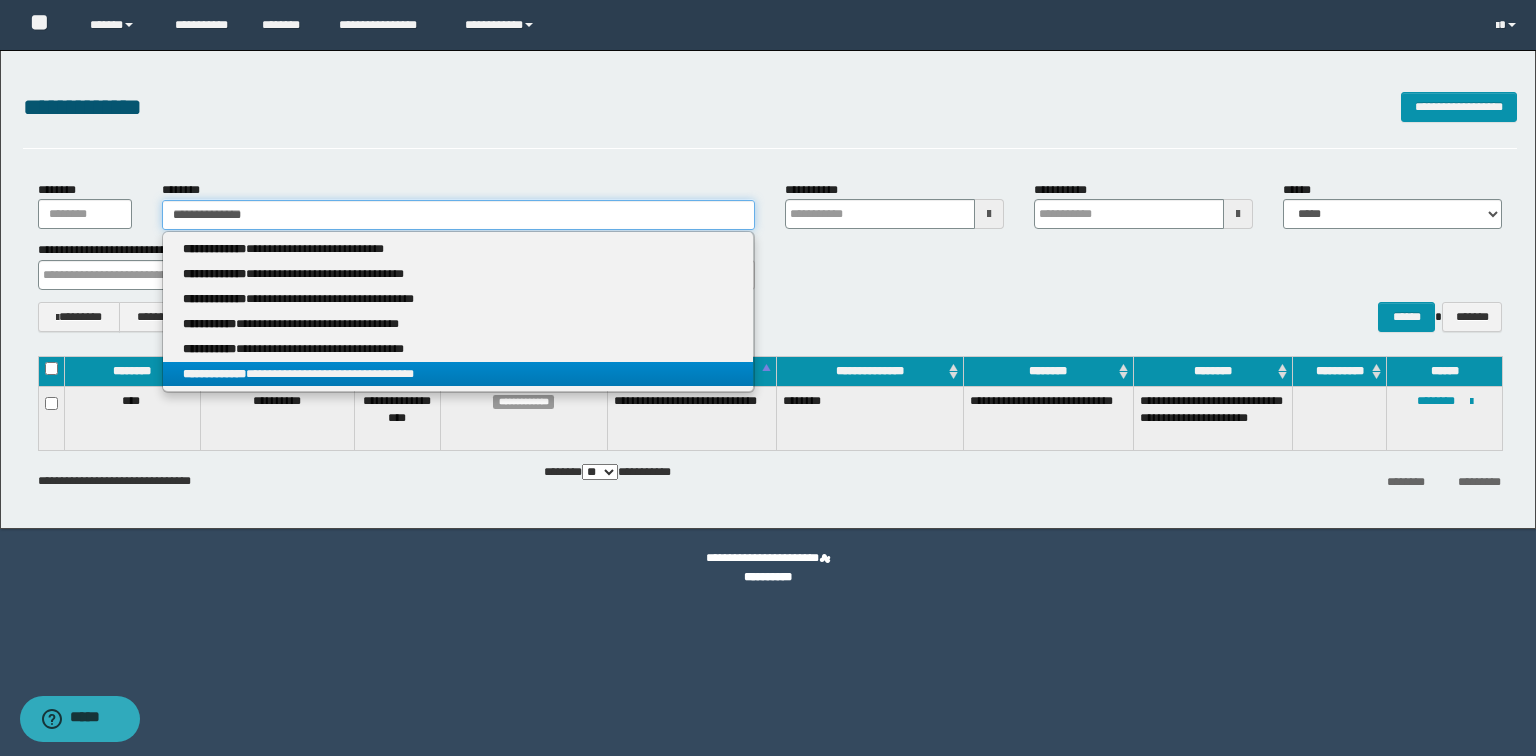 type on "**********" 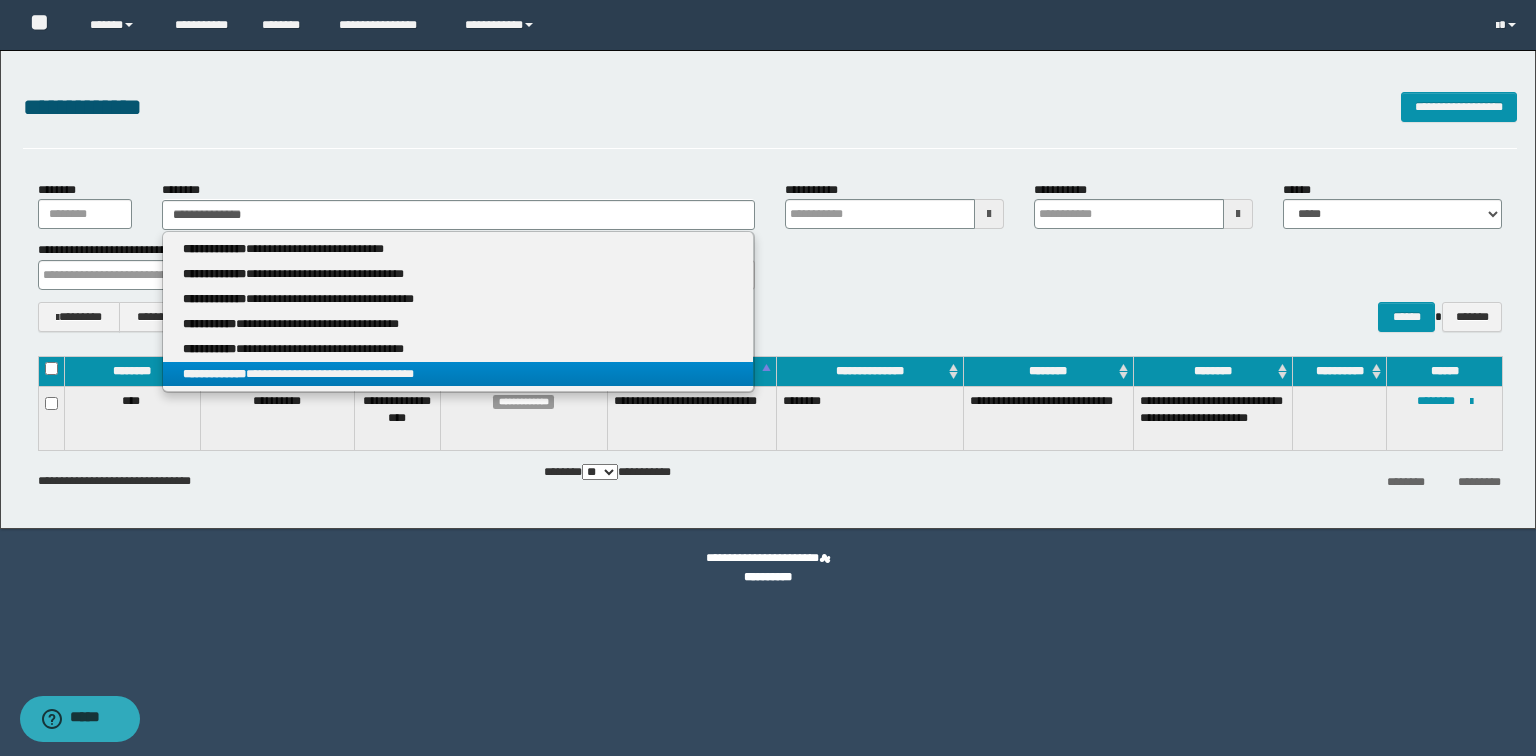 click on "**********" at bounding box center (458, 374) 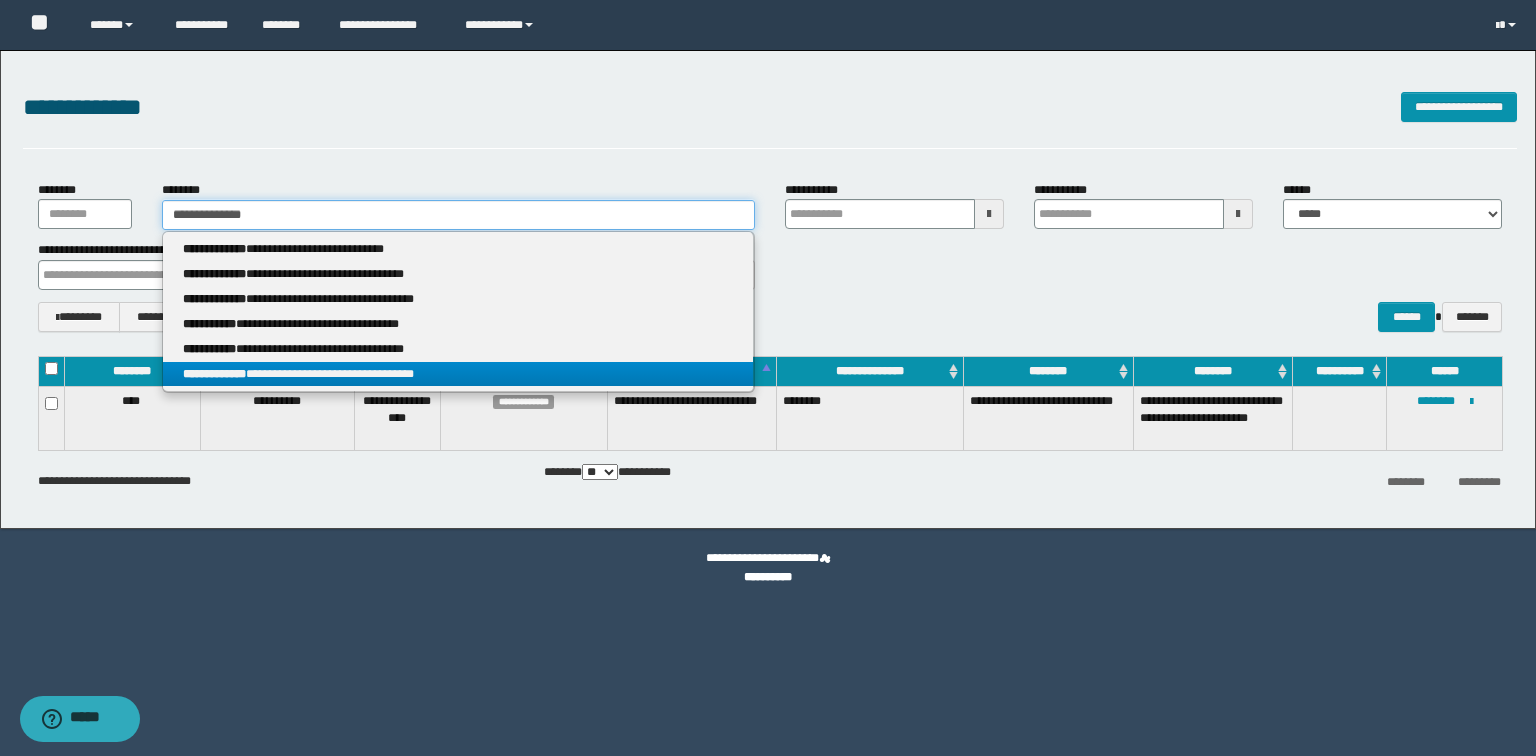 type 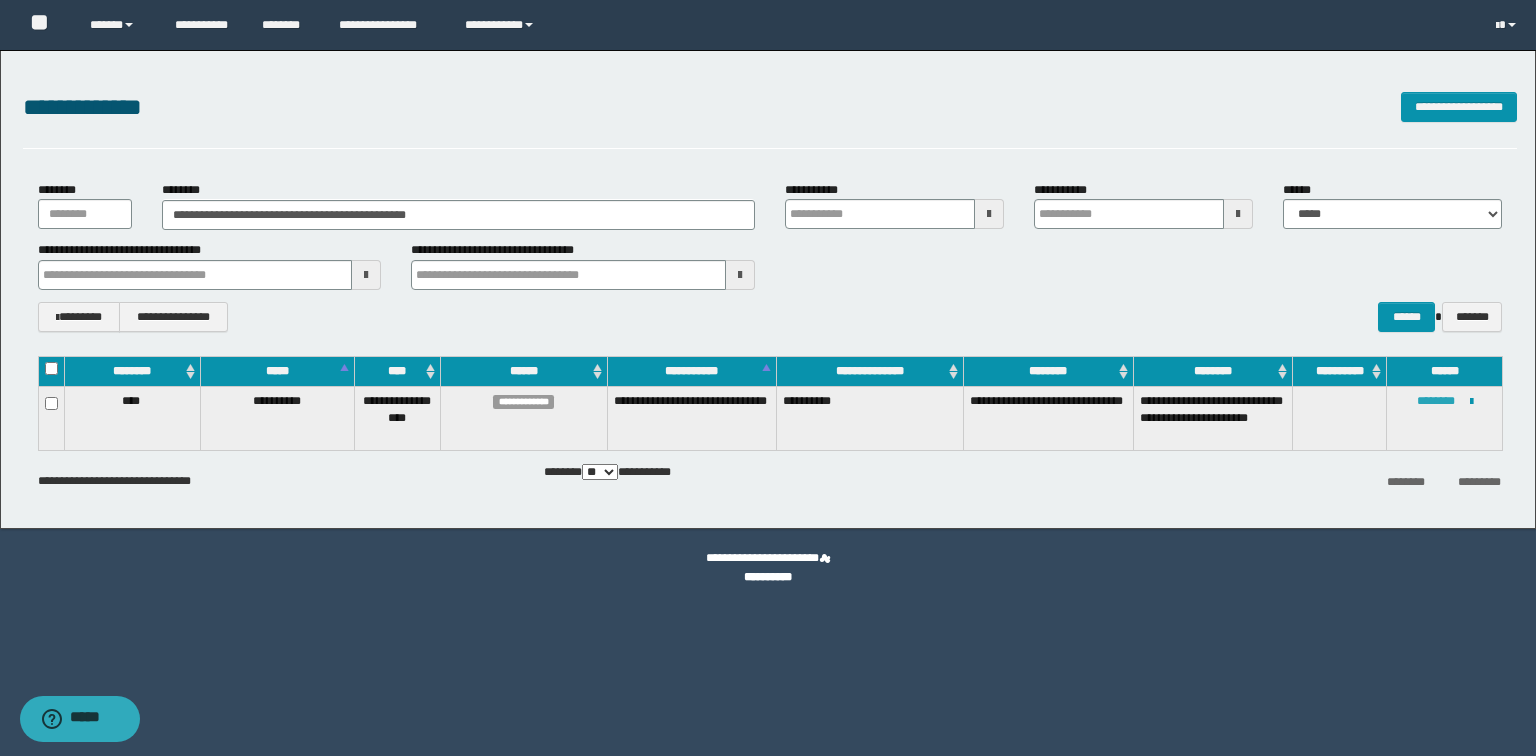 click on "********" at bounding box center (1436, 401) 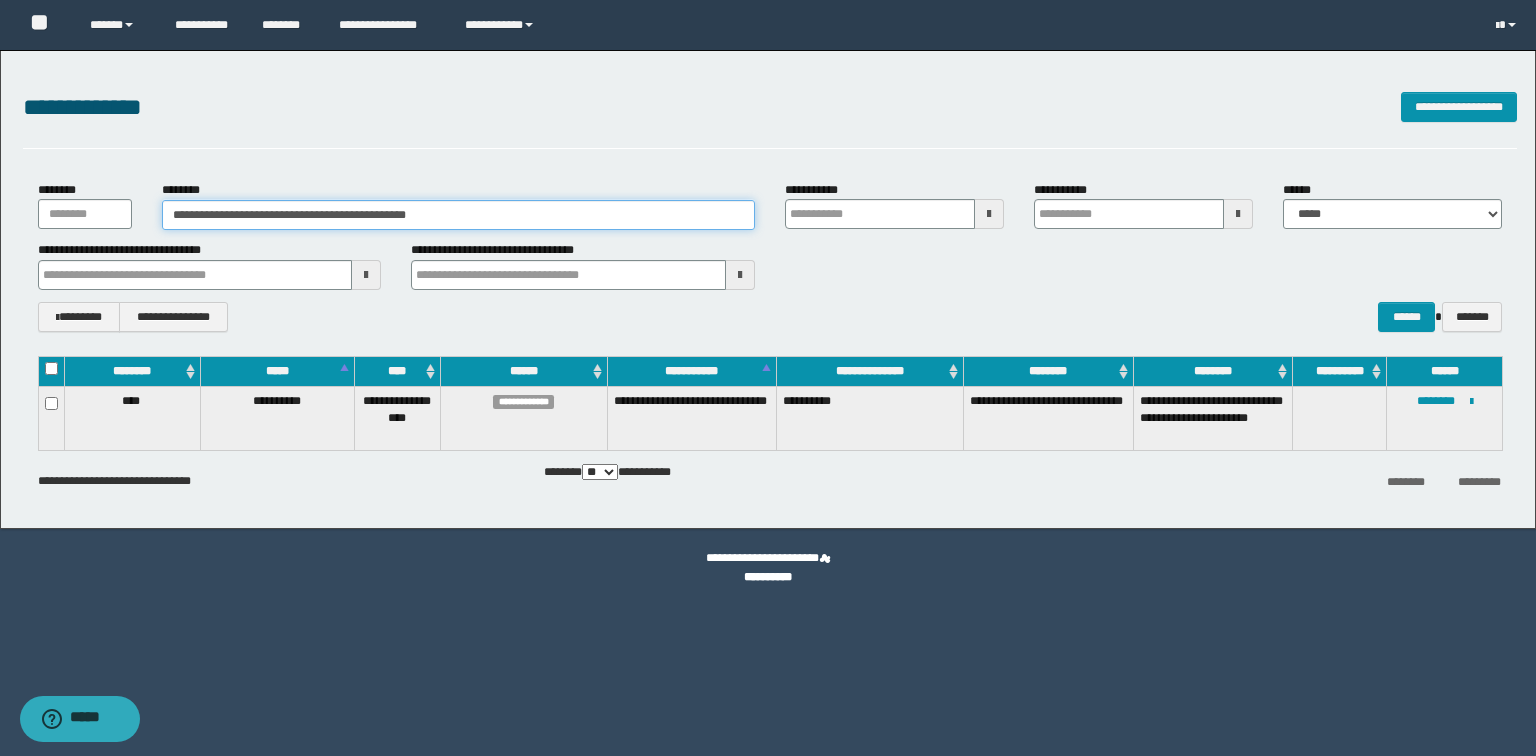 drag, startPoint x: 493, startPoint y: 220, endPoint x: 80, endPoint y: 218, distance: 413.00485 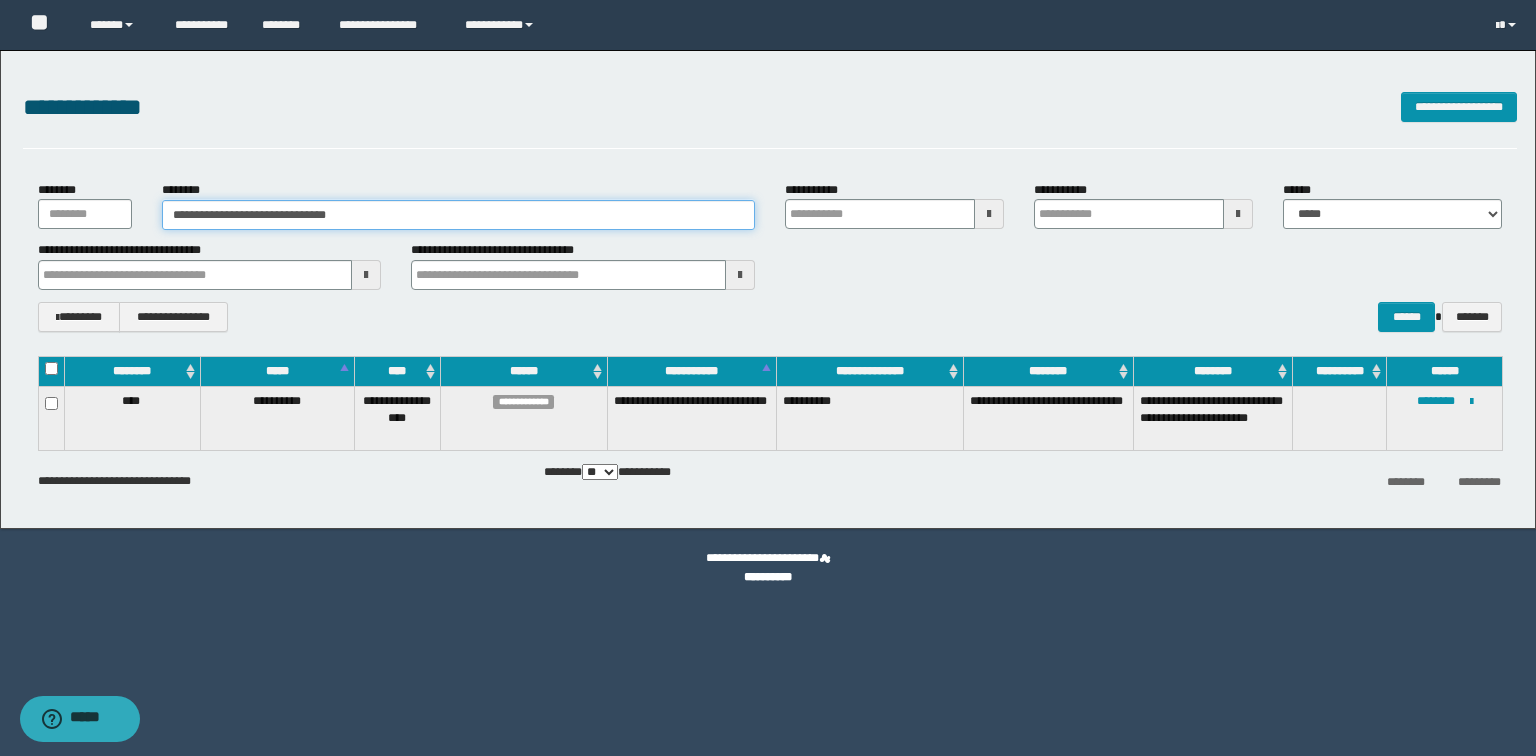 type on "**********" 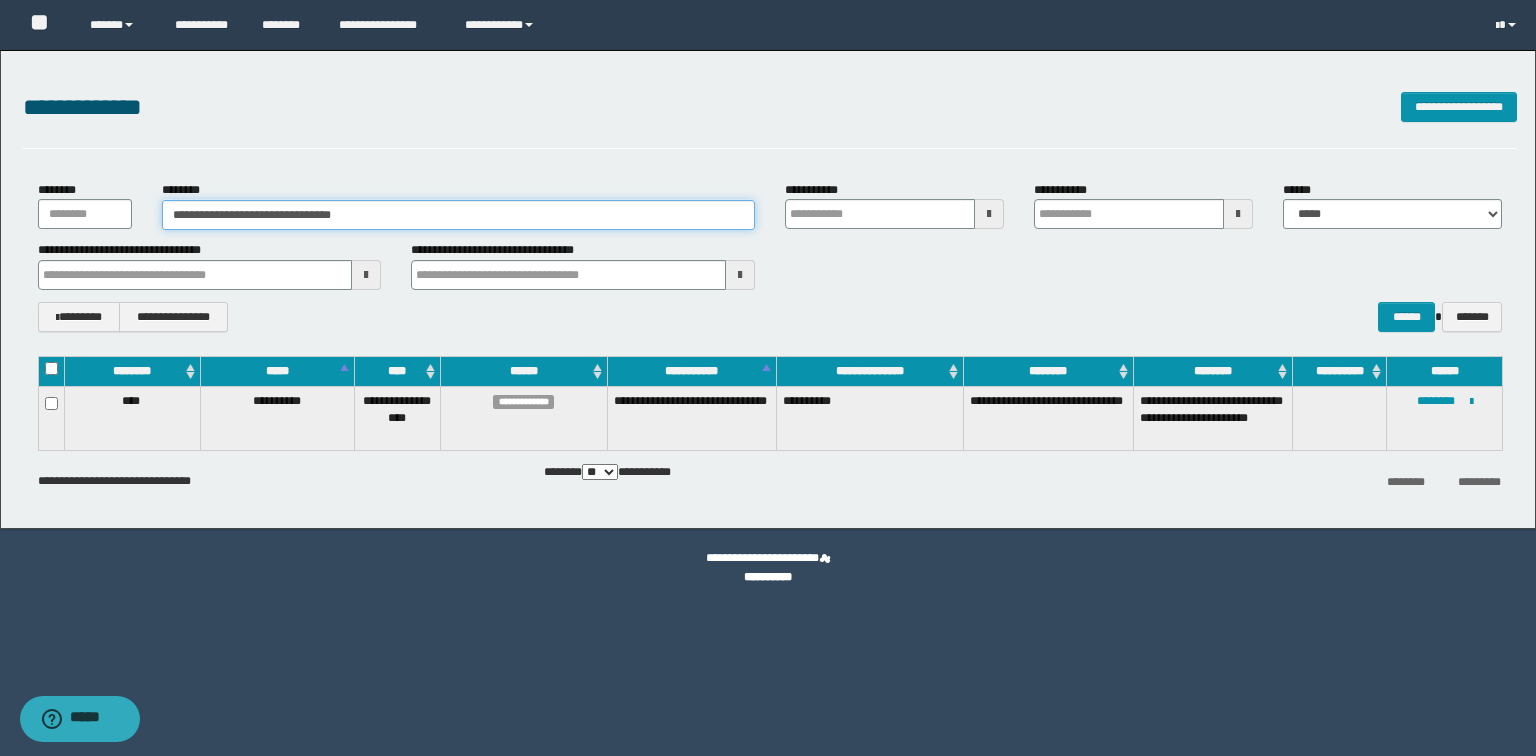 type on "**********" 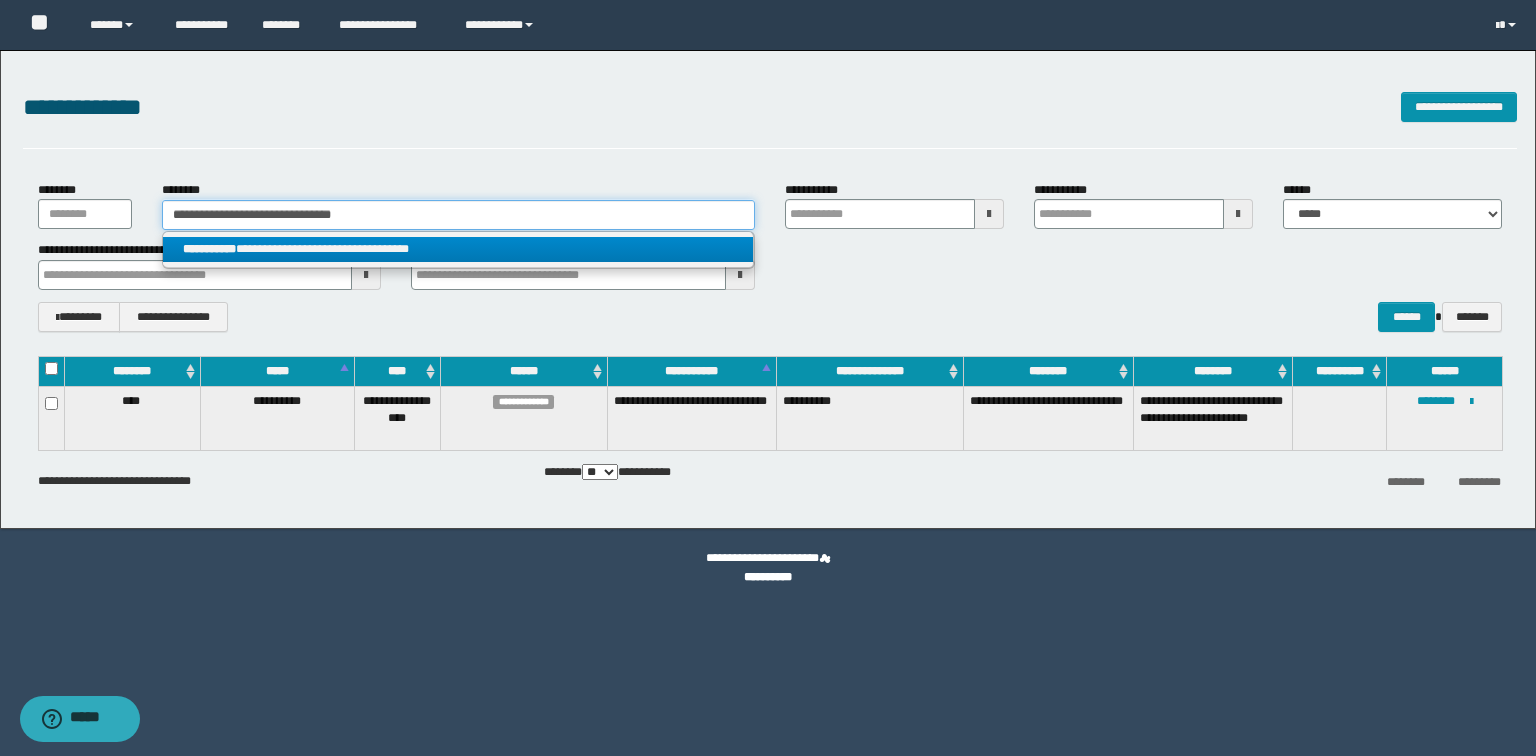 type on "**********" 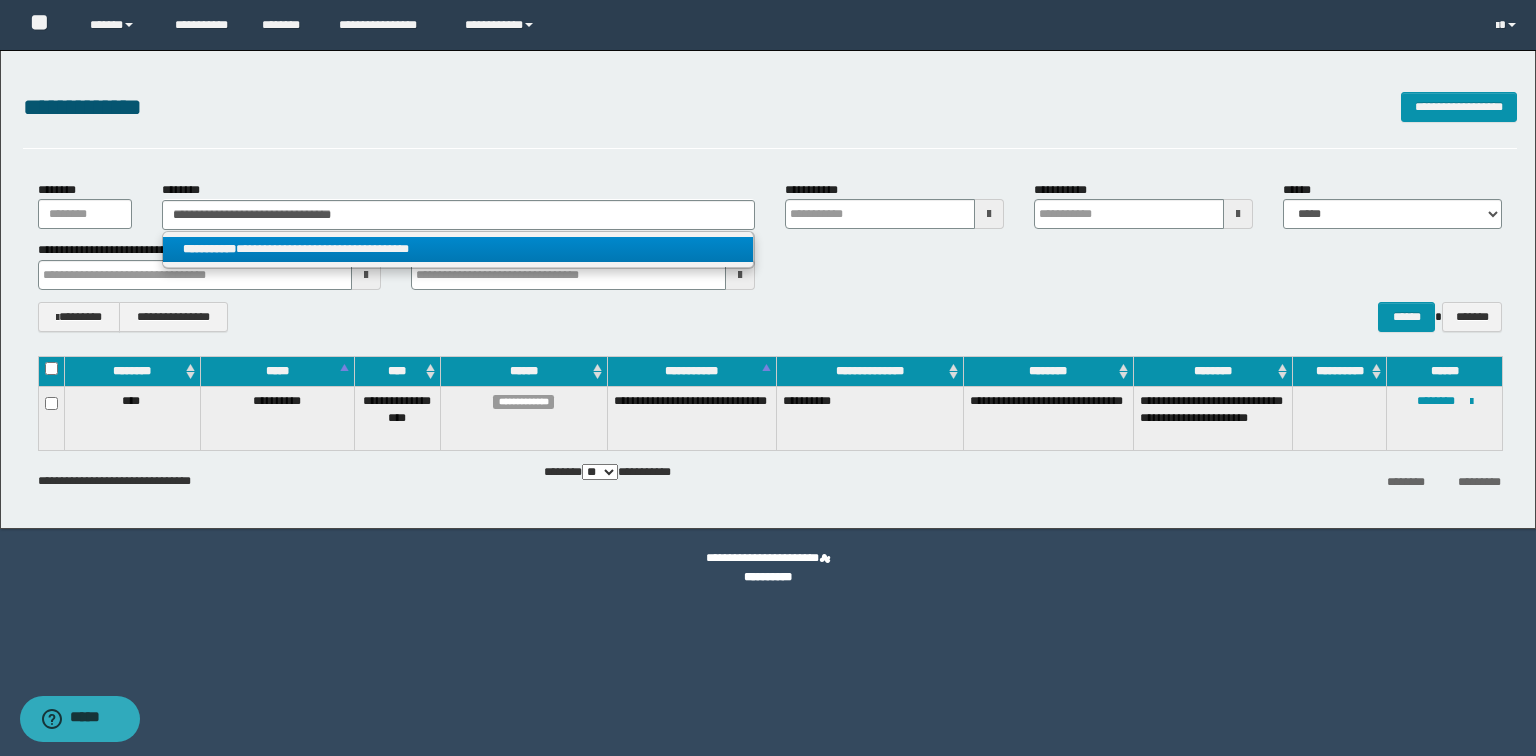 click on "**********" at bounding box center (458, 249) 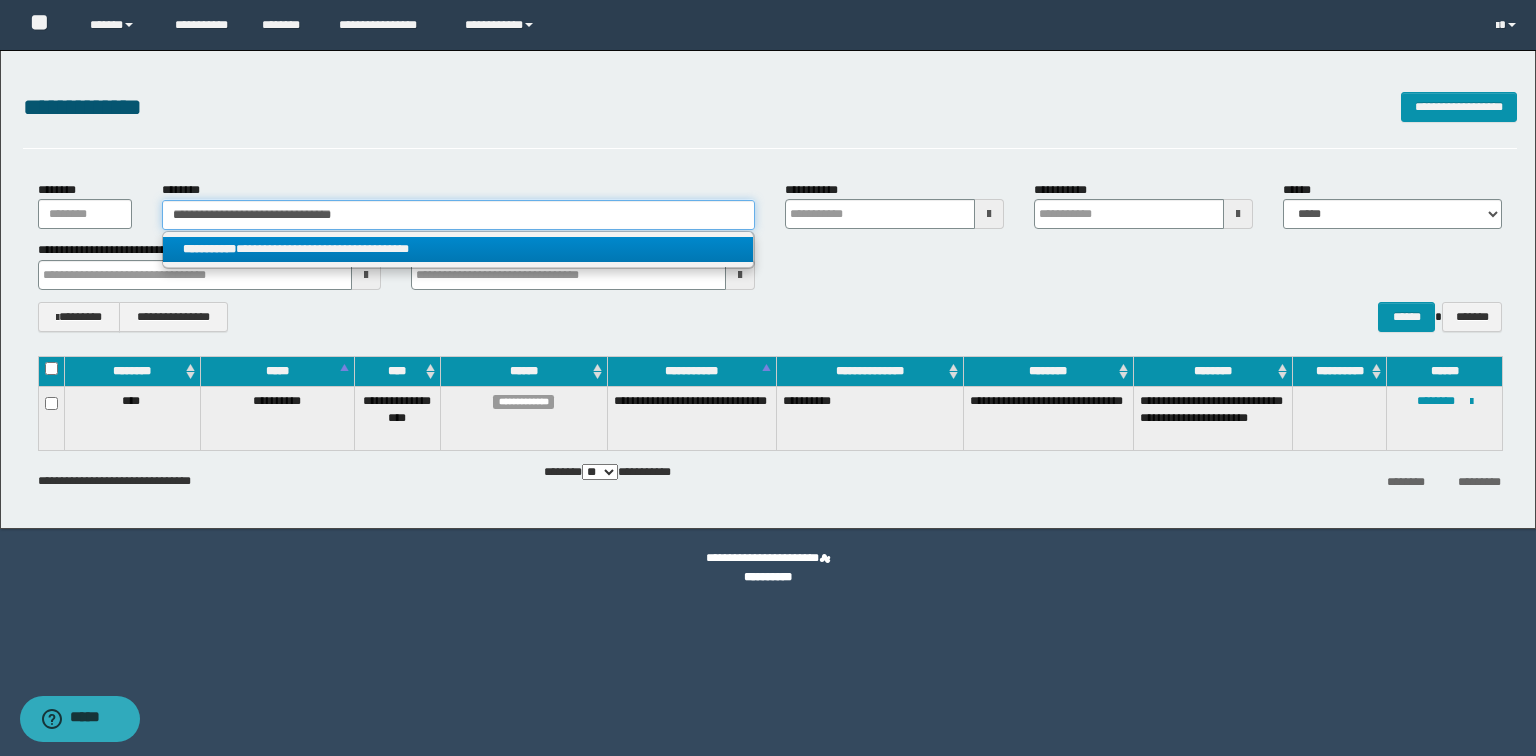 type 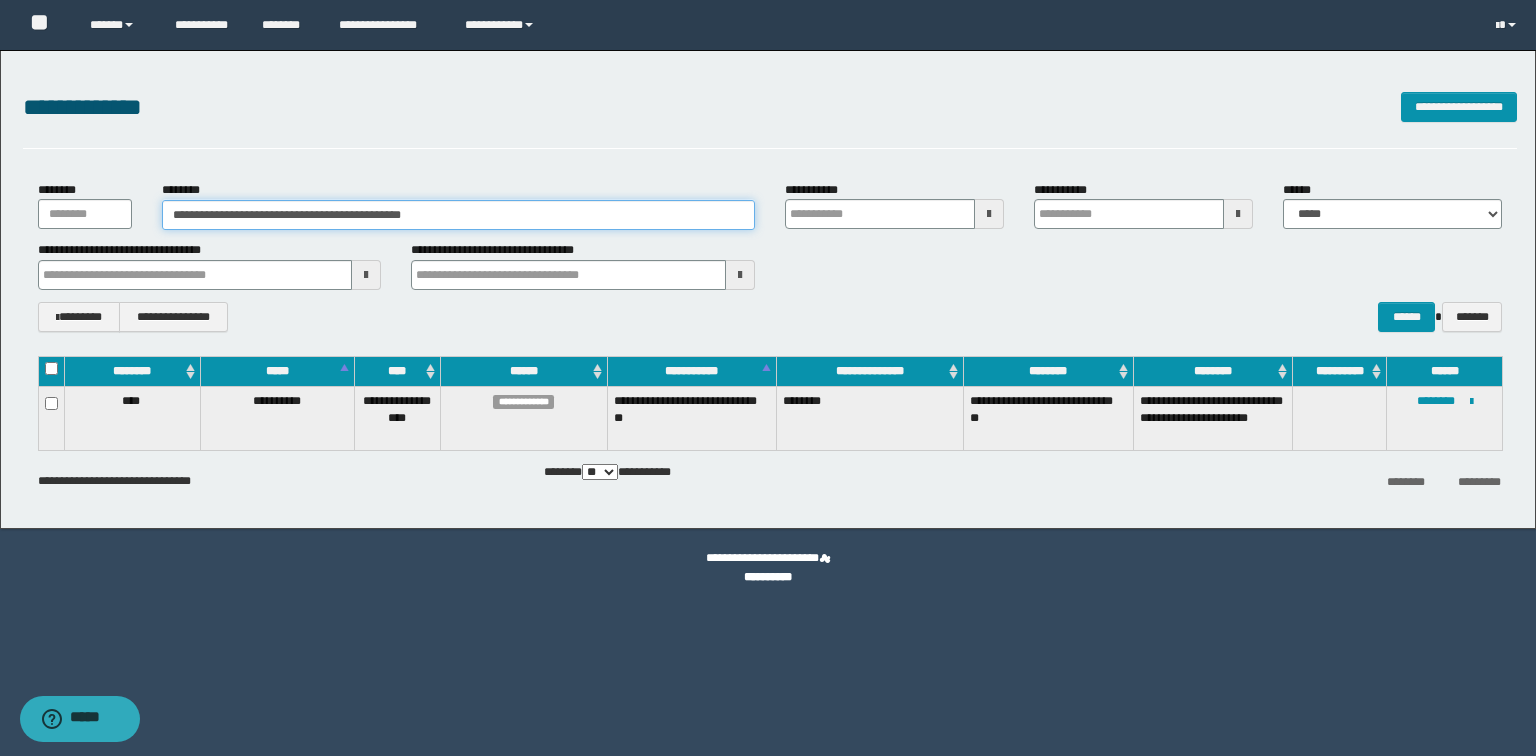 click on "**********" at bounding box center [768, 289] 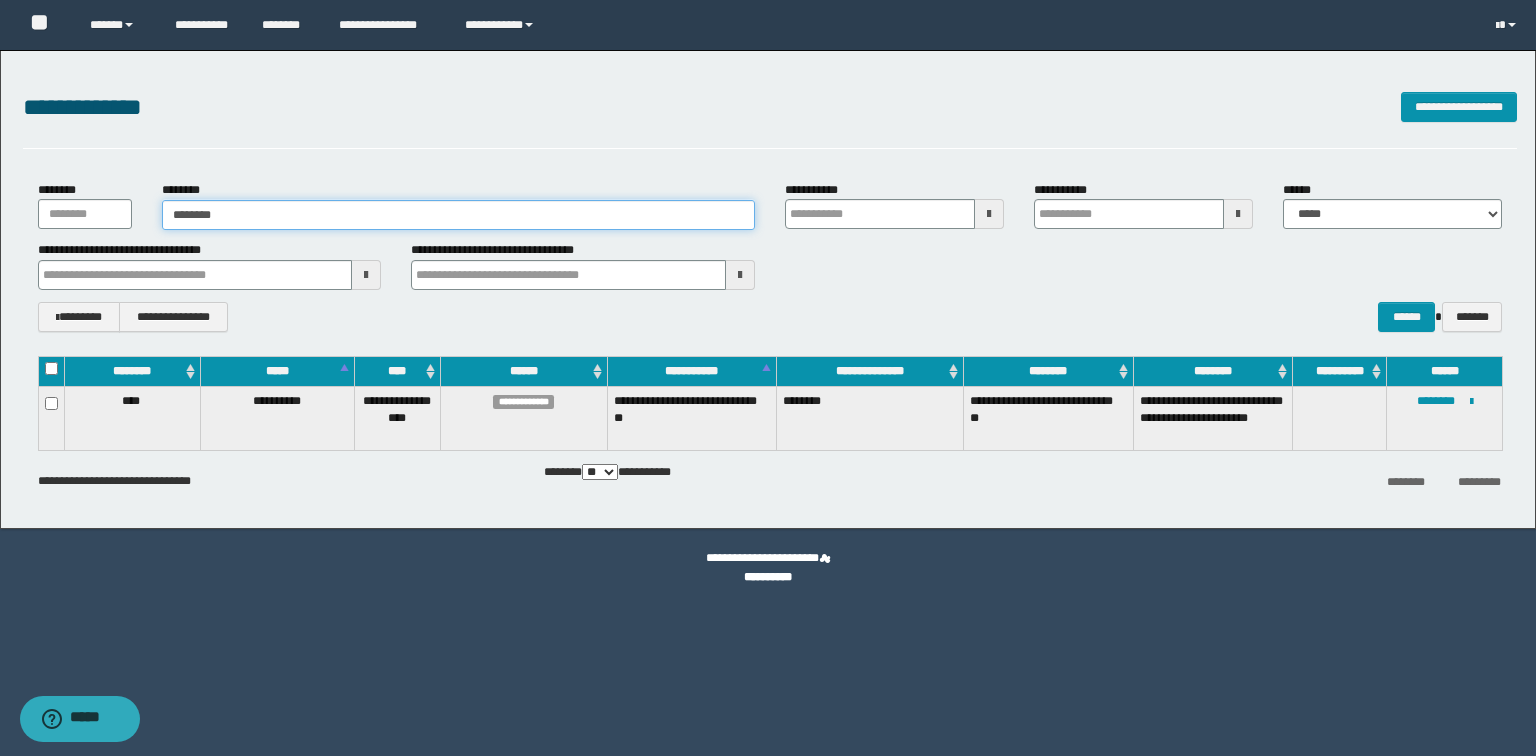 type on "********" 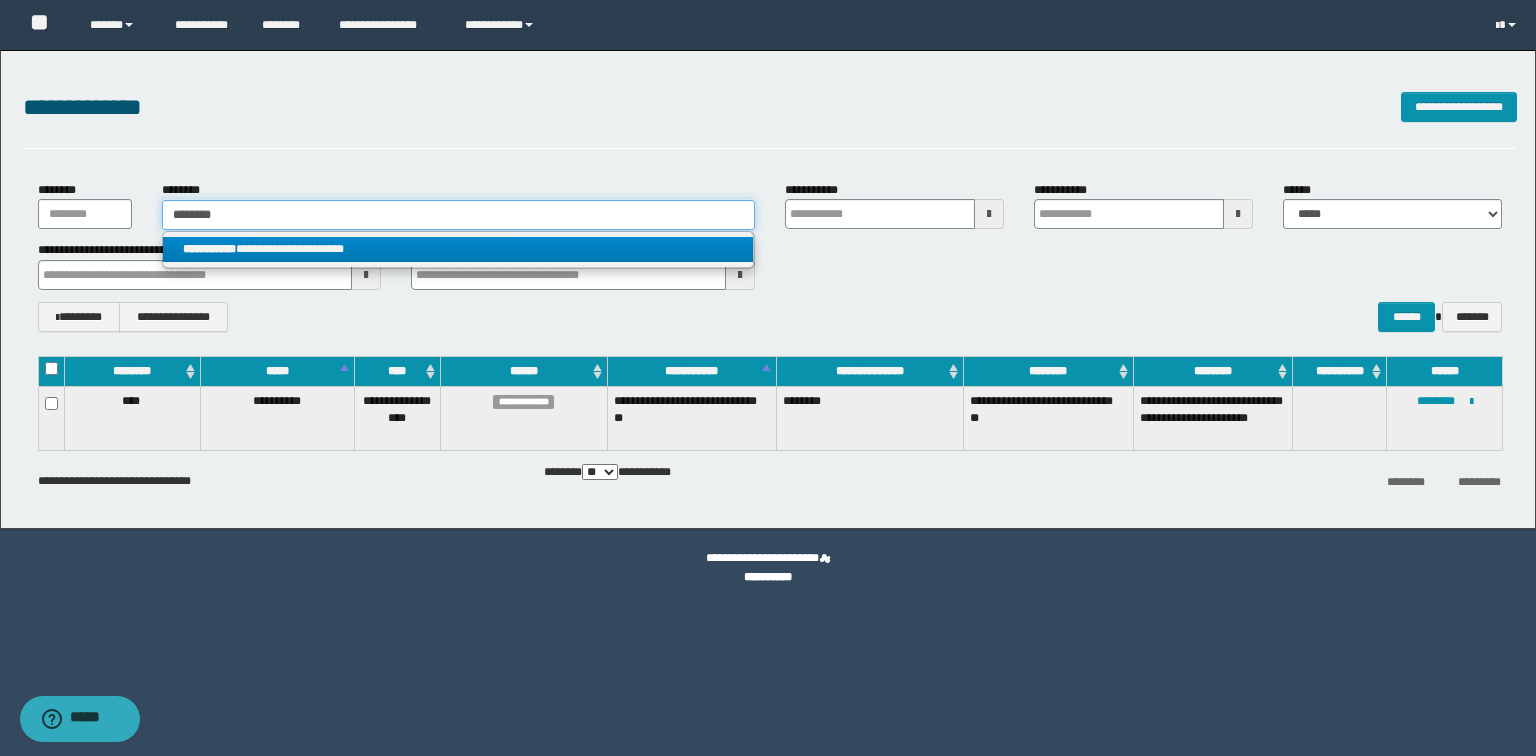 type on "********" 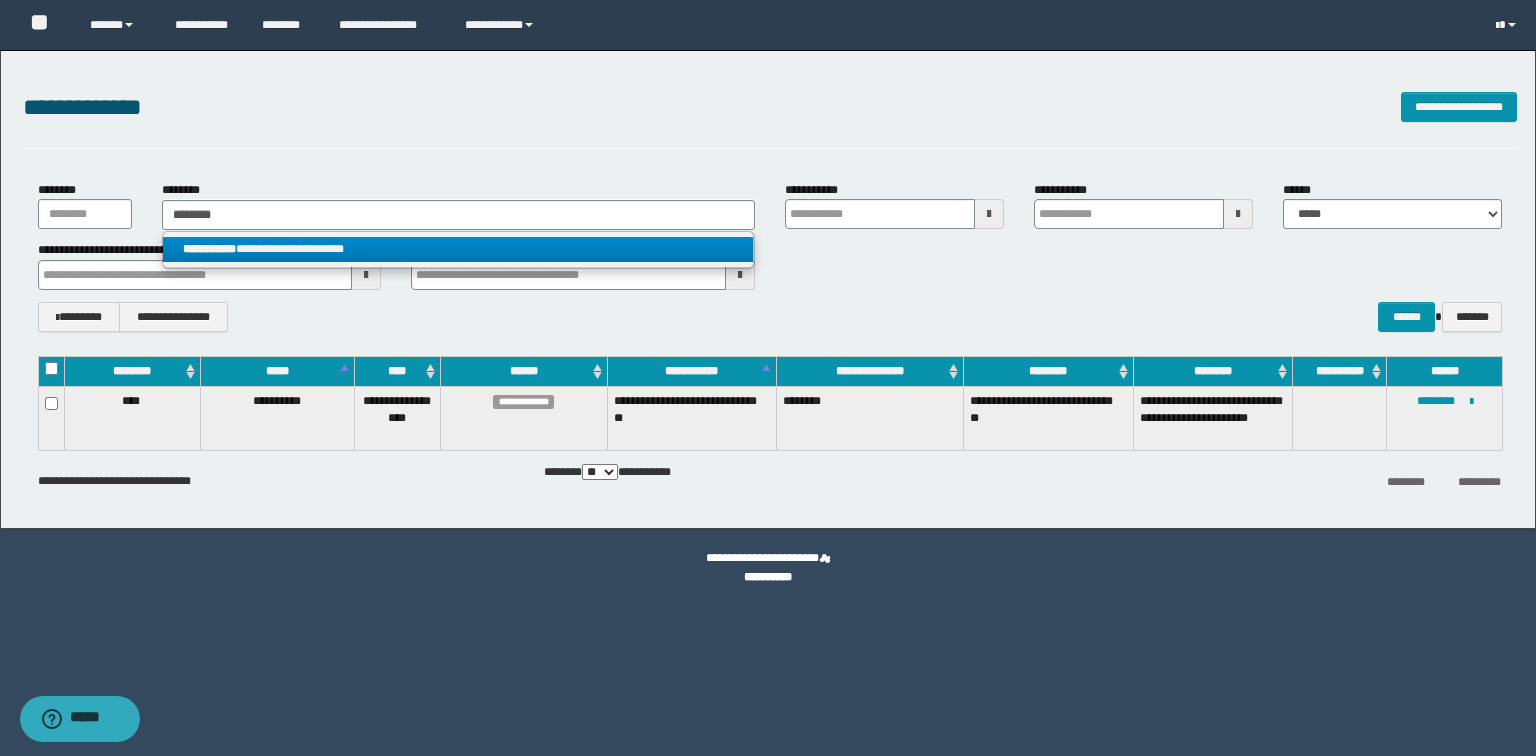 click on "**********" at bounding box center [458, 249] 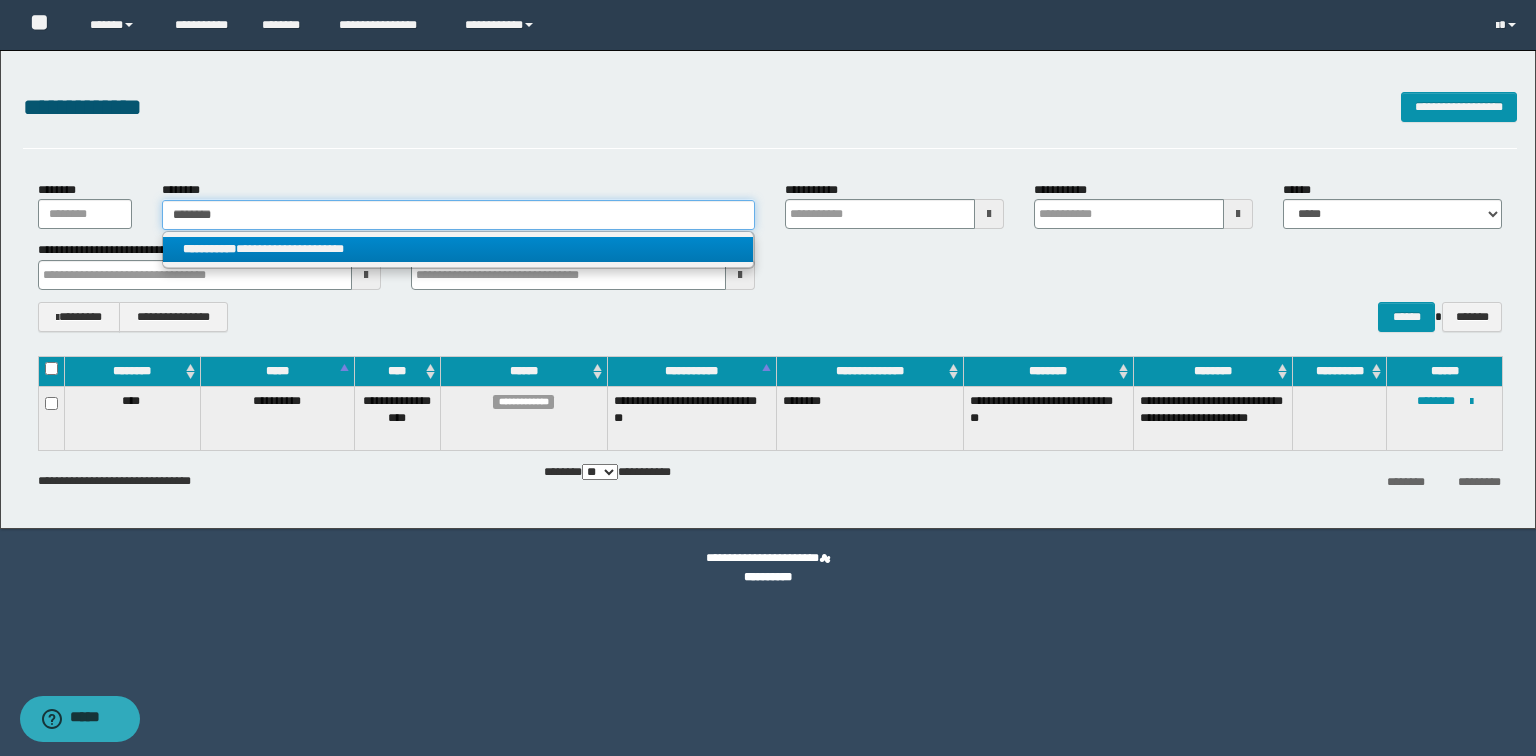 type 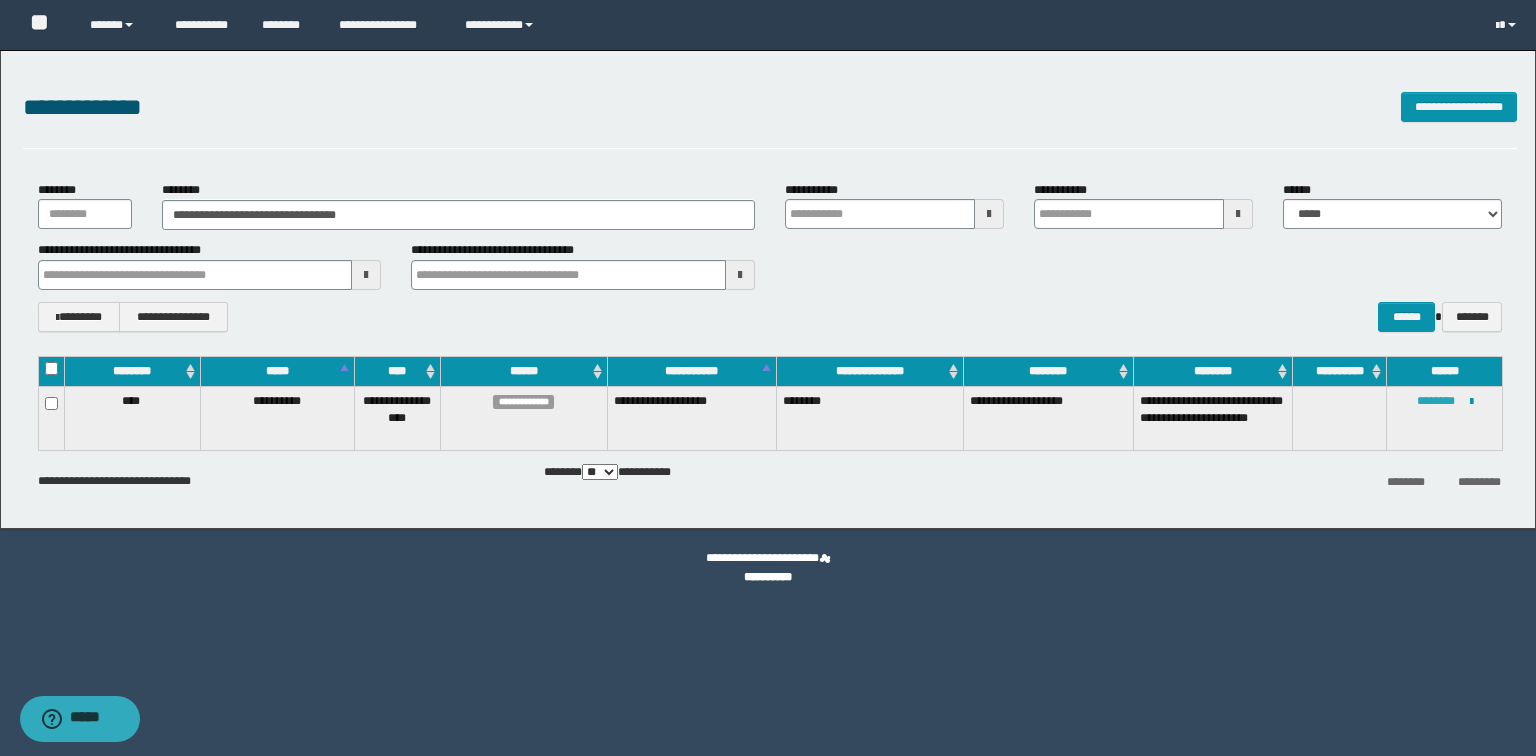 click on "********" at bounding box center (1436, 401) 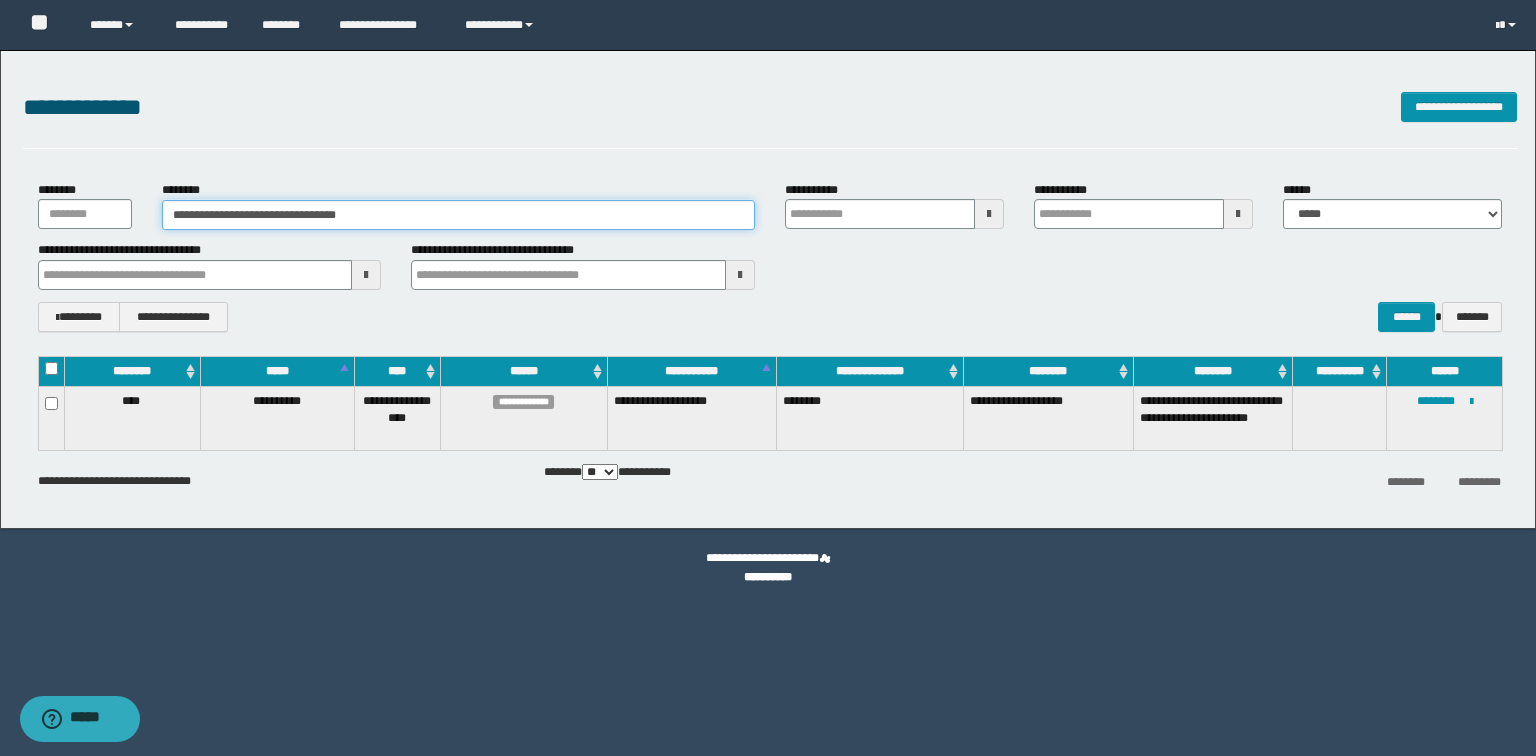 drag, startPoint x: 445, startPoint y: 211, endPoint x: 0, endPoint y: 173, distance: 446.61954 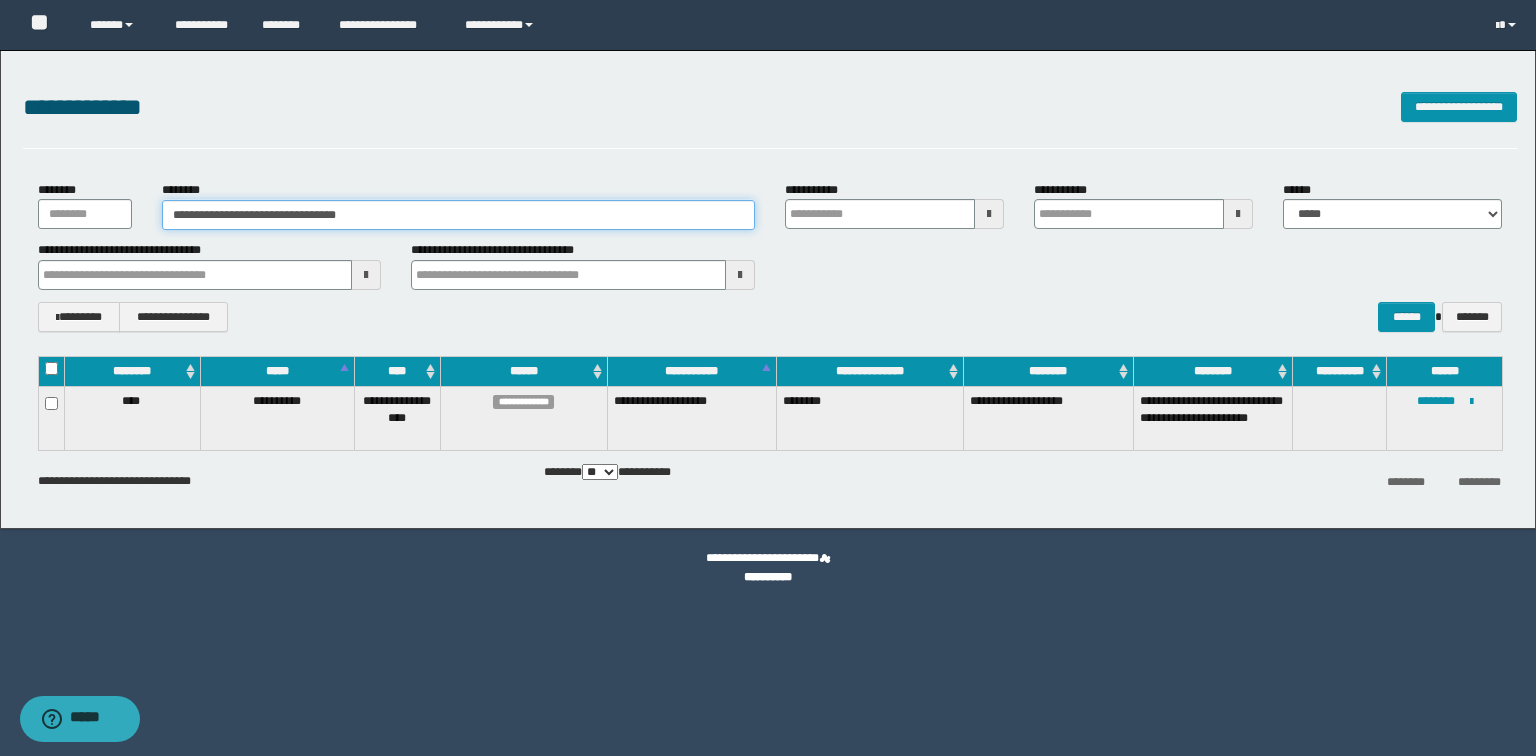click on "**********" at bounding box center (768, 289) 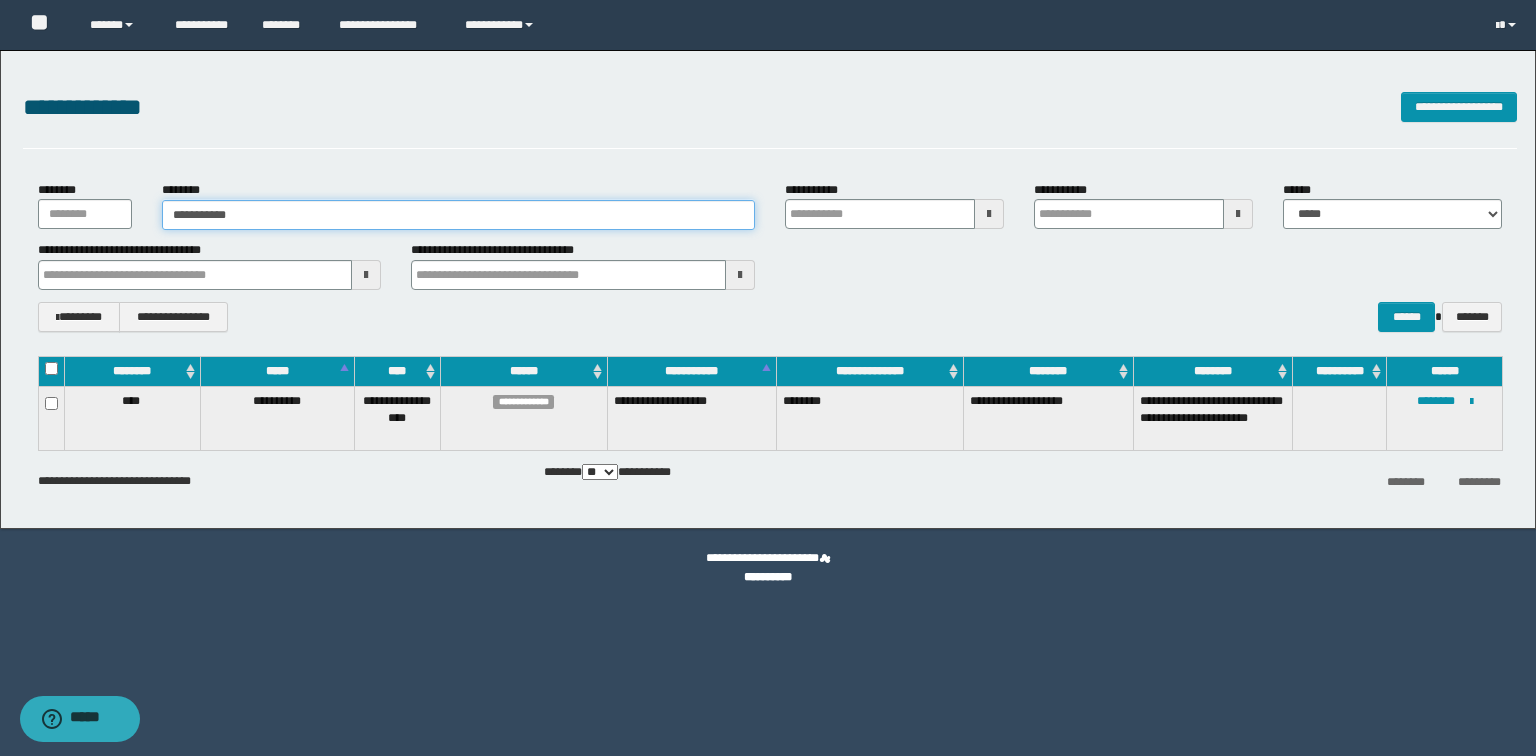 type on "**********" 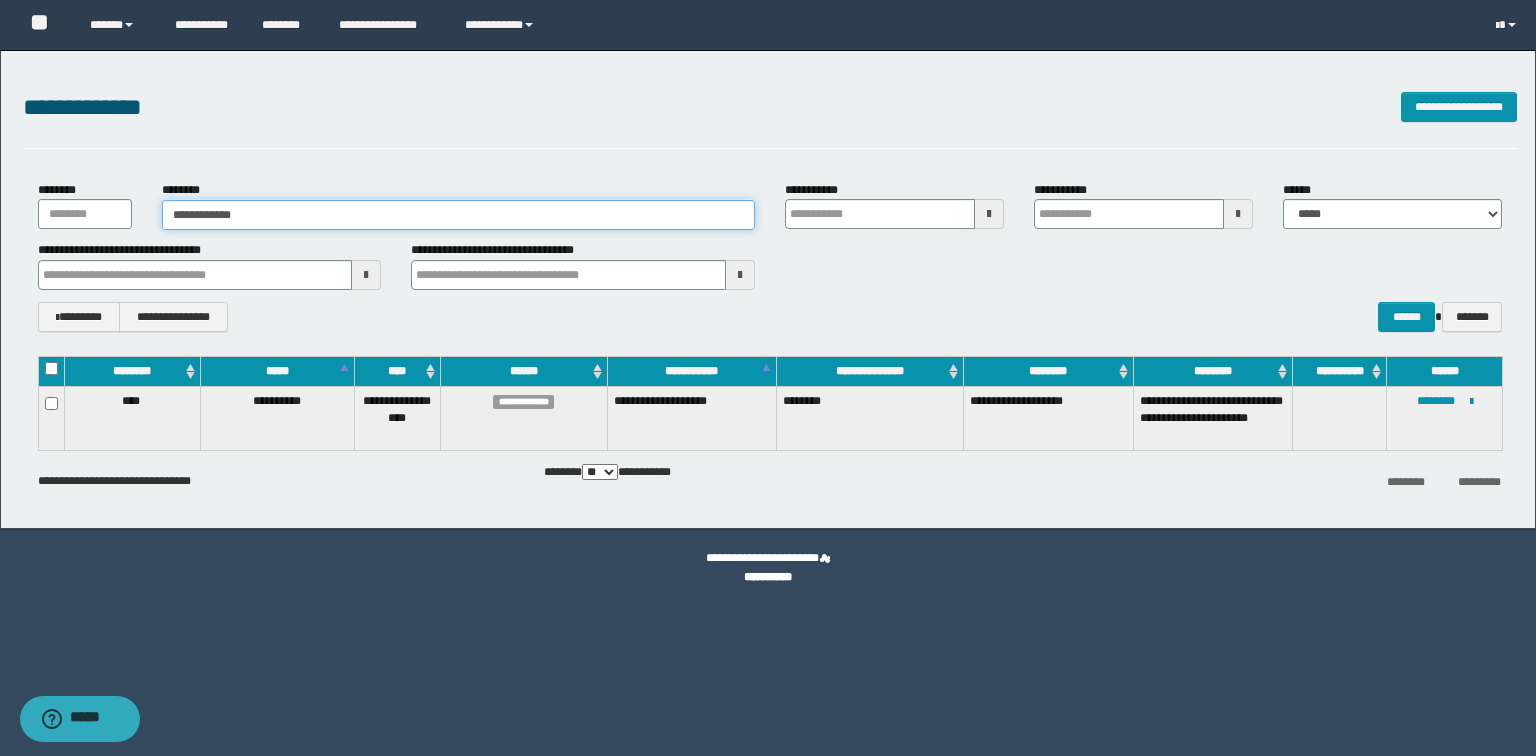 type on "**********" 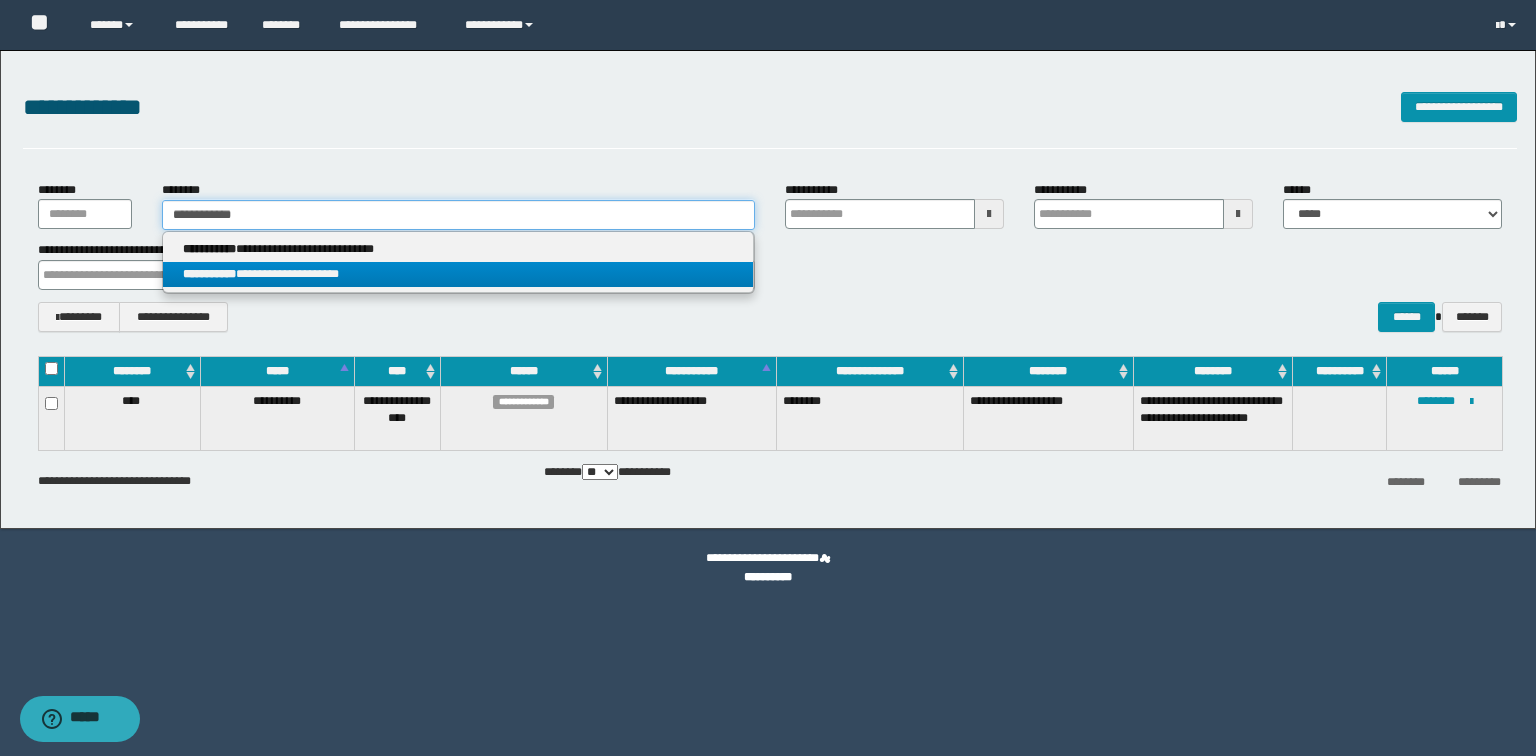 type on "**********" 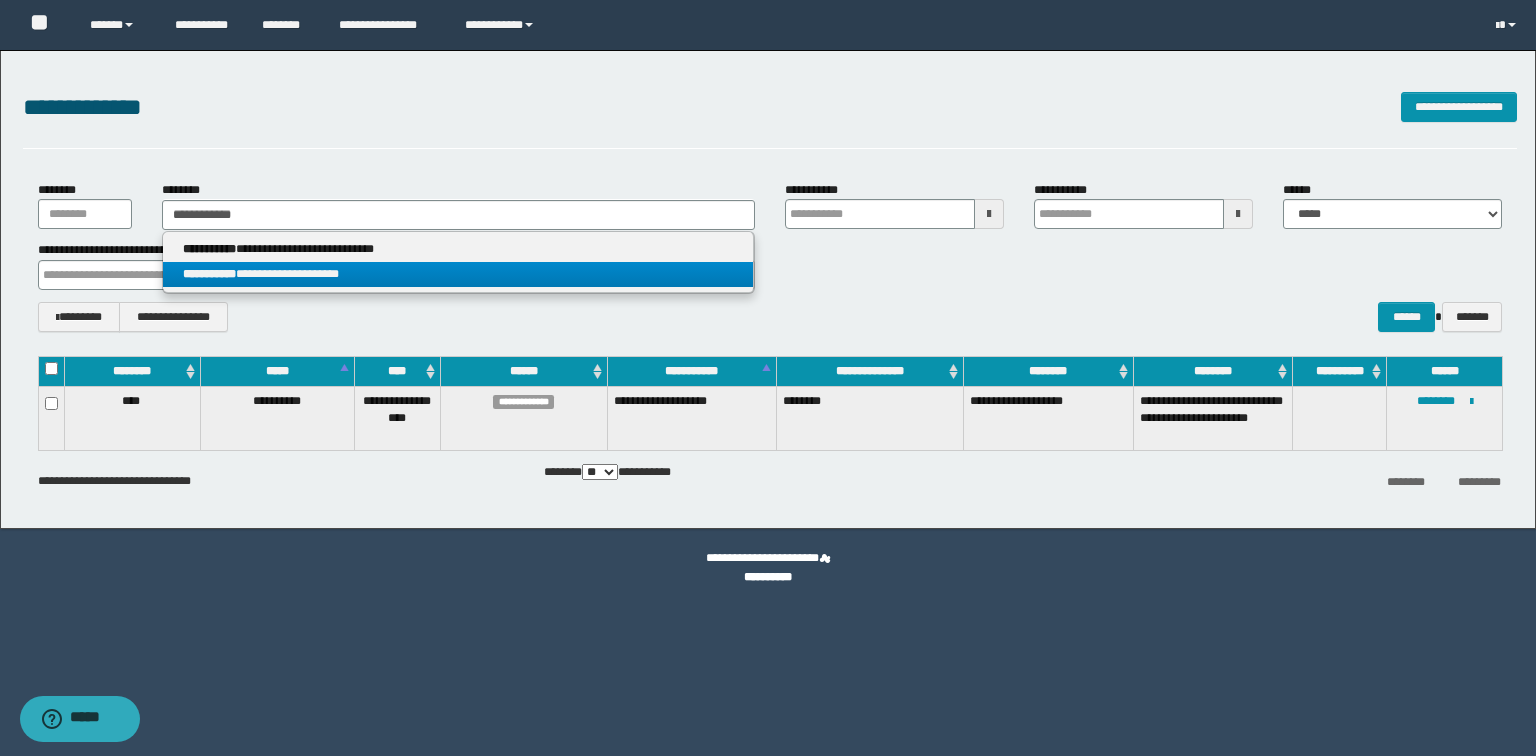 click on "**********" at bounding box center (458, 274) 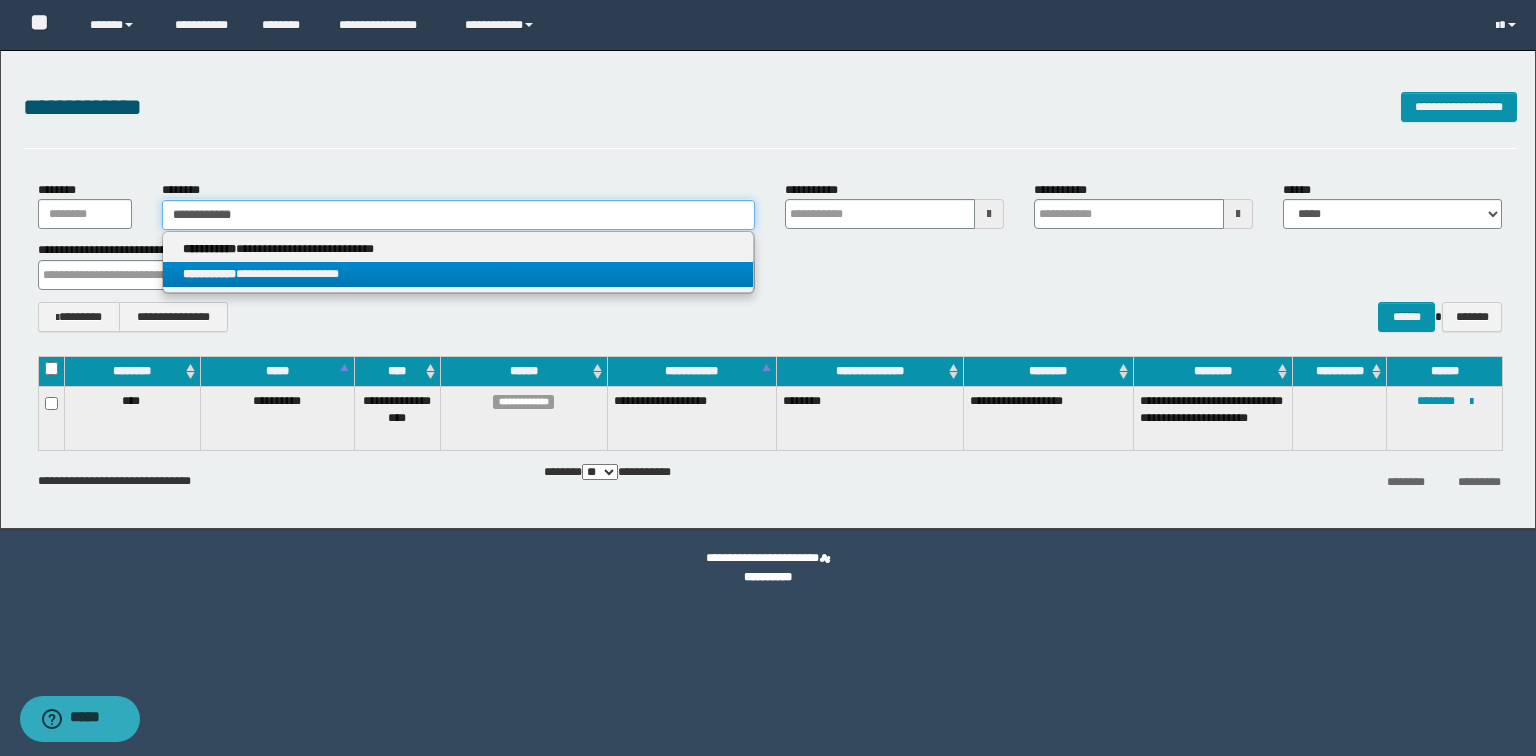 type 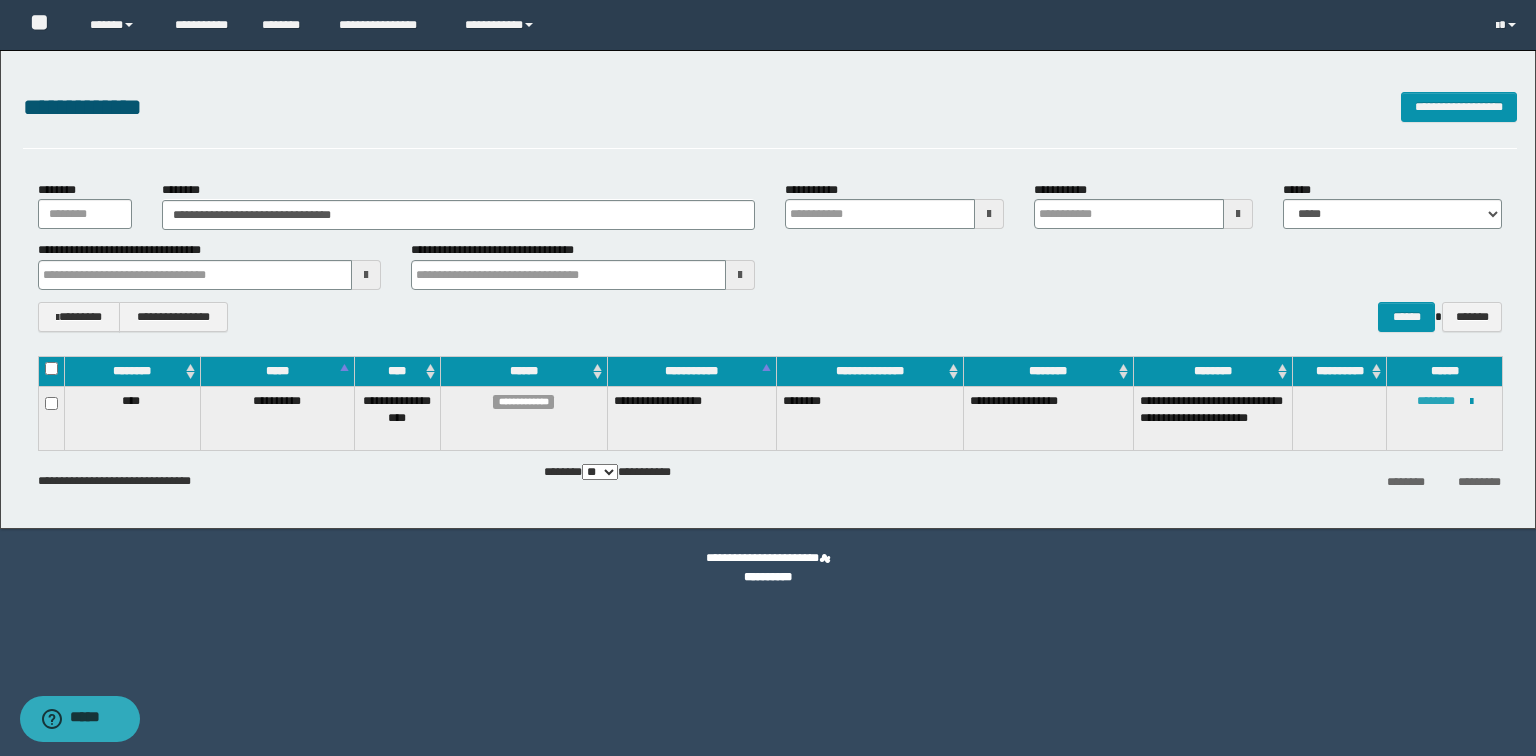 click on "********" at bounding box center [1436, 401] 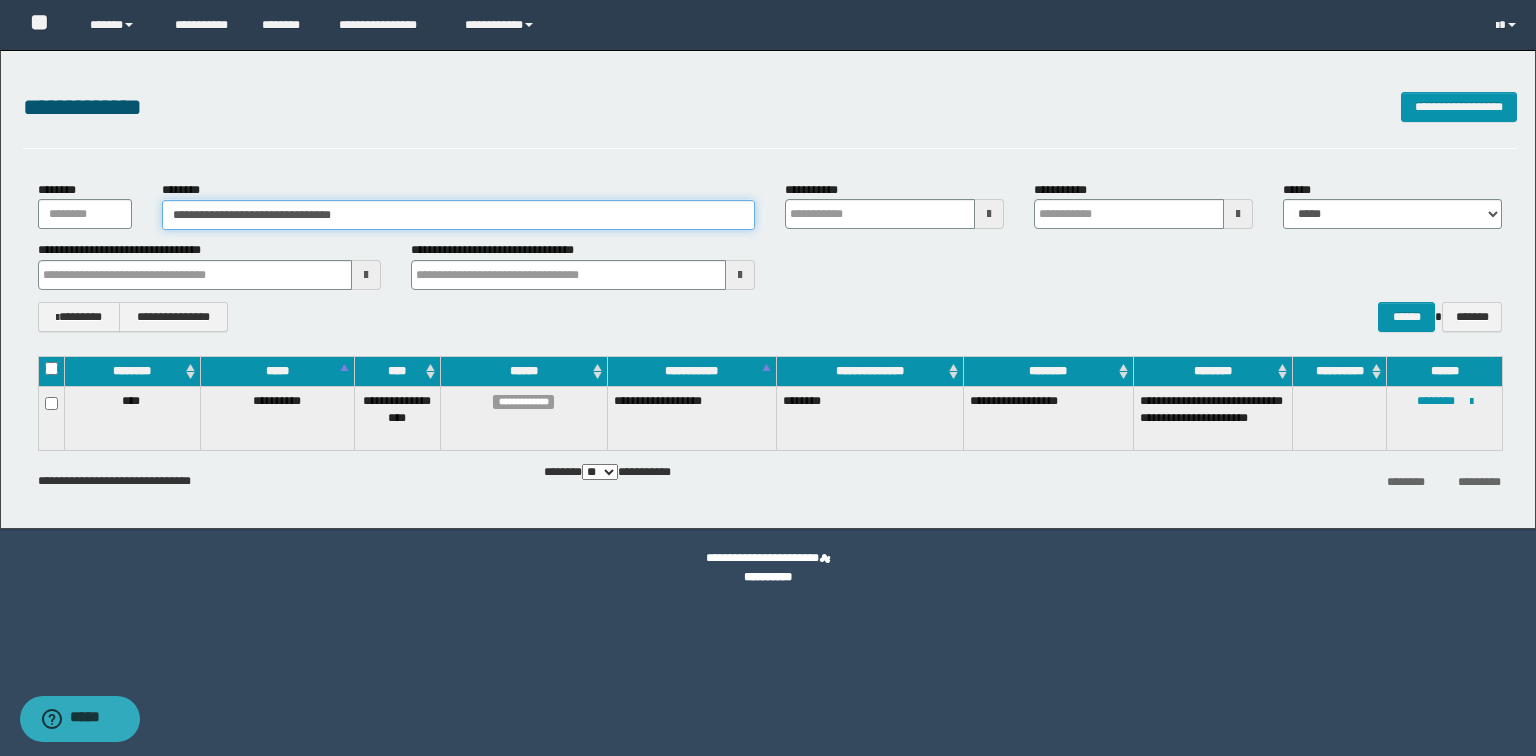 drag, startPoint x: 383, startPoint y: 211, endPoint x: 0, endPoint y: 219, distance: 383.08353 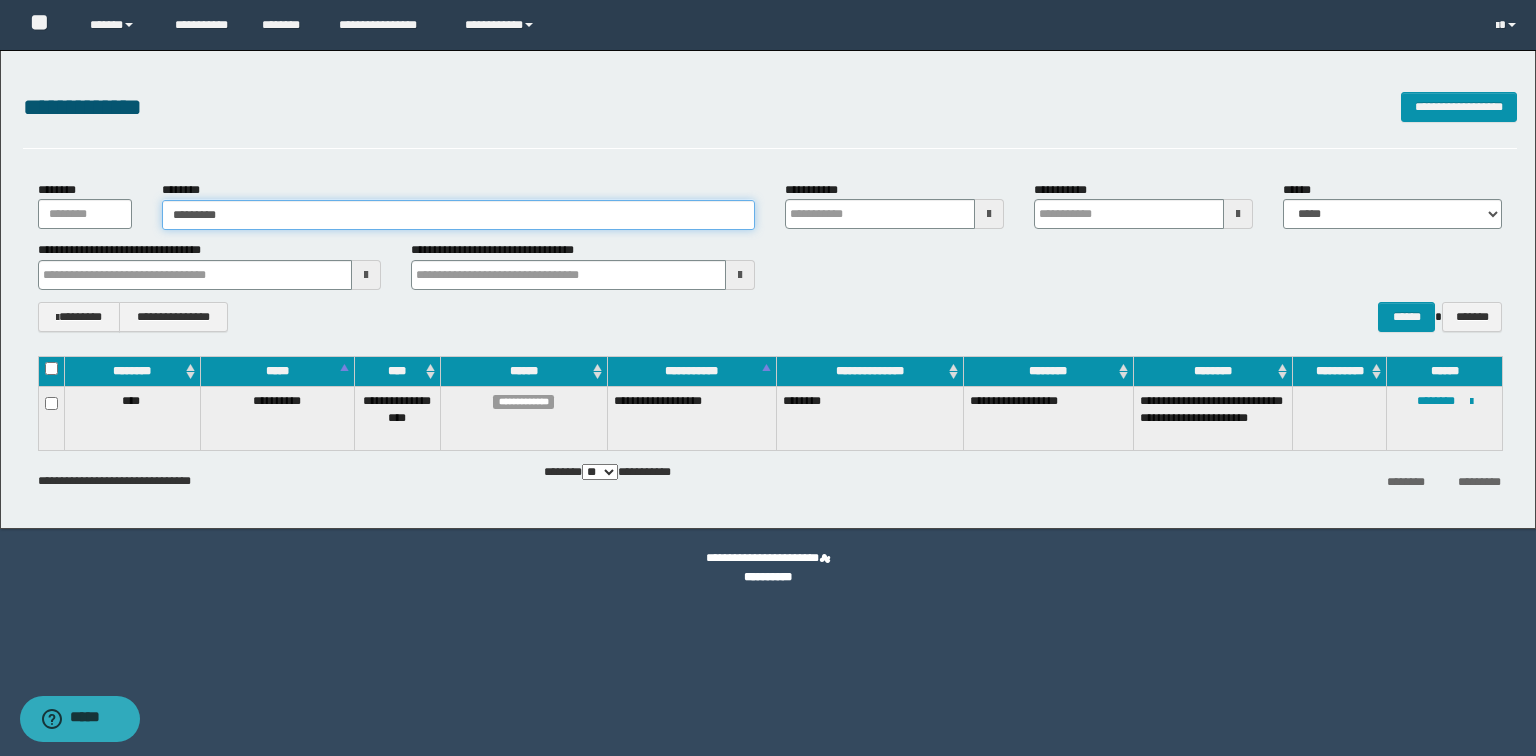 type on "**********" 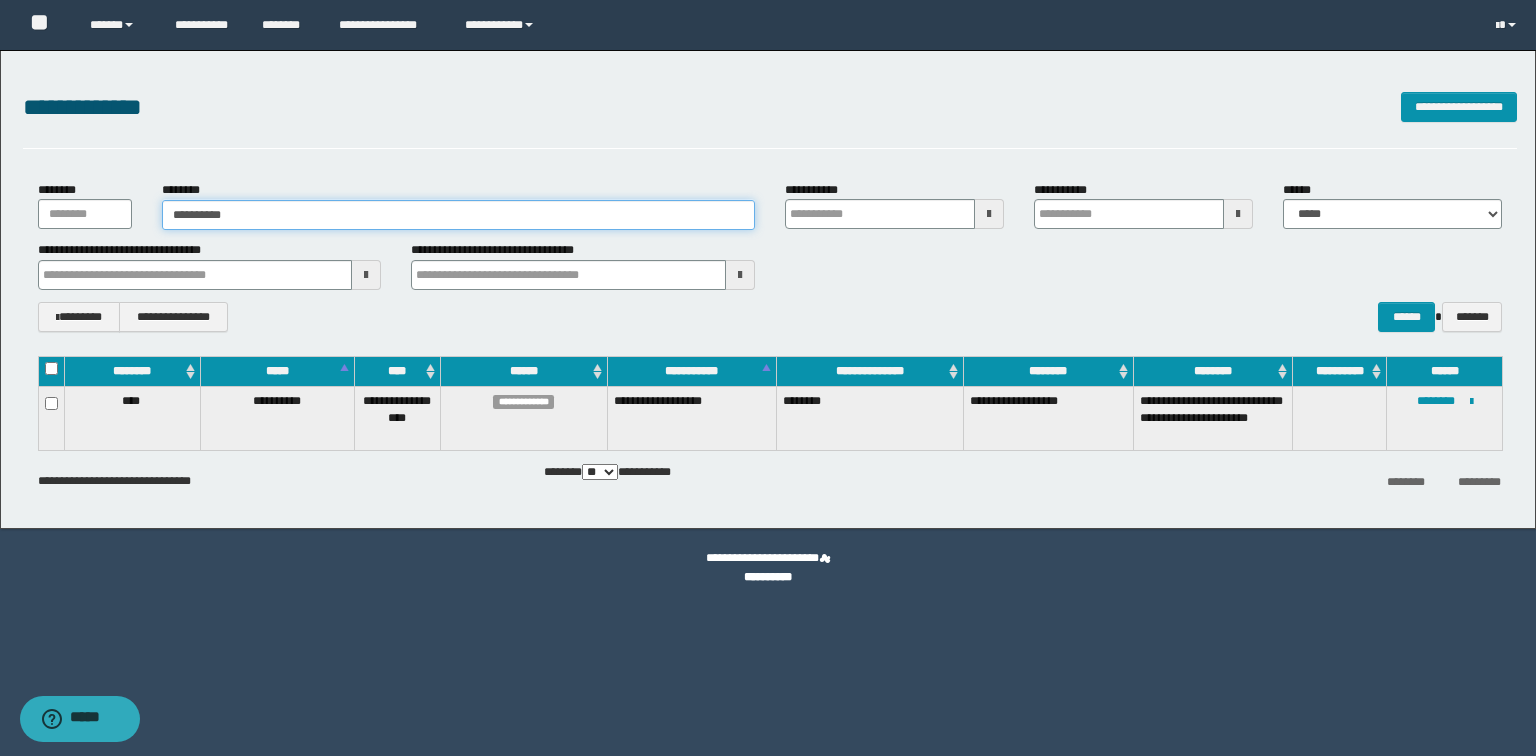 type on "**********" 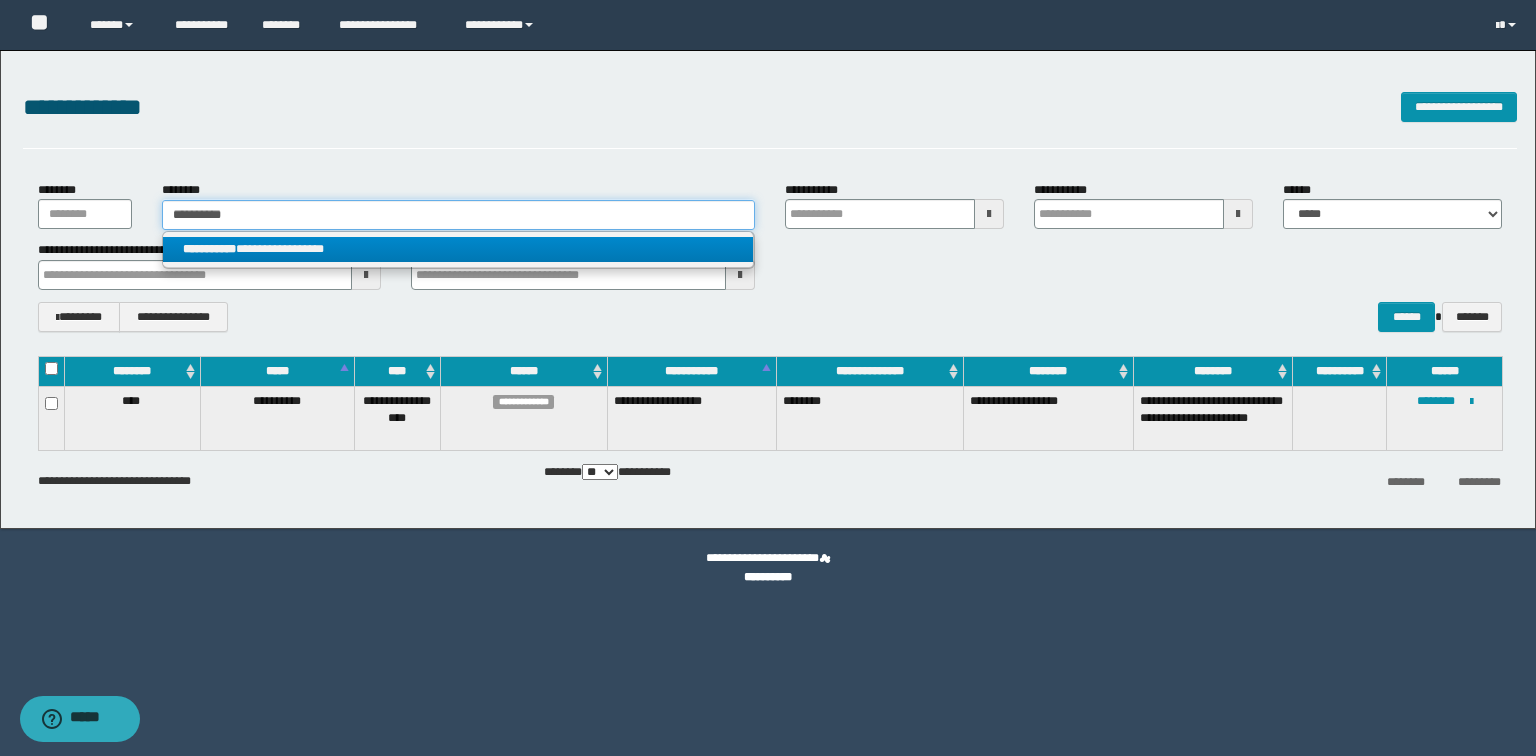 type on "**********" 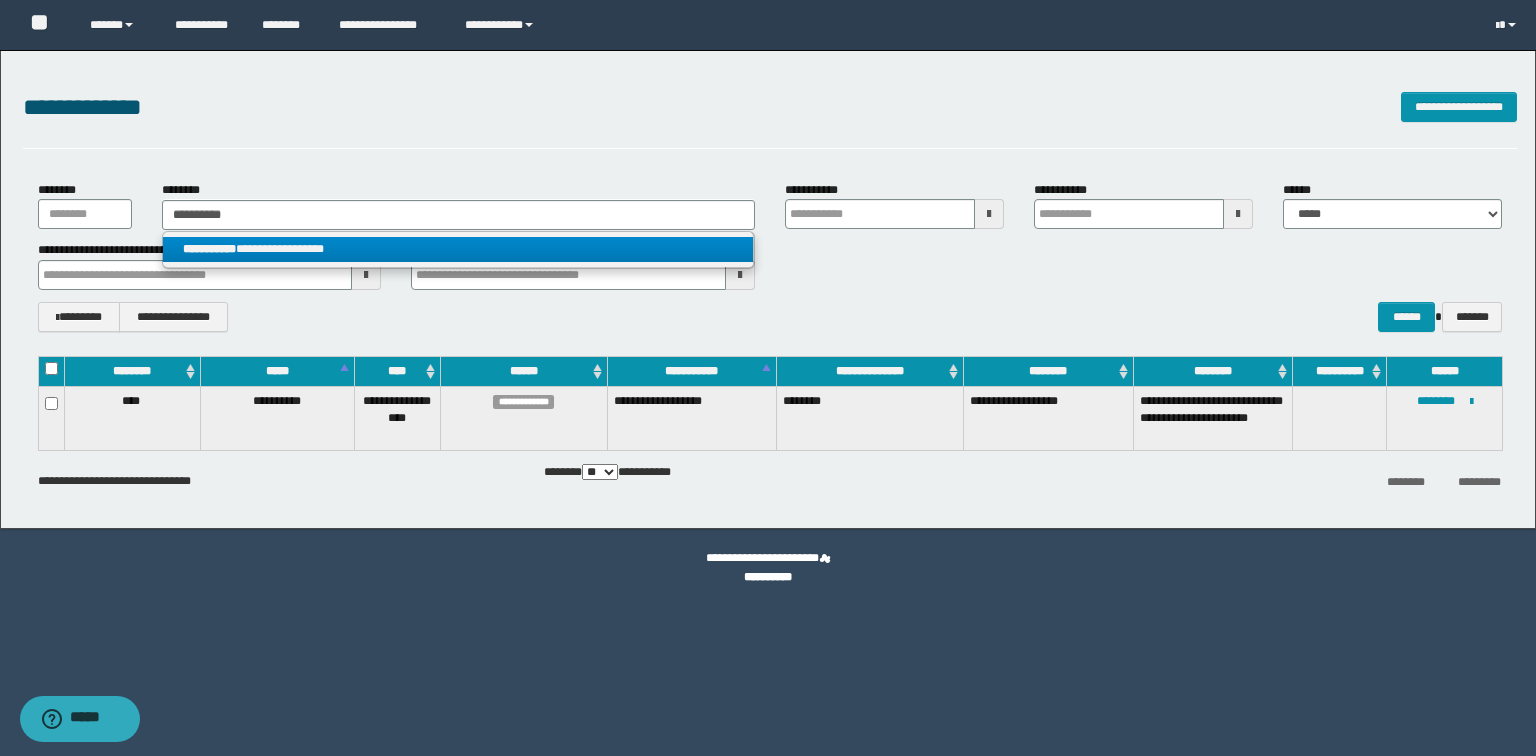 click on "**********" at bounding box center (458, 249) 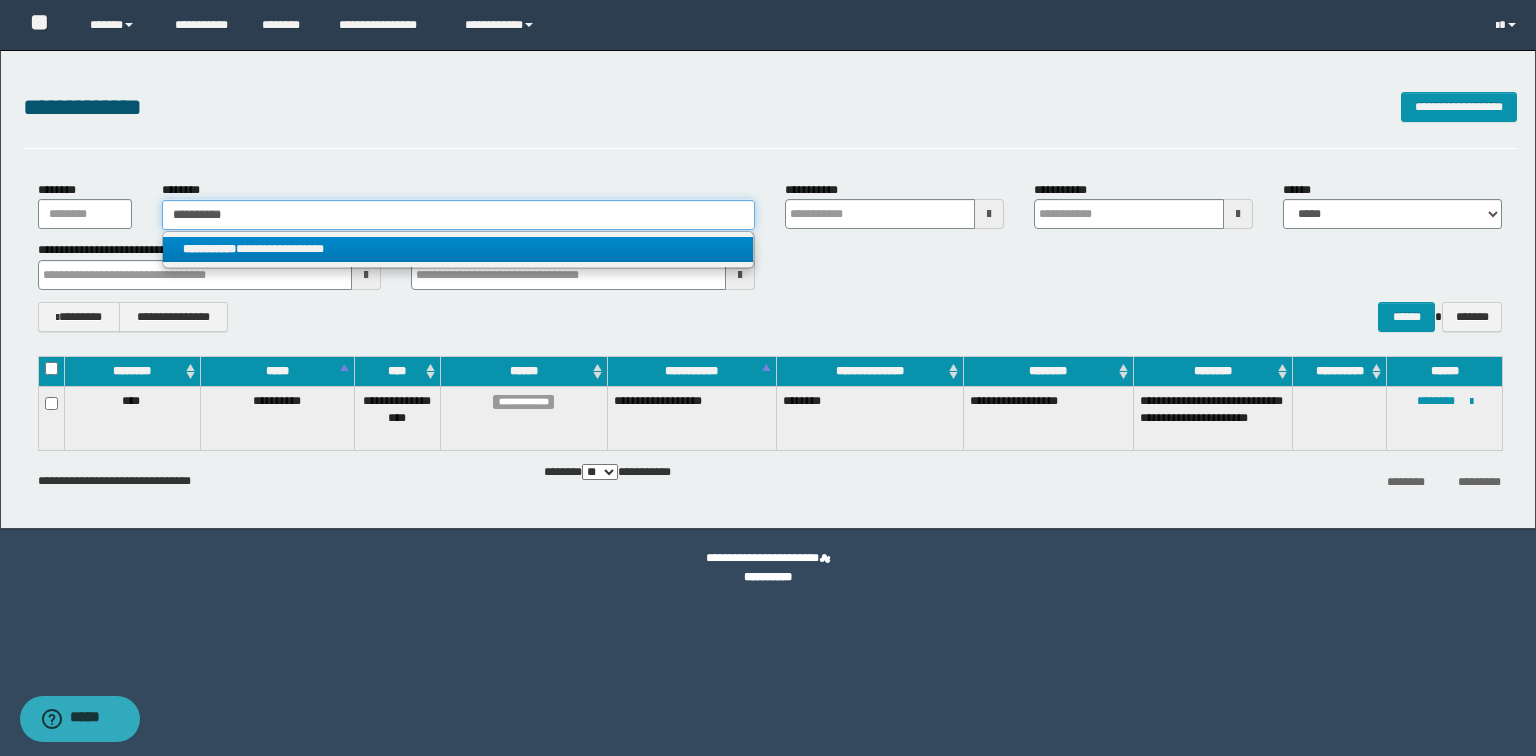 type 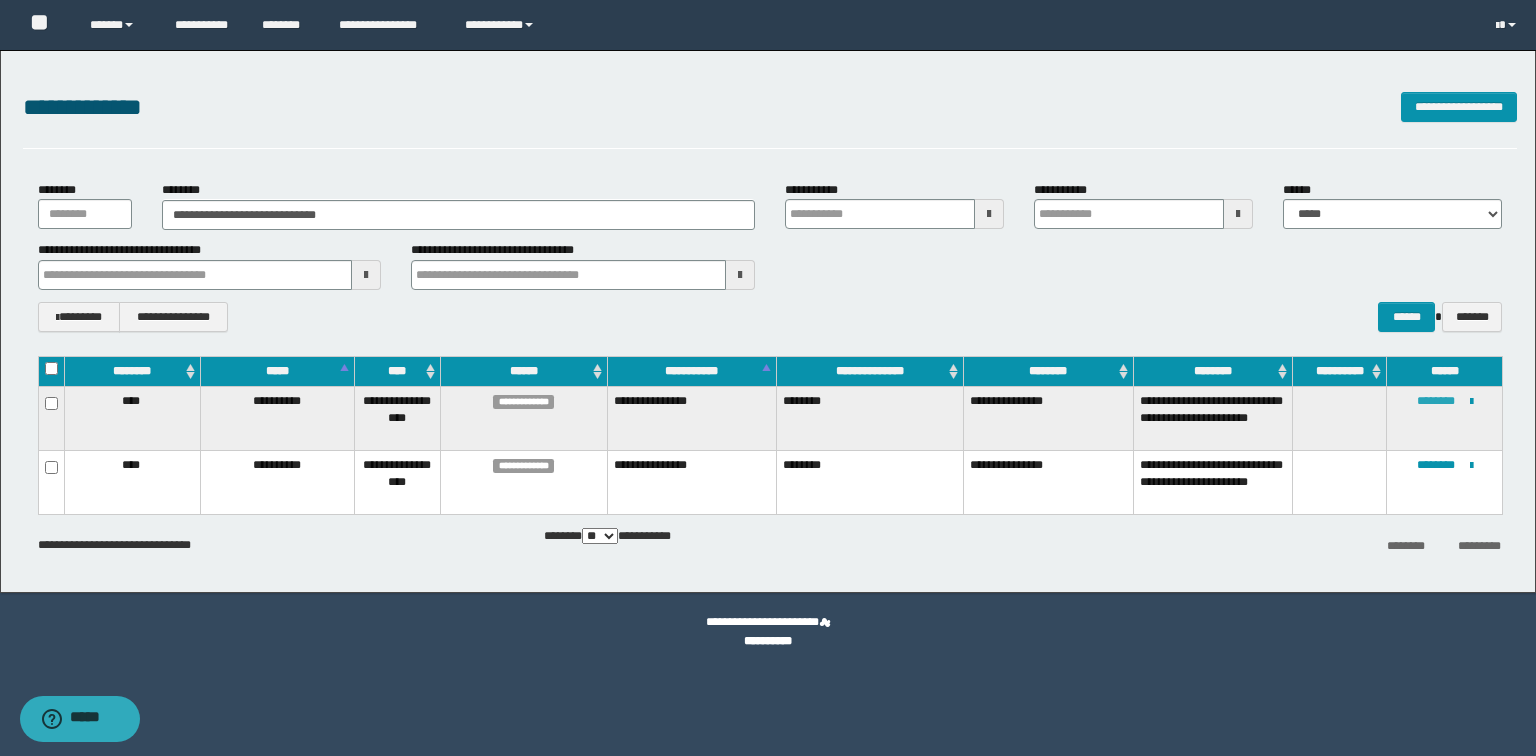 click on "********" at bounding box center [1436, 401] 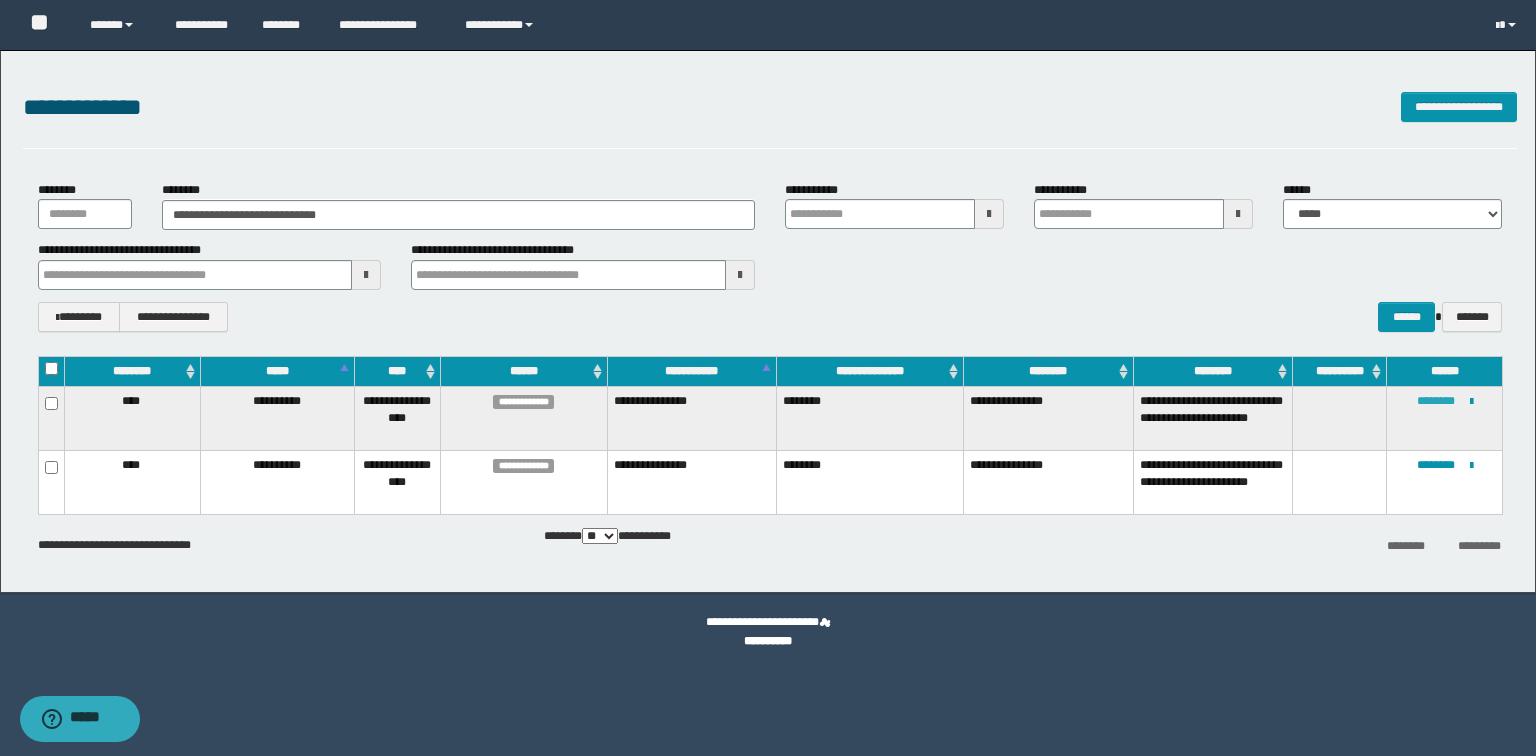 click on "********" at bounding box center (1436, 401) 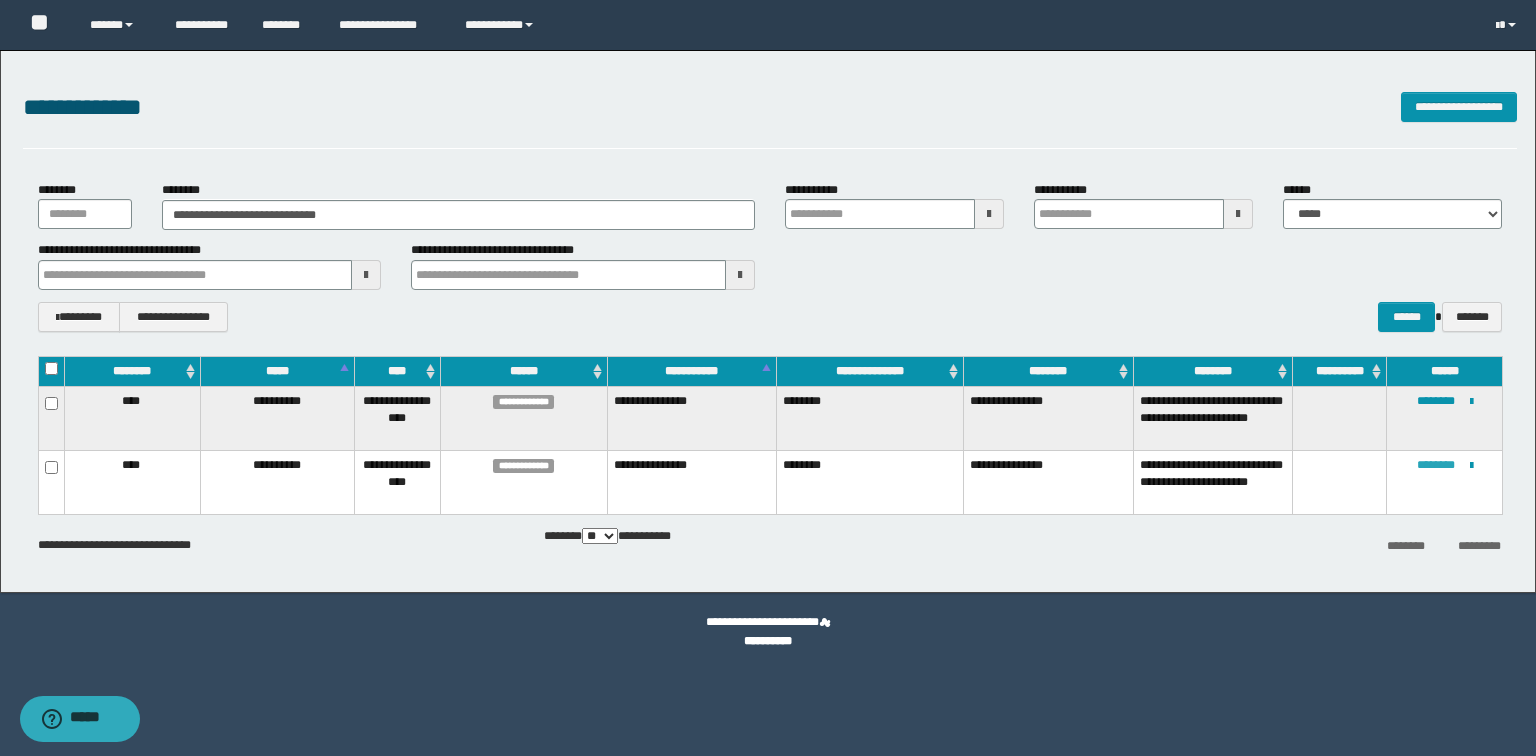 click on "********" at bounding box center [1436, 465] 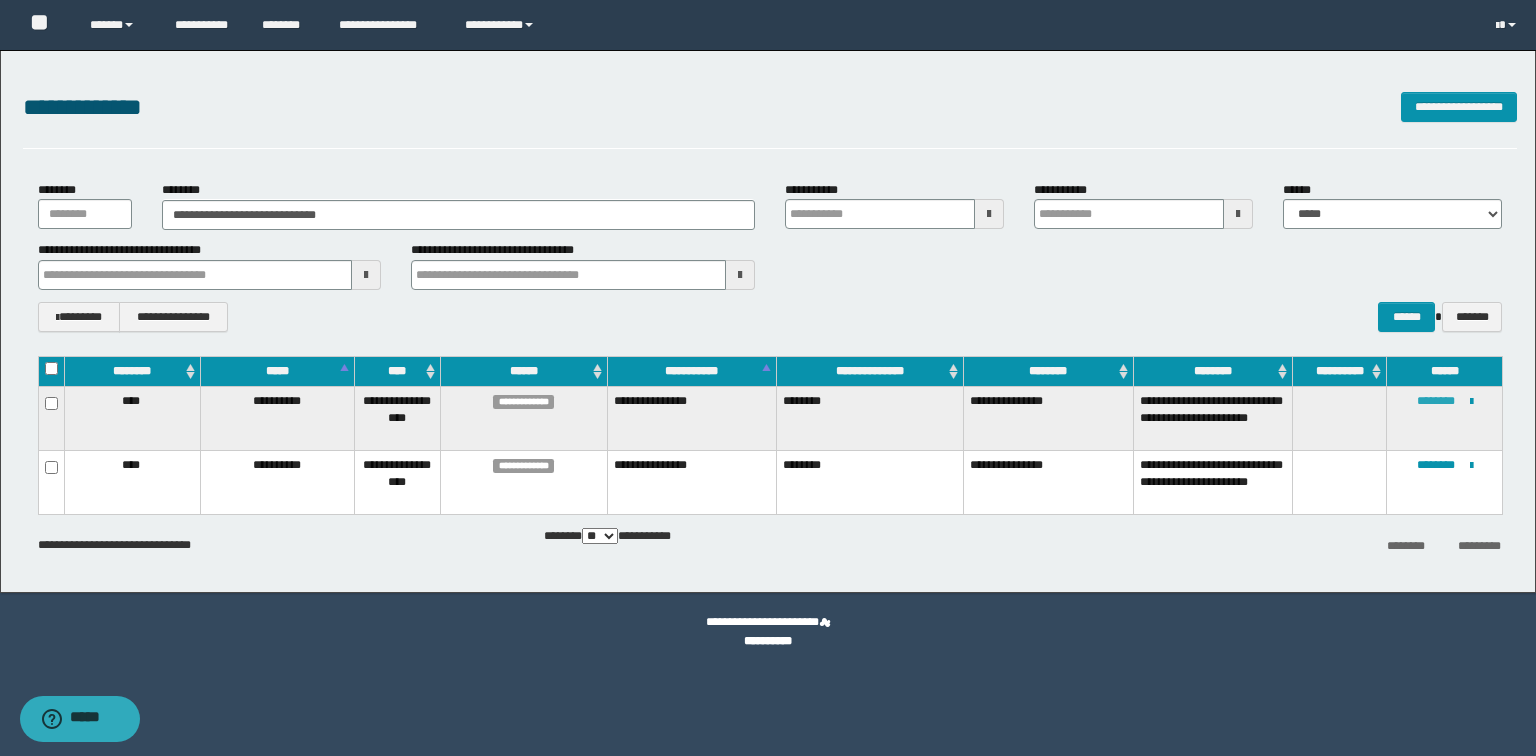 click on "********" at bounding box center (1436, 401) 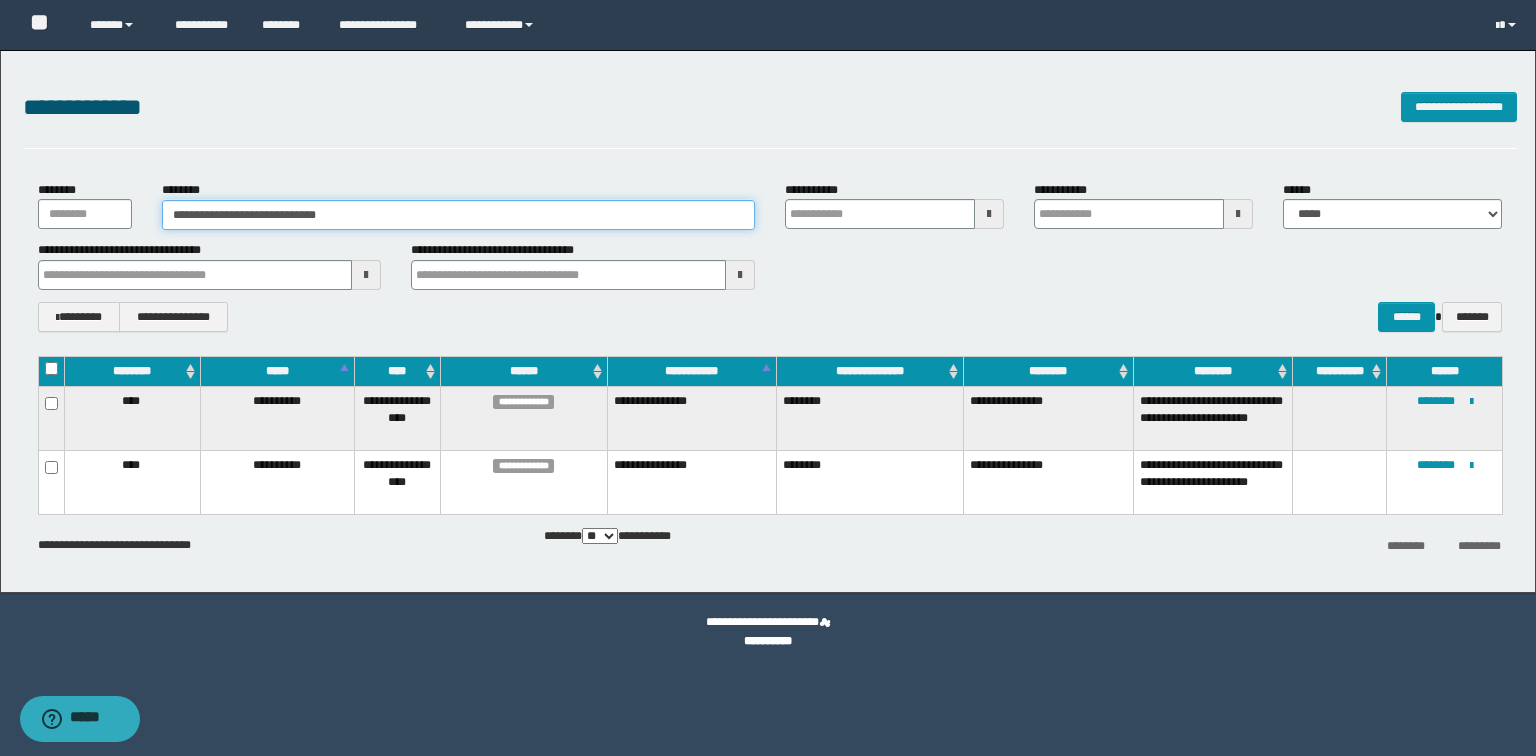 drag, startPoint x: 384, startPoint y: 218, endPoint x: 108, endPoint y: 210, distance: 276.1159 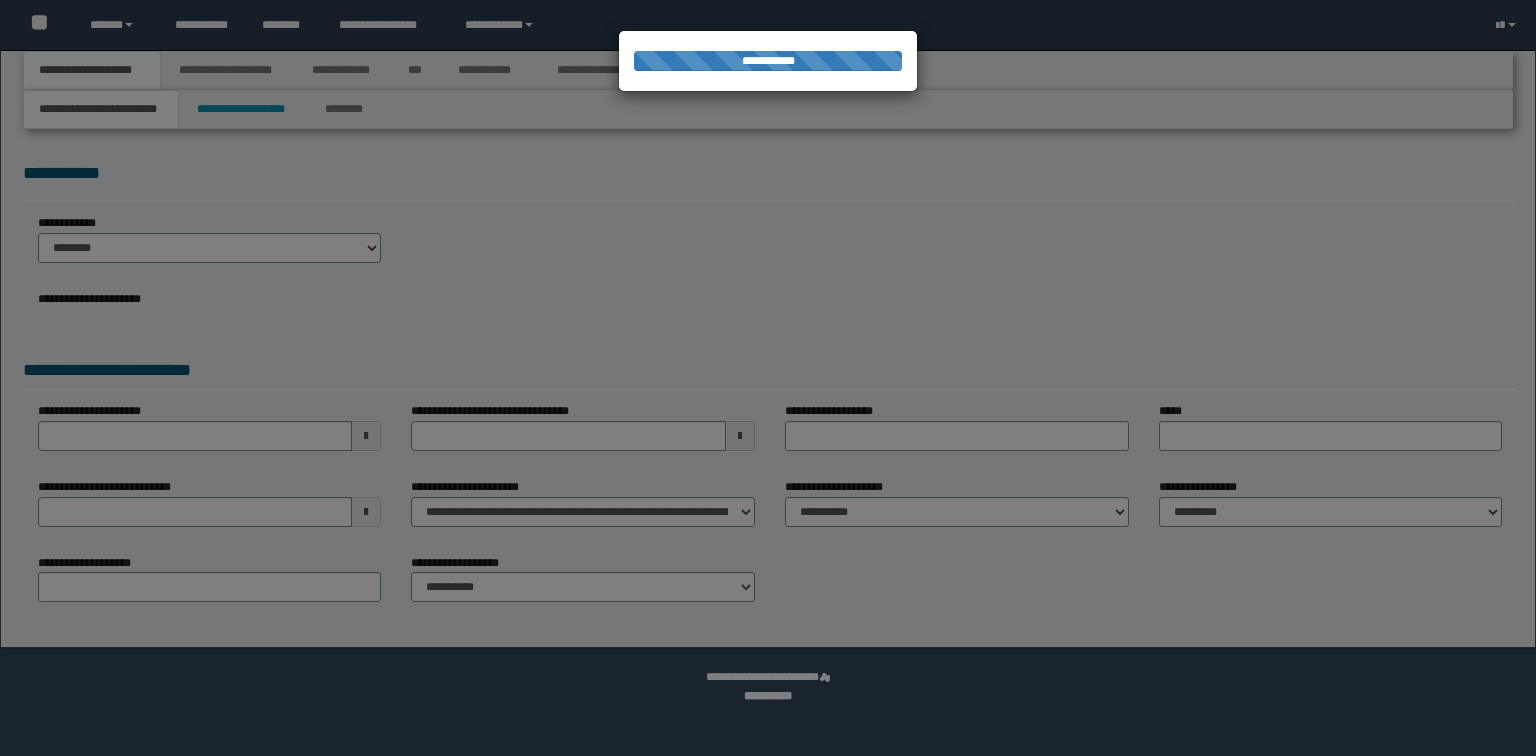 scroll, scrollTop: 0, scrollLeft: 0, axis: both 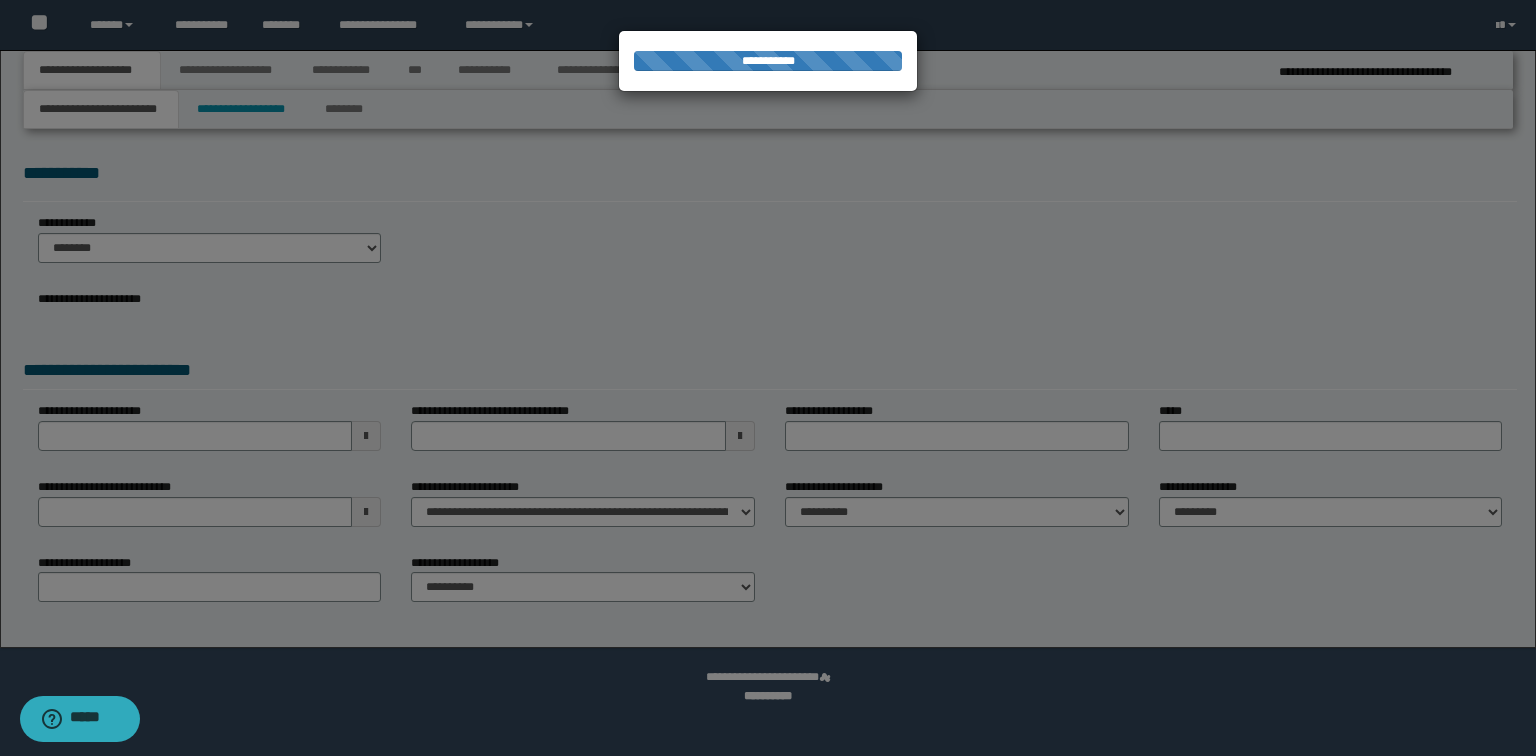 select on "*" 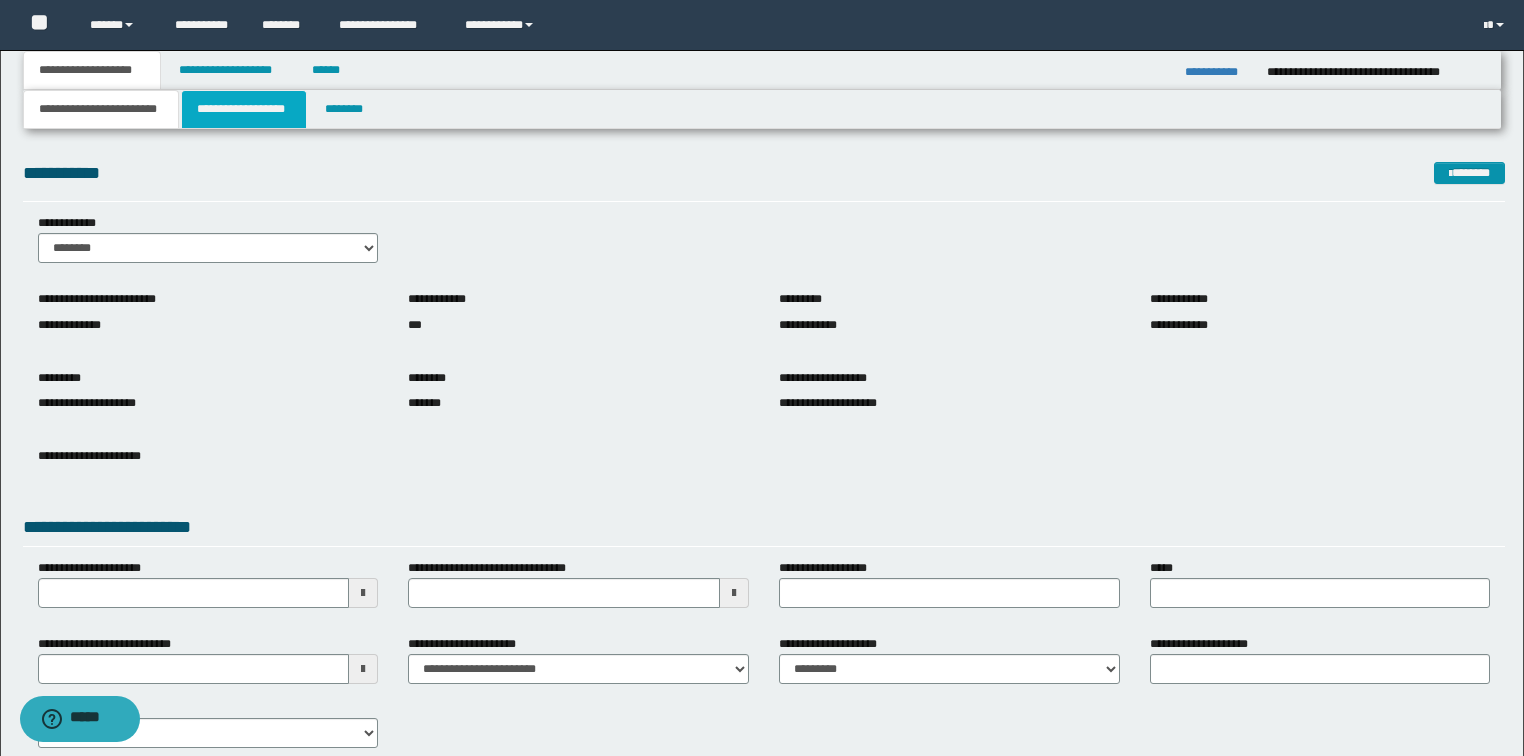 click on "**********" at bounding box center (244, 109) 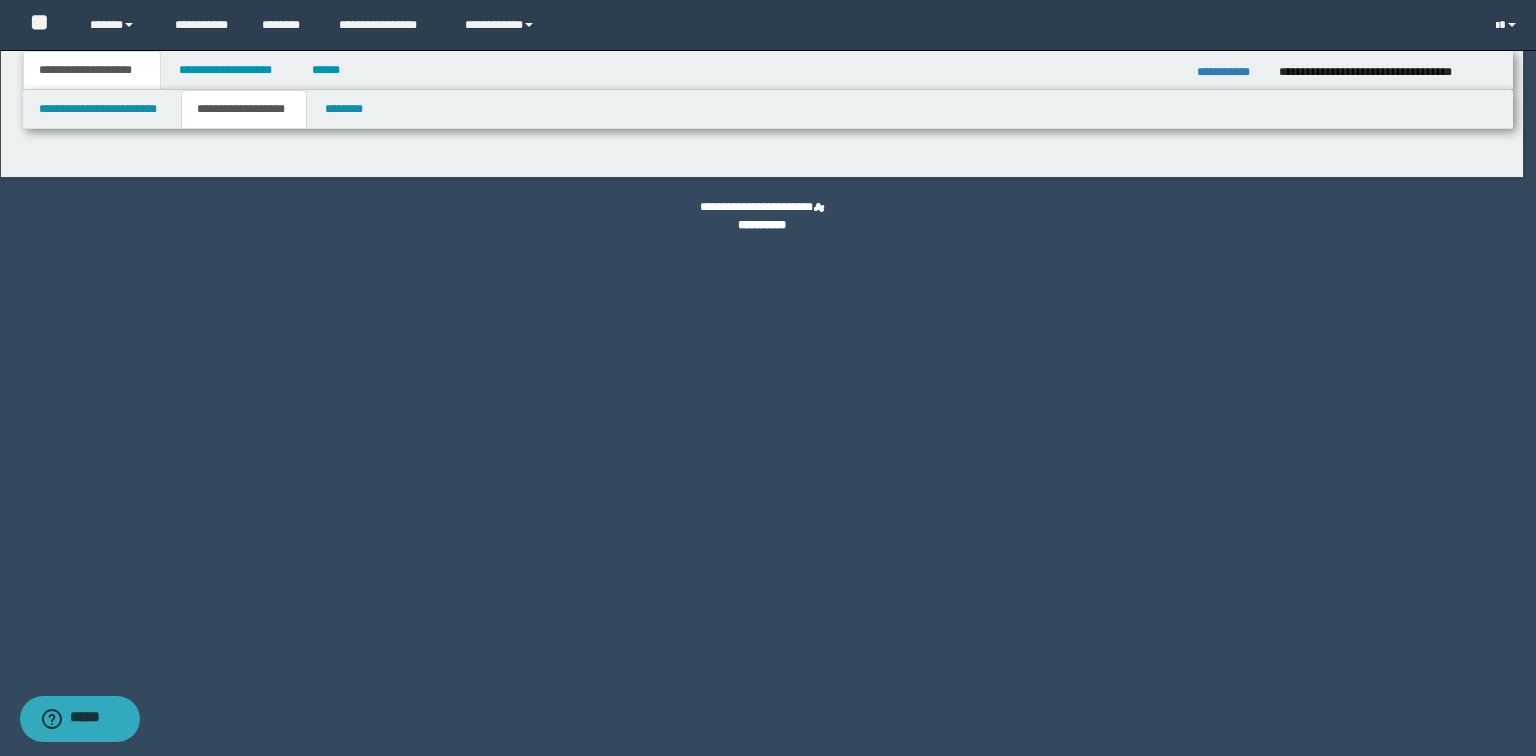 type on "**********" 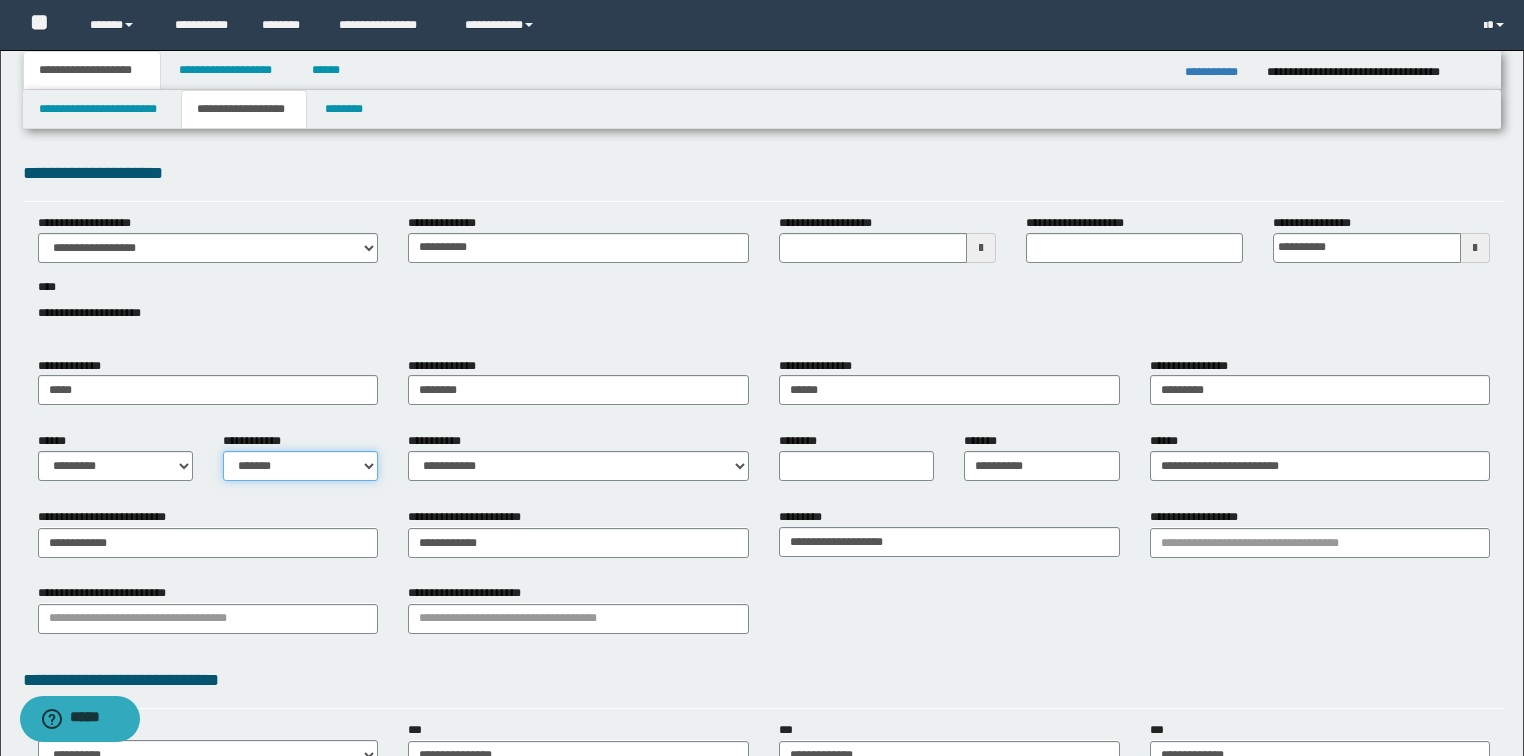 click on "**********" at bounding box center [300, 466] 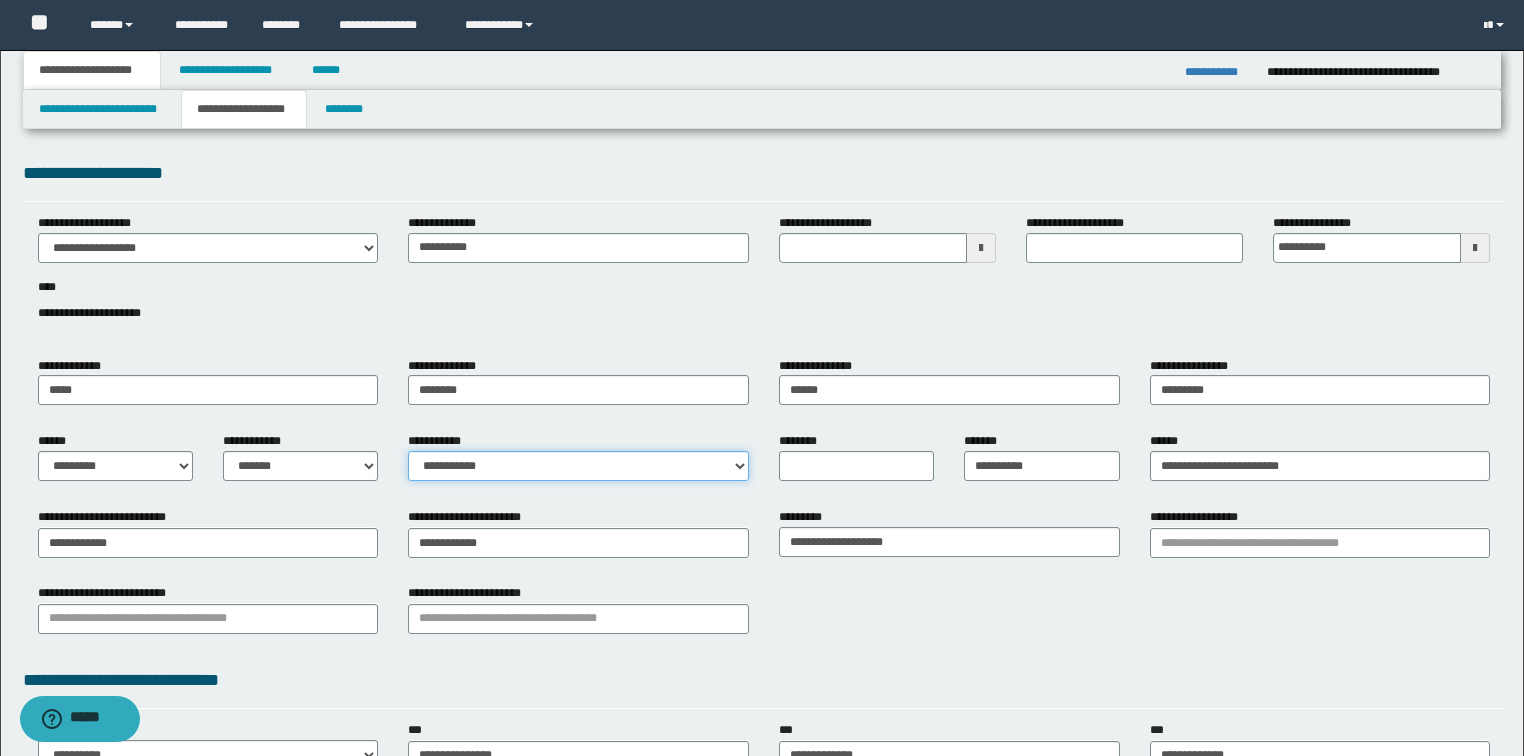 click on "**********" at bounding box center [578, 466] 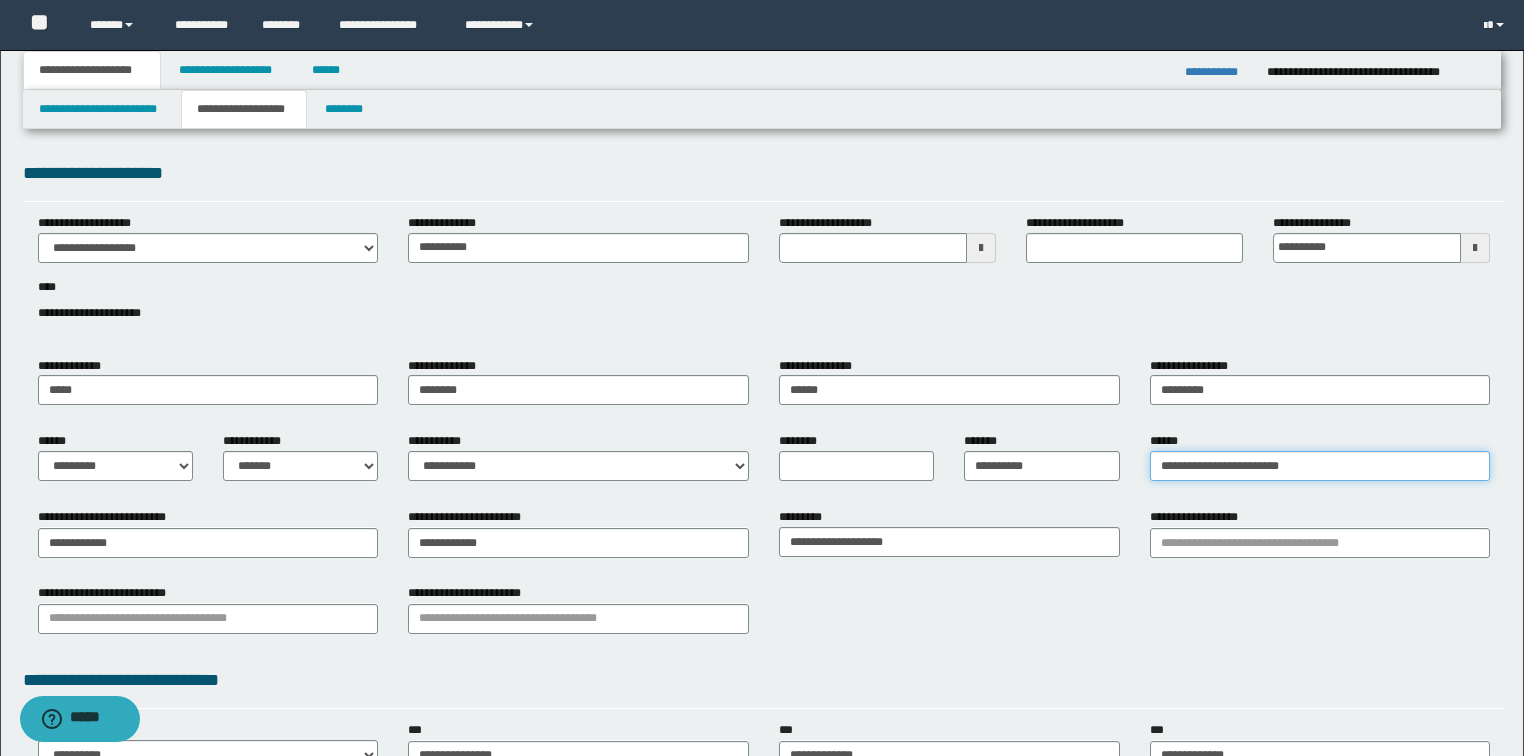 click on "**********" at bounding box center (1320, 466) 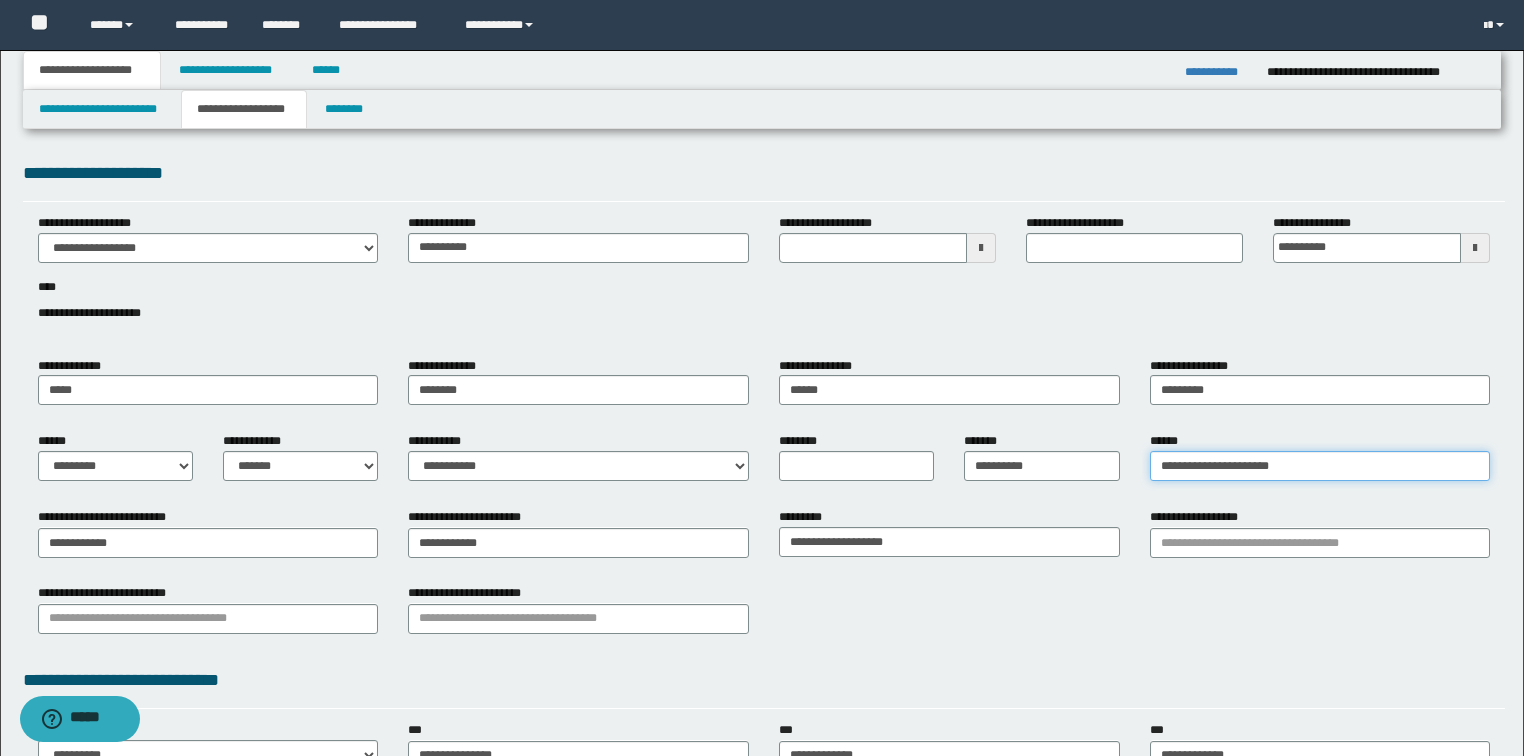 click on "**********" at bounding box center (1320, 466) 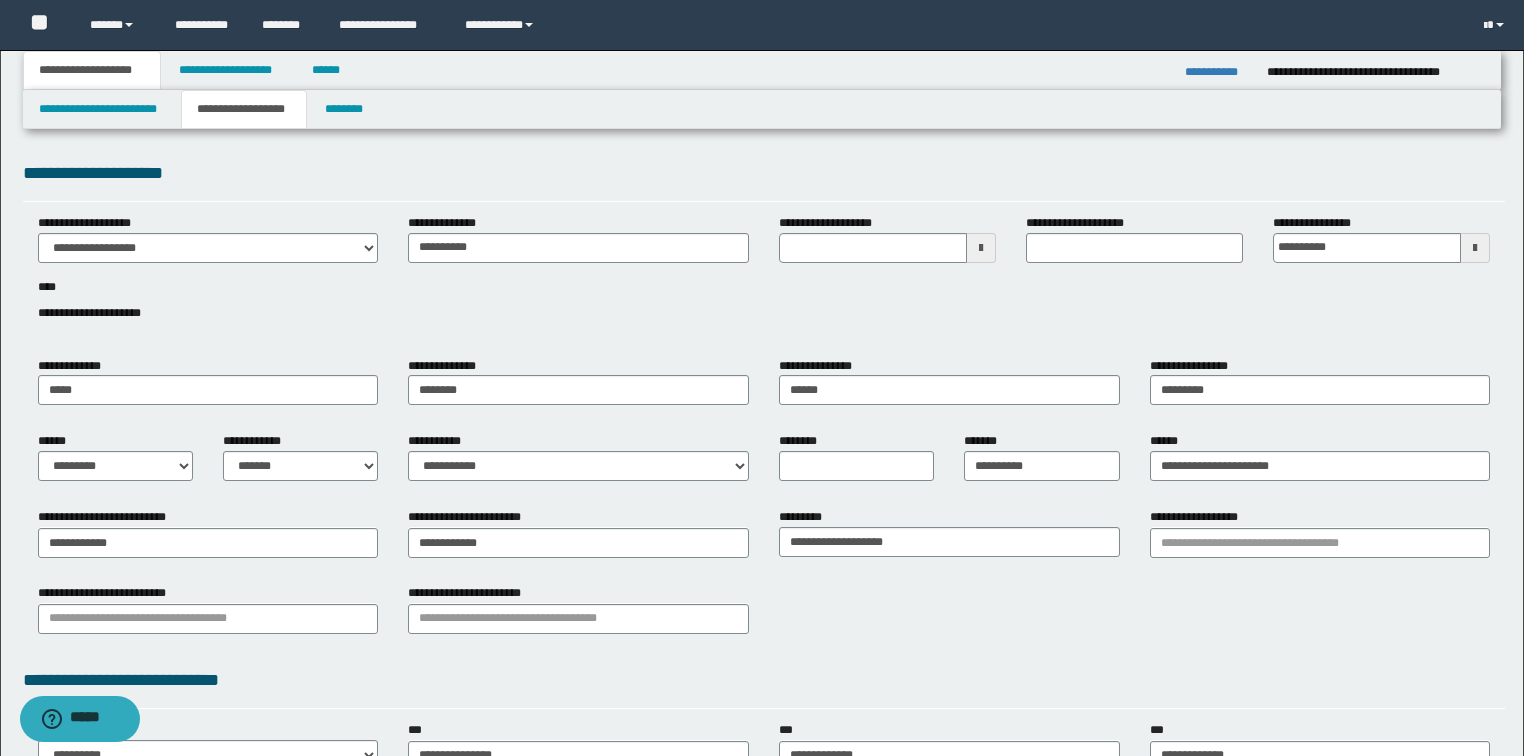 click on "**********" at bounding box center [764, 279] 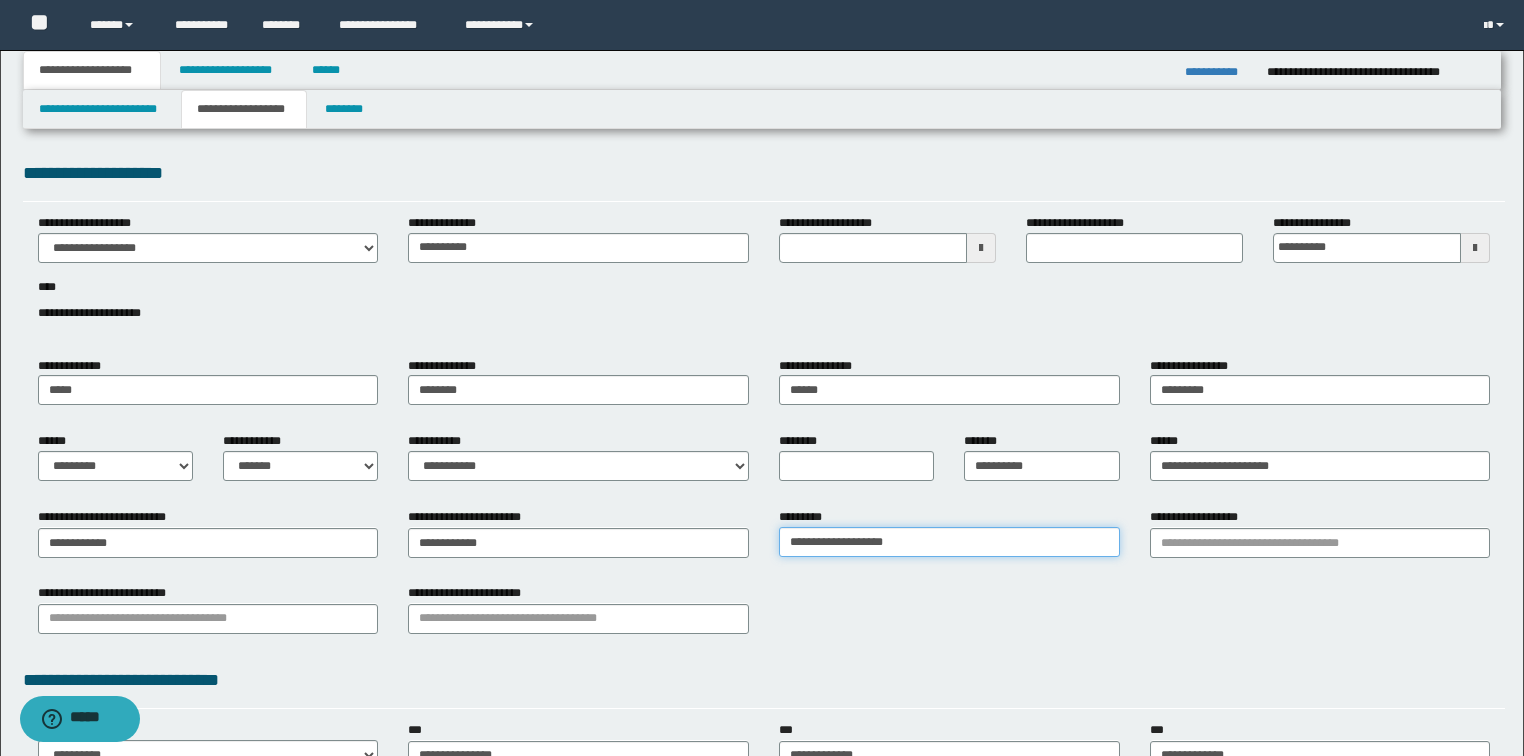 drag, startPoint x: 912, startPoint y: 540, endPoint x: 785, endPoint y: 546, distance: 127.141655 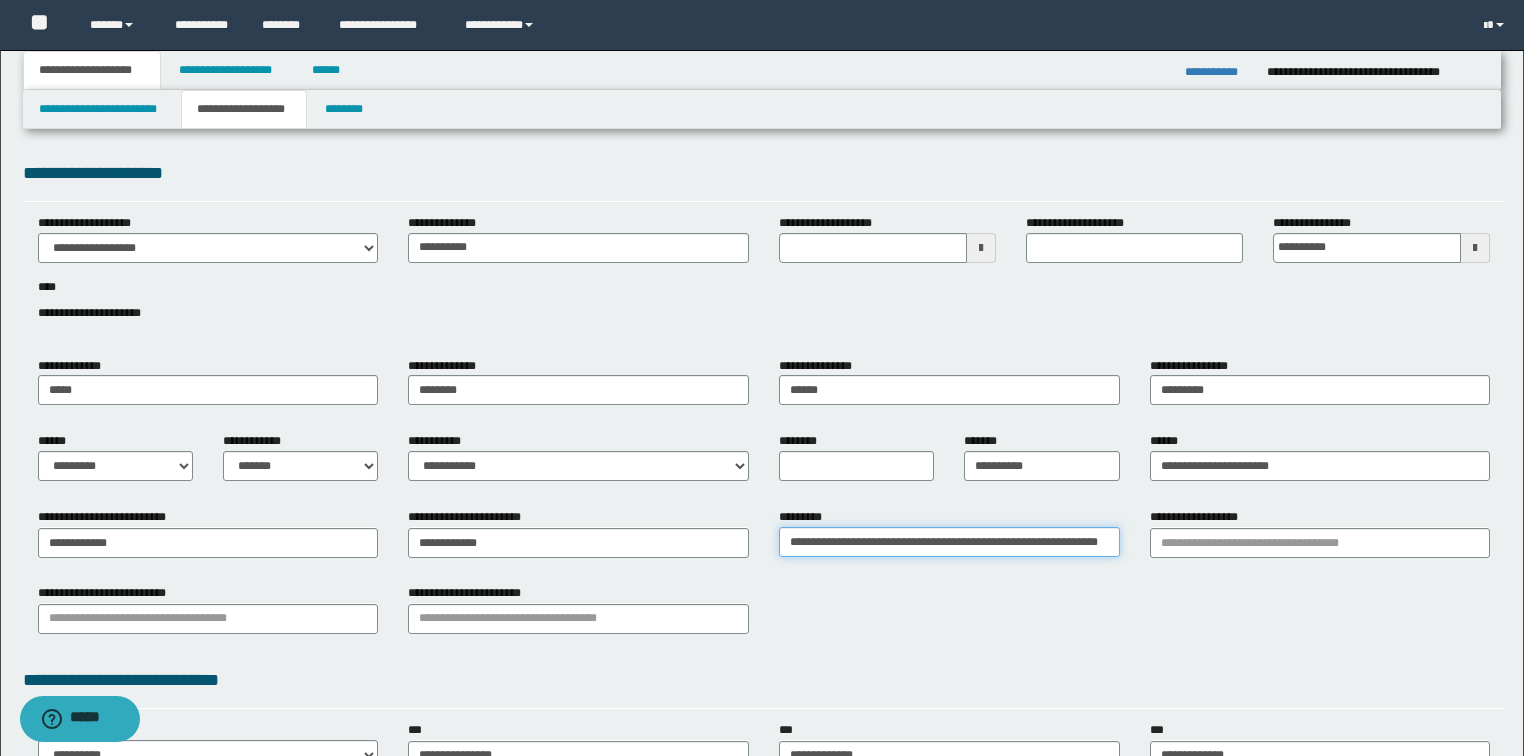 scroll, scrollTop: 0, scrollLeft: 46, axis: horizontal 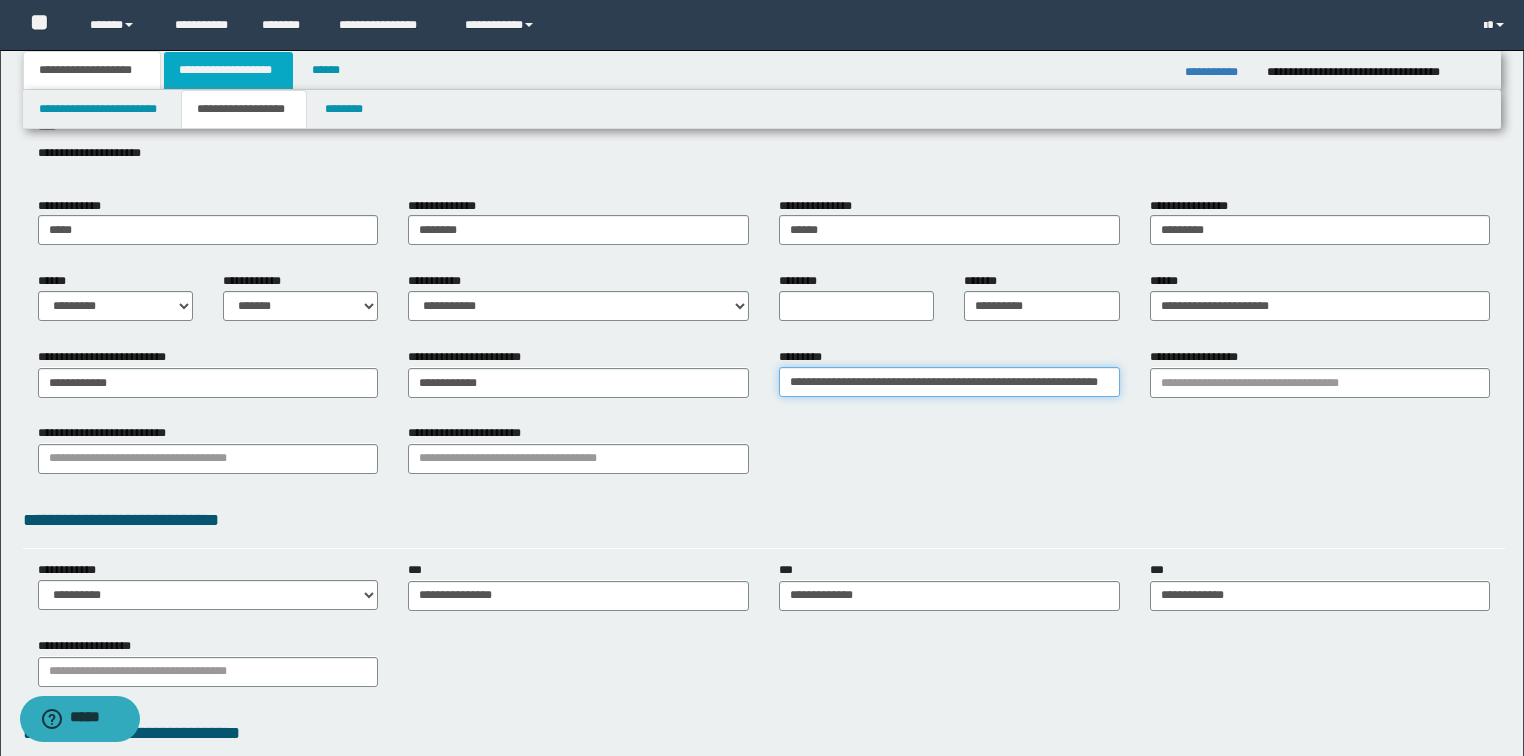 type on "**********" 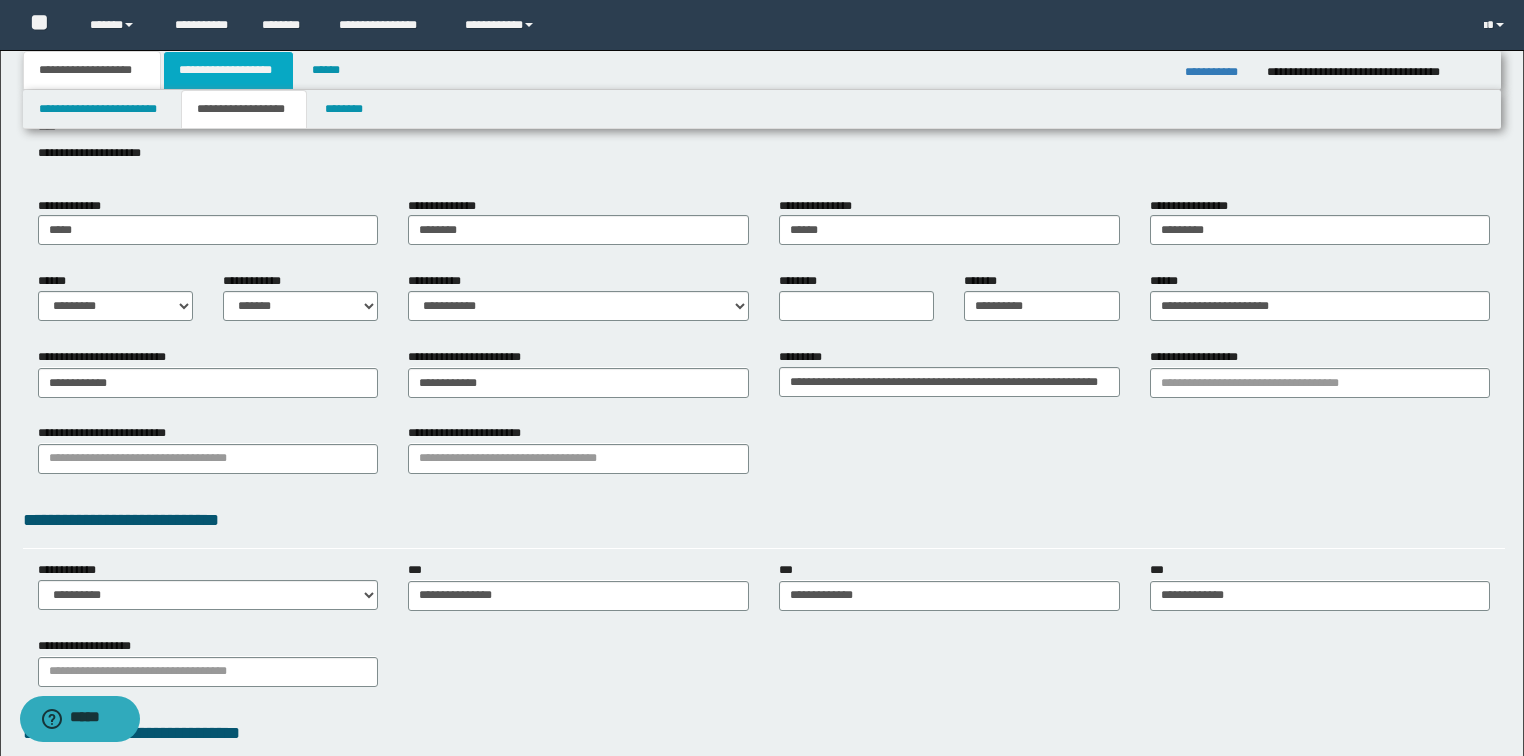 click on "**********" at bounding box center [228, 70] 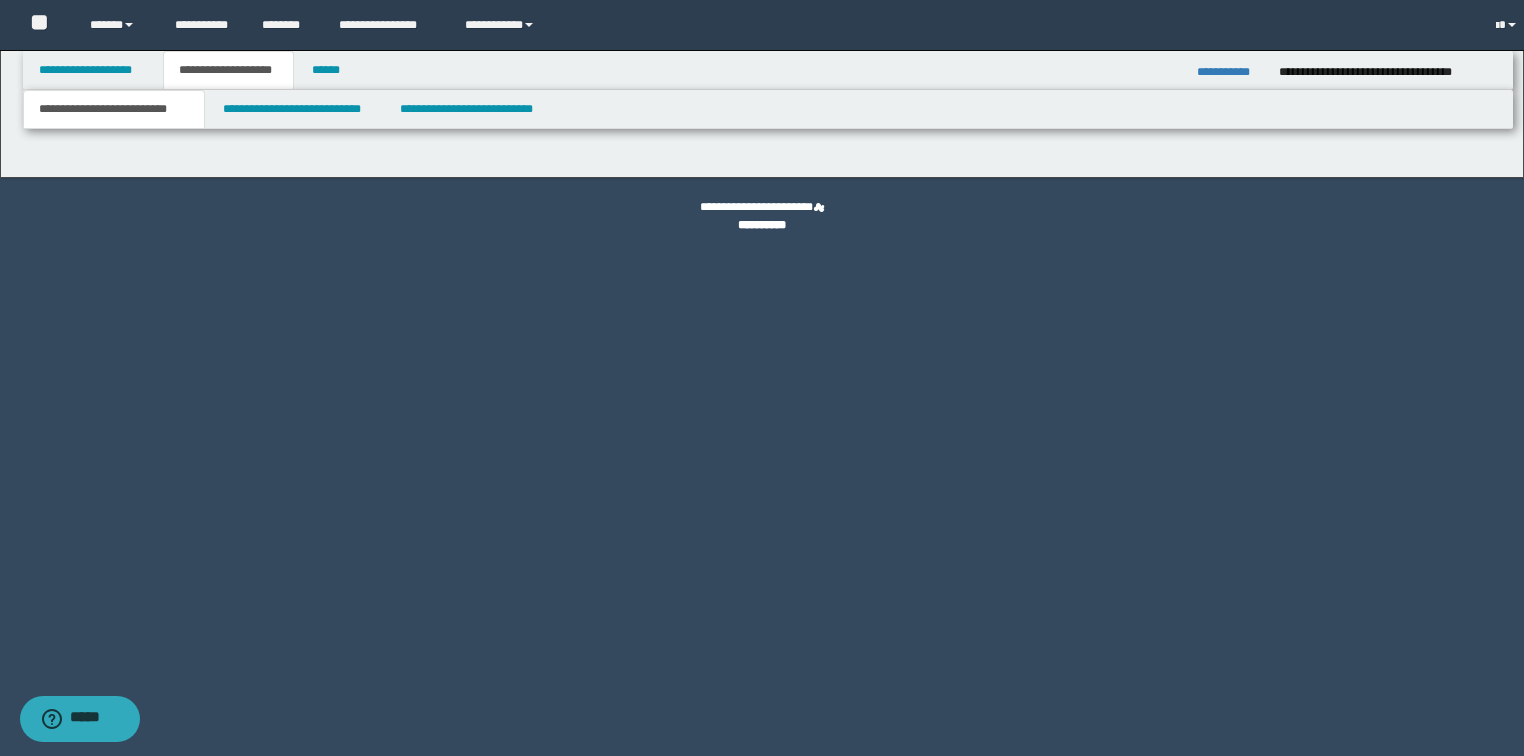 scroll, scrollTop: 0, scrollLeft: 0, axis: both 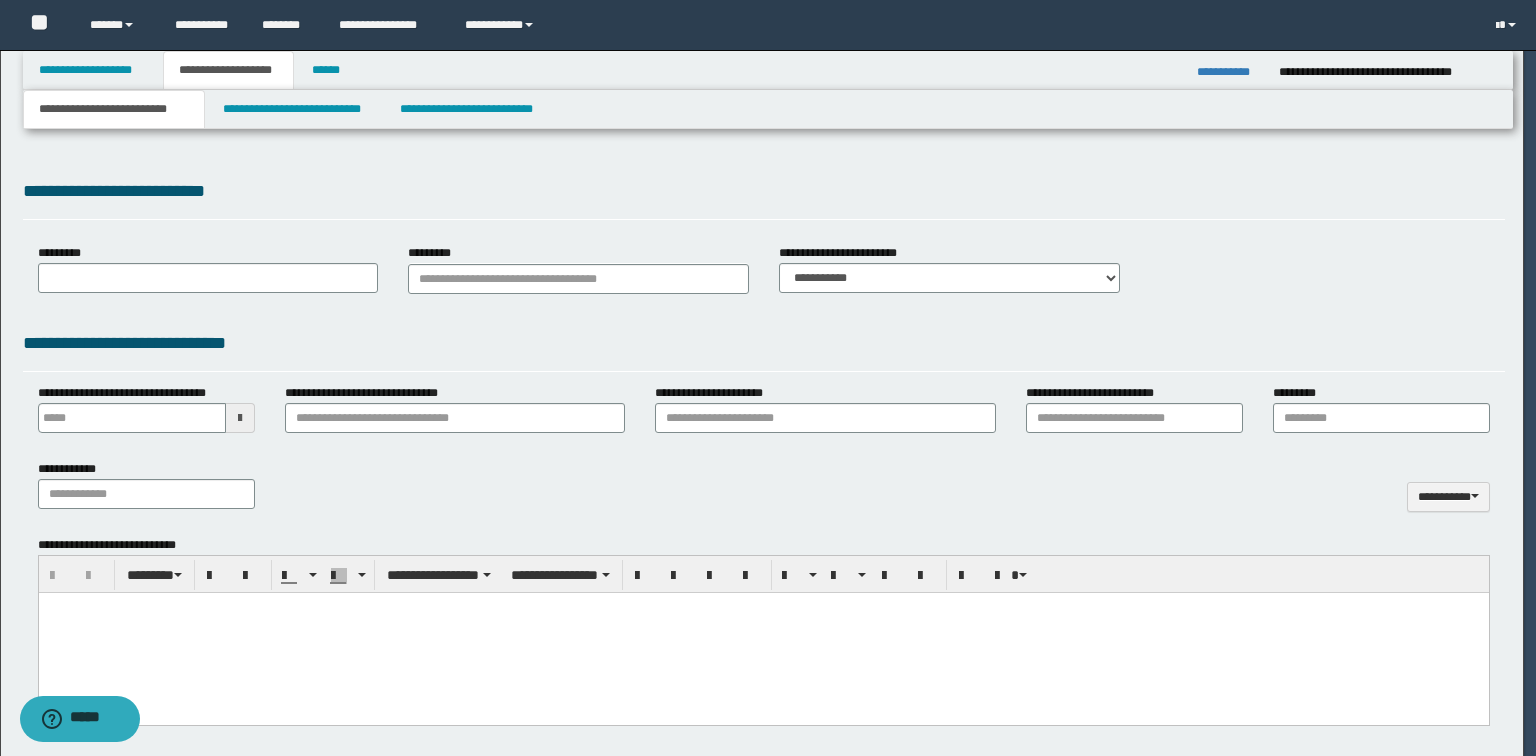 select on "*" 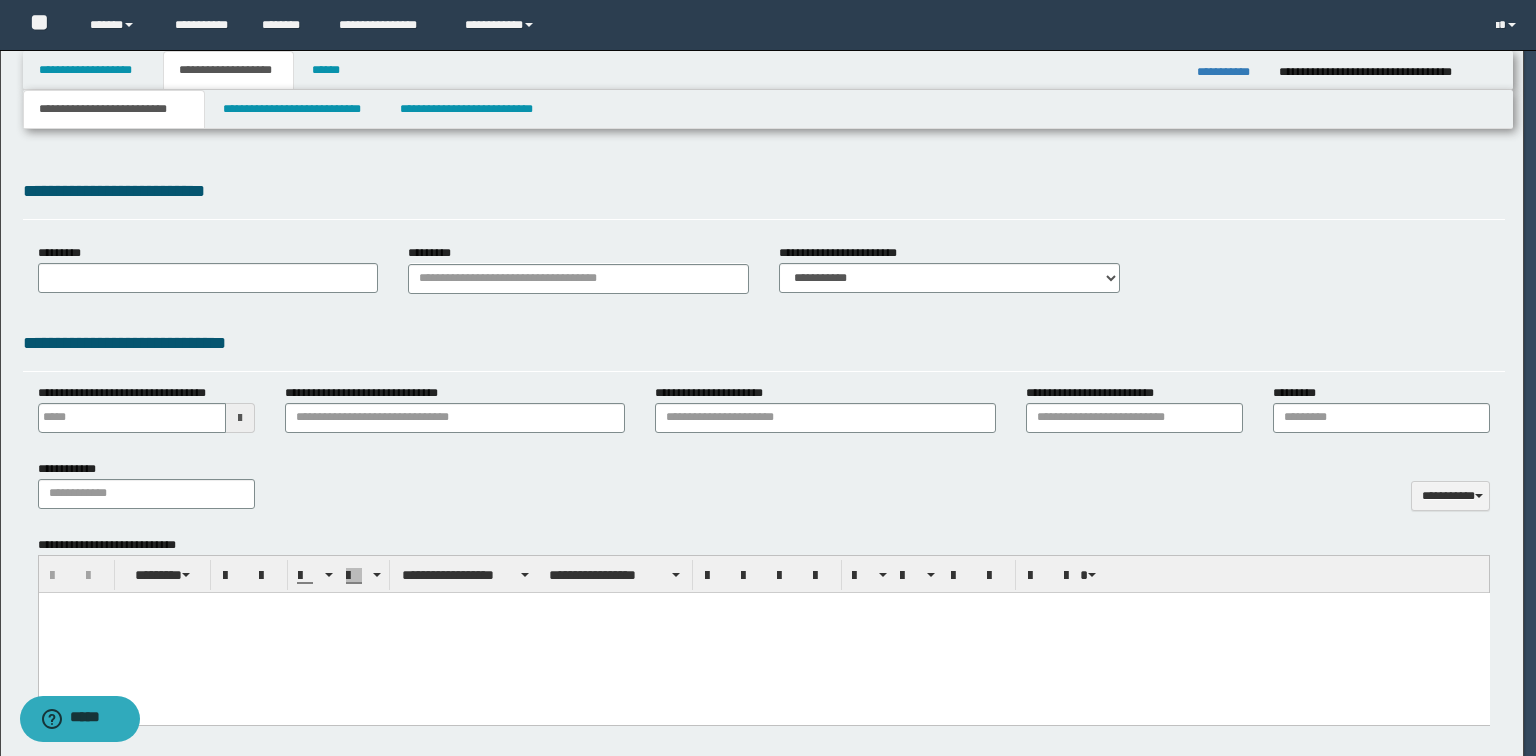 scroll, scrollTop: 0, scrollLeft: 0, axis: both 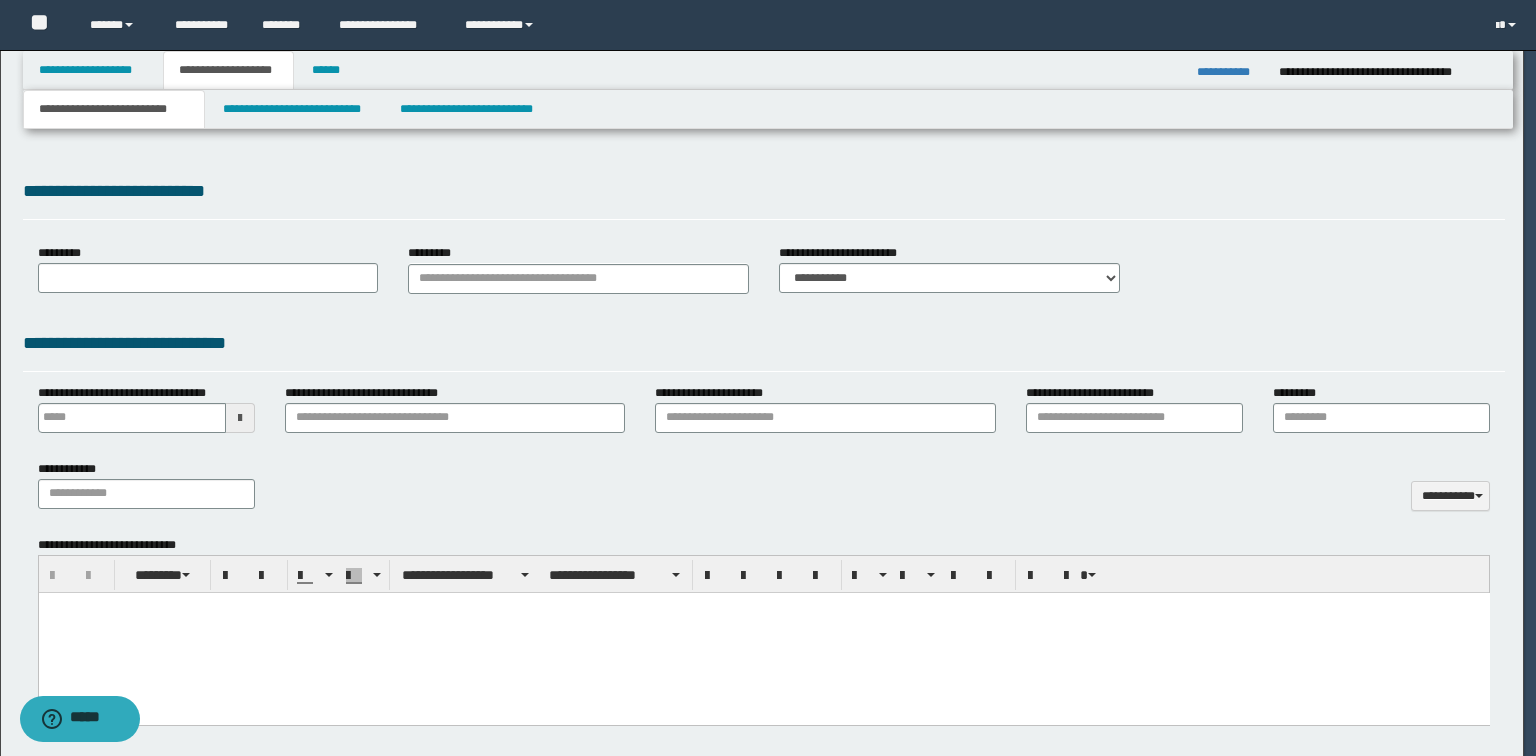 type 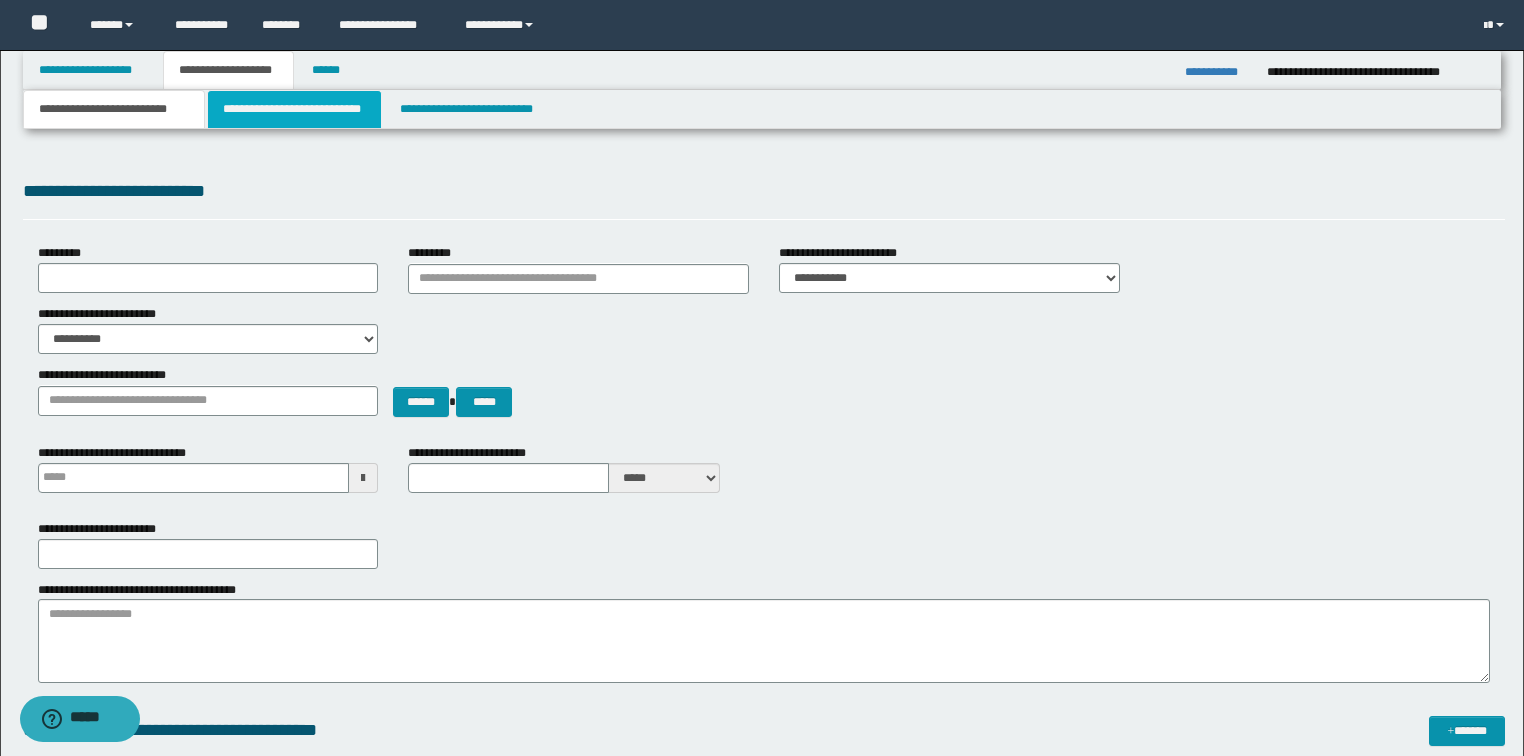 click on "**********" at bounding box center (294, 109) 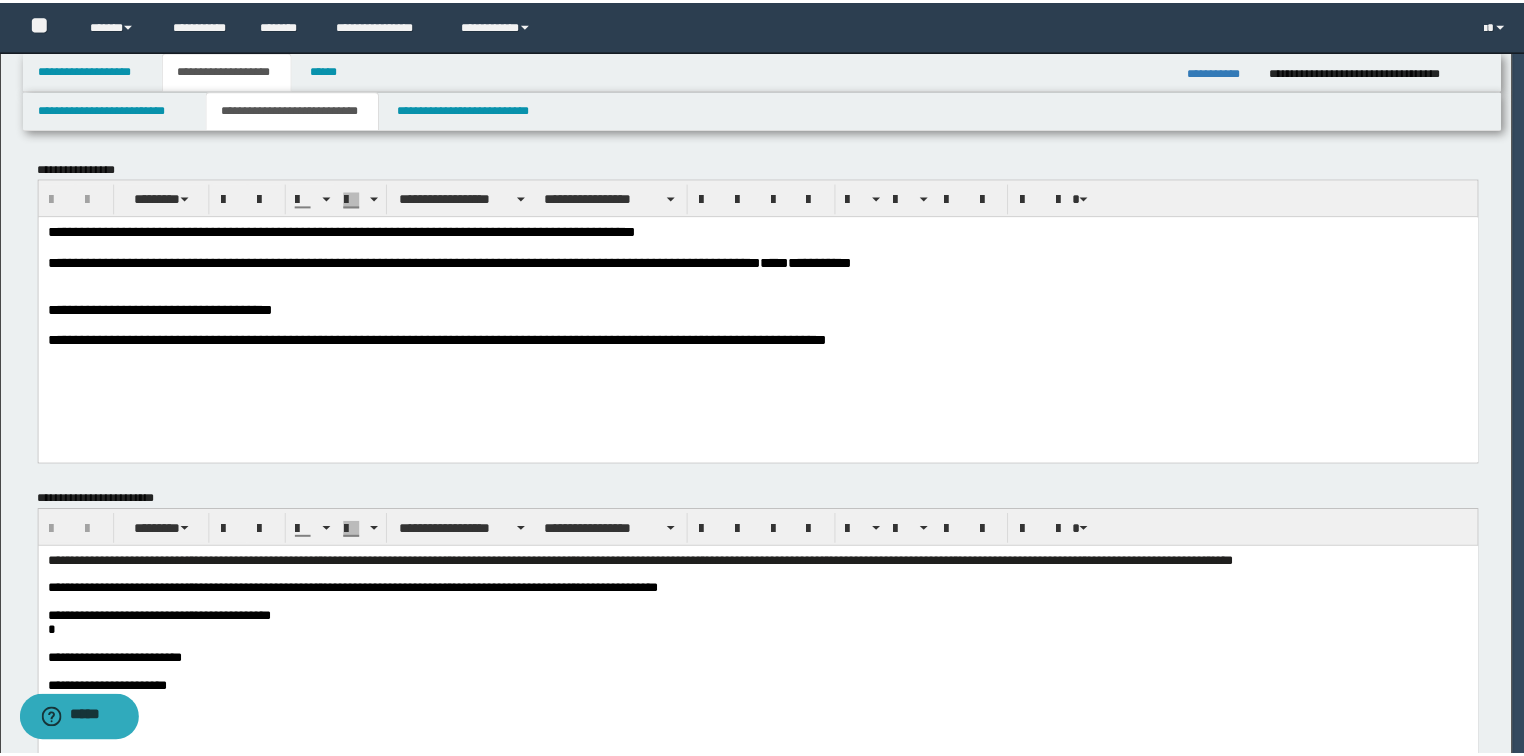 scroll, scrollTop: 0, scrollLeft: 0, axis: both 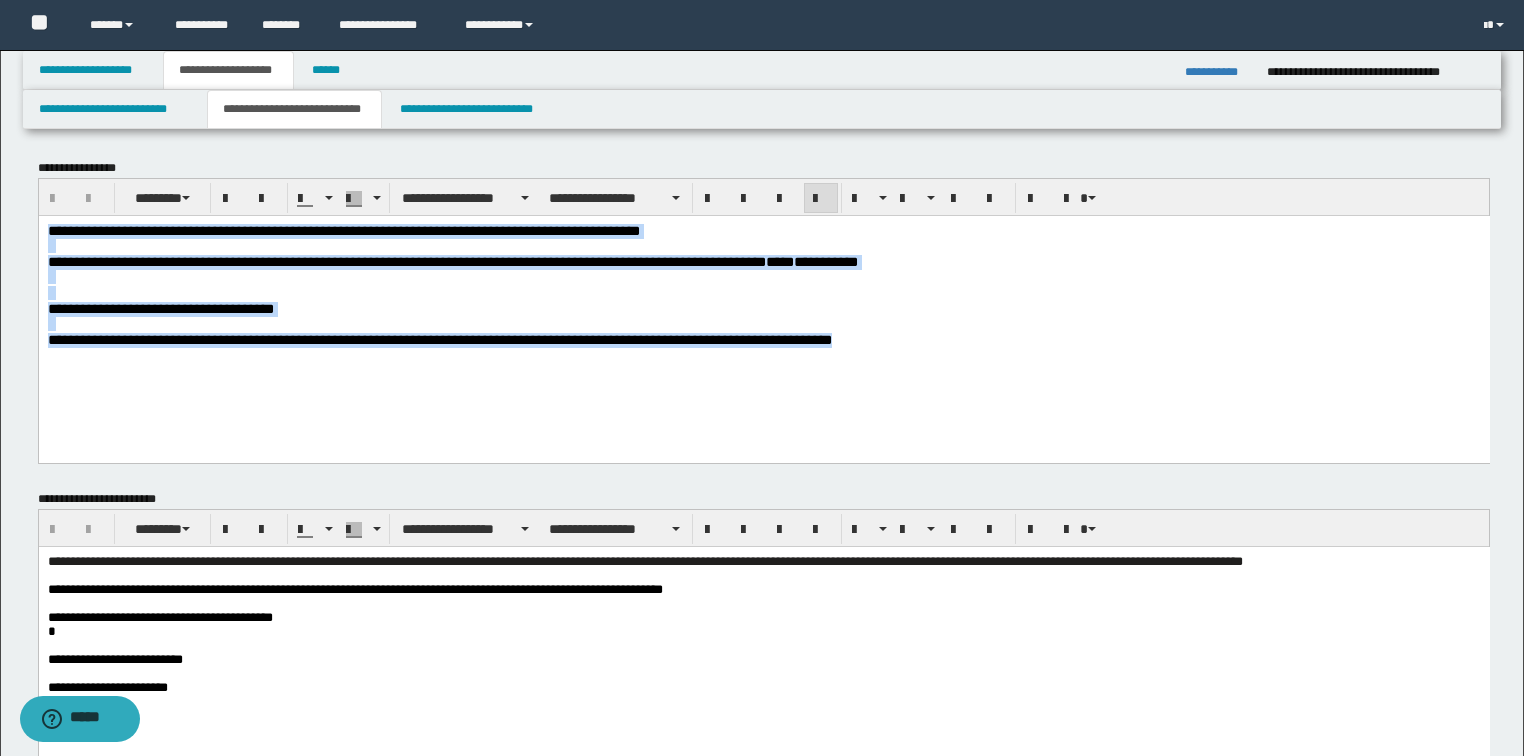 drag, startPoint x: 861, startPoint y: 380, endPoint x: 6, endPoint y: 208, distance: 872.129 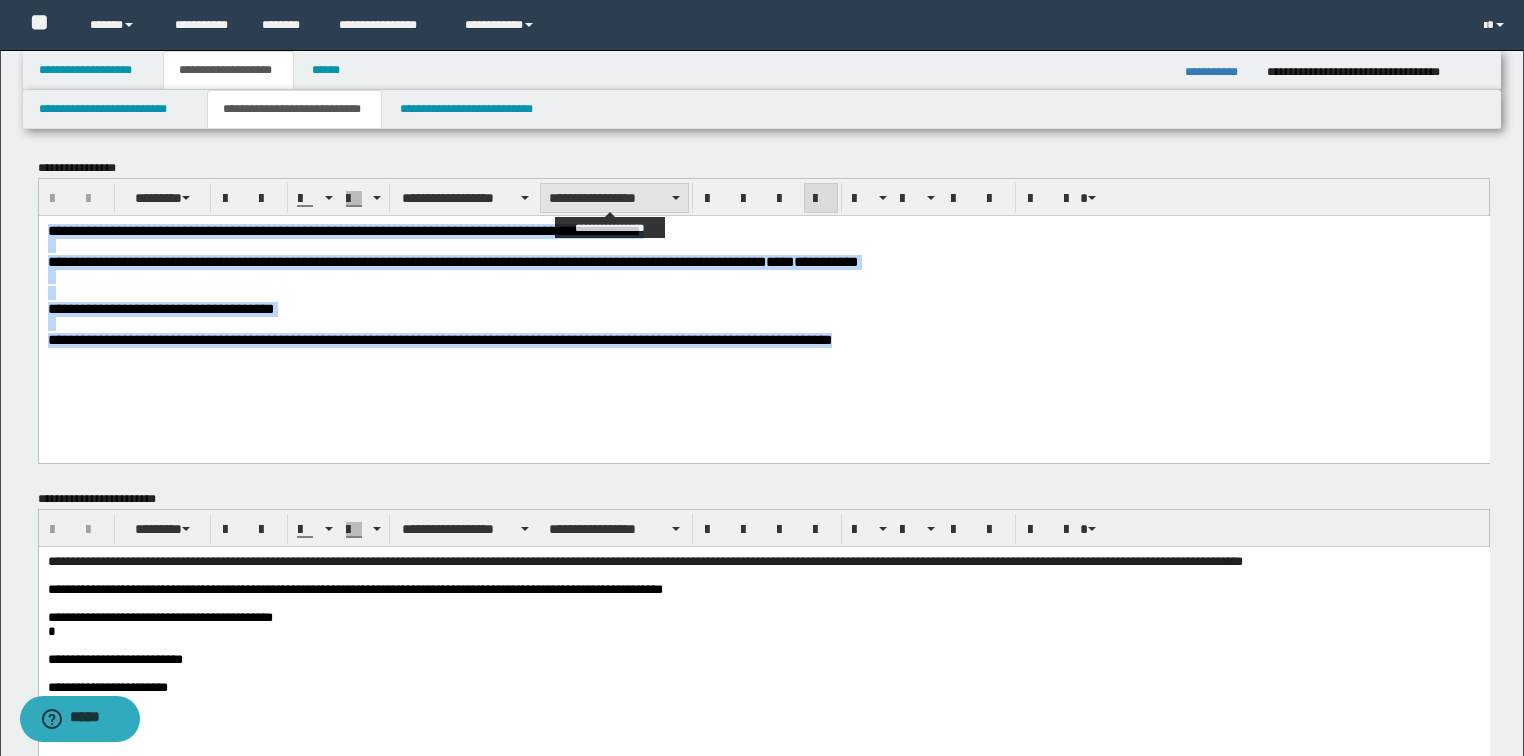 click on "**********" at bounding box center [614, 198] 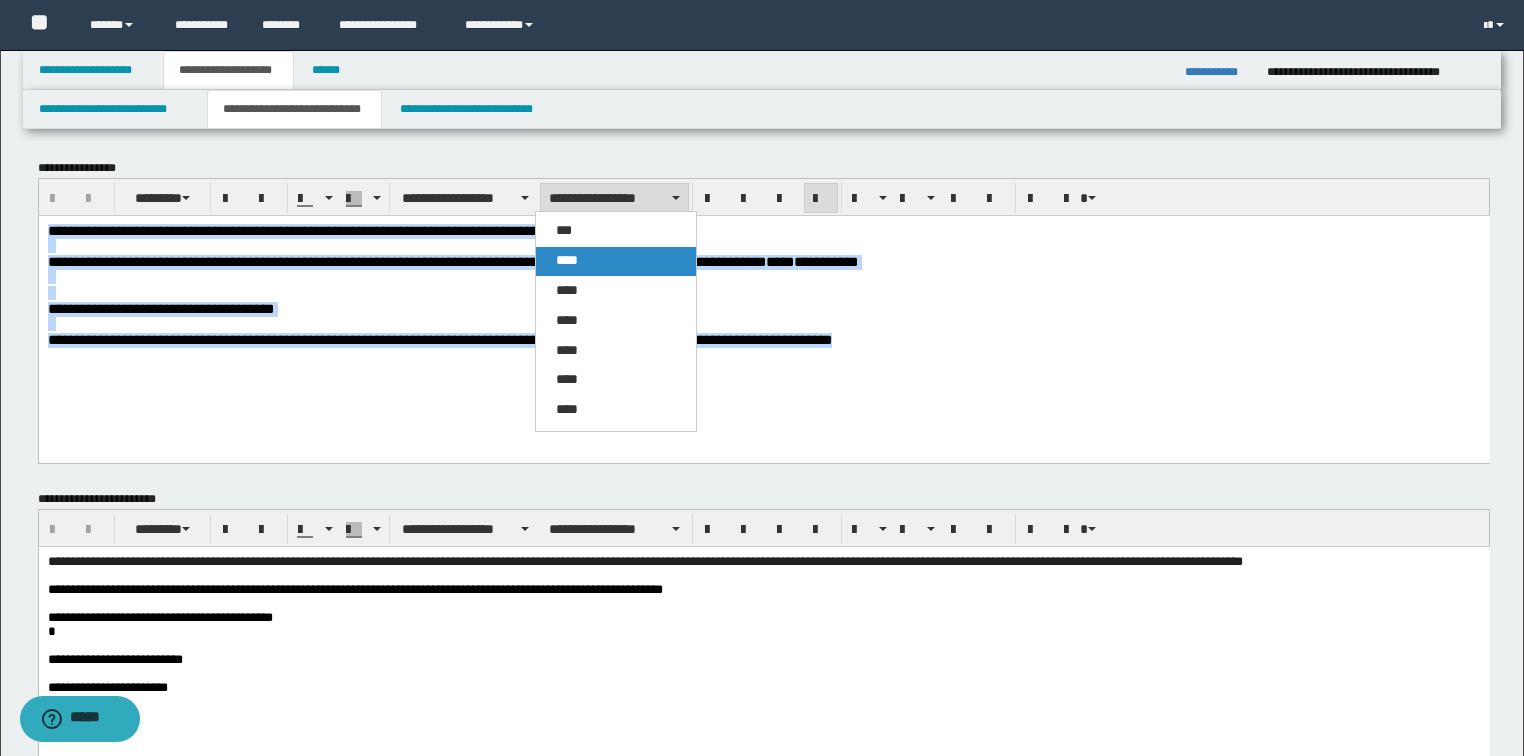 click on "****" at bounding box center [616, 261] 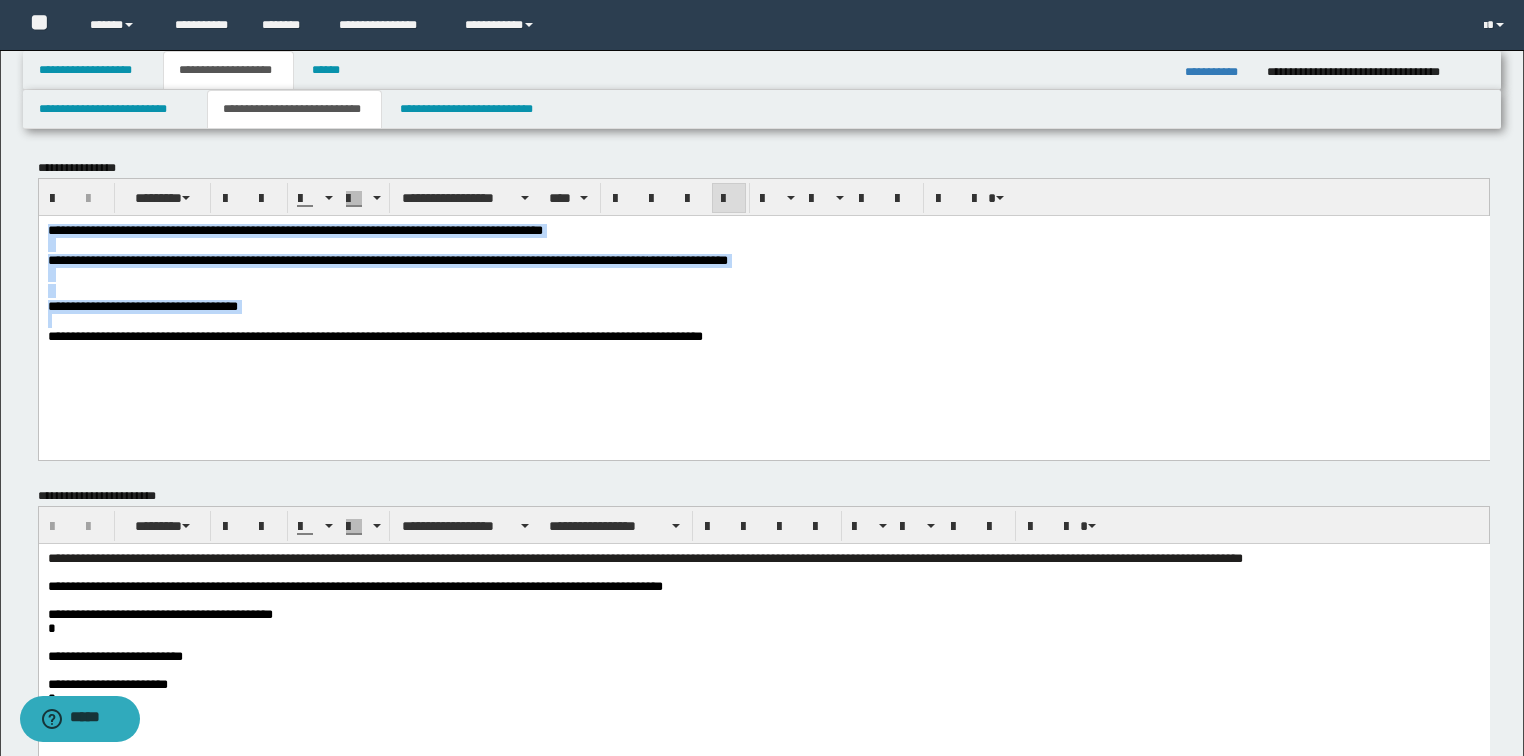 click on "**********" at bounding box center (763, 260) 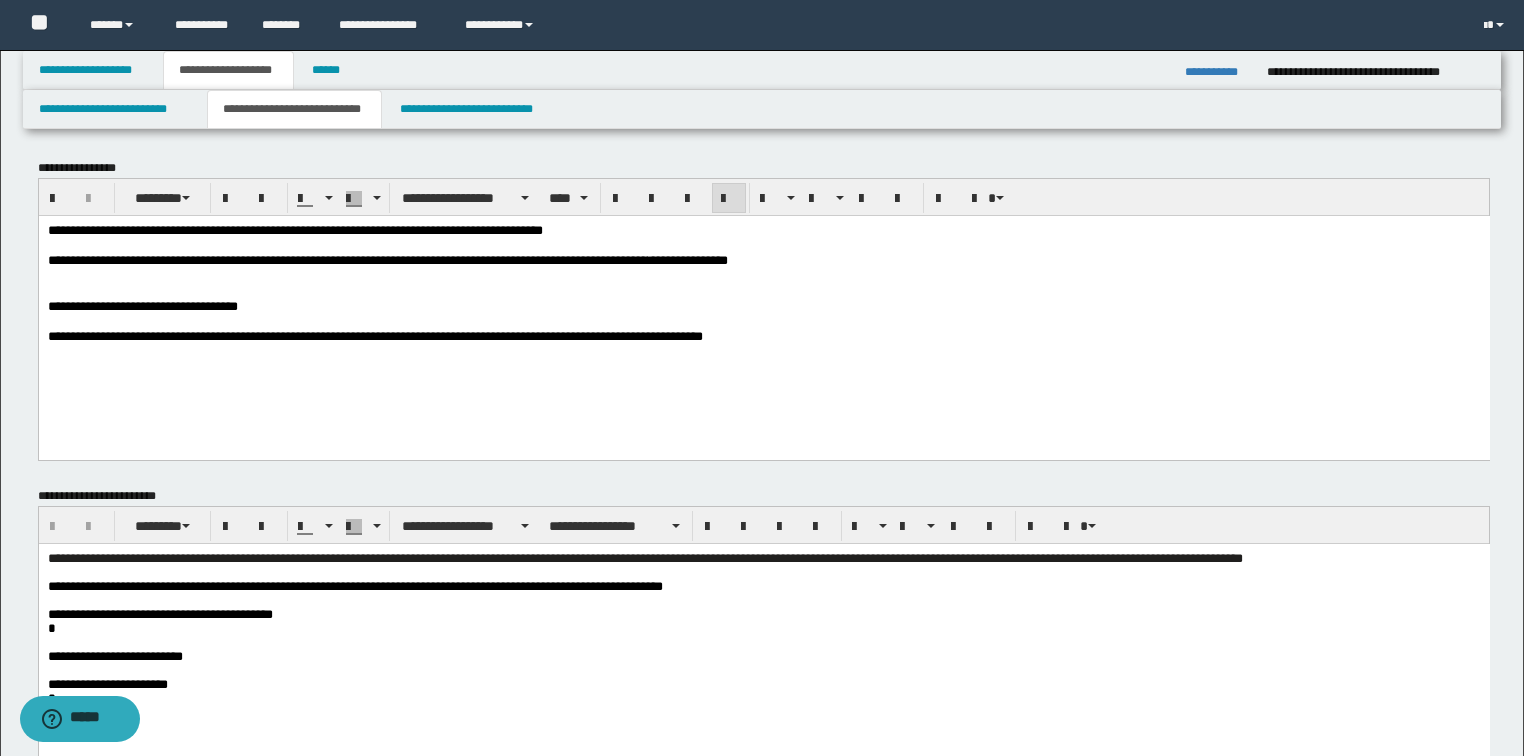 click on "**********" at bounding box center [763, 230] 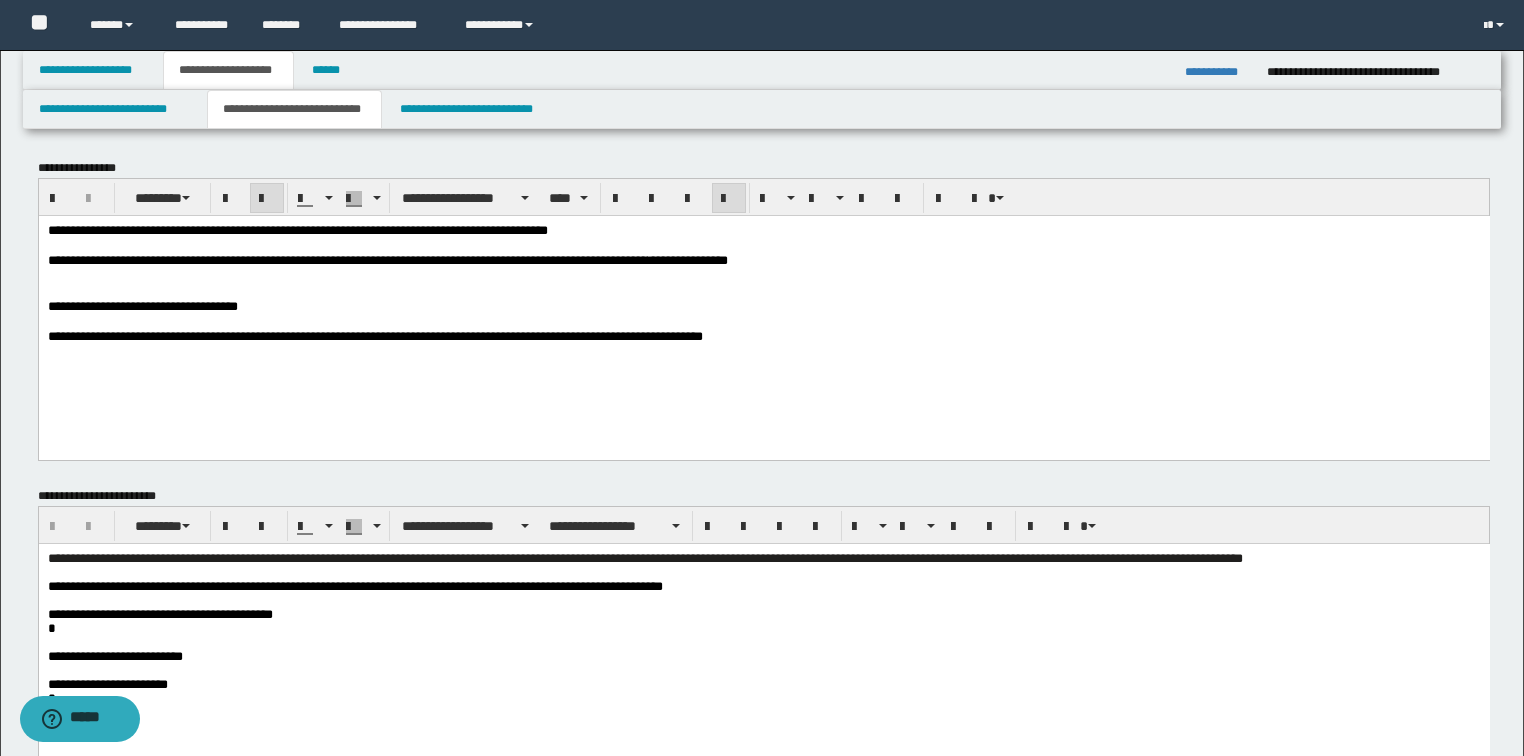 type 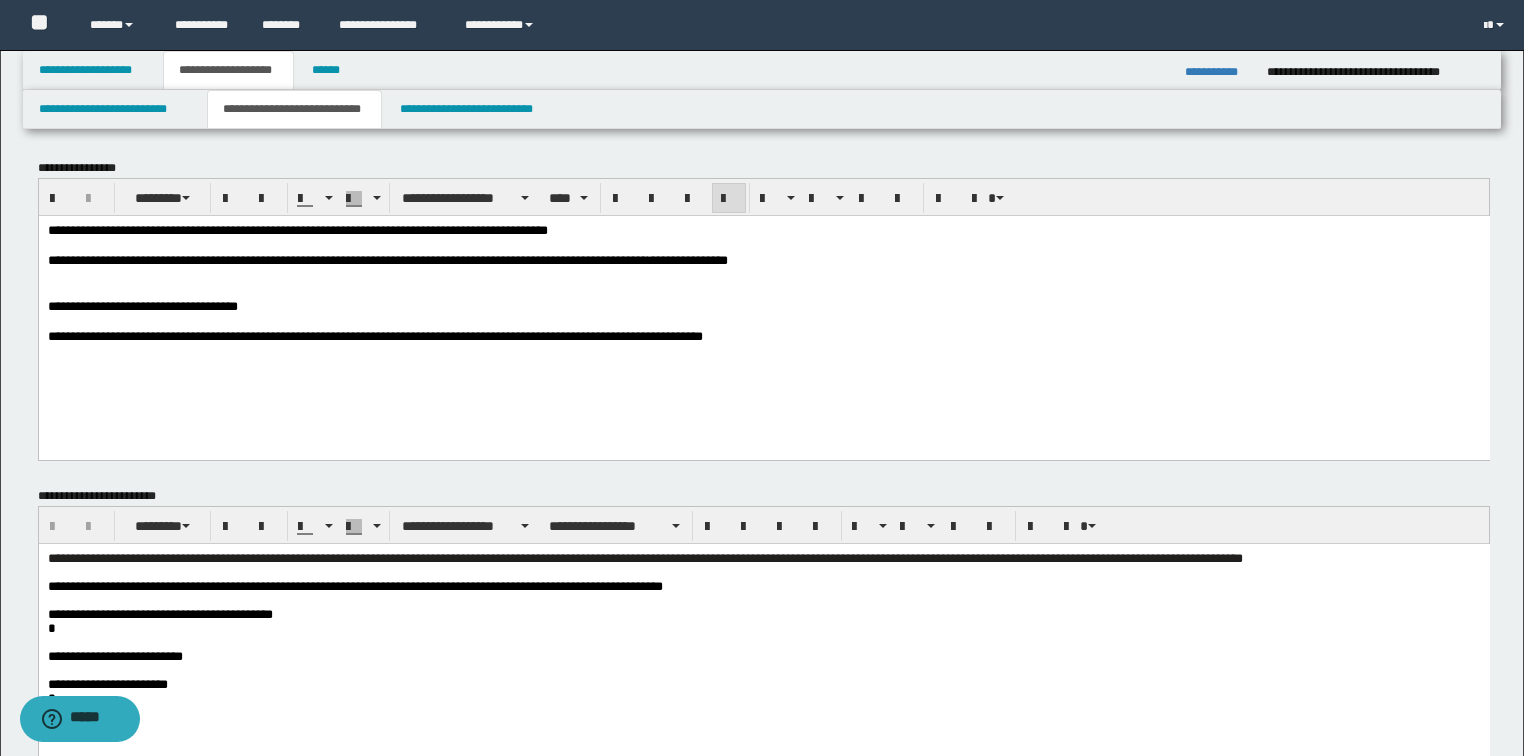 click on "**********" at bounding box center (297, 229) 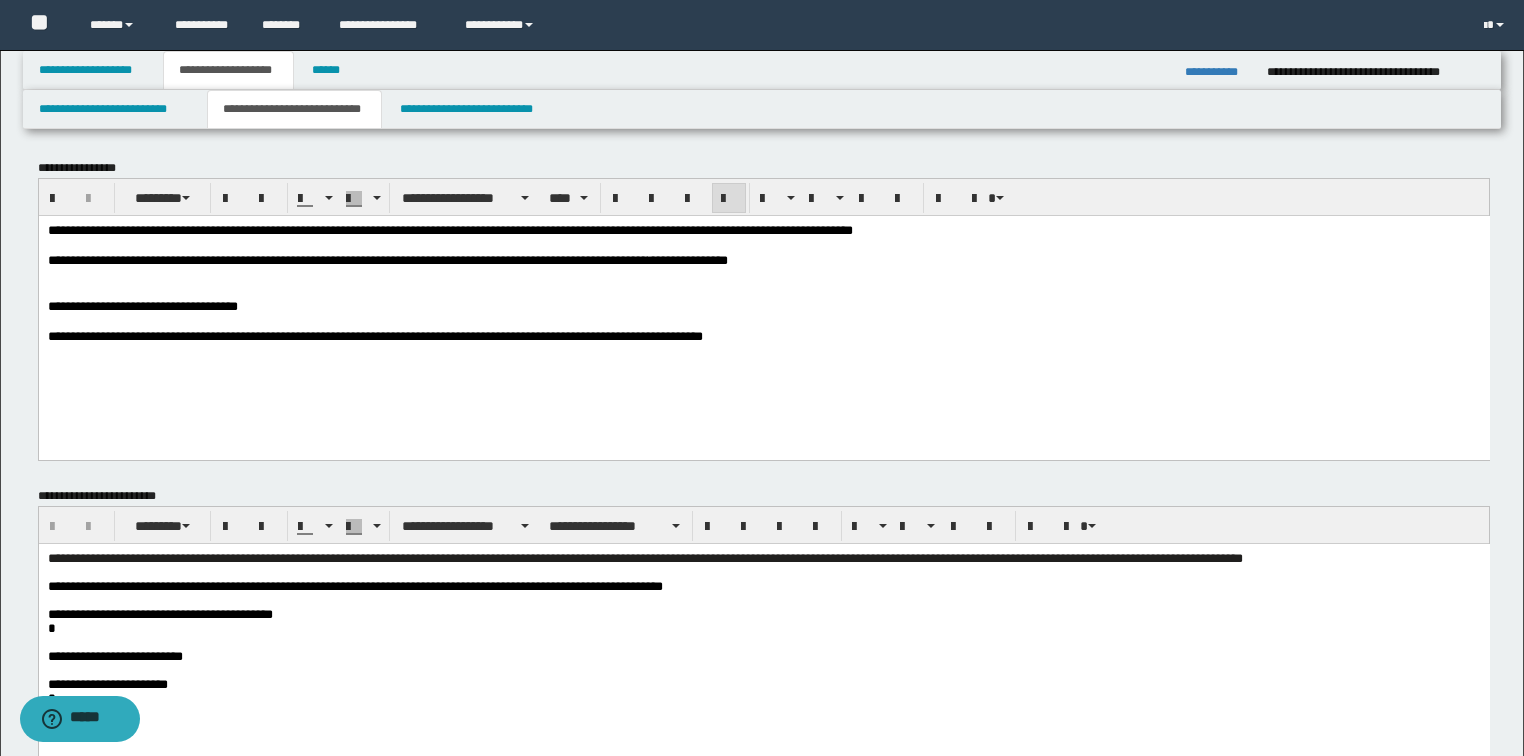 click on "**********" at bounding box center (763, 308) 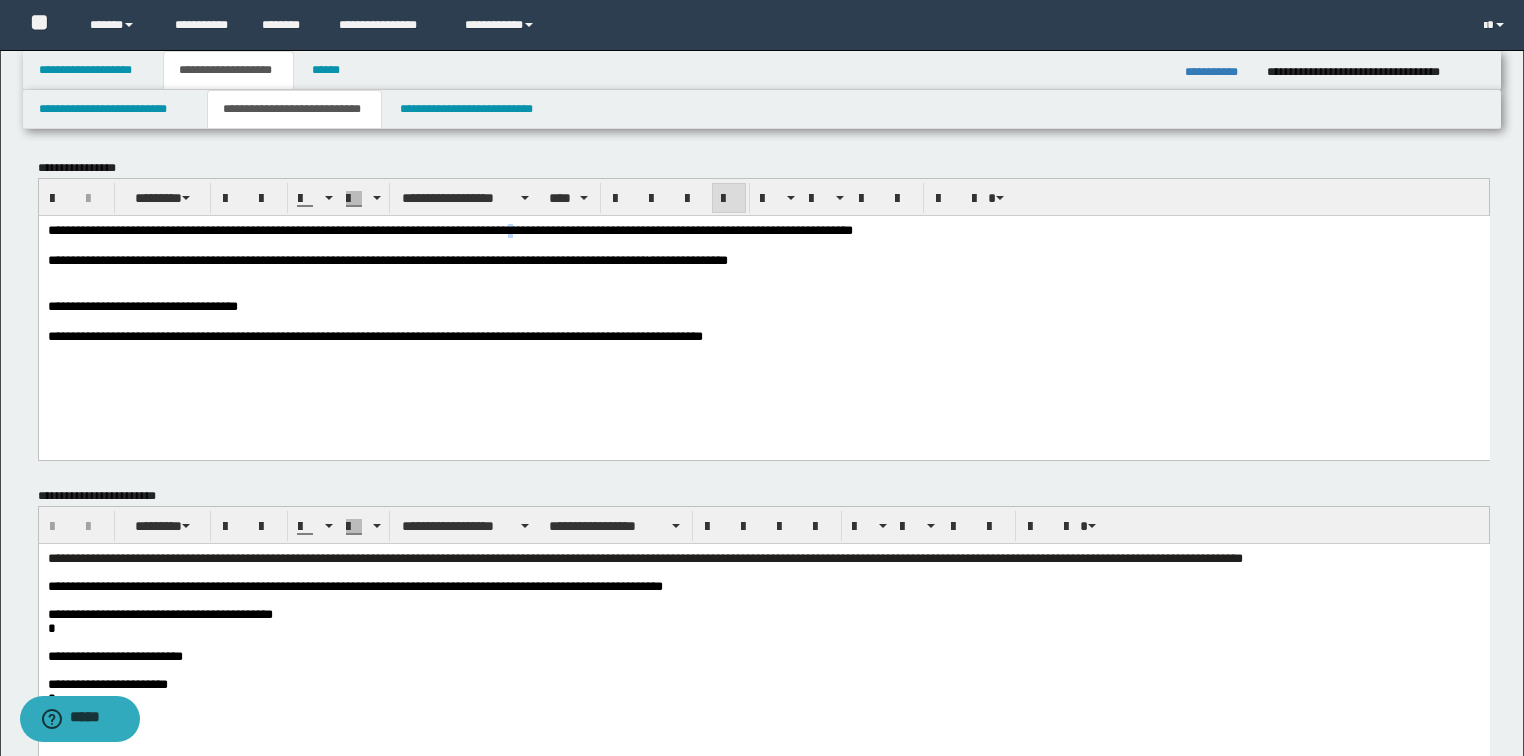 click on "**********" at bounding box center (449, 229) 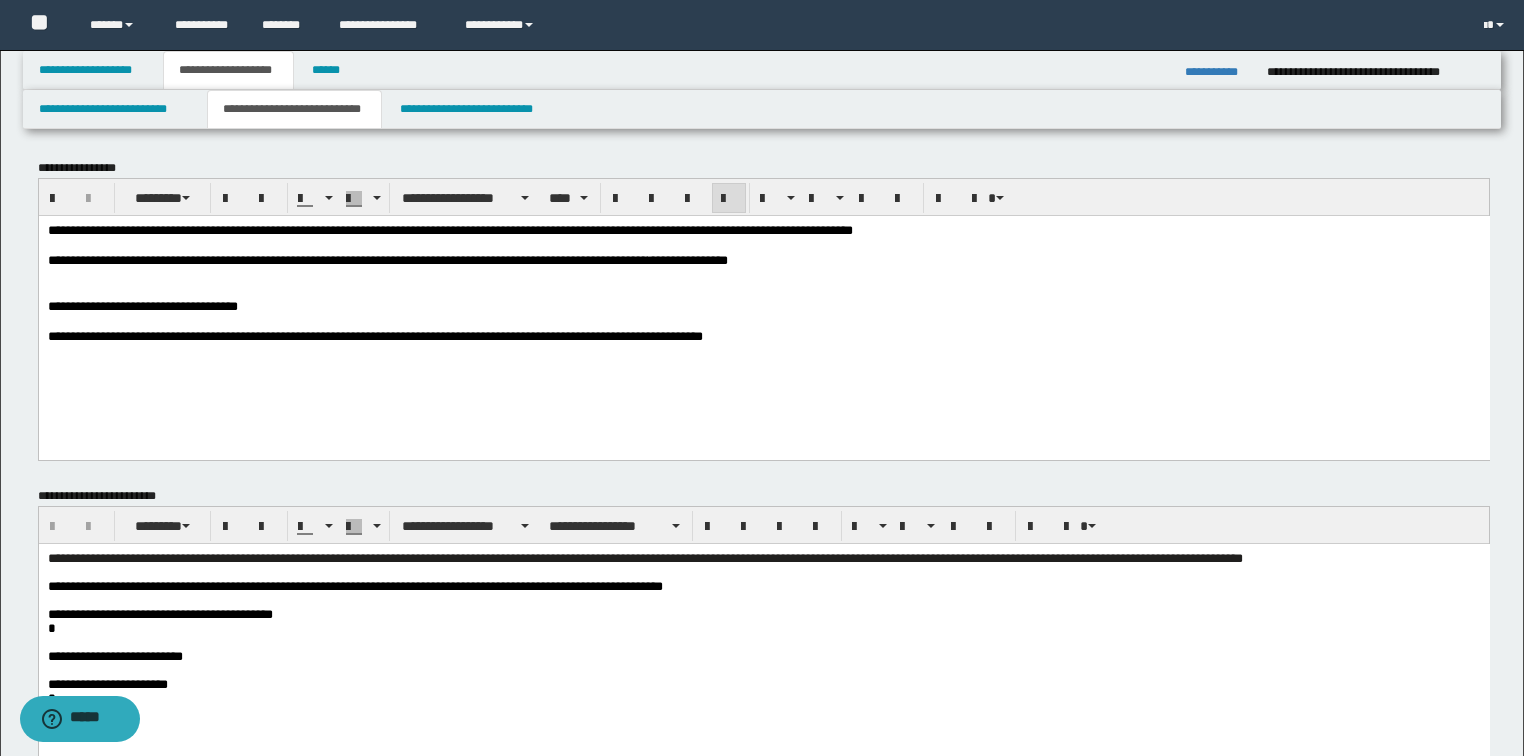 click on "**********" at bounding box center (763, 308) 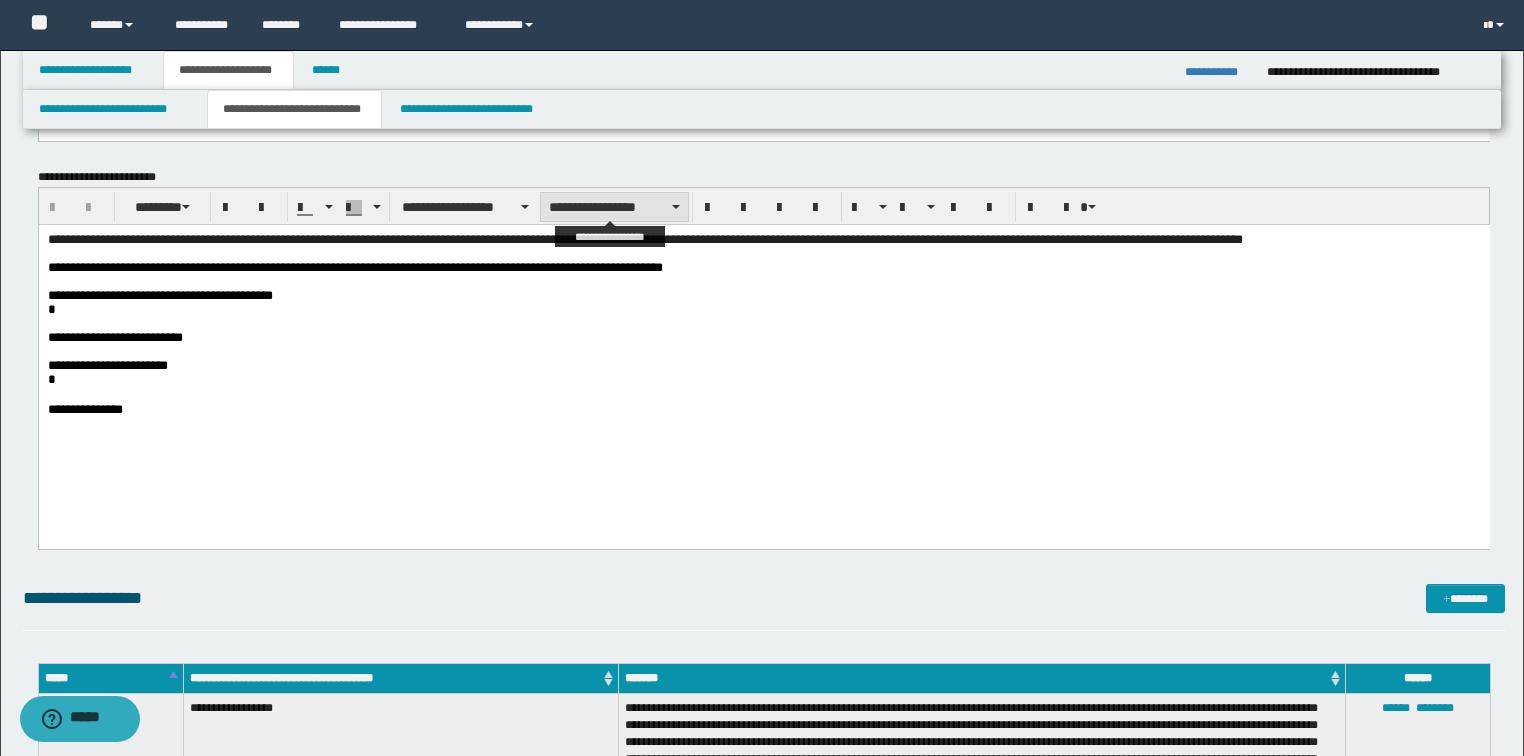 scroll, scrollTop: 320, scrollLeft: 0, axis: vertical 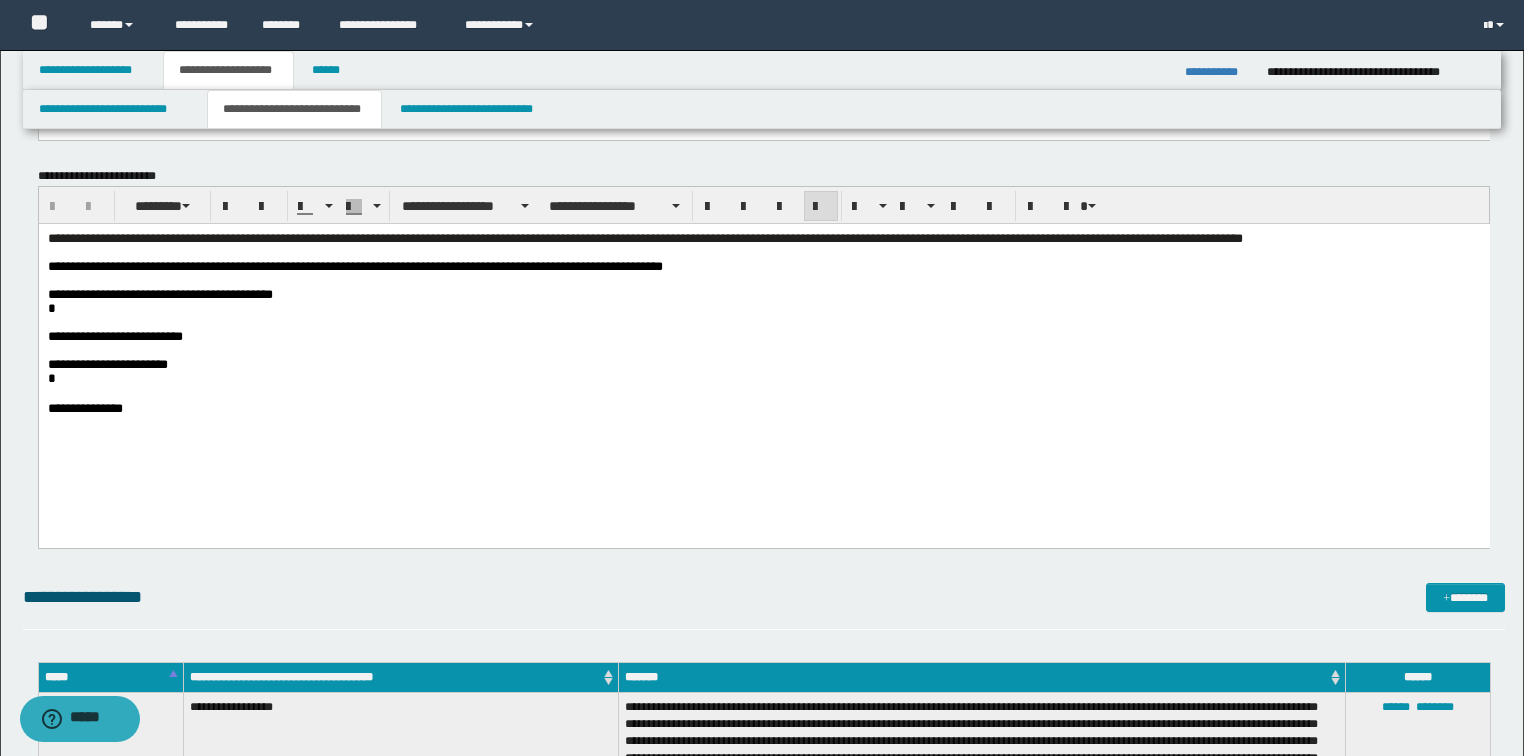 click on "**********" at bounding box center (763, 266) 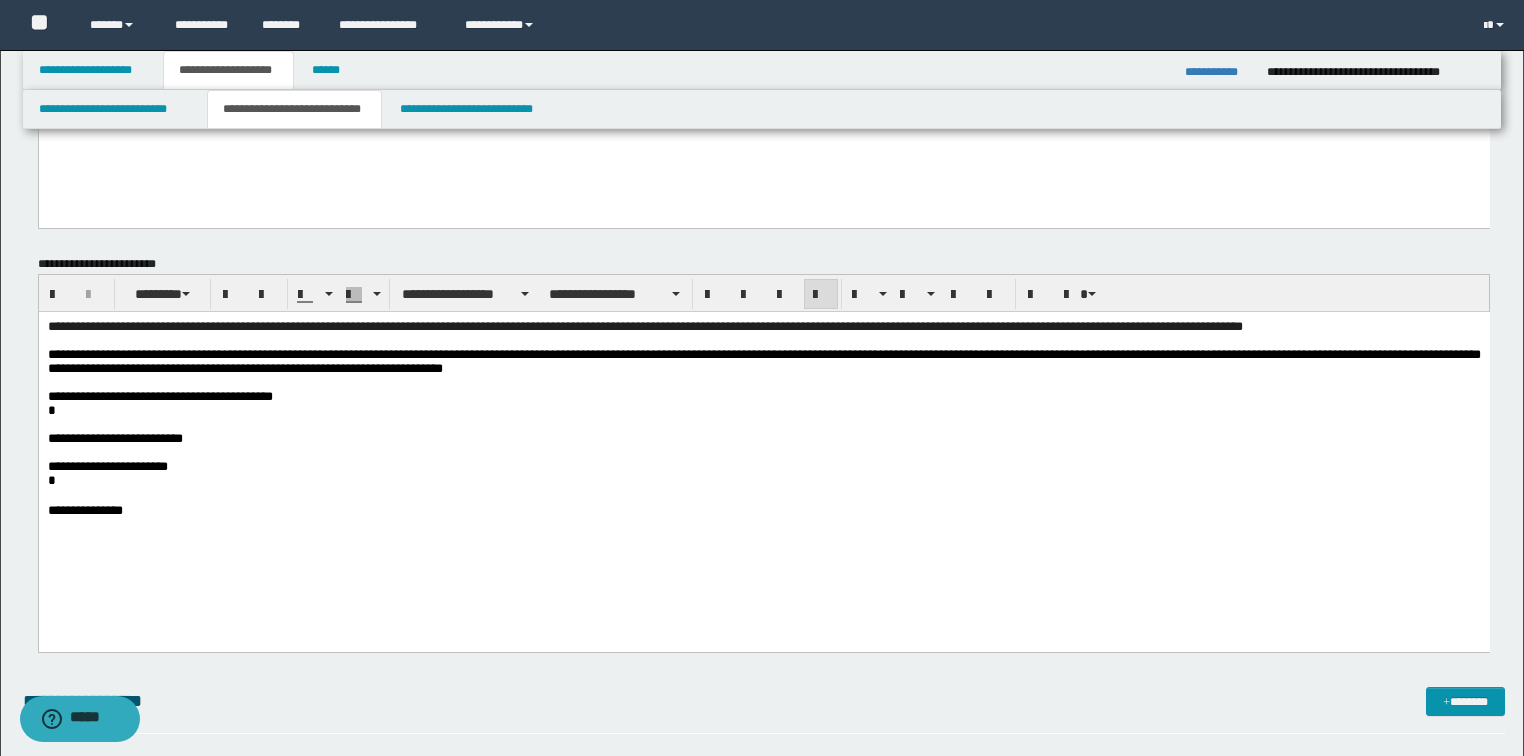 scroll, scrollTop: 160, scrollLeft: 0, axis: vertical 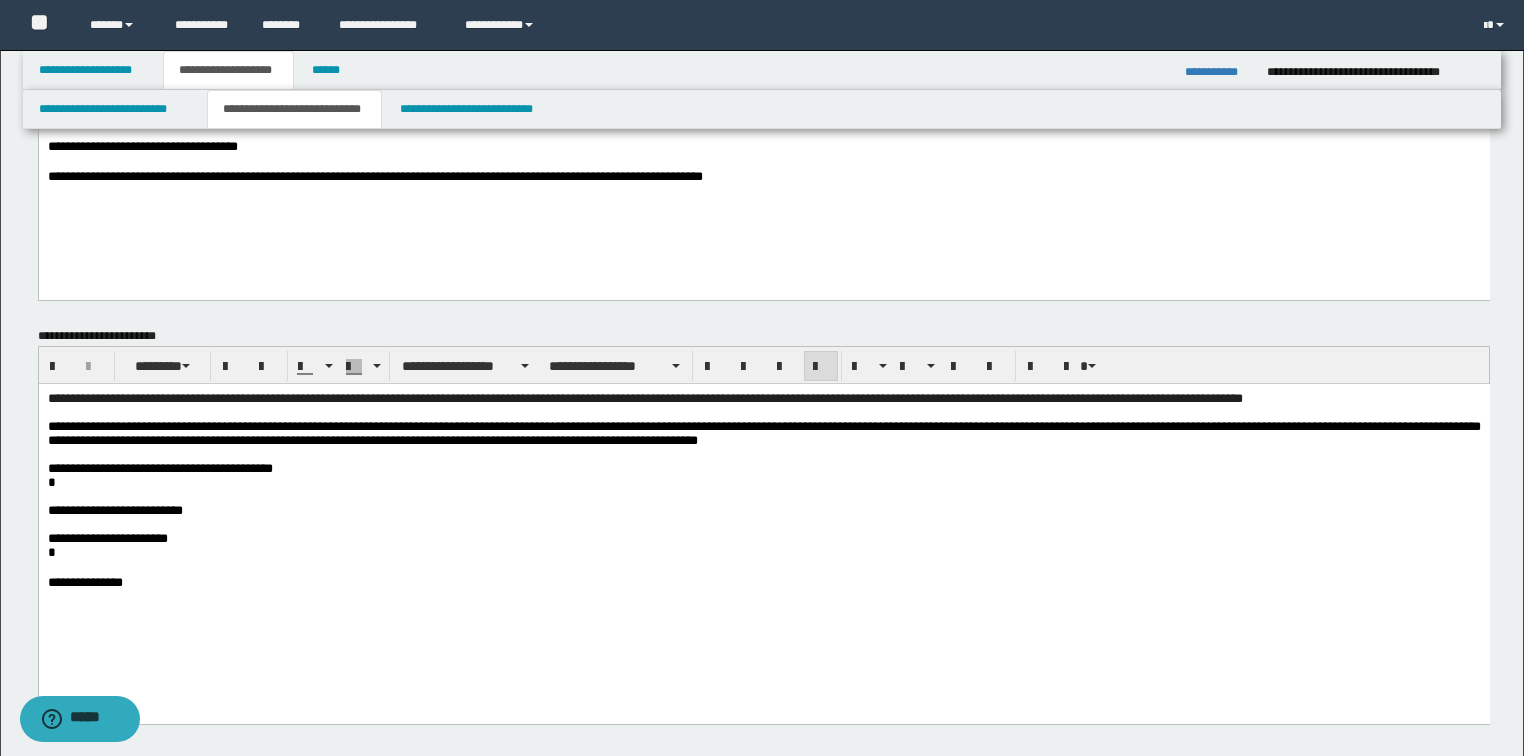 click on "*" at bounding box center (763, 552) 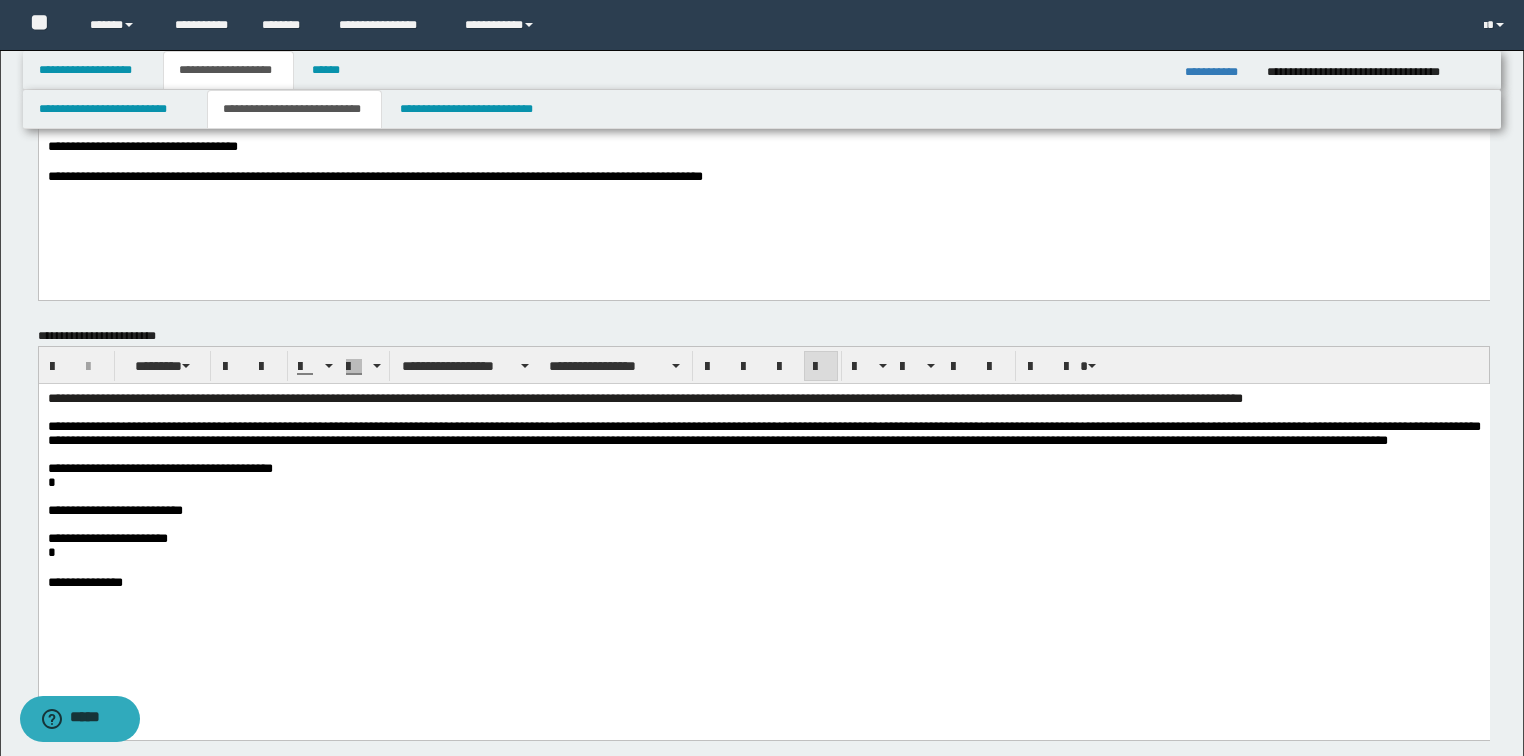 click on "*" at bounding box center (763, 552) 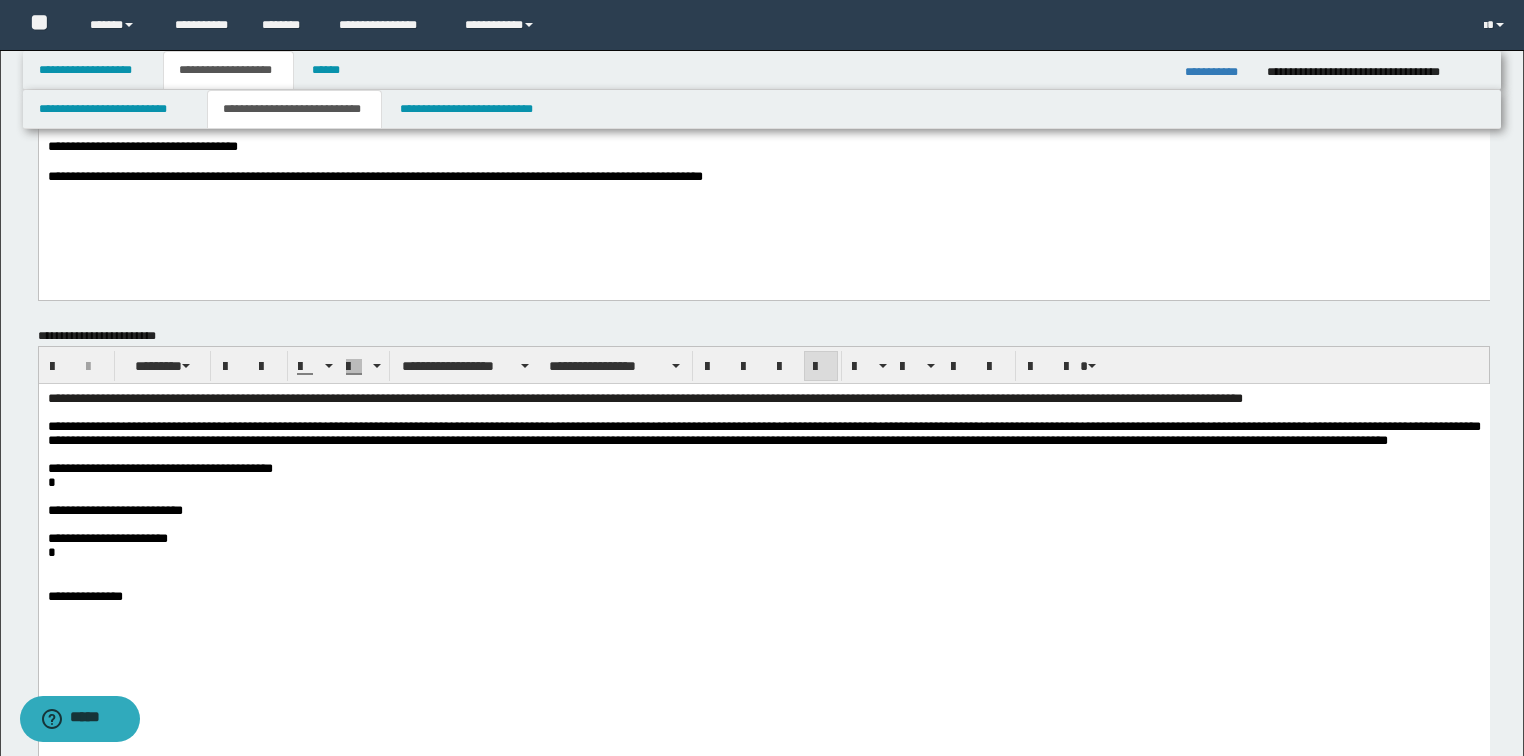 click on "**********" at bounding box center (763, 433) 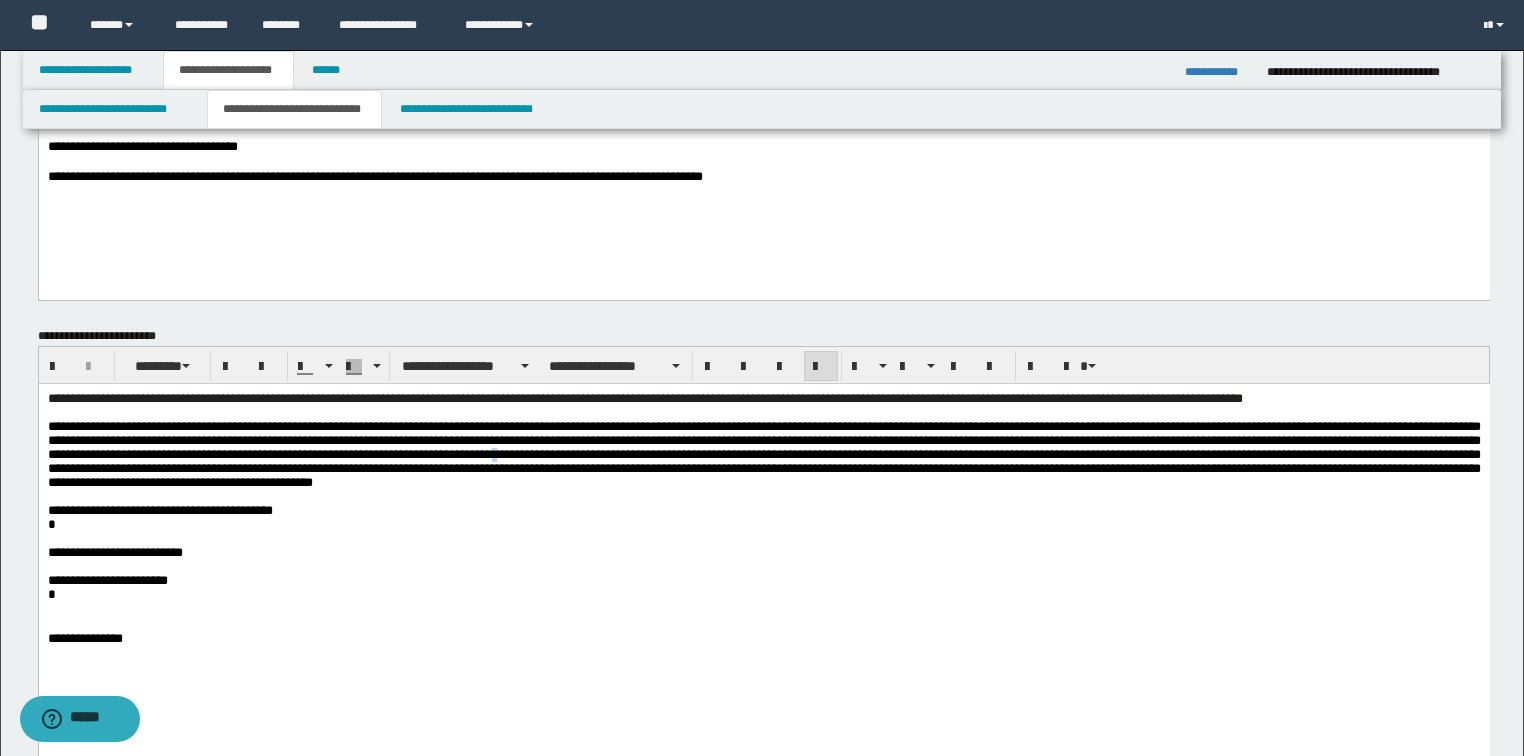 click at bounding box center (763, 453) 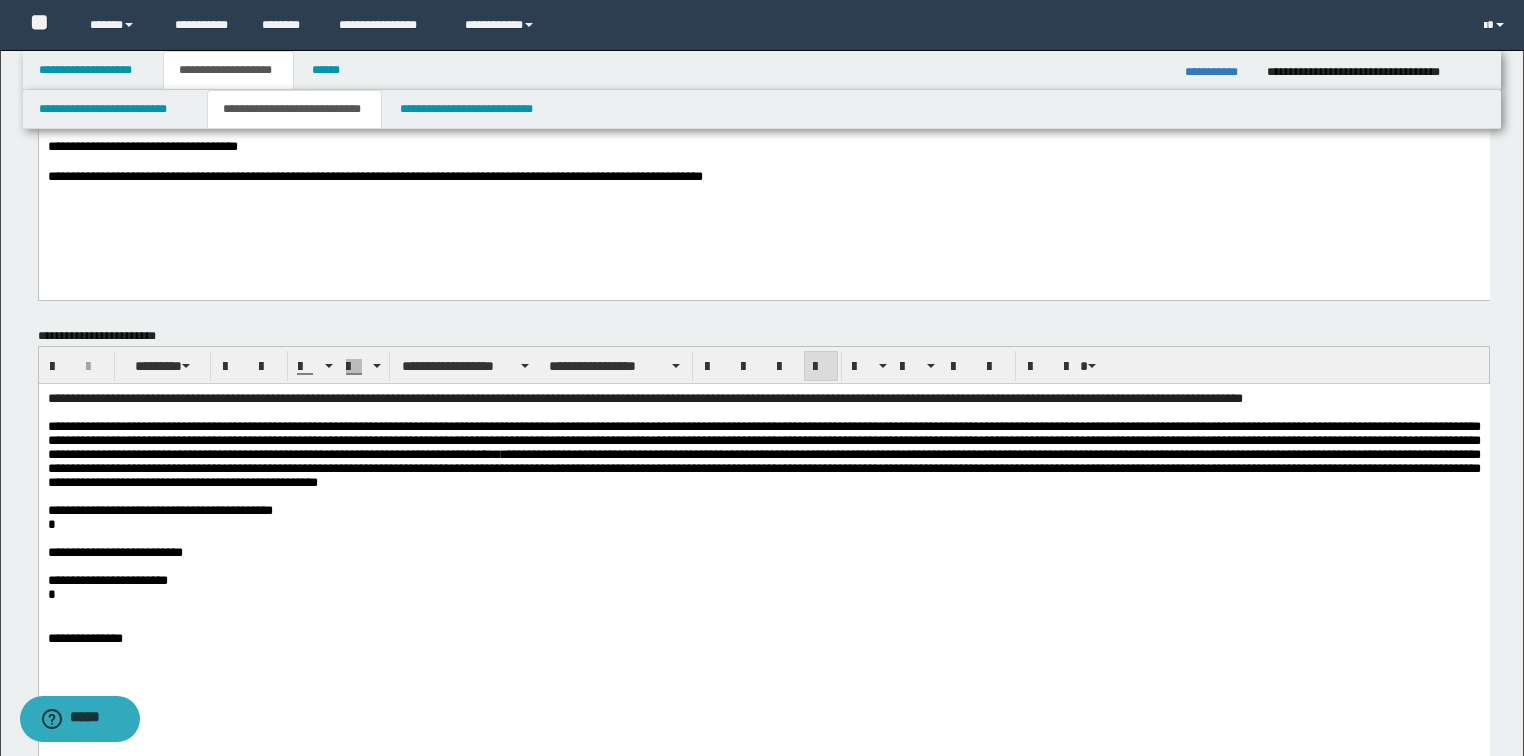 click on "**********" at bounding box center (763, 454) 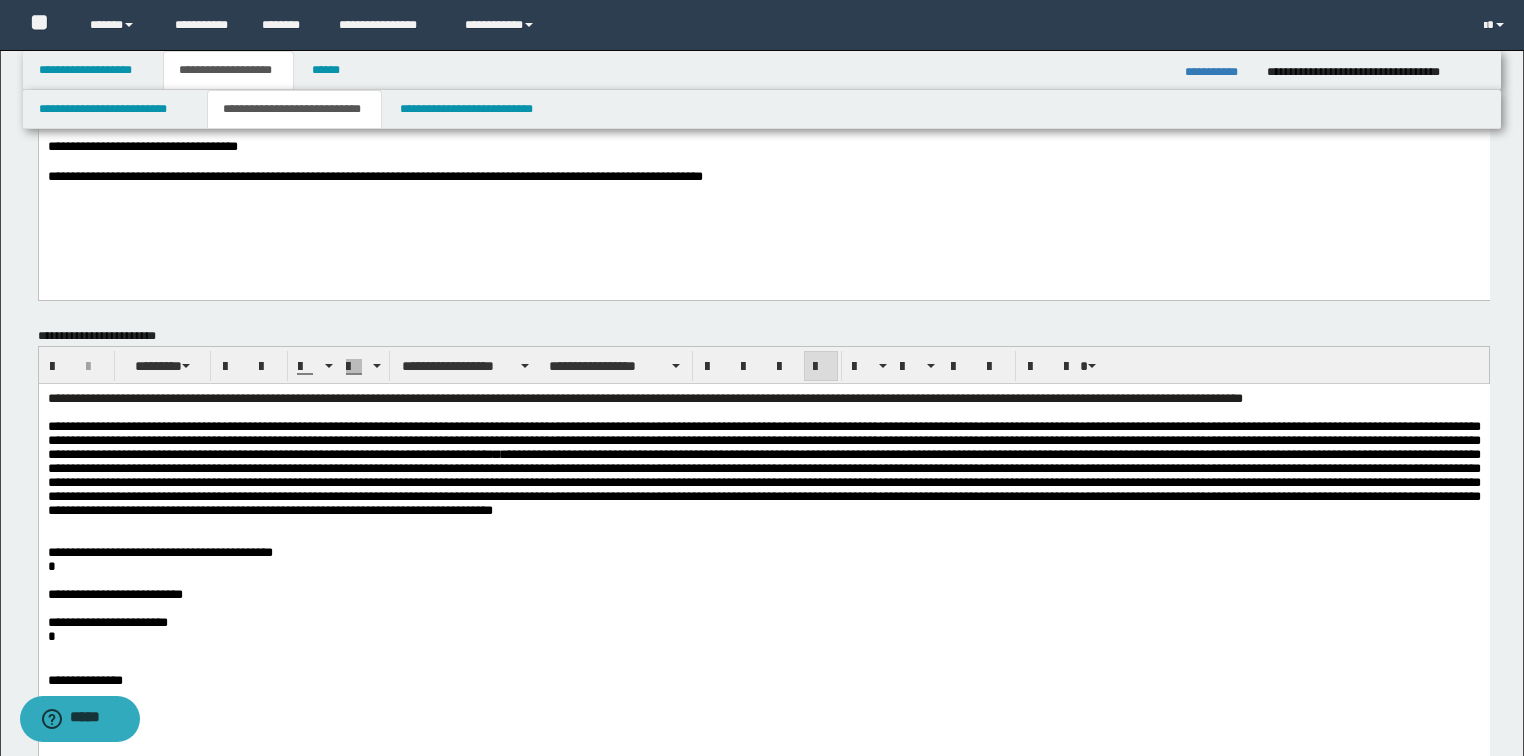click on "**********" at bounding box center [1218, 72] 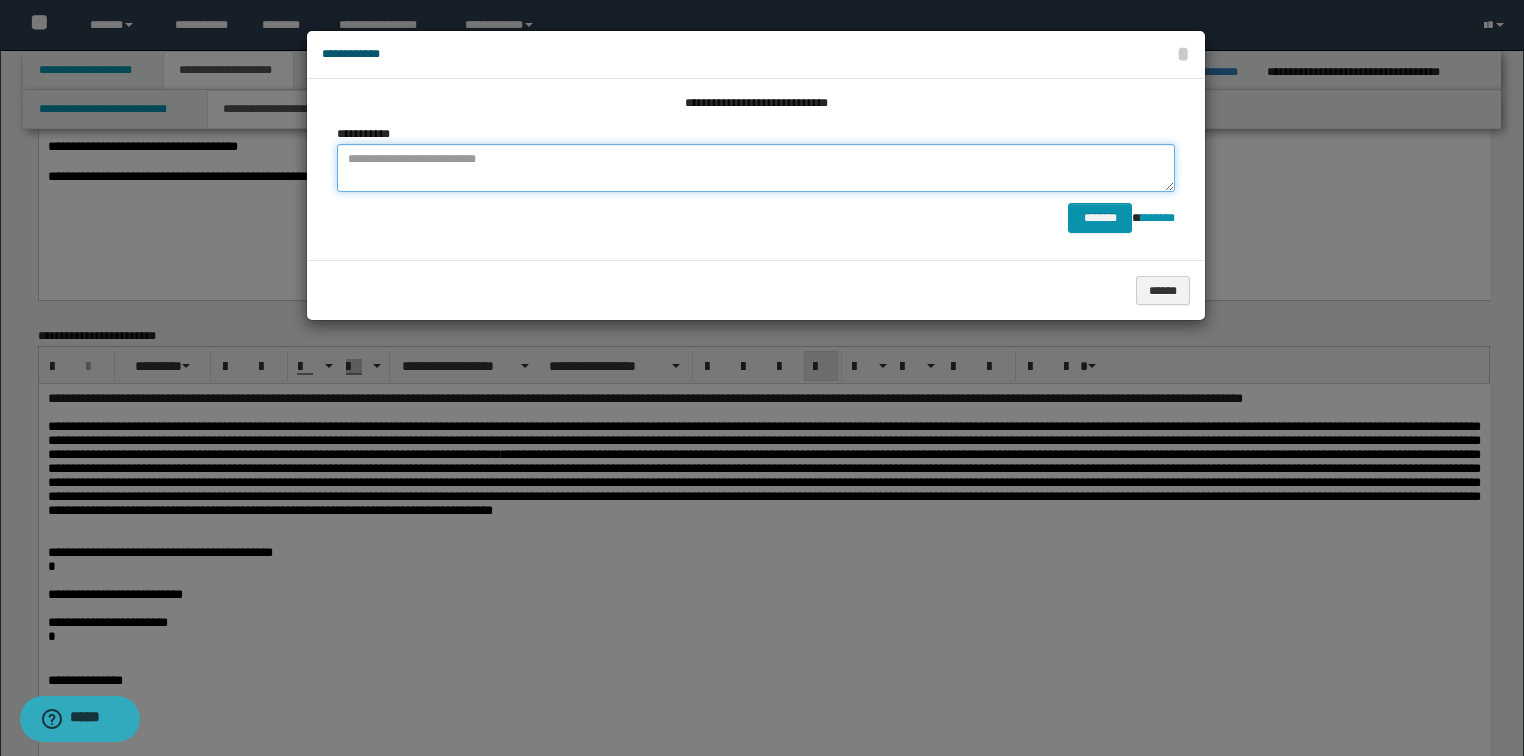 click at bounding box center [756, 168] 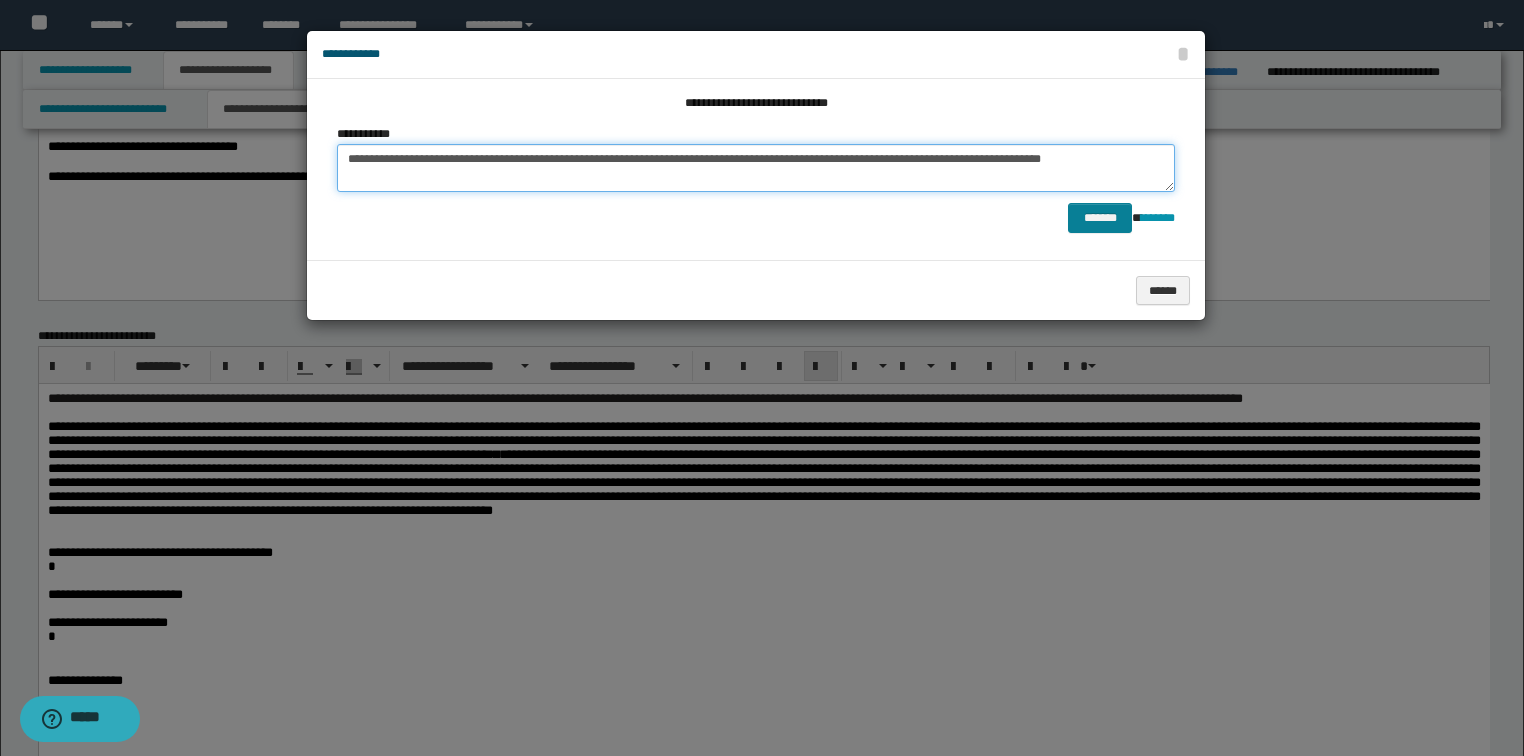 type on "**********" 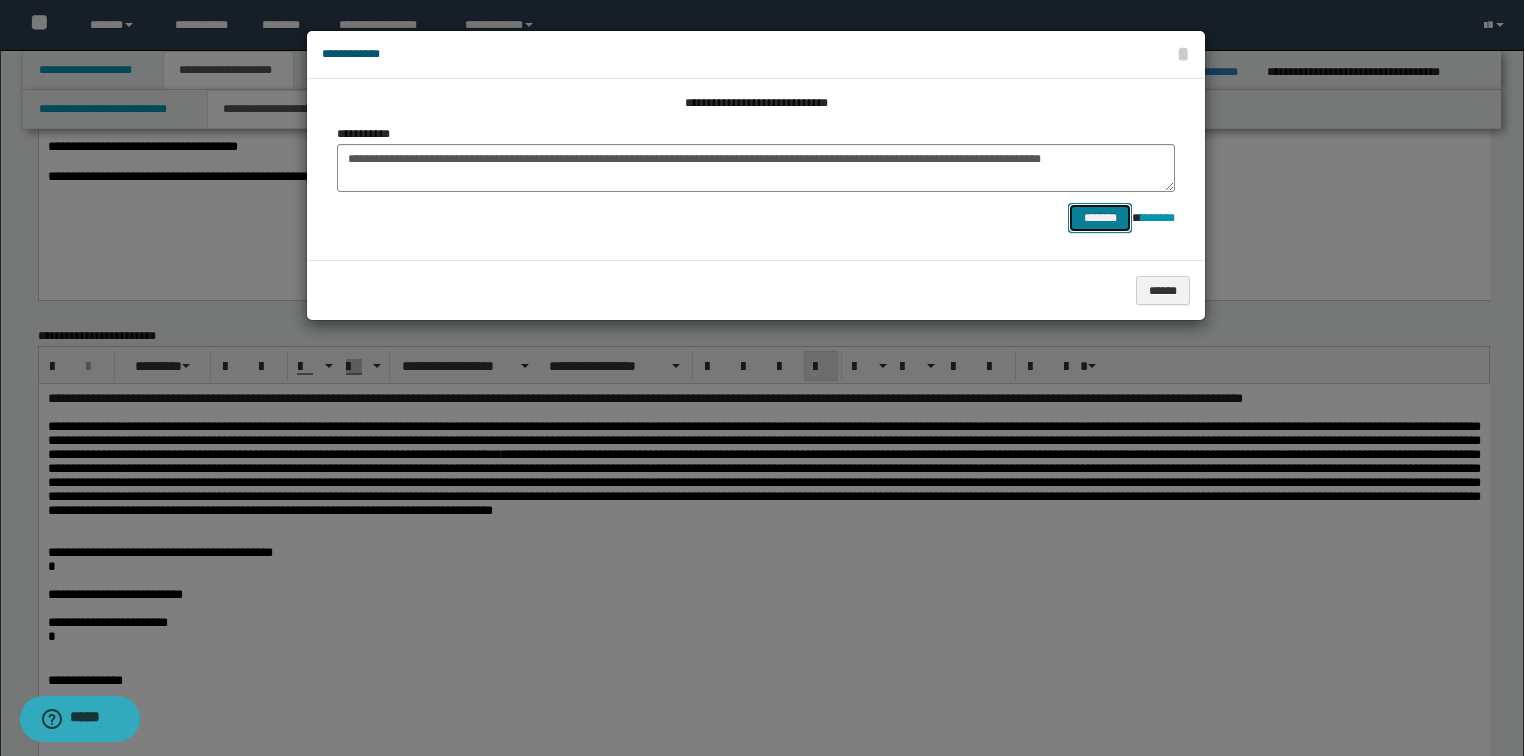 click on "*******" at bounding box center [1100, 218] 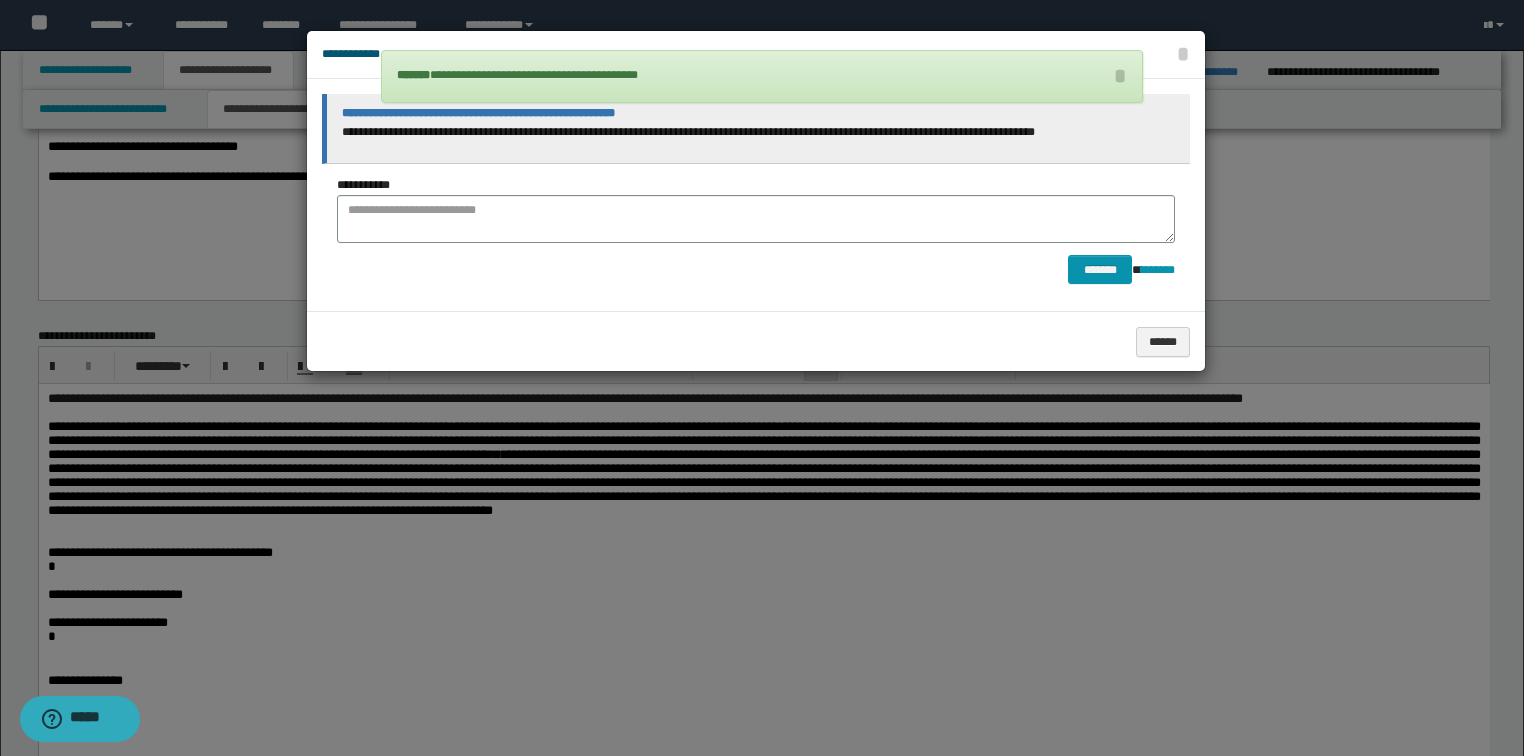 click on "**********" at bounding box center [761, 132] 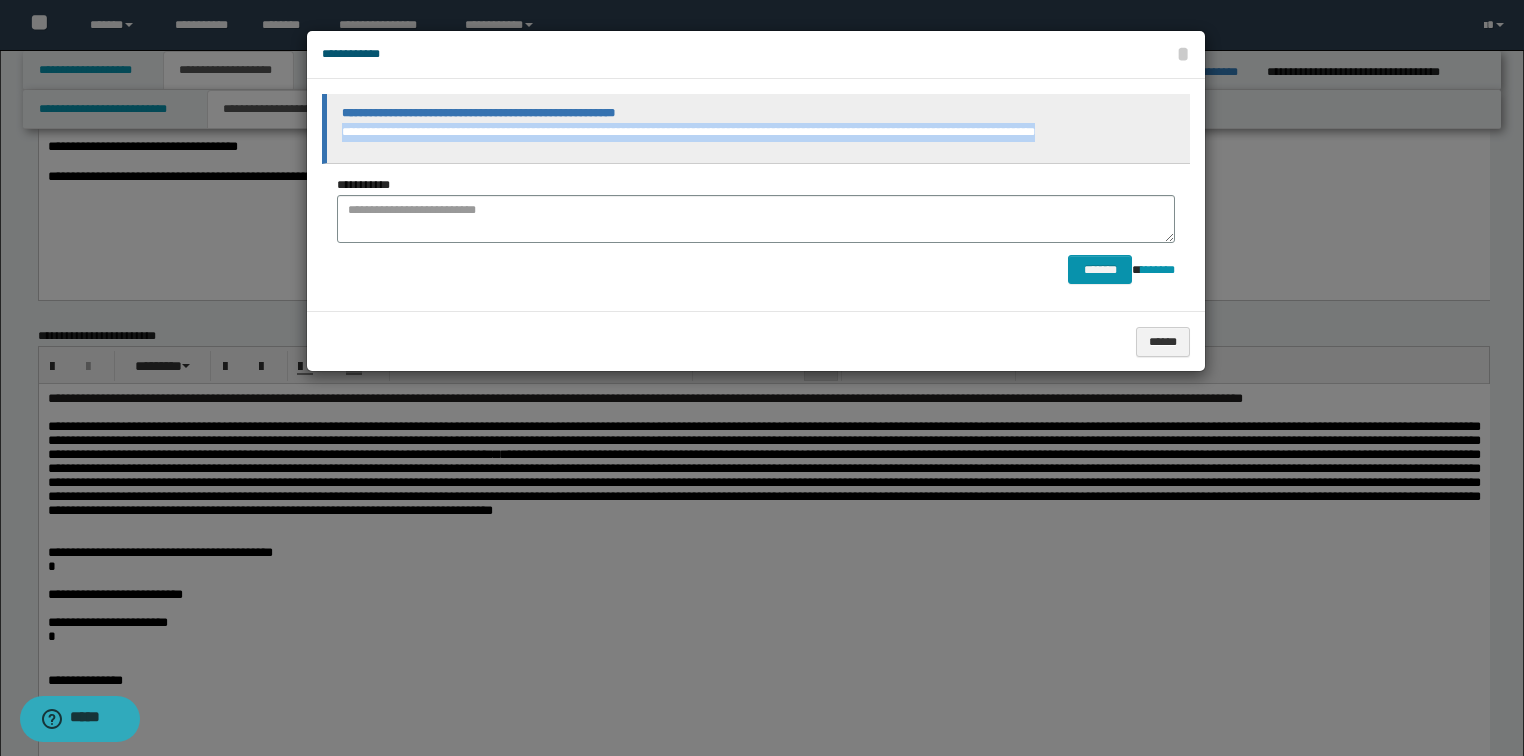 drag, startPoint x: 341, startPoint y: 127, endPoint x: 1086, endPoint y: 140, distance: 745.1134 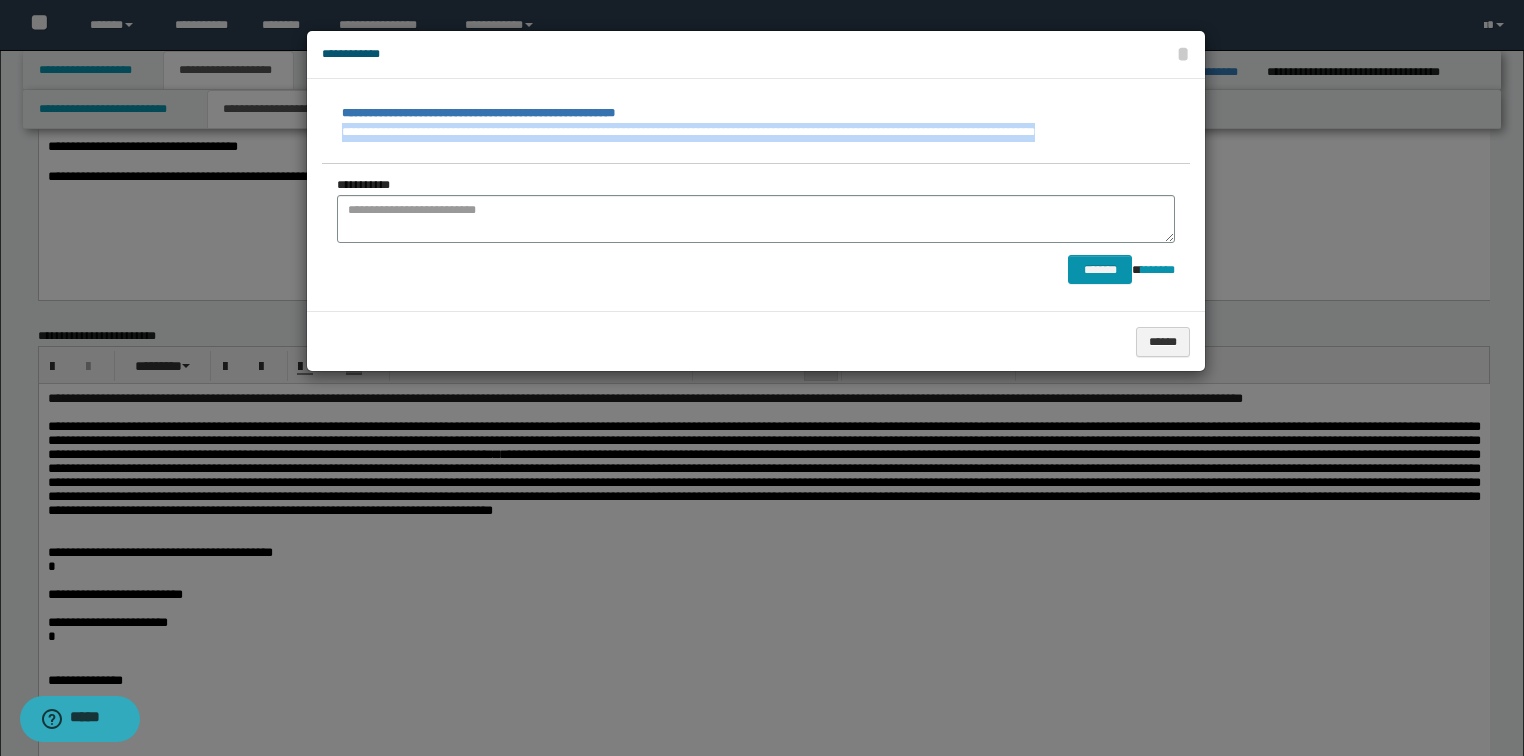 copy on "**********" 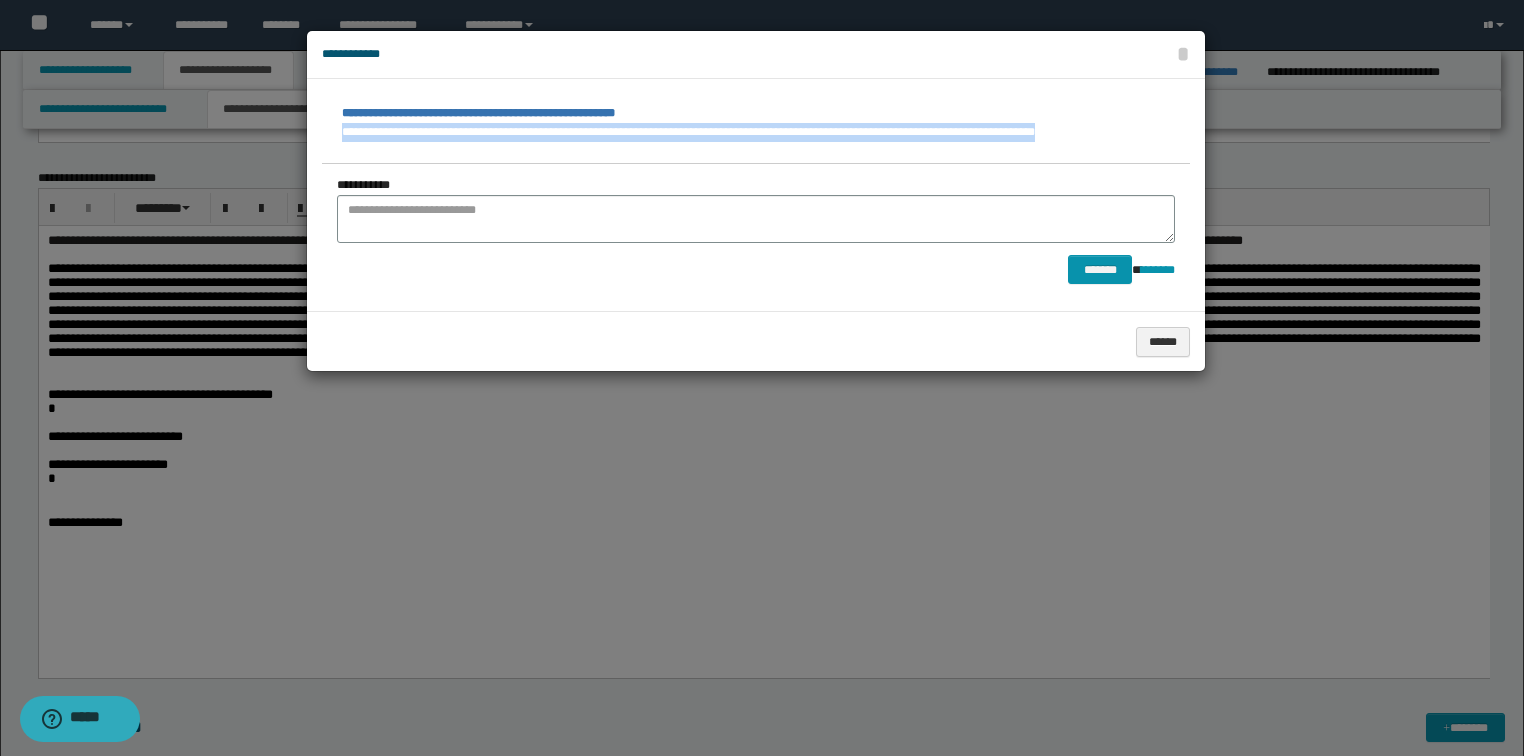 scroll, scrollTop: 320, scrollLeft: 0, axis: vertical 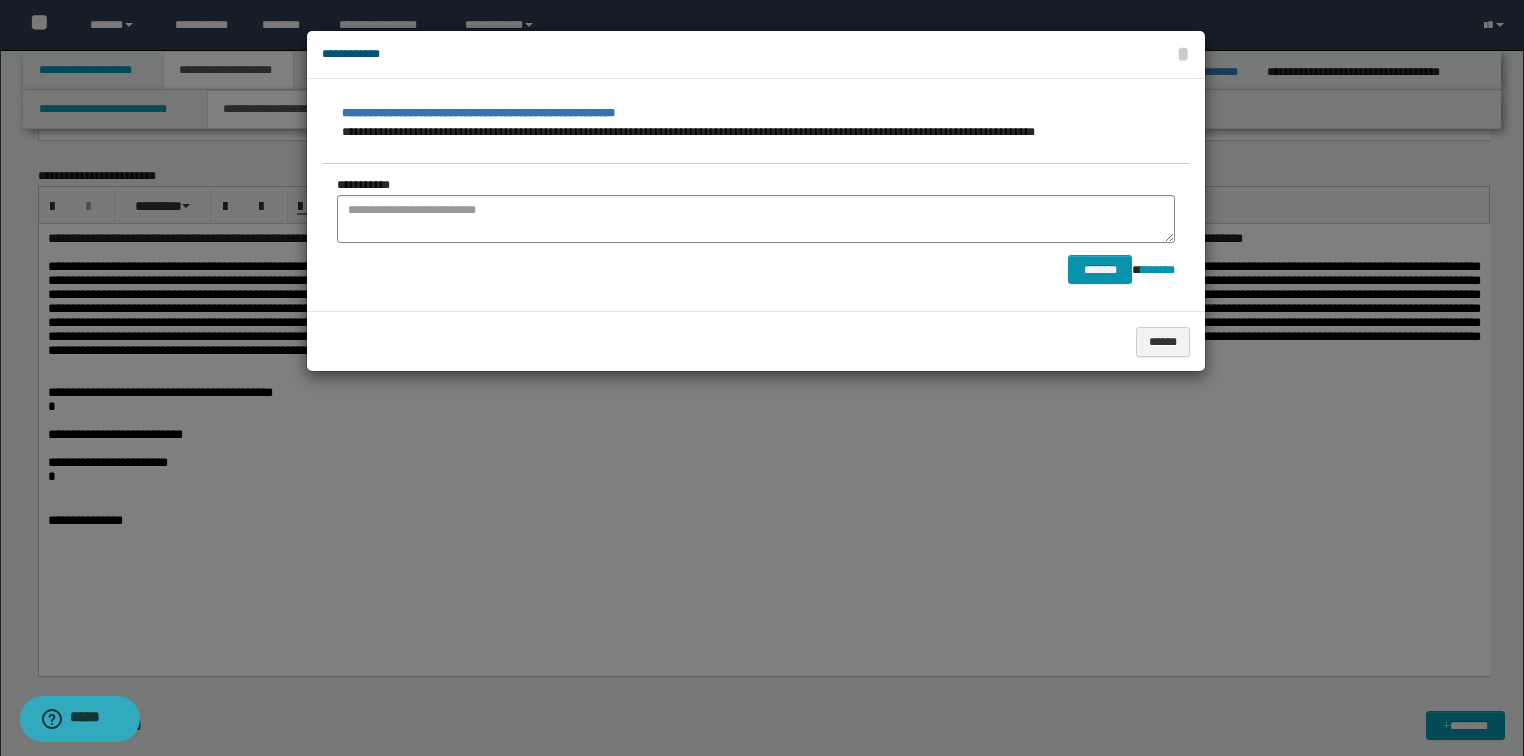 click at bounding box center (762, 378) 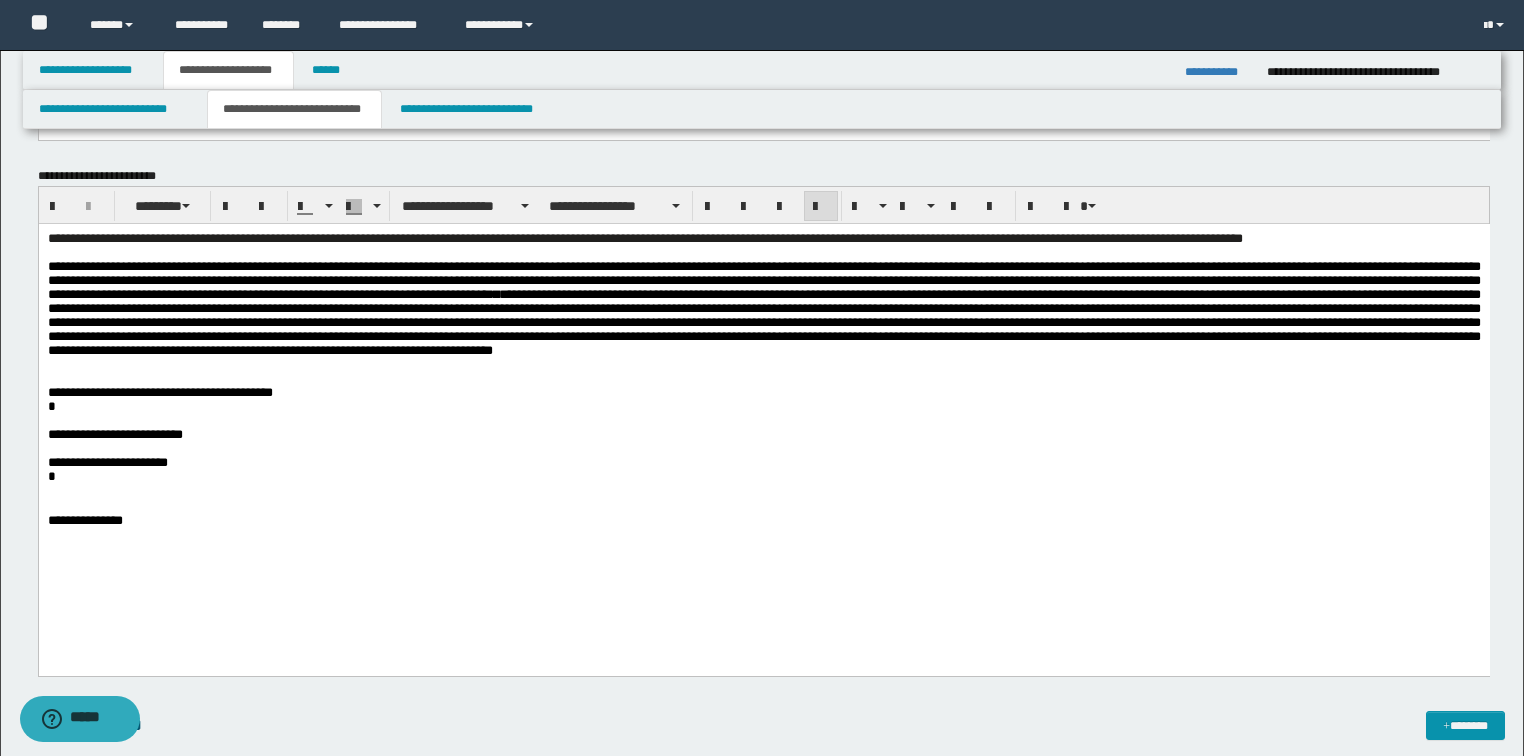 click on "**********" at bounding box center (763, 520) 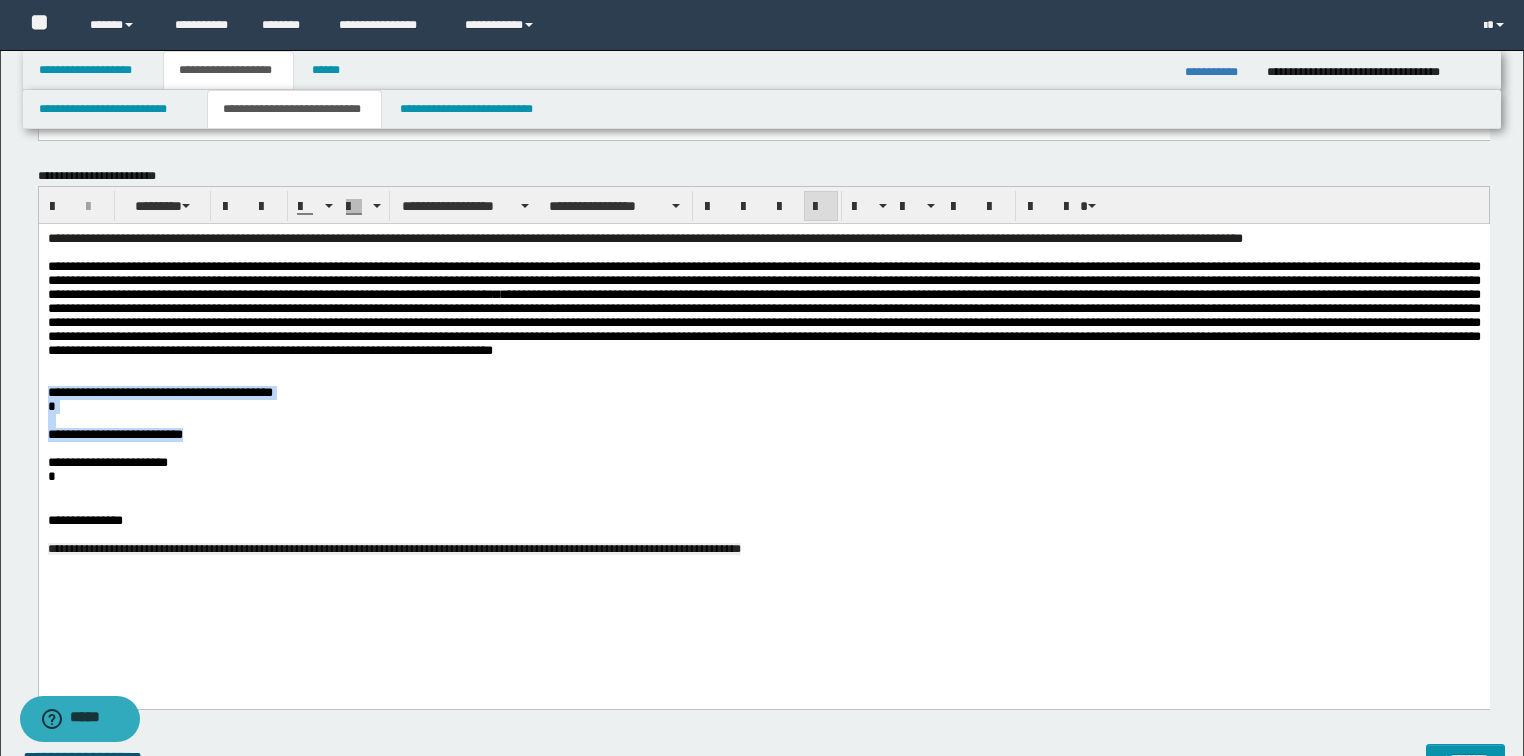 drag, startPoint x: 47, startPoint y: 408, endPoint x: 274, endPoint y: 461, distance: 233.10513 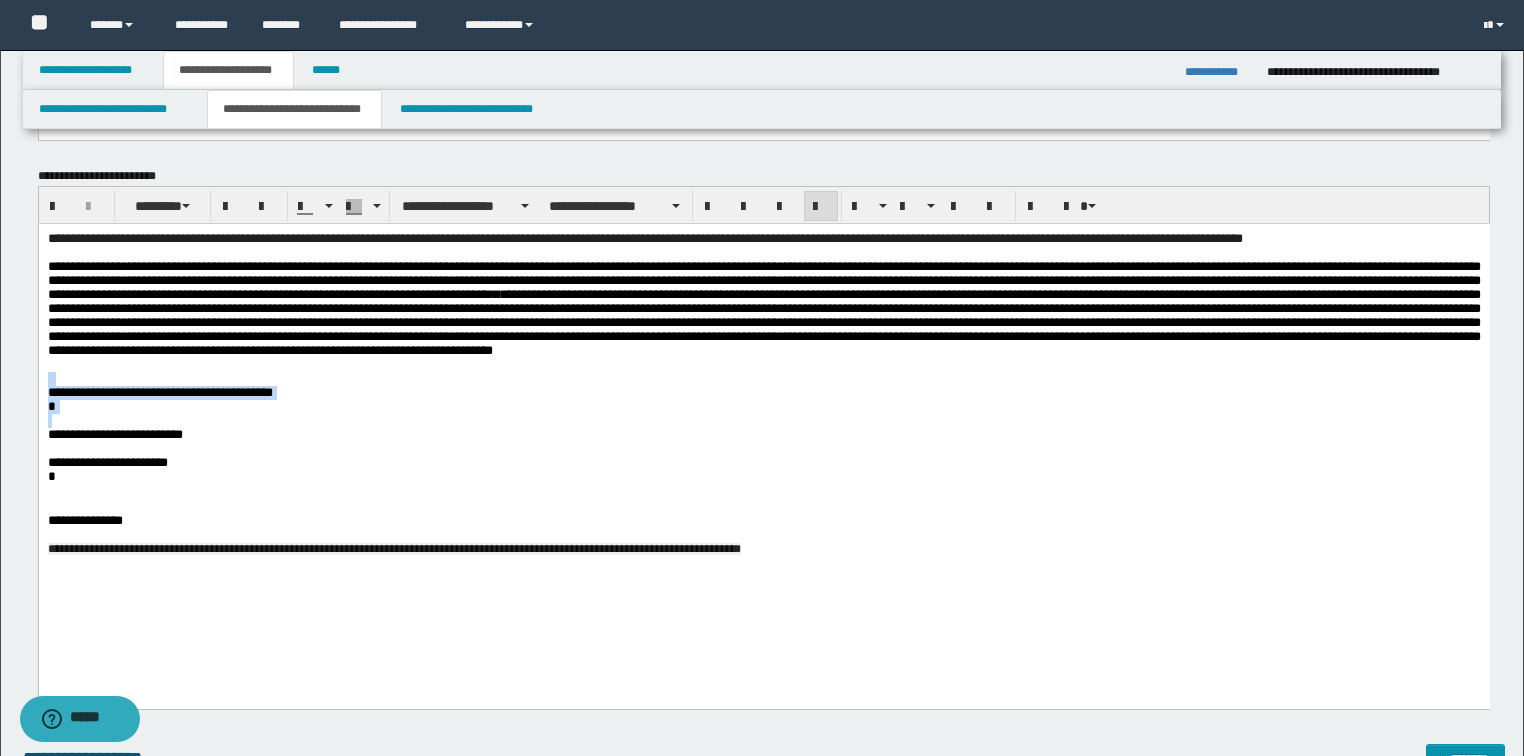 drag, startPoint x: 107, startPoint y: 441, endPoint x: 39, endPoint y: 397, distance: 80.99383 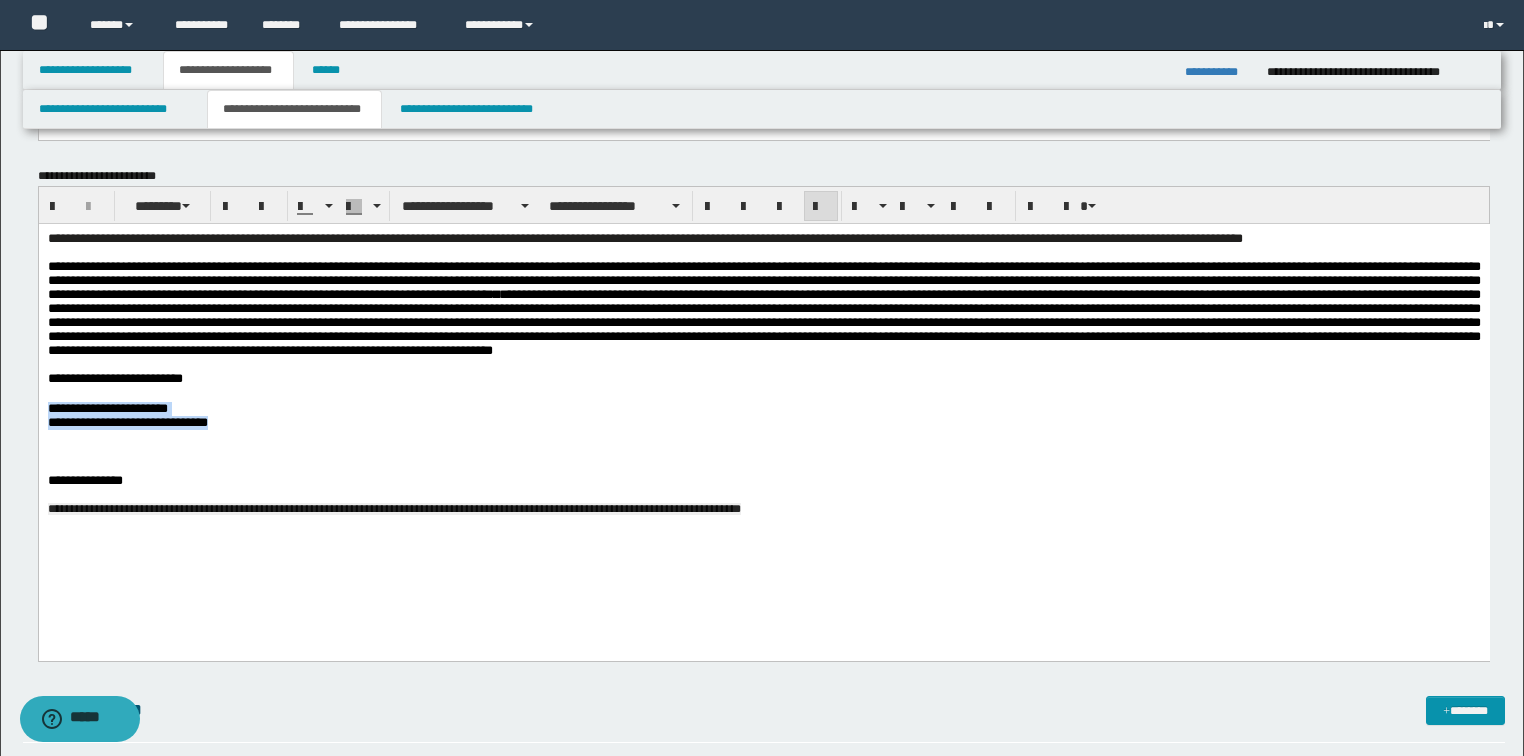drag, startPoint x: 231, startPoint y: 453, endPoint x: 38, endPoint y: 436, distance: 193.74725 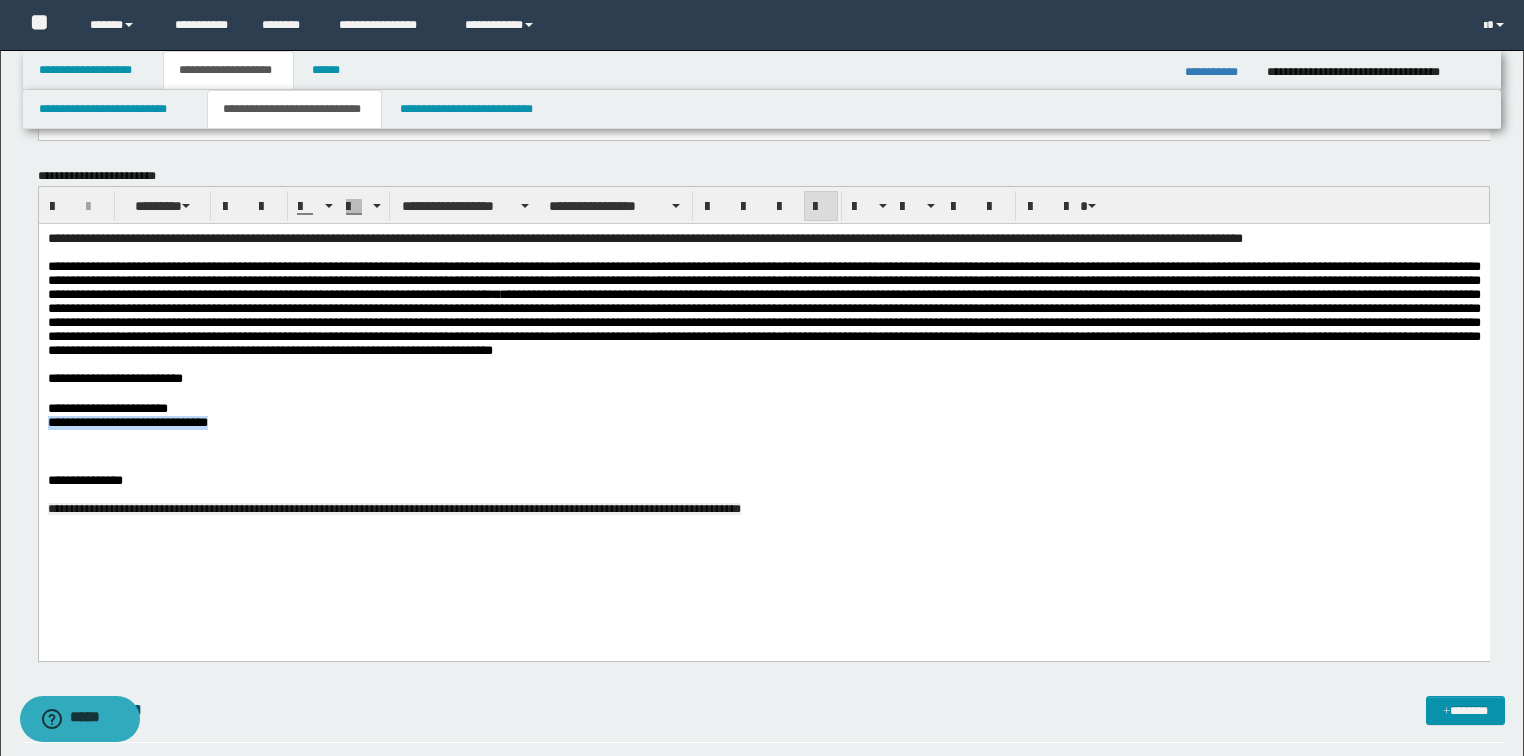 drag, startPoint x: 234, startPoint y: 455, endPoint x: 43, endPoint y: 450, distance: 191.06543 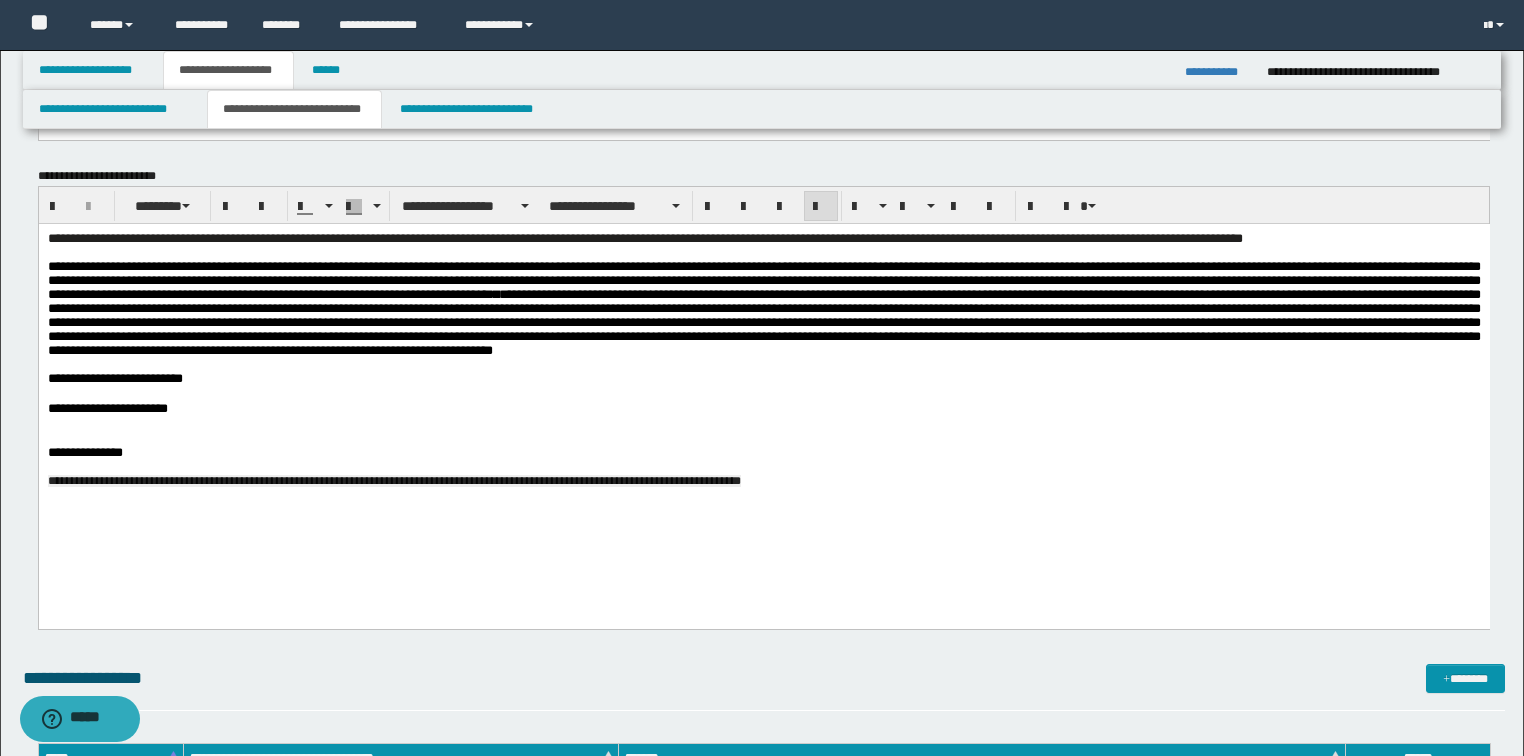 click at bounding box center [49, 393] 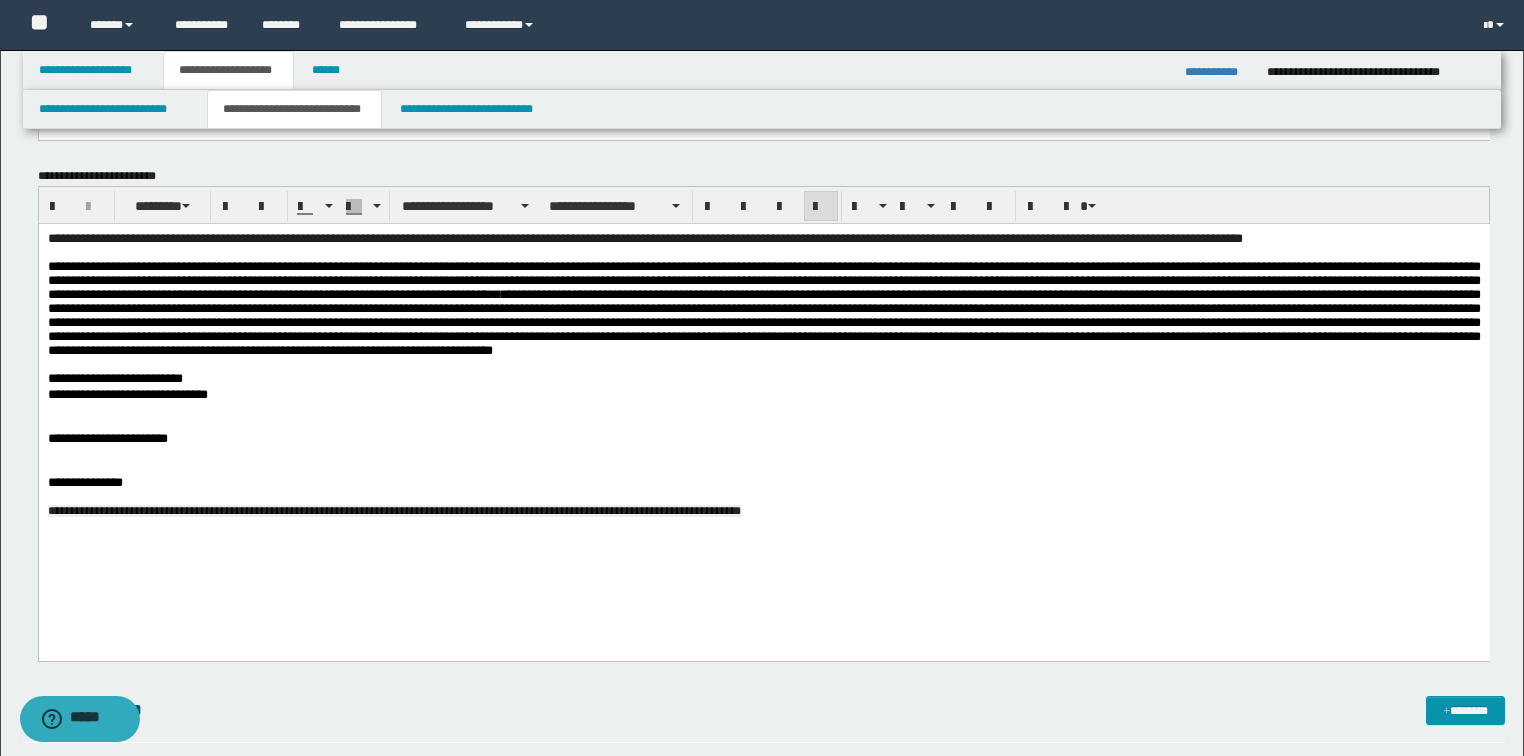 click at bounding box center (763, 452) 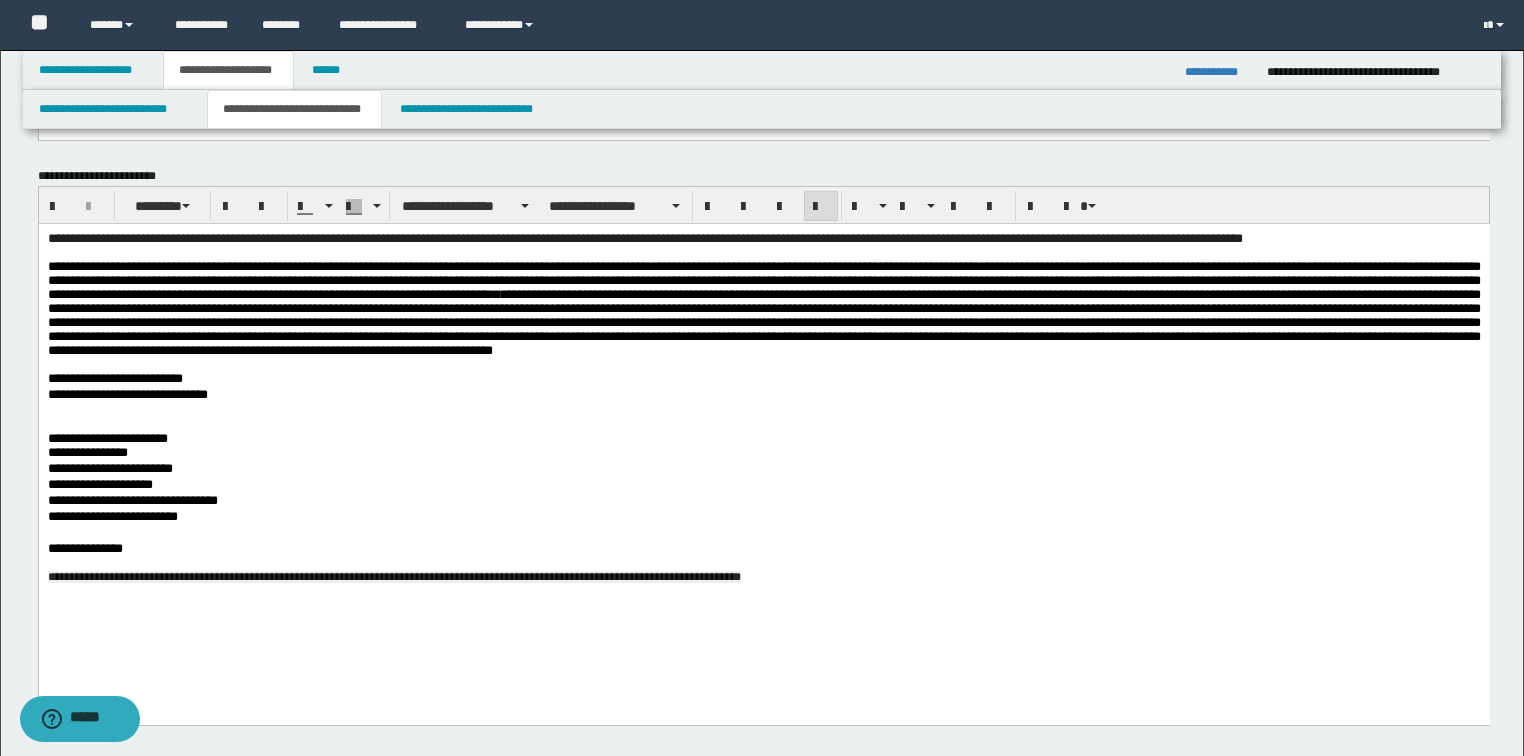 click on "**********" at bounding box center (763, 501) 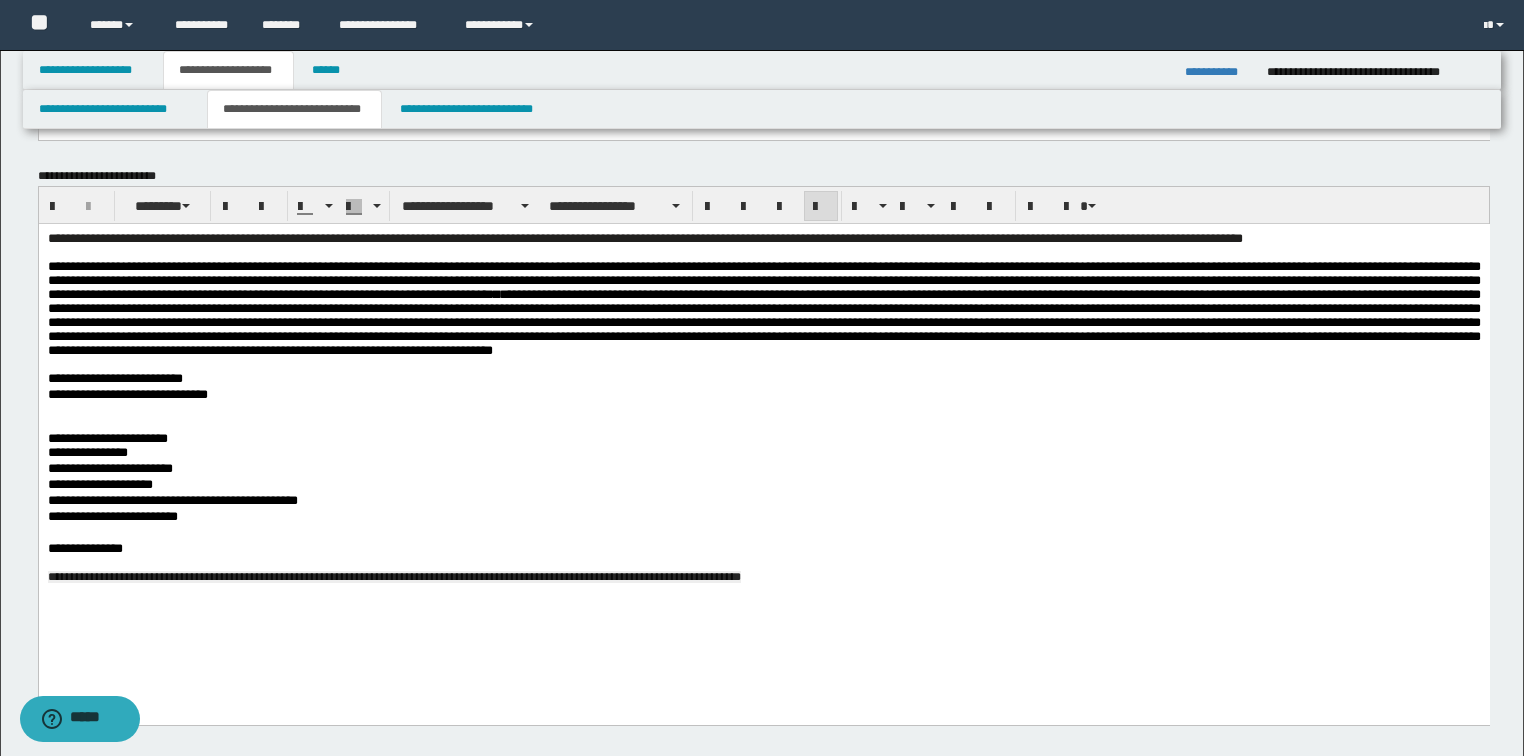 click on "**********" at bounding box center (393, 576) 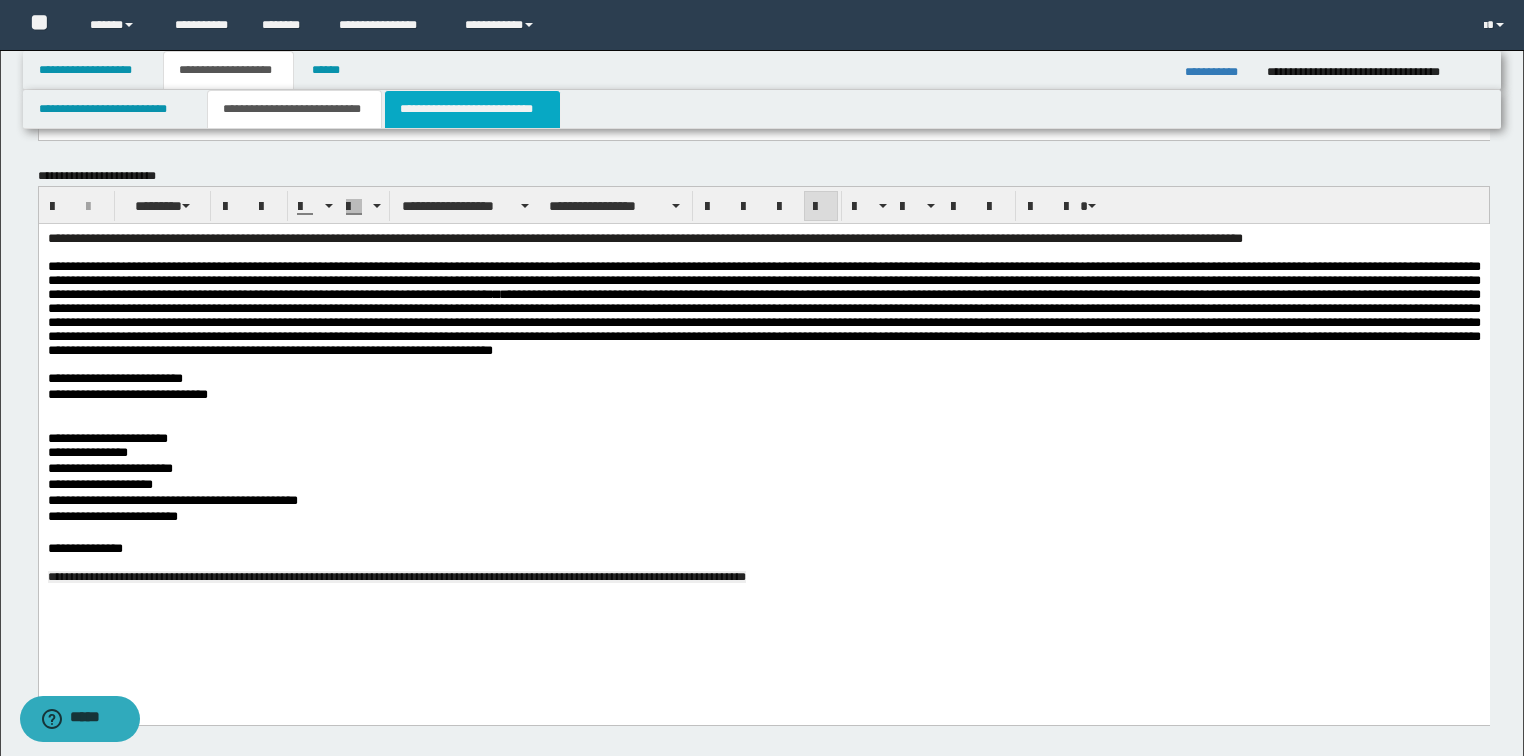 click on "**********" at bounding box center [472, 109] 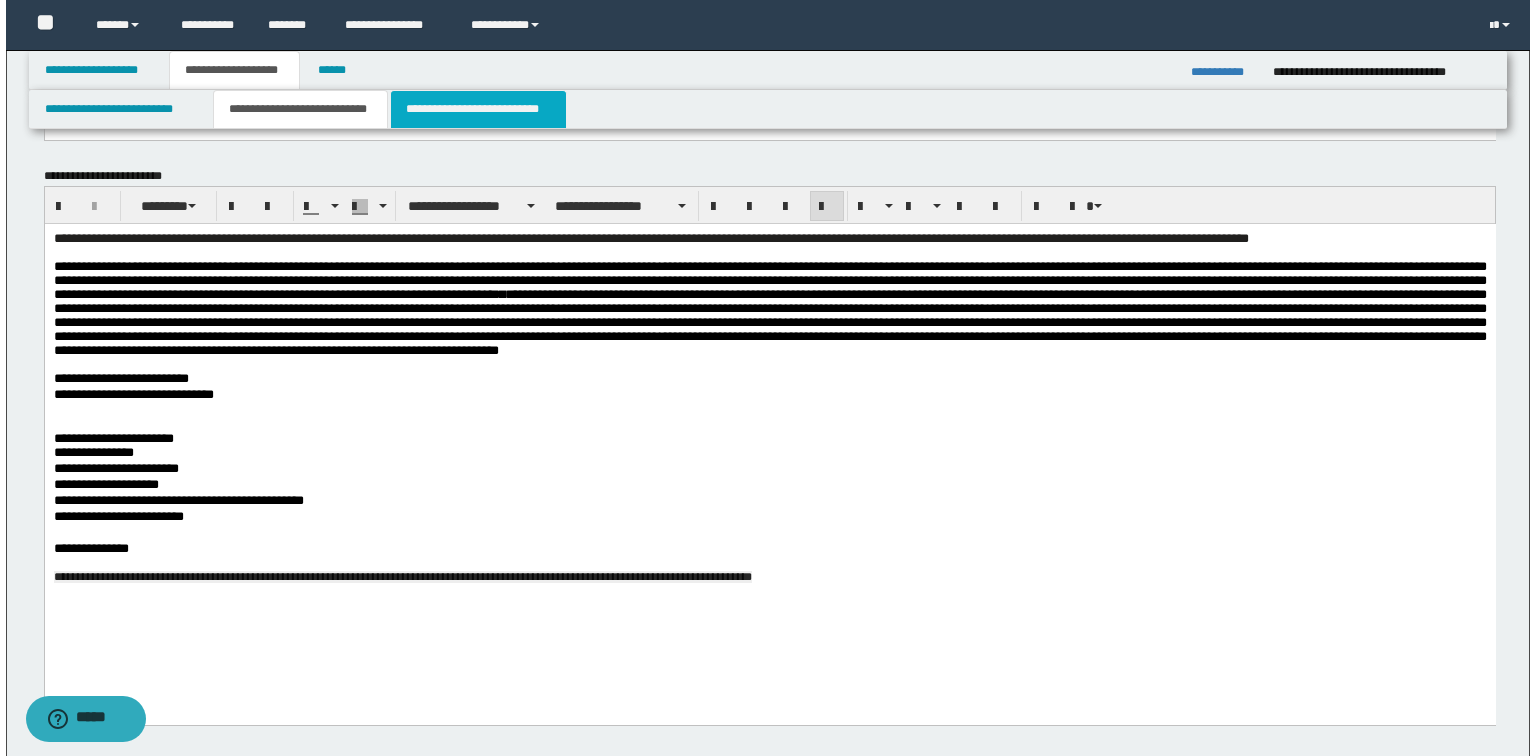 scroll, scrollTop: 0, scrollLeft: 0, axis: both 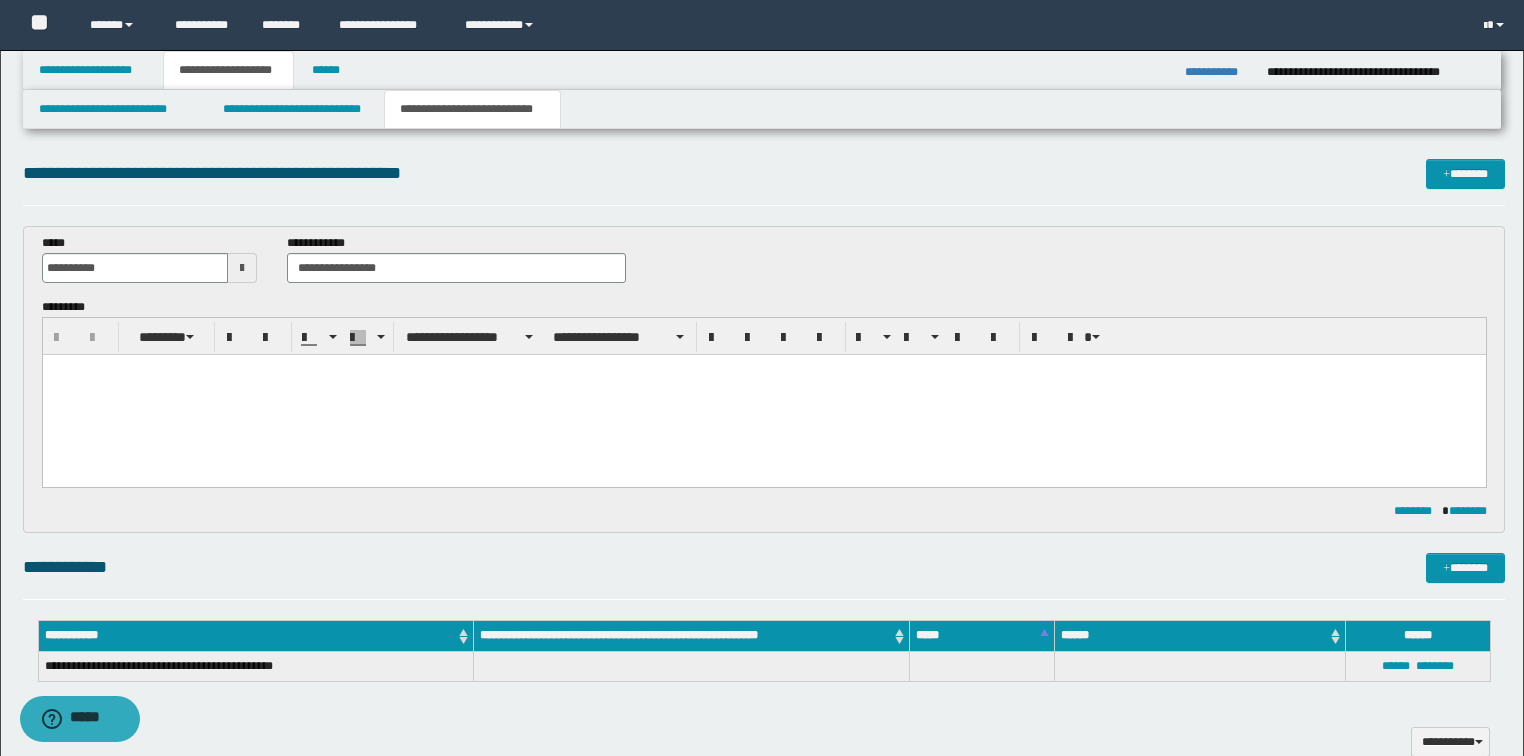 click at bounding box center (763, 369) 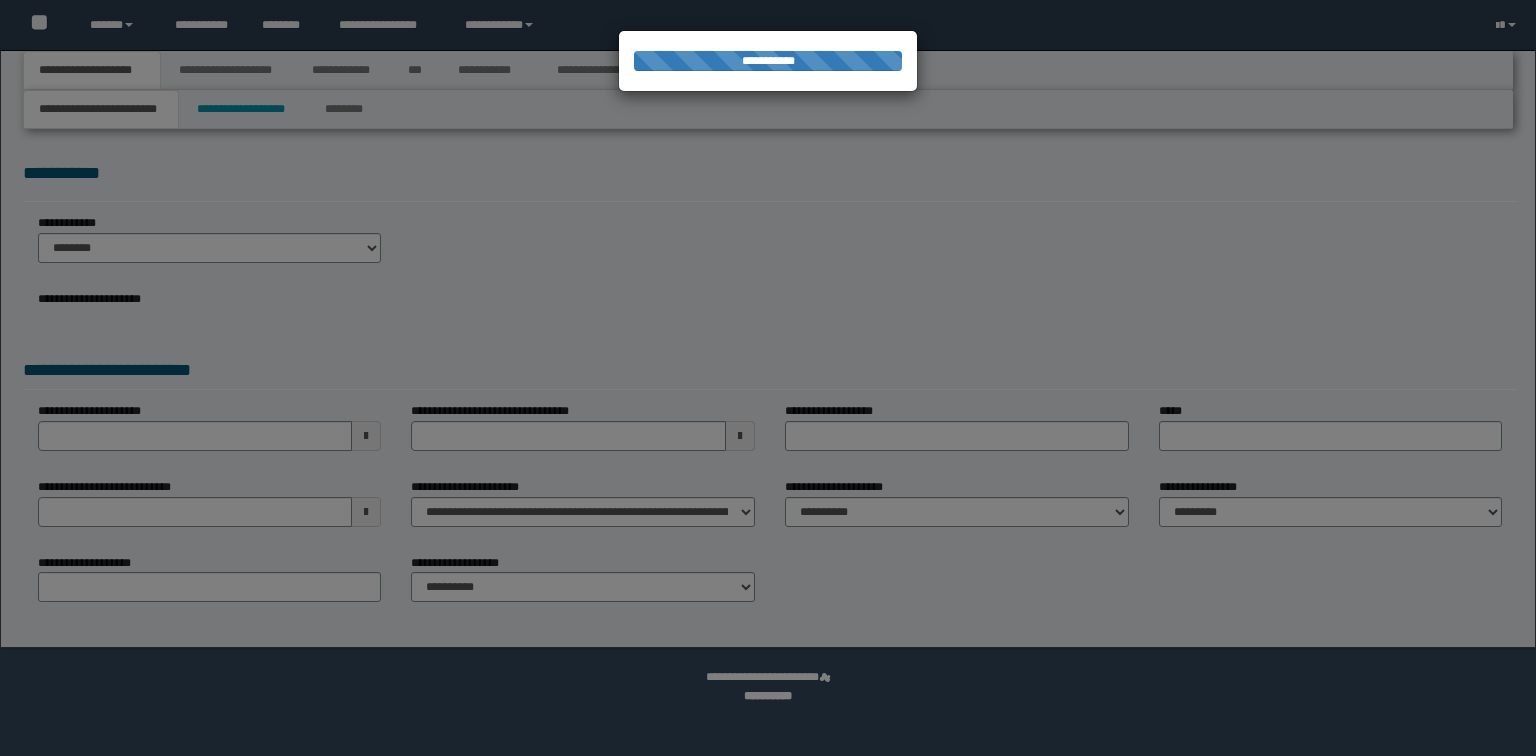 scroll, scrollTop: 0, scrollLeft: 0, axis: both 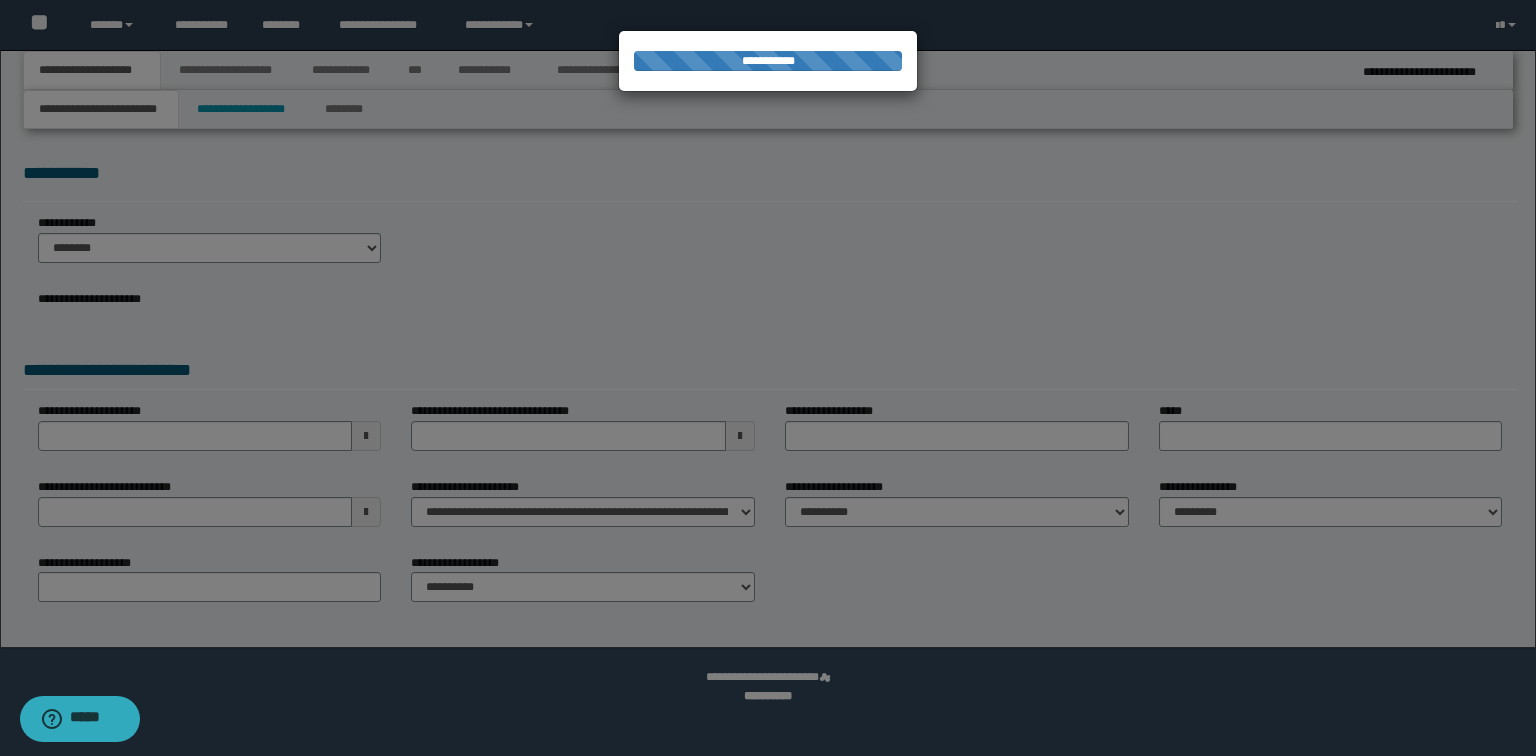 select on "*" 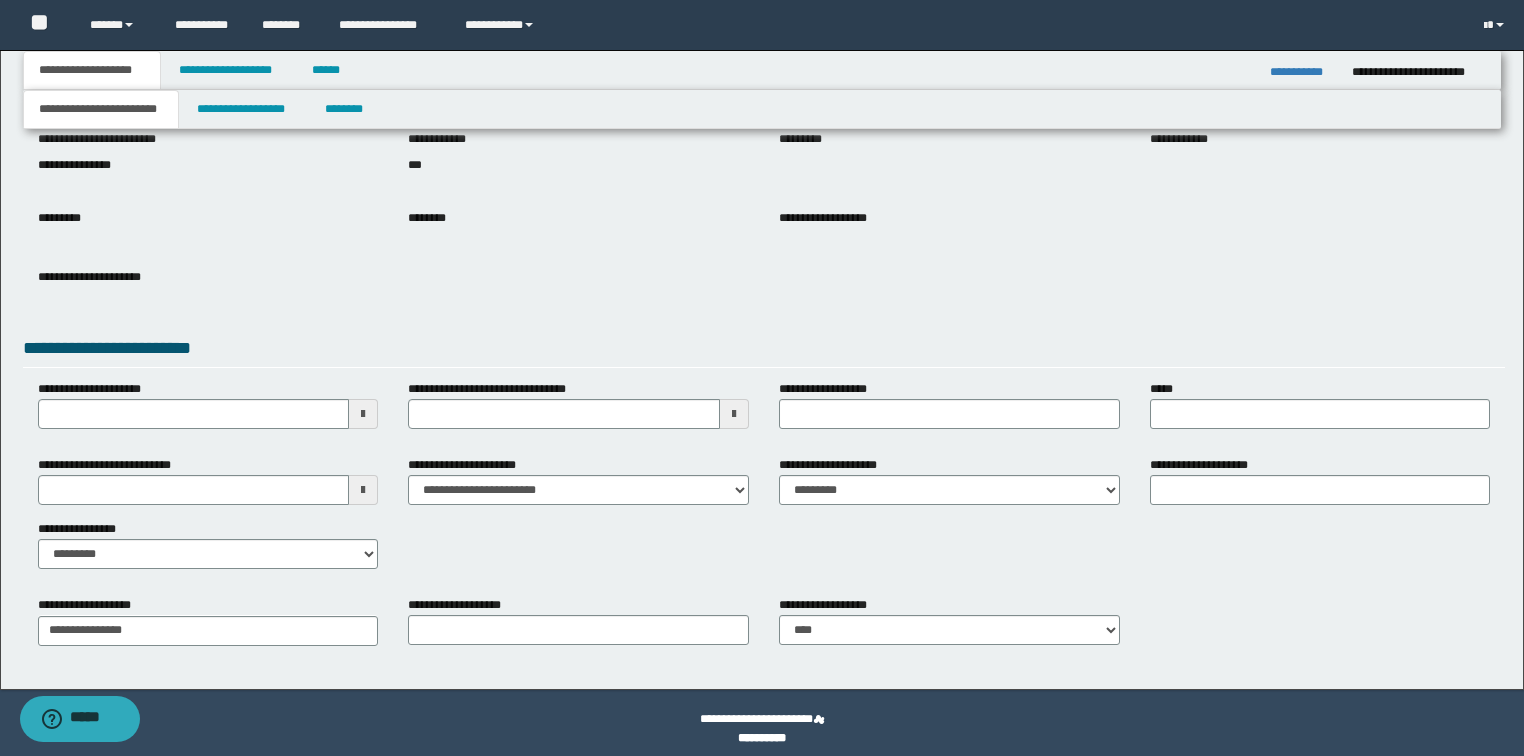 scroll, scrollTop: 172, scrollLeft: 0, axis: vertical 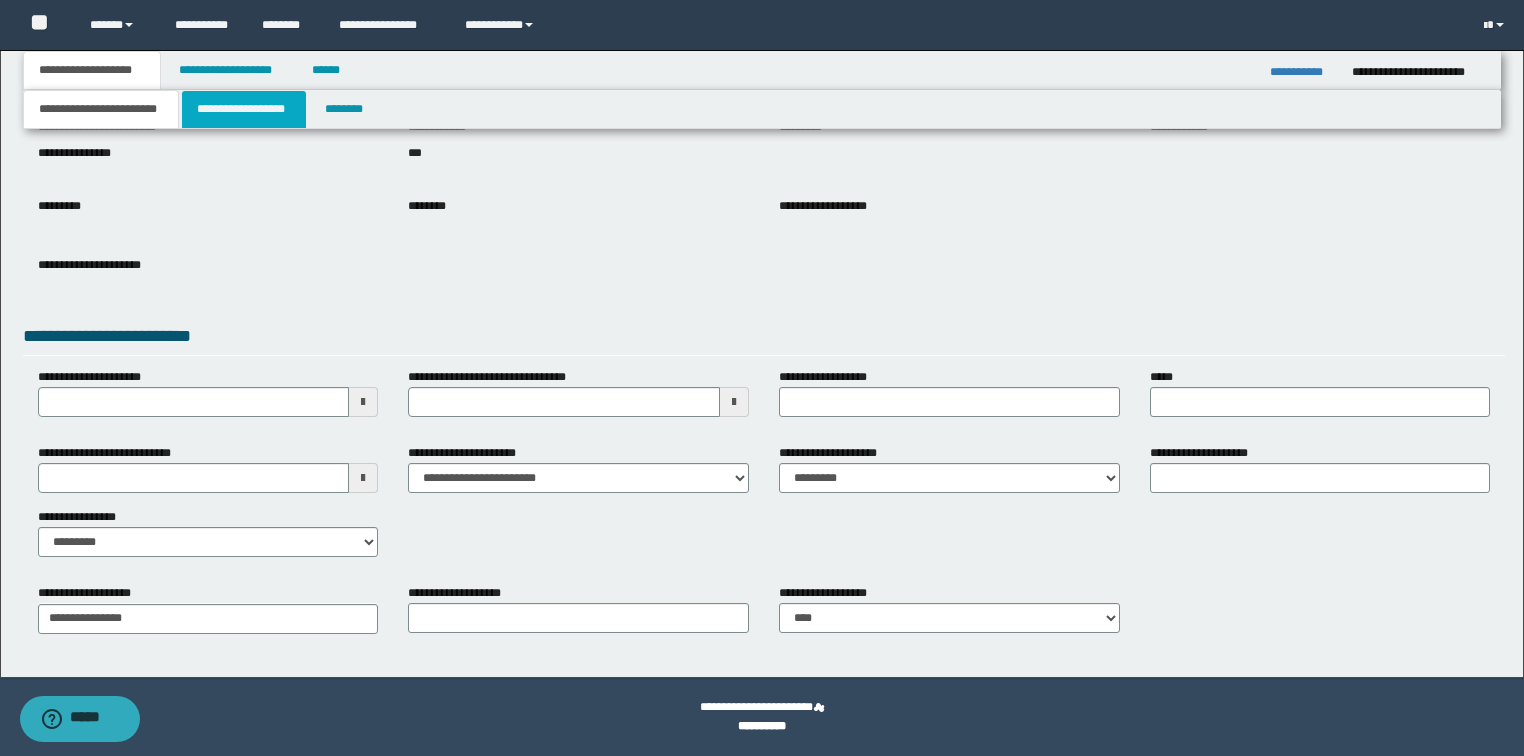 click on "**********" at bounding box center (244, 109) 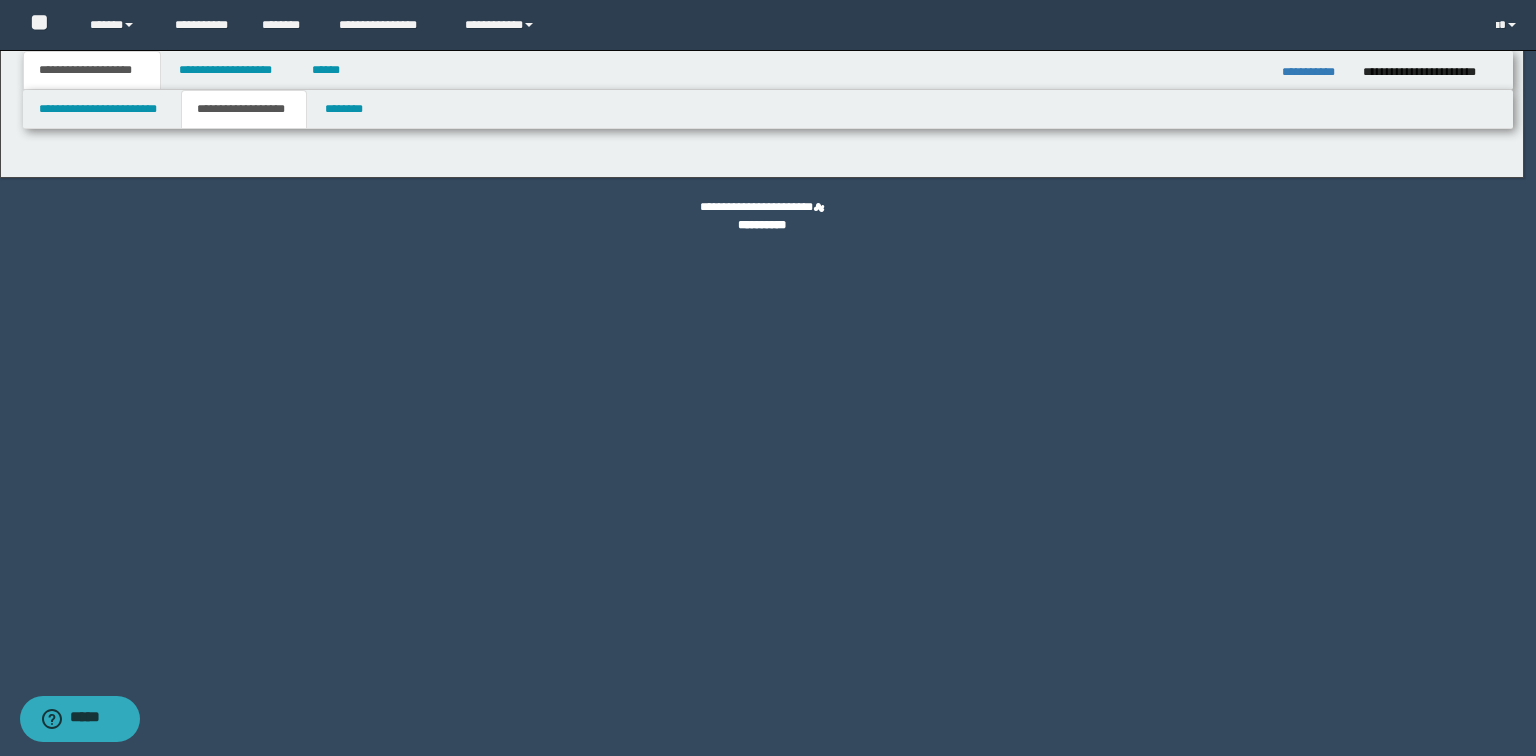 type on "********" 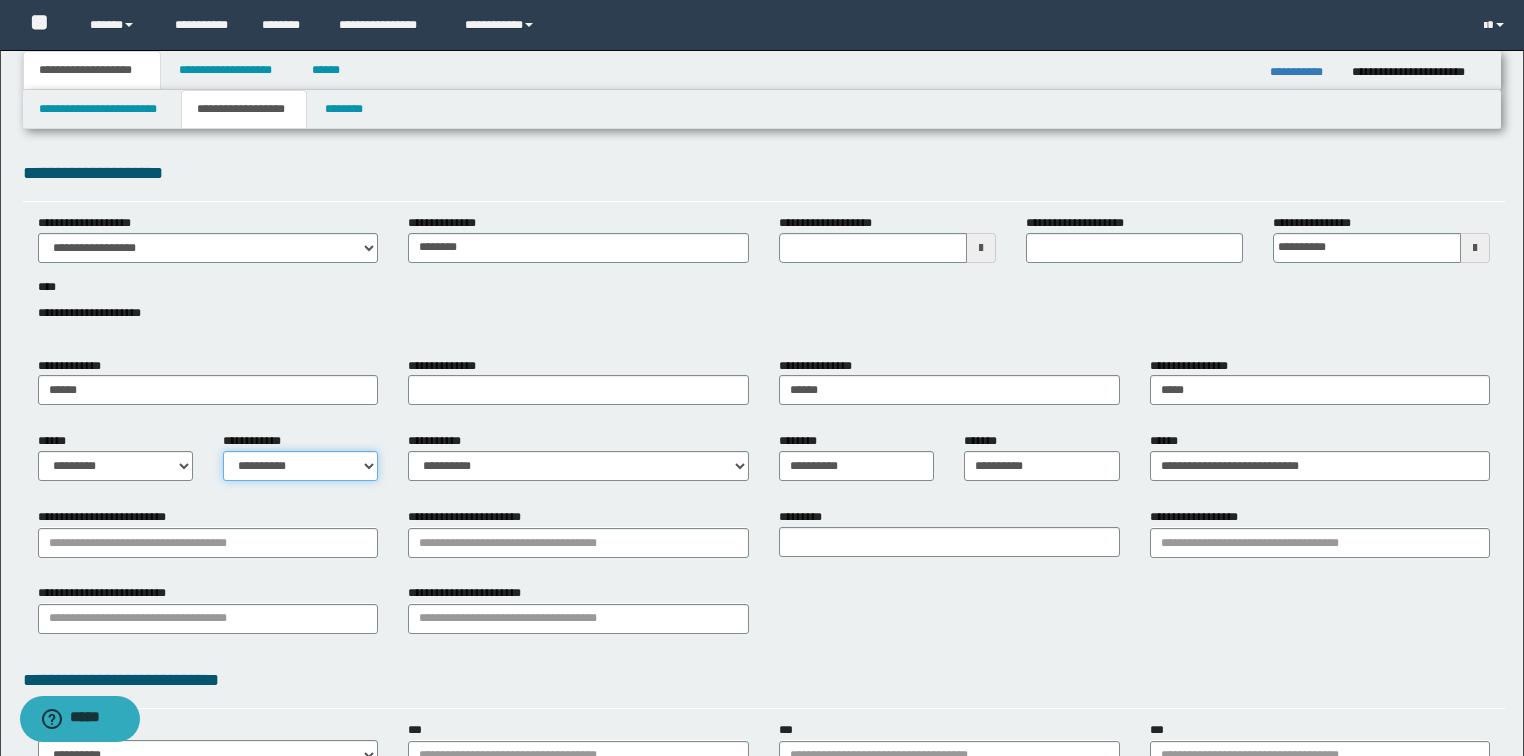 click on "**********" at bounding box center (300, 466) 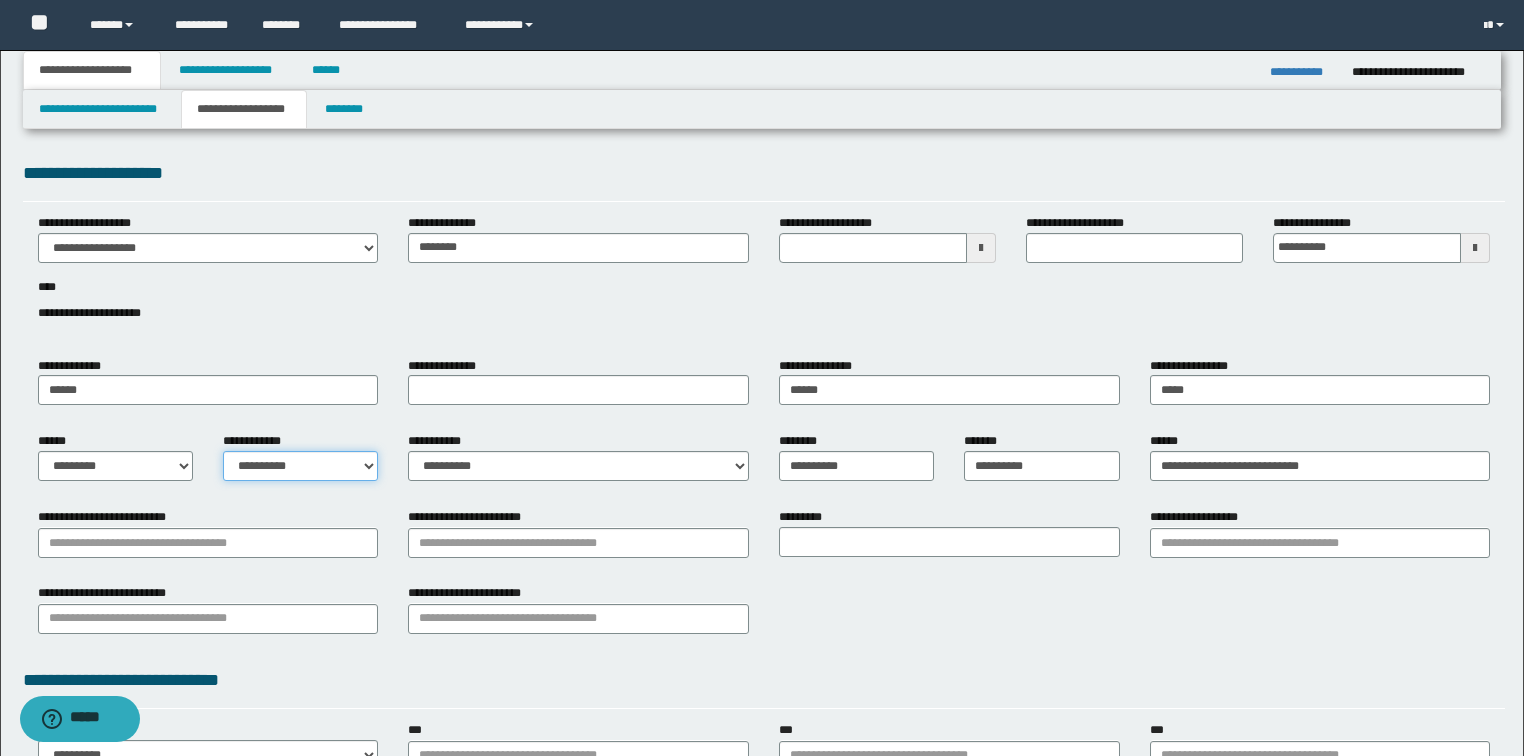 select on "*" 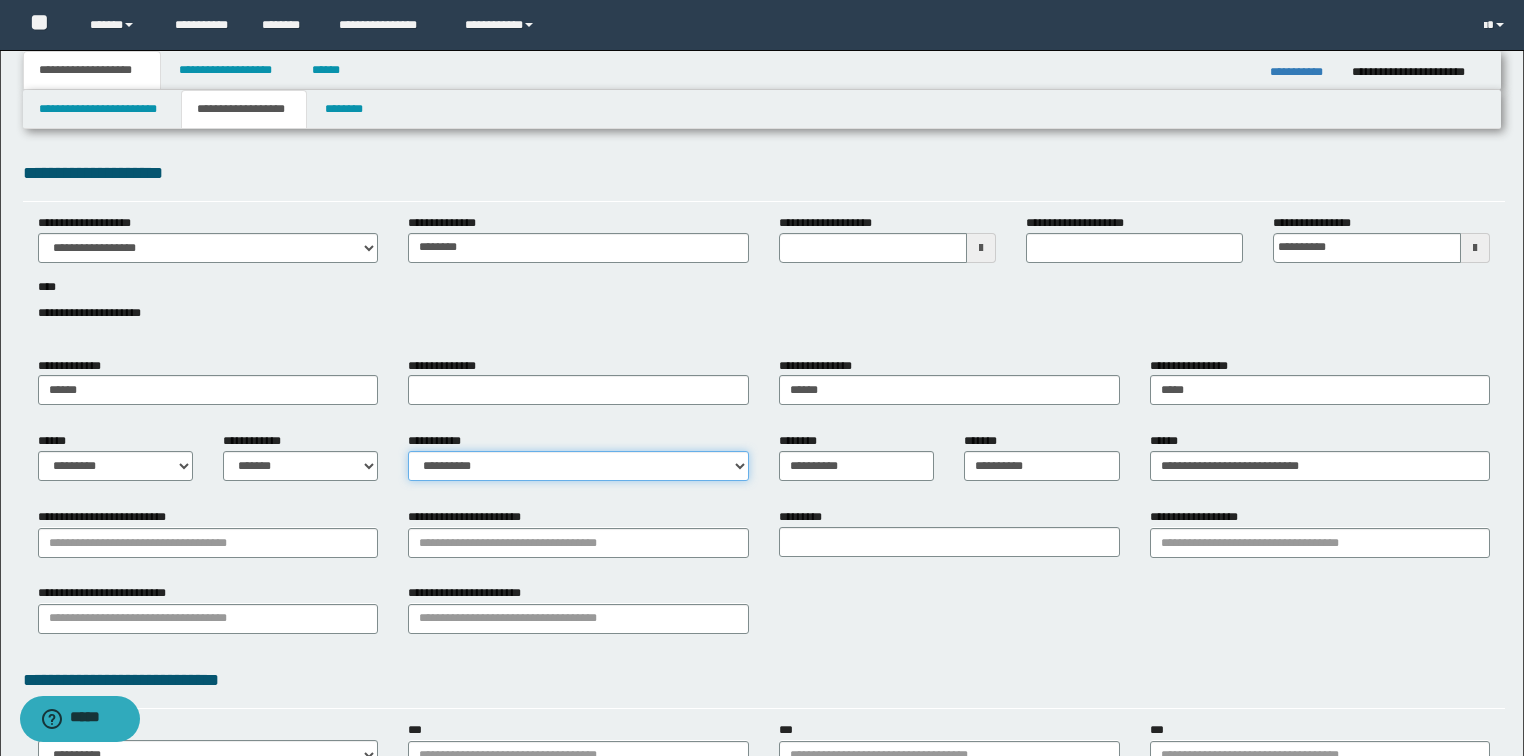 click on "**********" at bounding box center [578, 466] 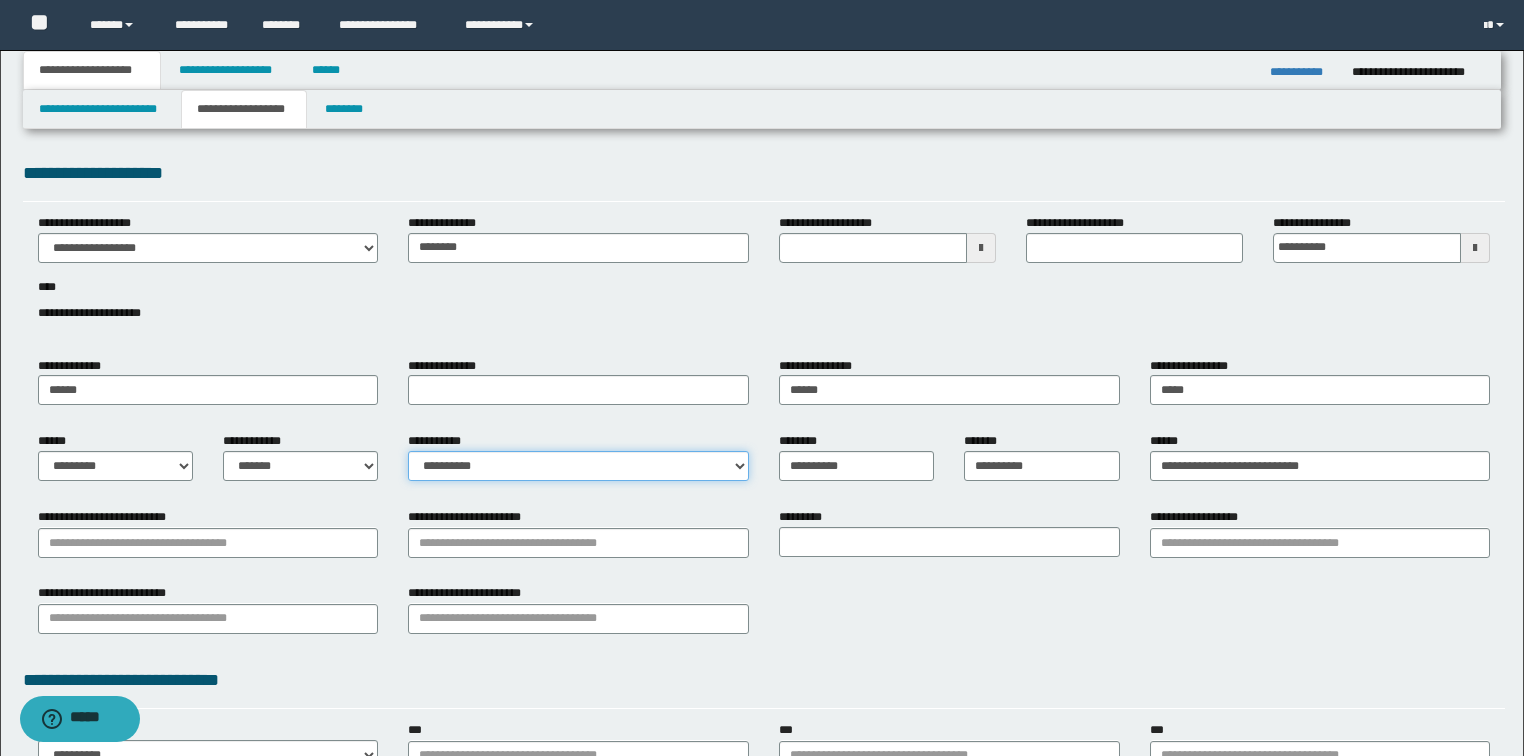 select on "*" 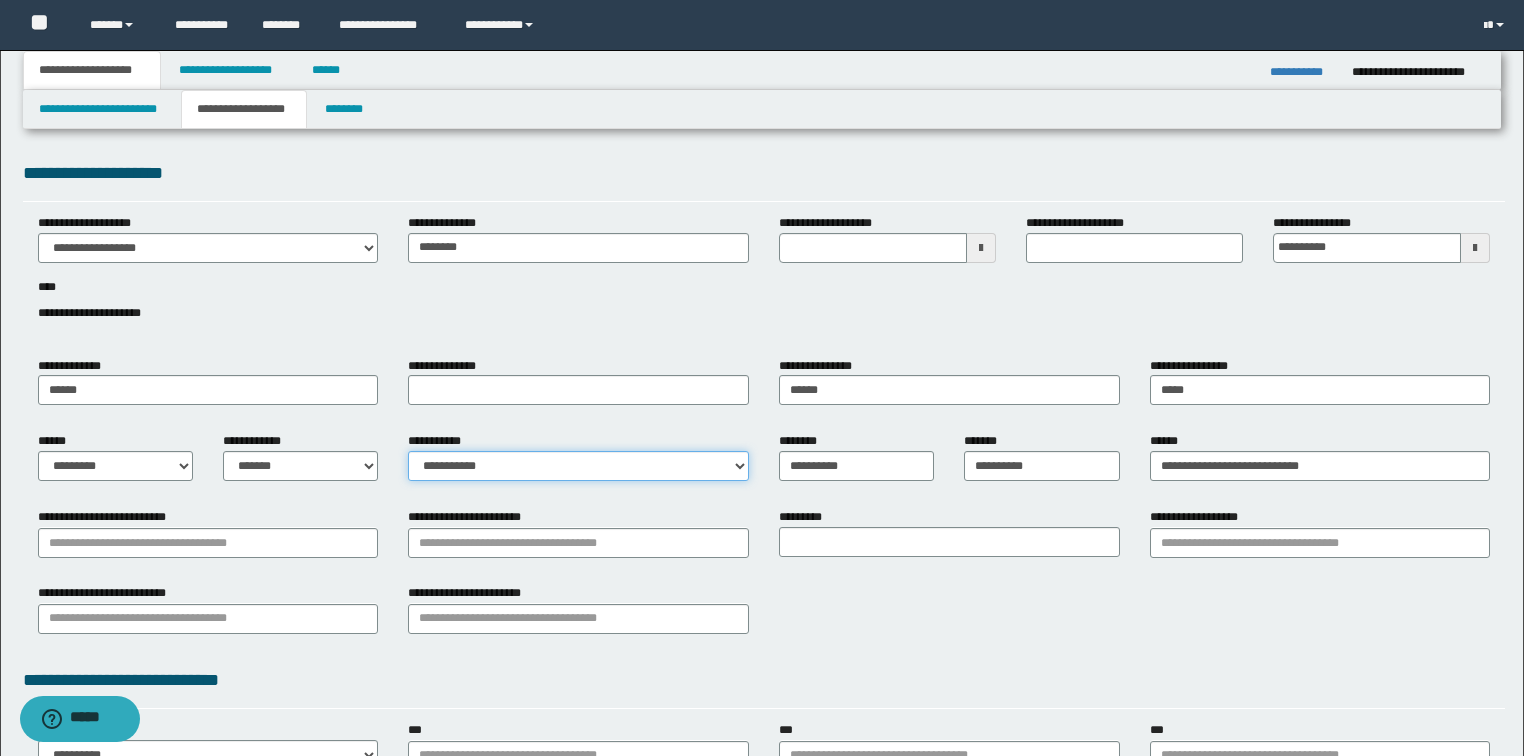 click on "**********" at bounding box center (578, 466) 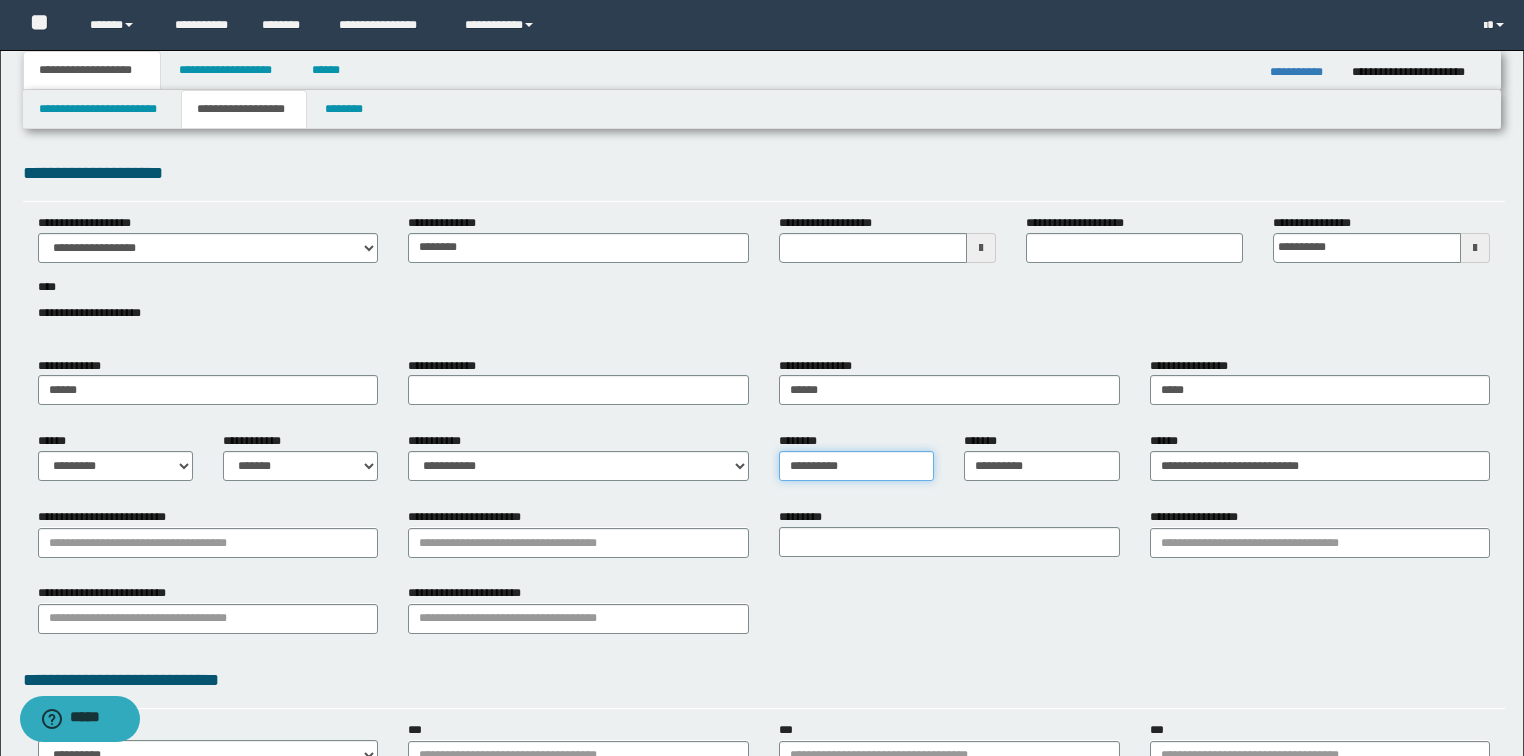 drag, startPoint x: 901, startPoint y: 470, endPoint x: 738, endPoint y: 464, distance: 163.1104 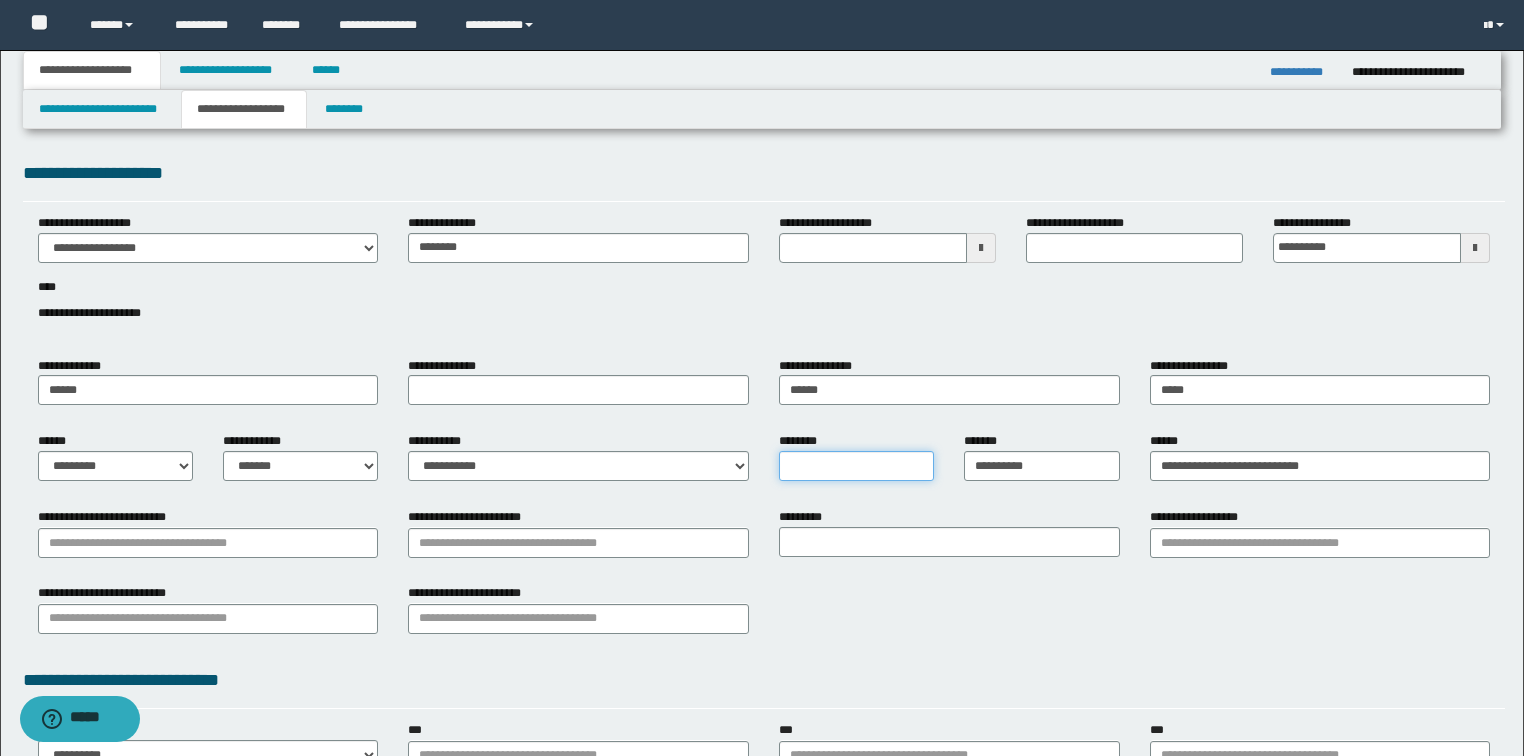 type 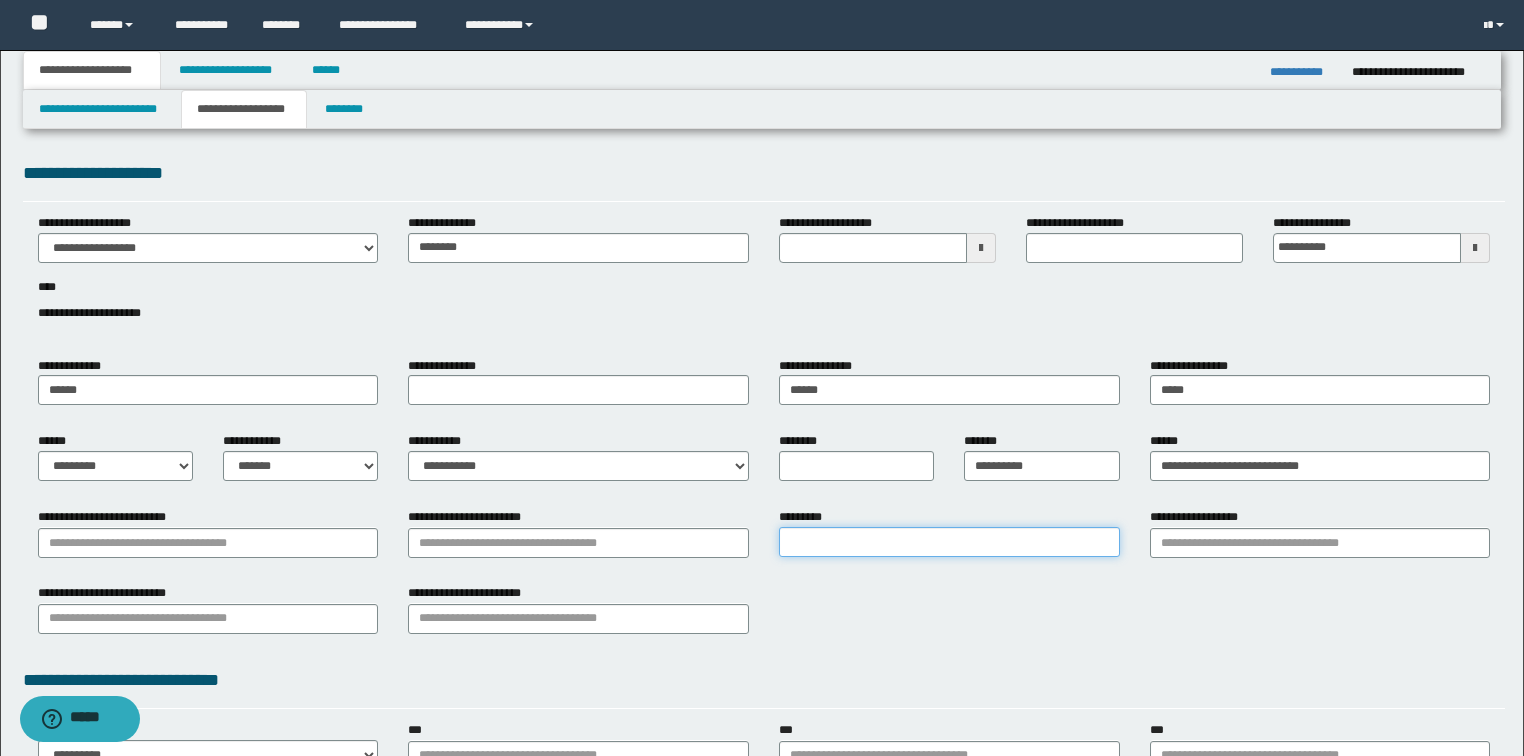 click on "*********" at bounding box center (949, 542) 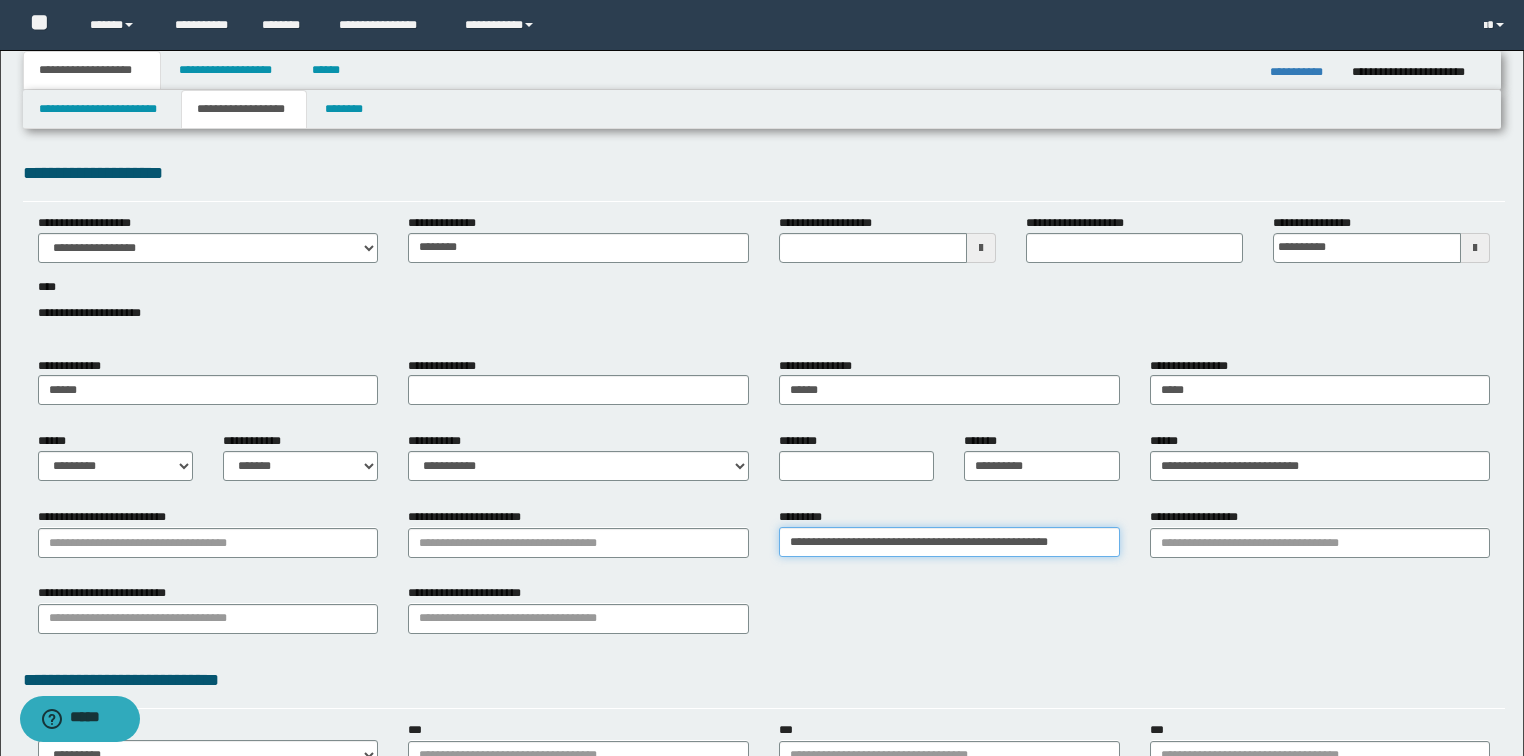 scroll, scrollTop: 0, scrollLeft: 4, axis: horizontal 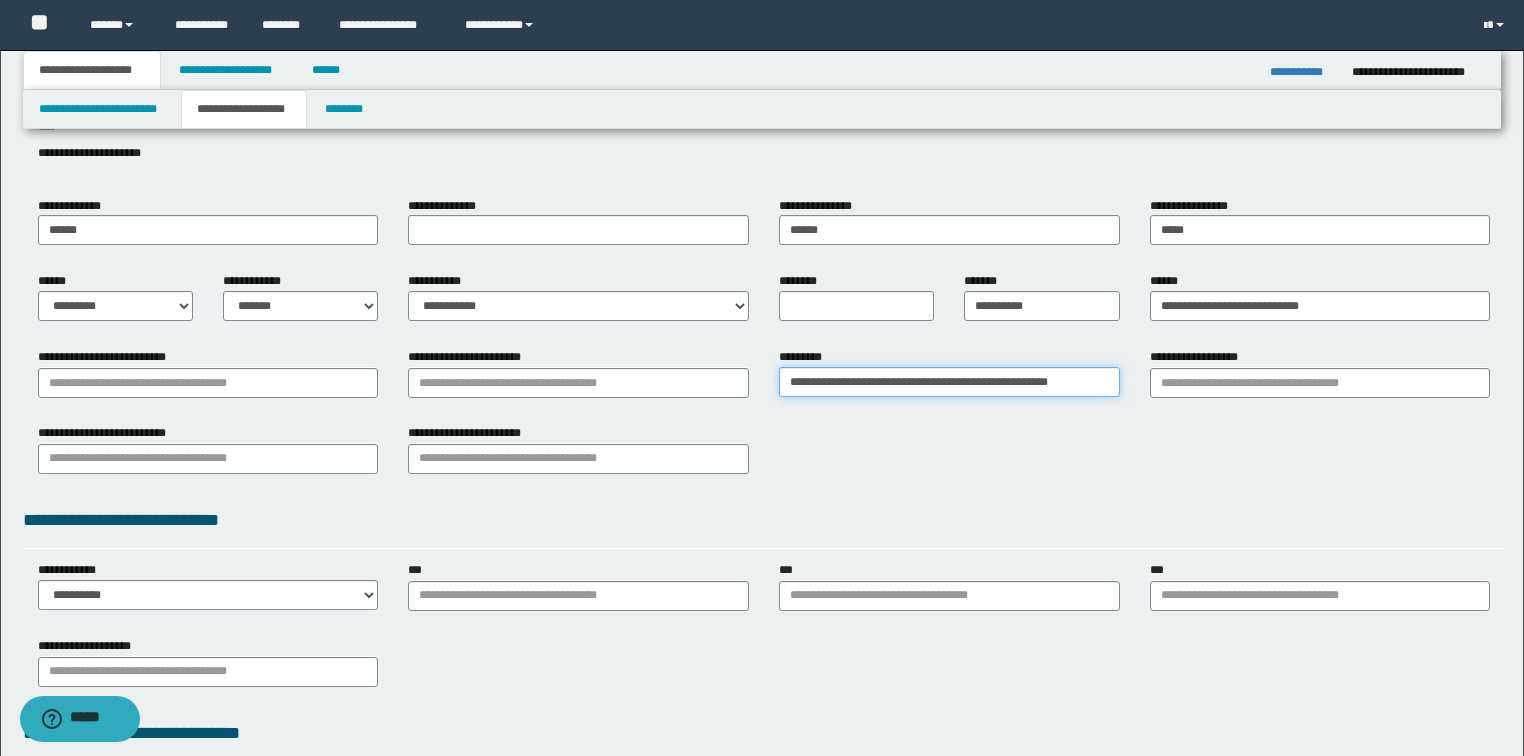 type on "**********" 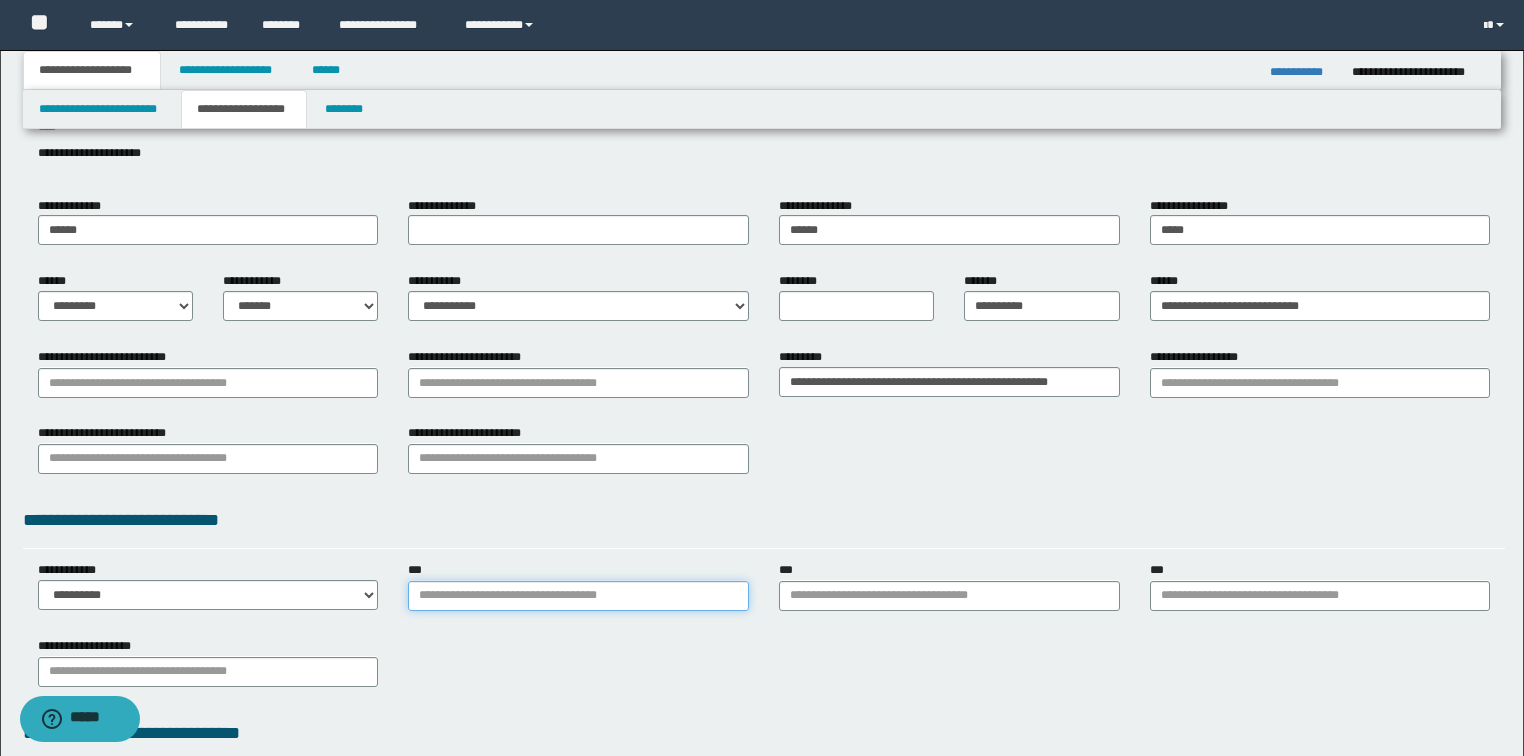 click on "***" at bounding box center [578, 596] 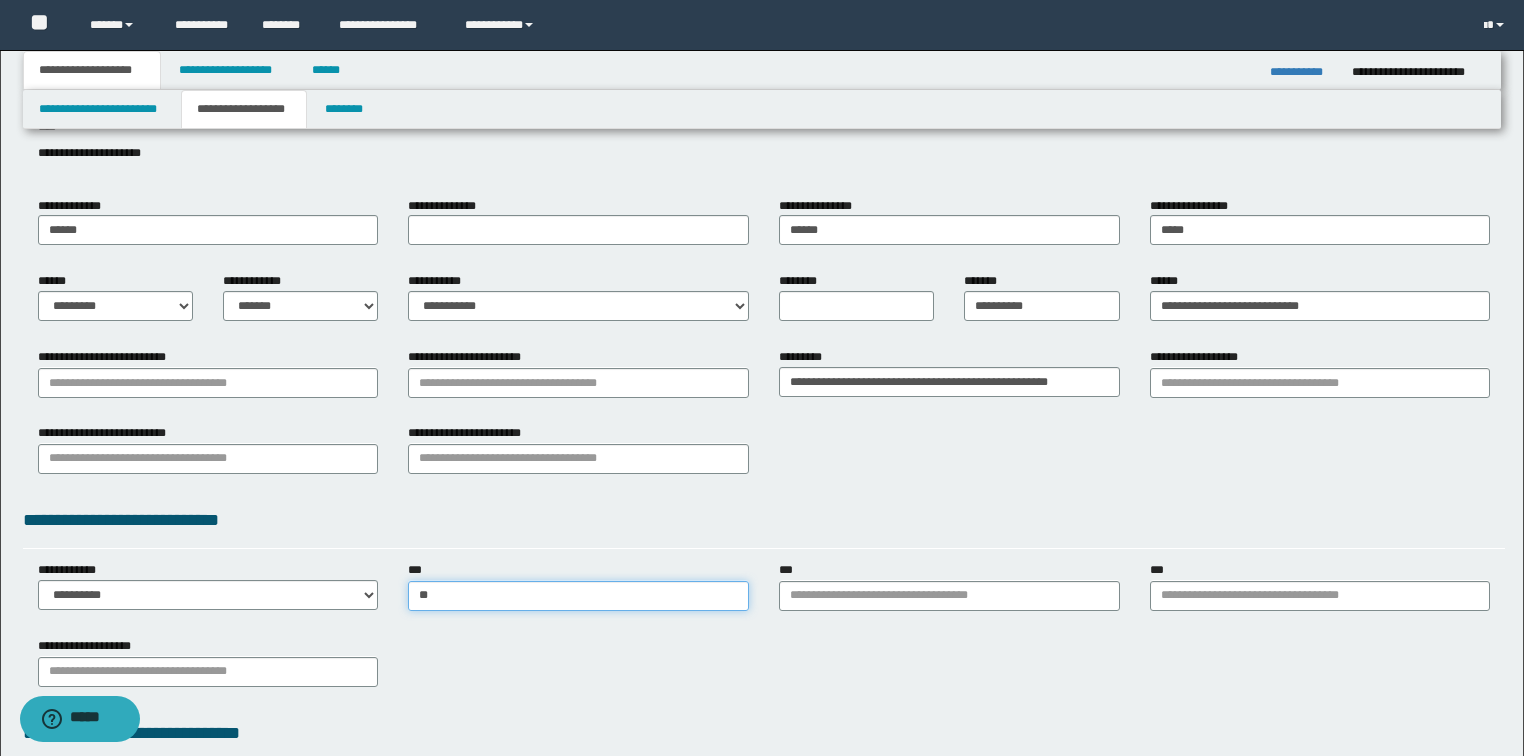 type on "*" 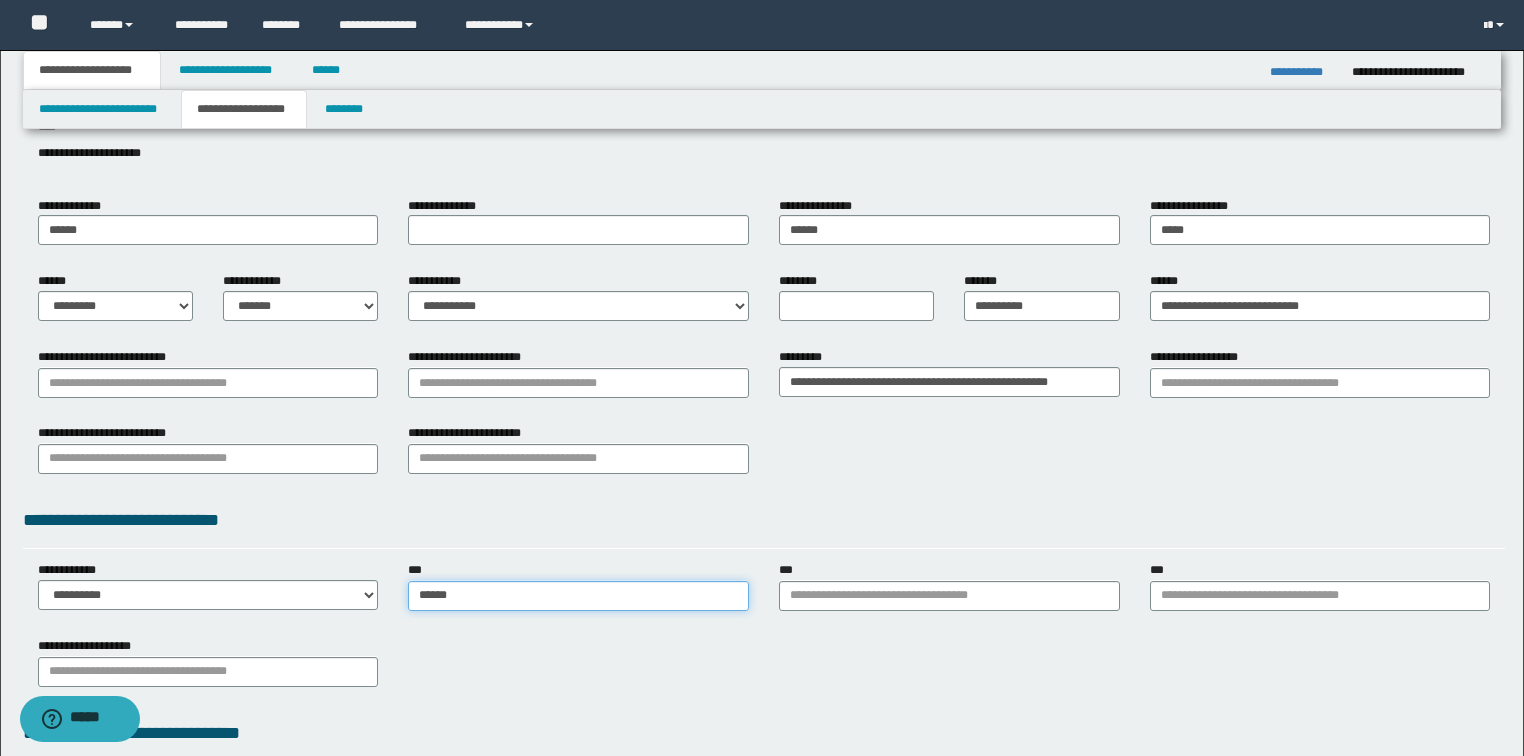 type on "*******" 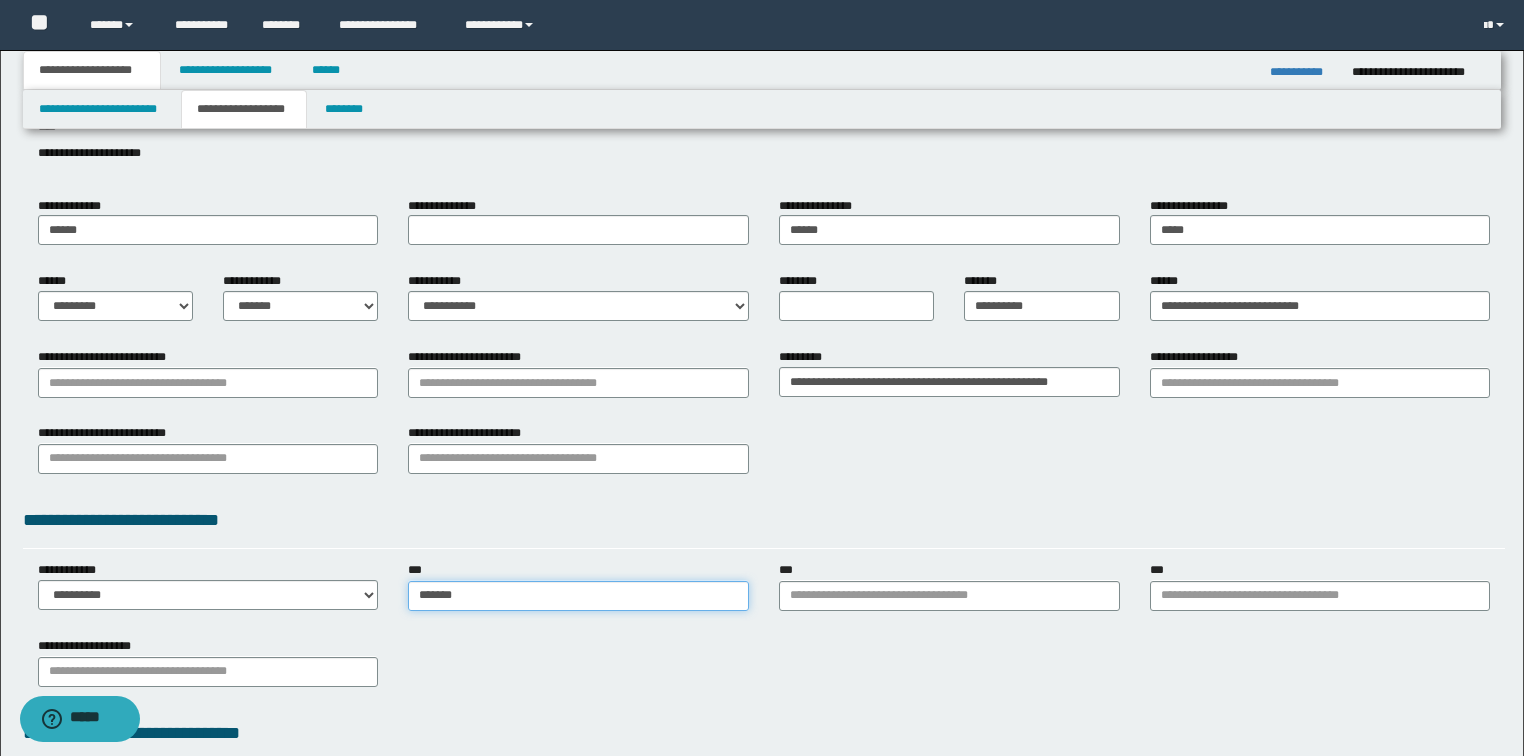 type on "*******" 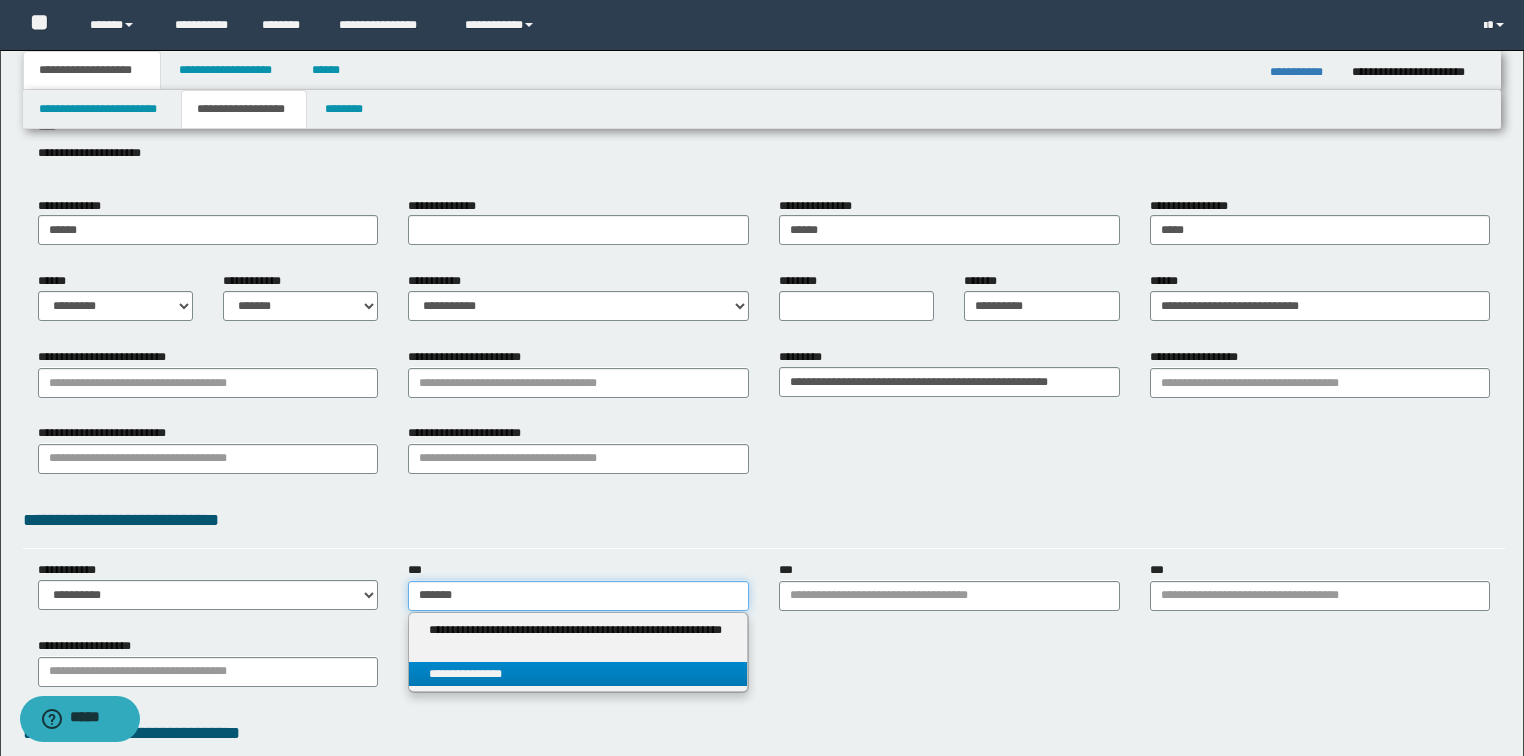 type on "*******" 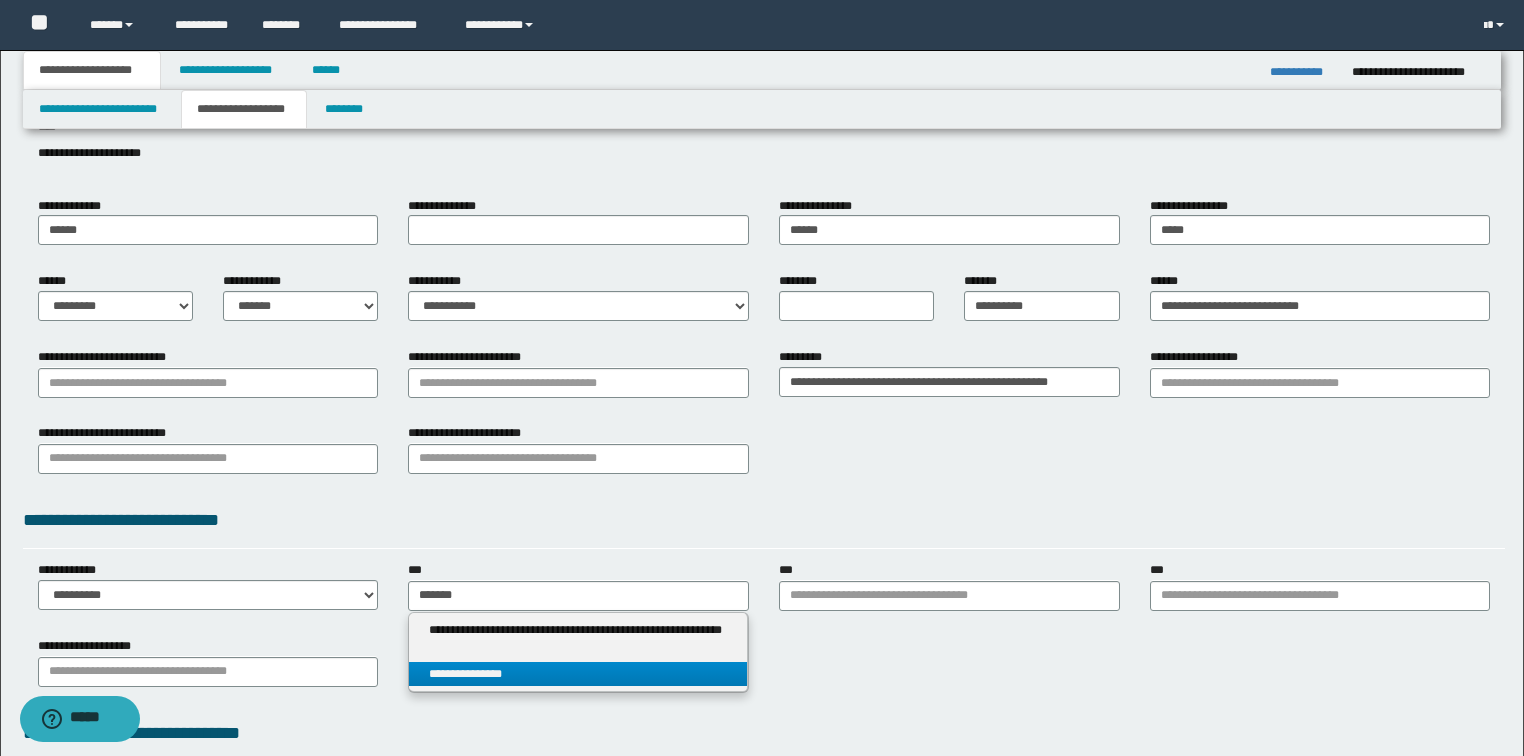 type 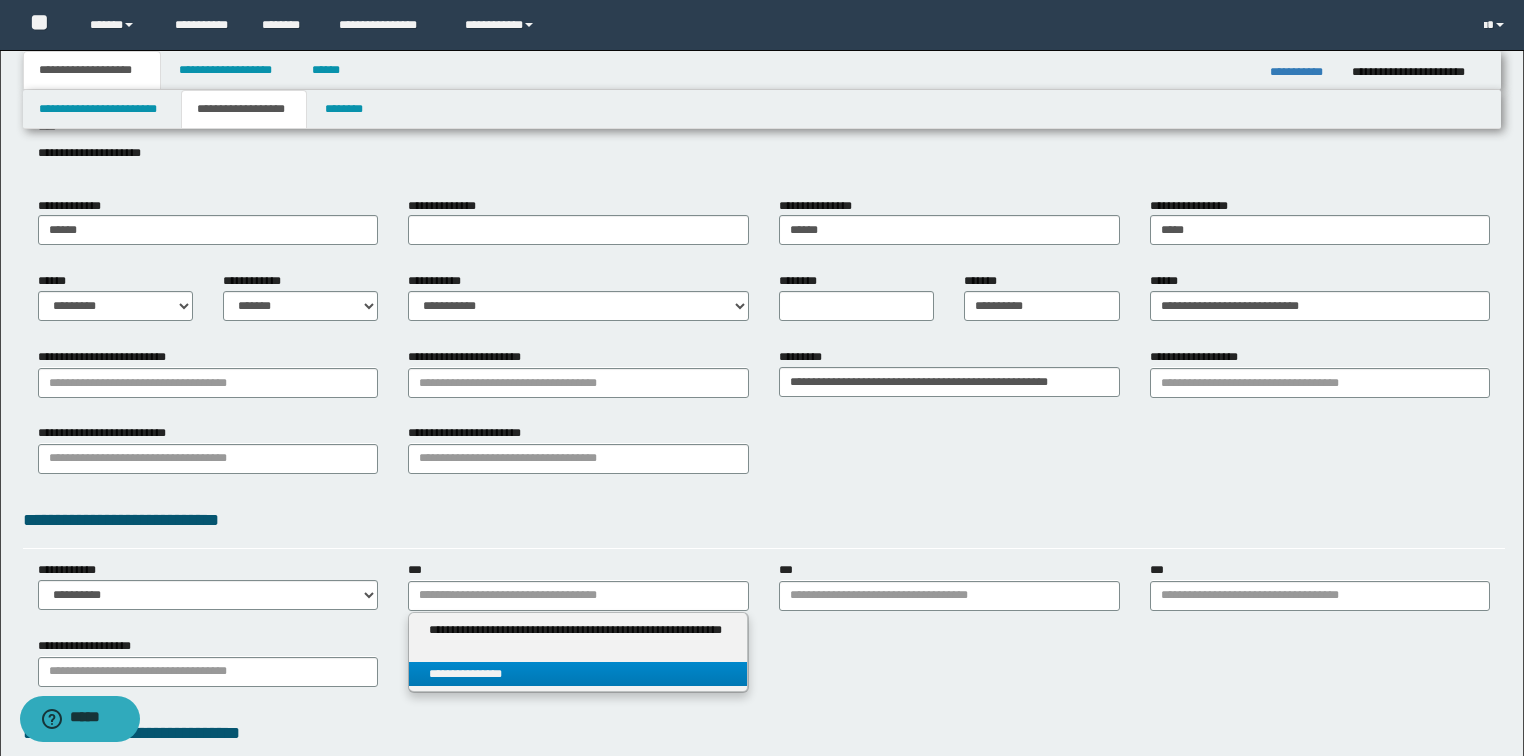 click on "**********" at bounding box center [578, 674] 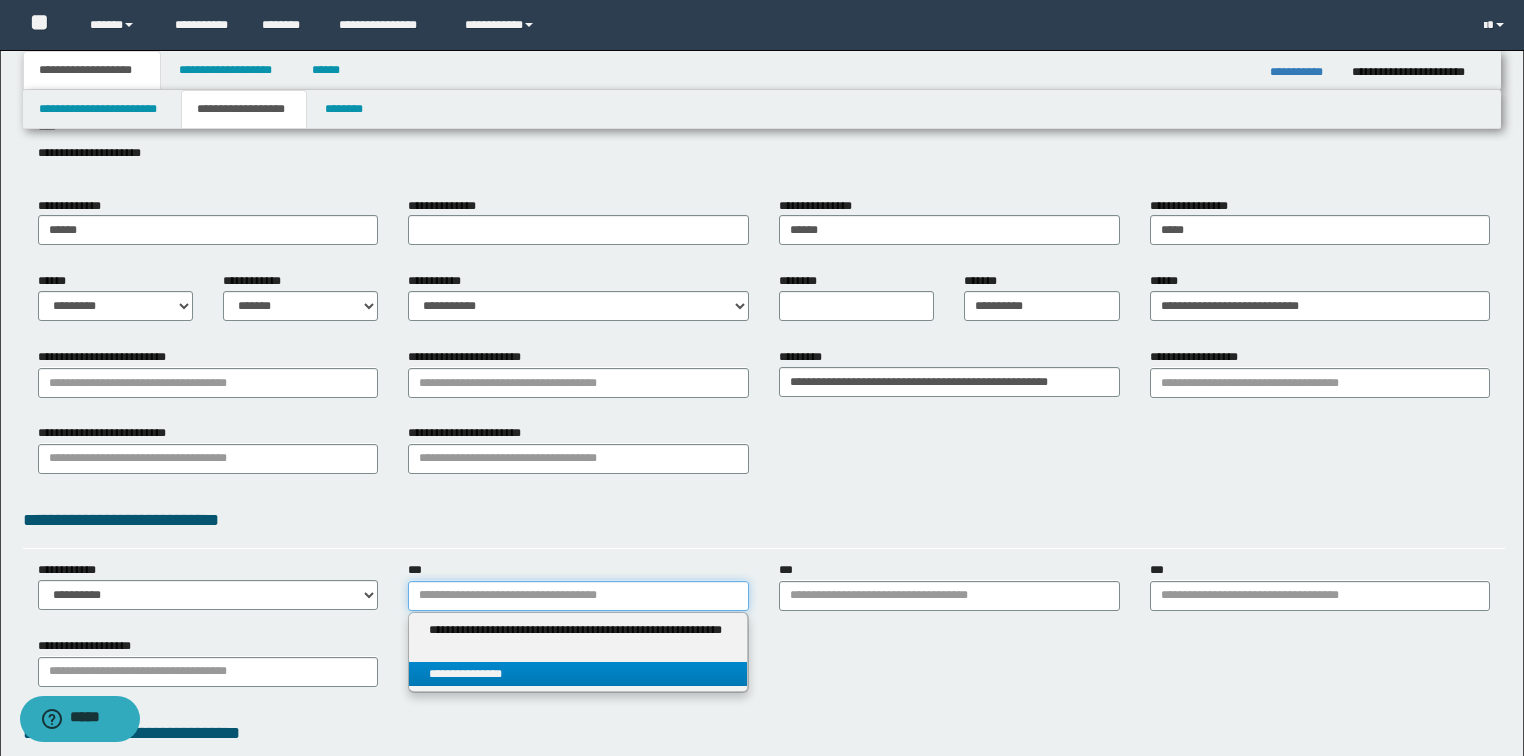 type 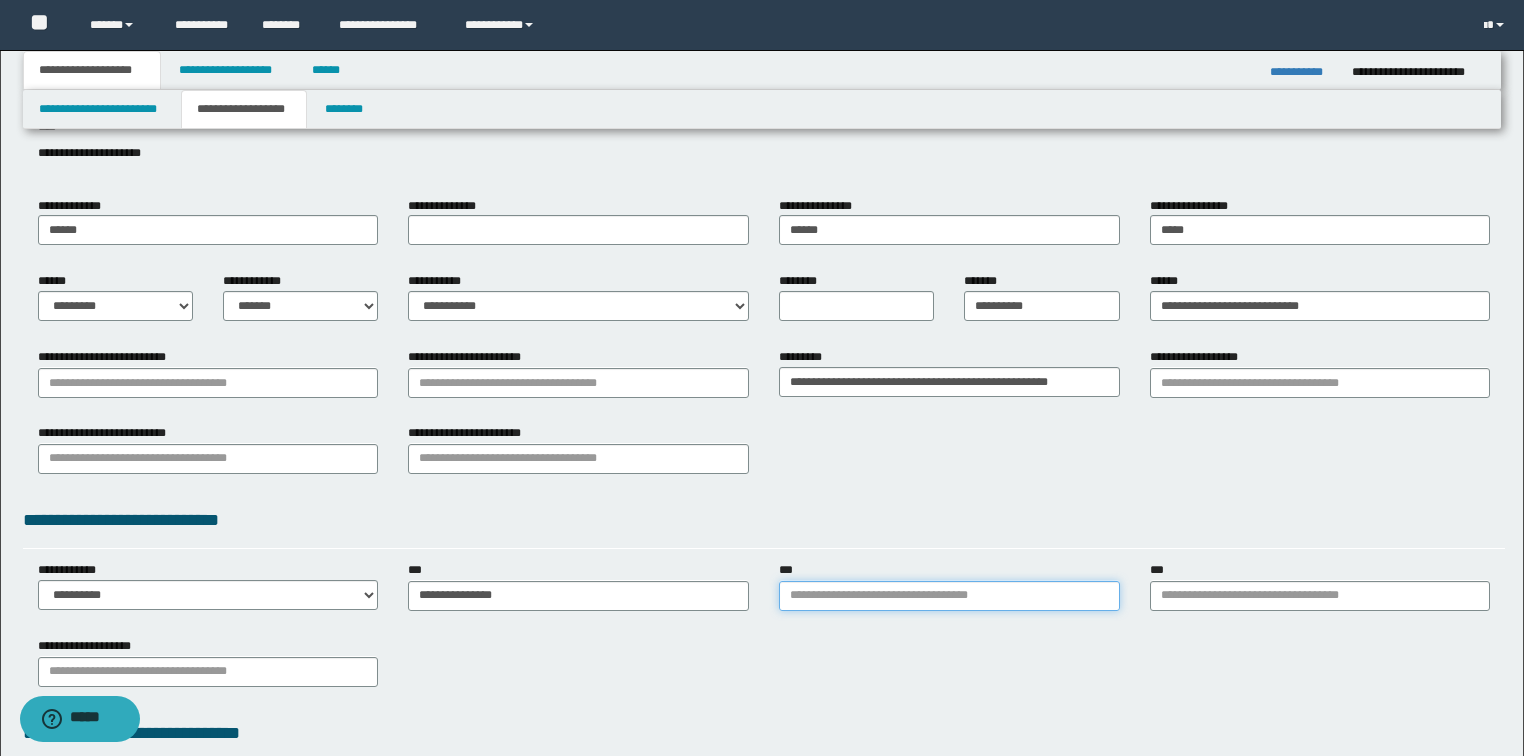 click on "***" at bounding box center (949, 596) 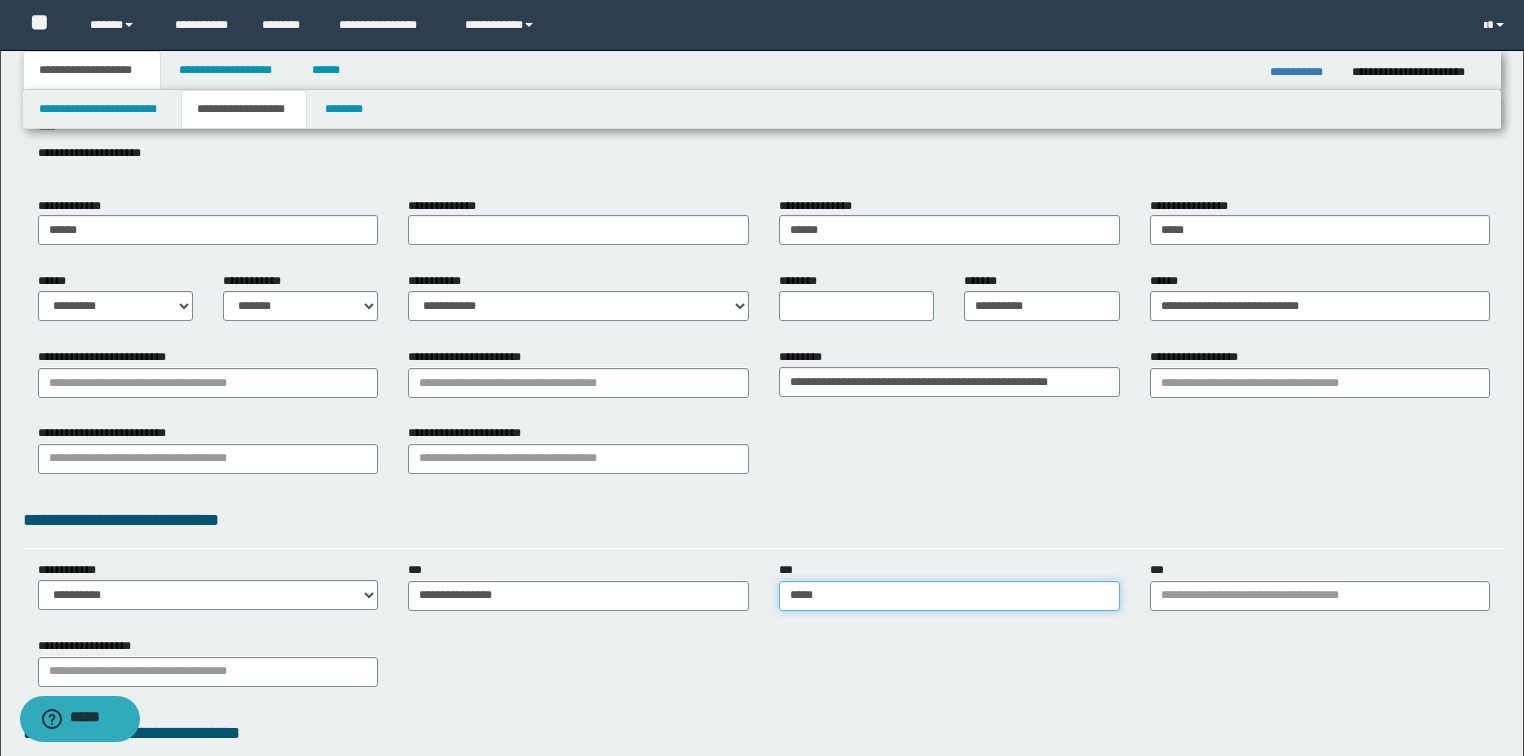 type on "******" 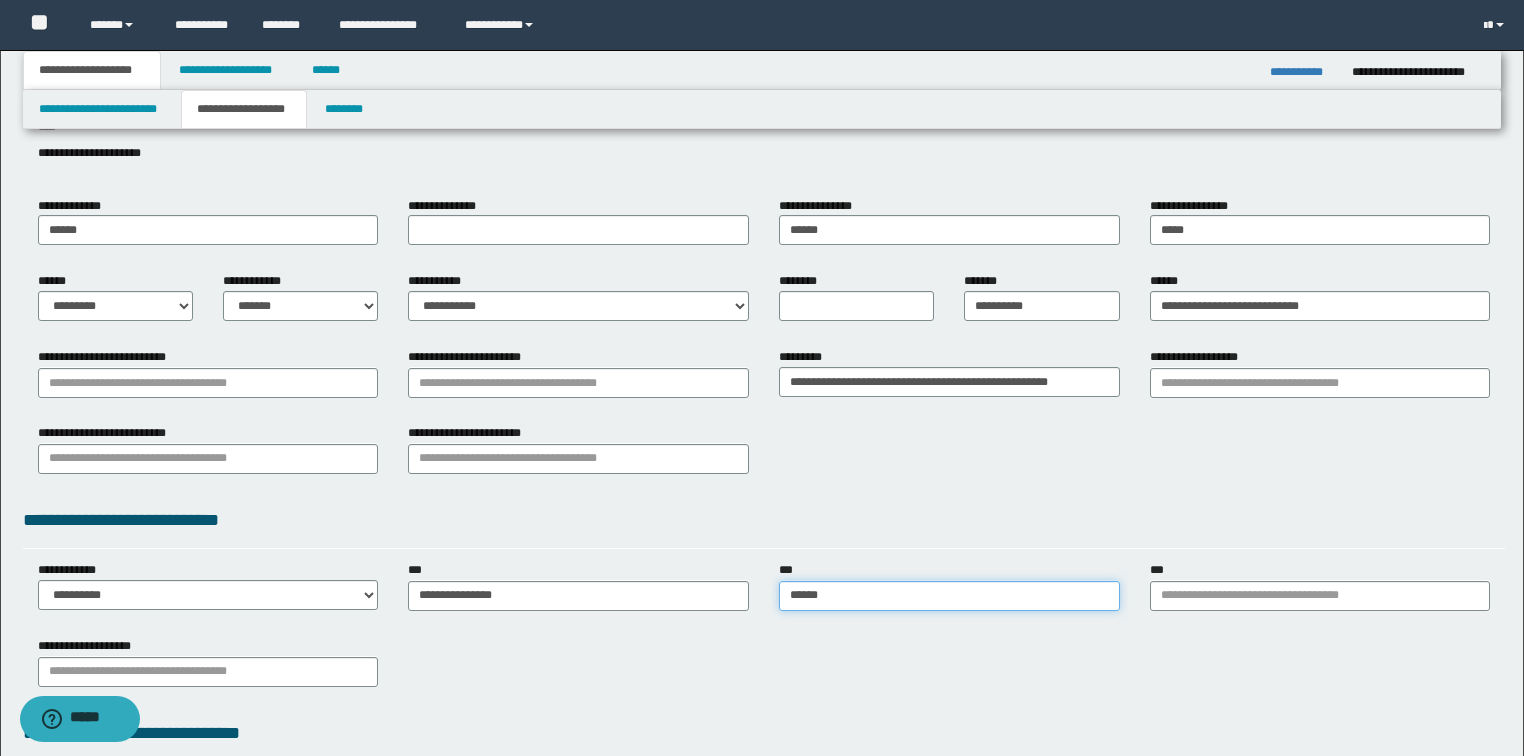type on "**********" 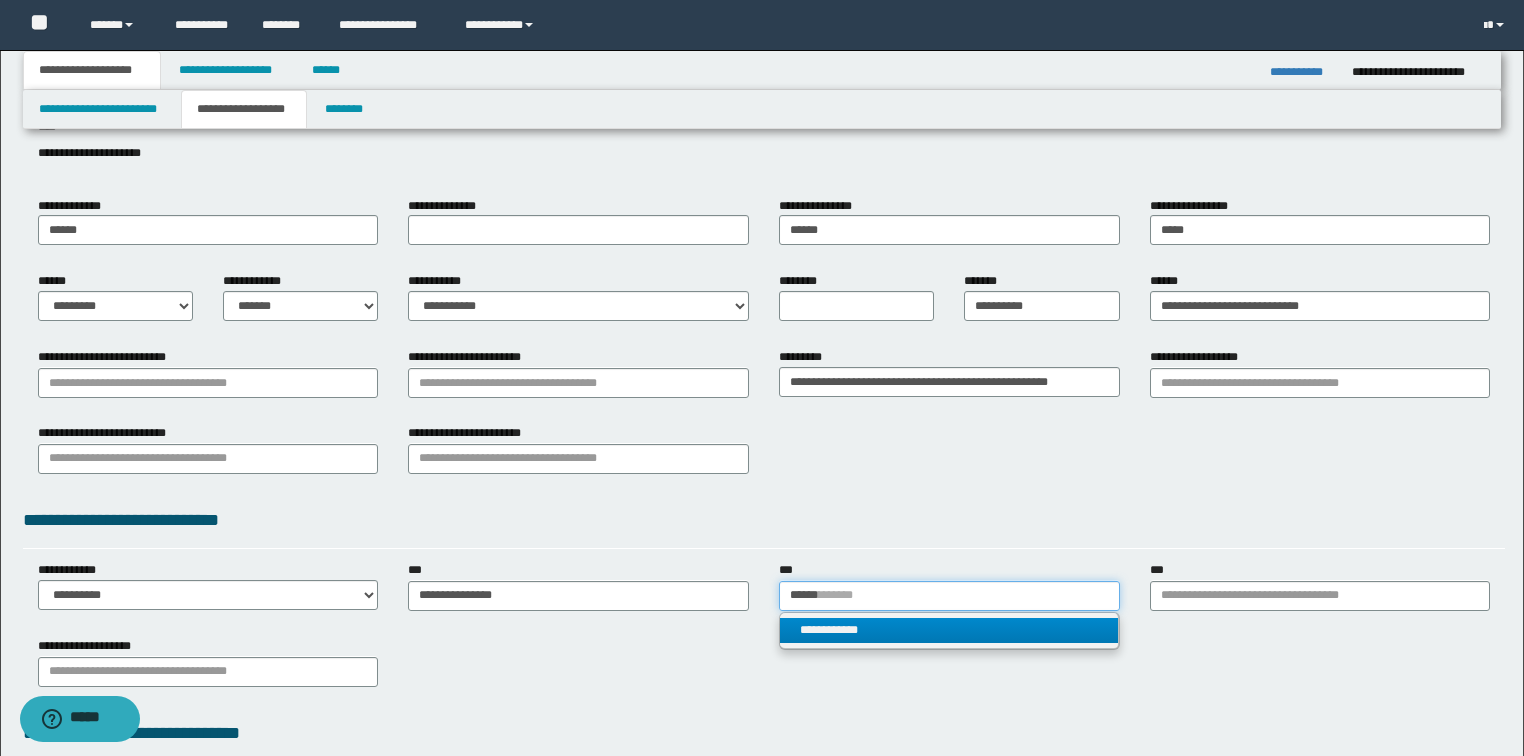type on "******" 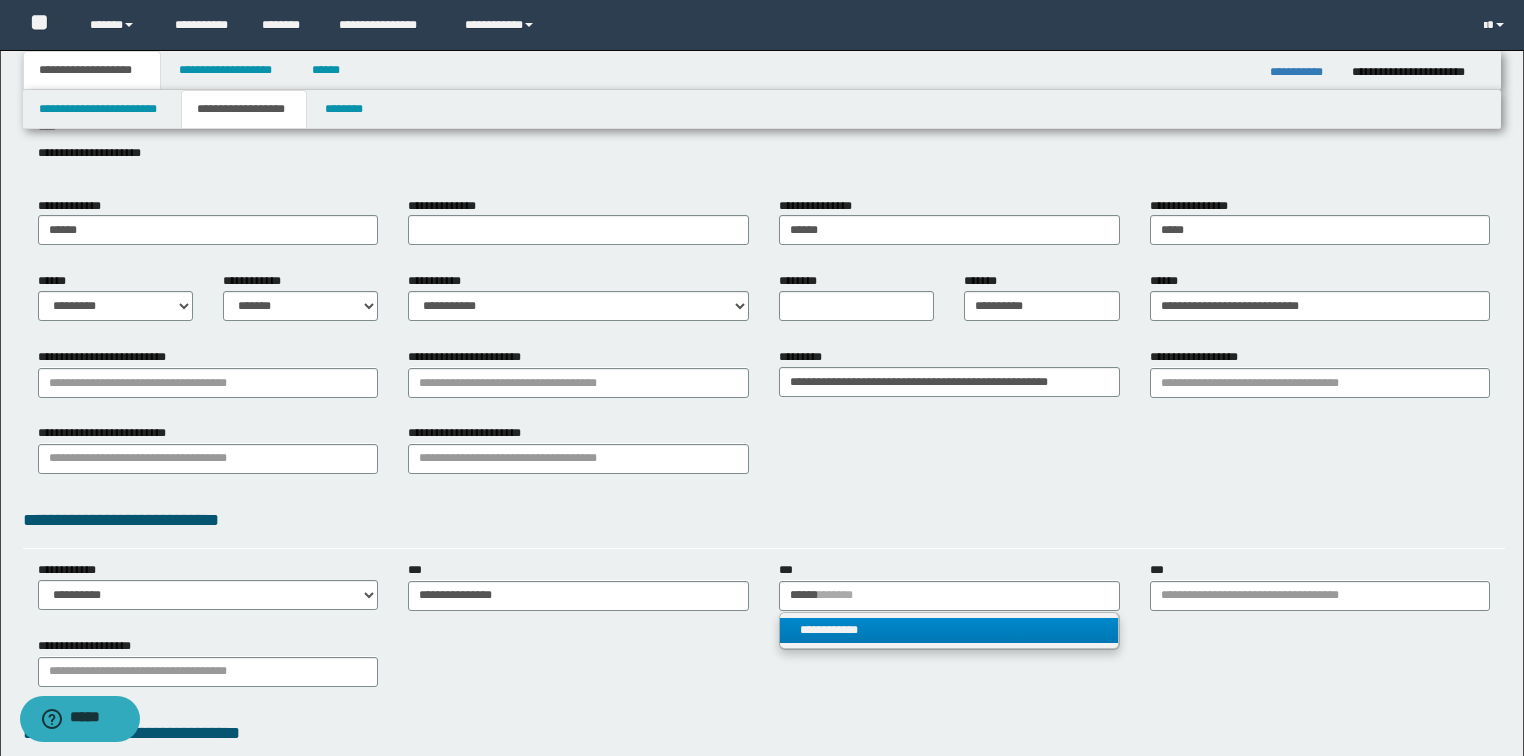 type 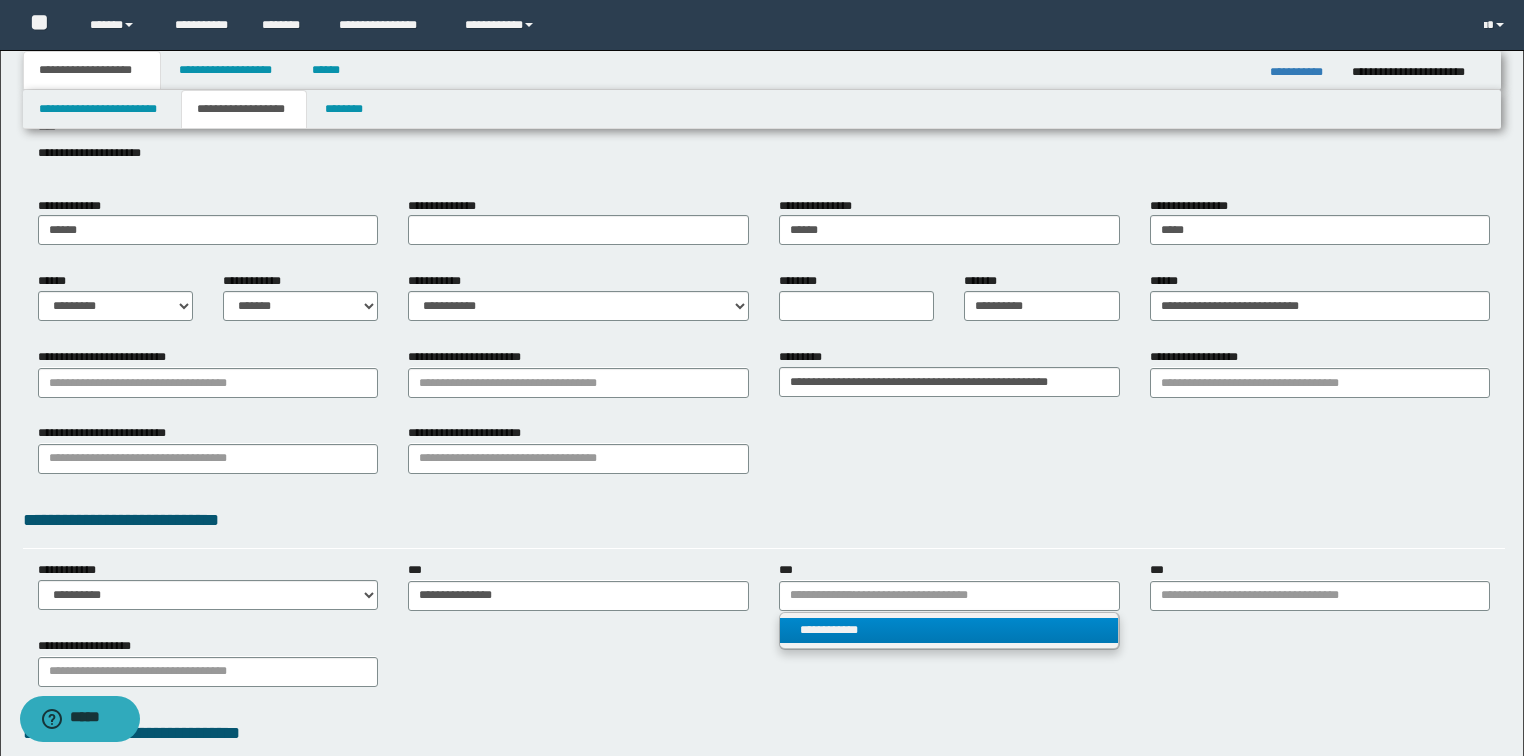 click on "**********" at bounding box center (949, 630) 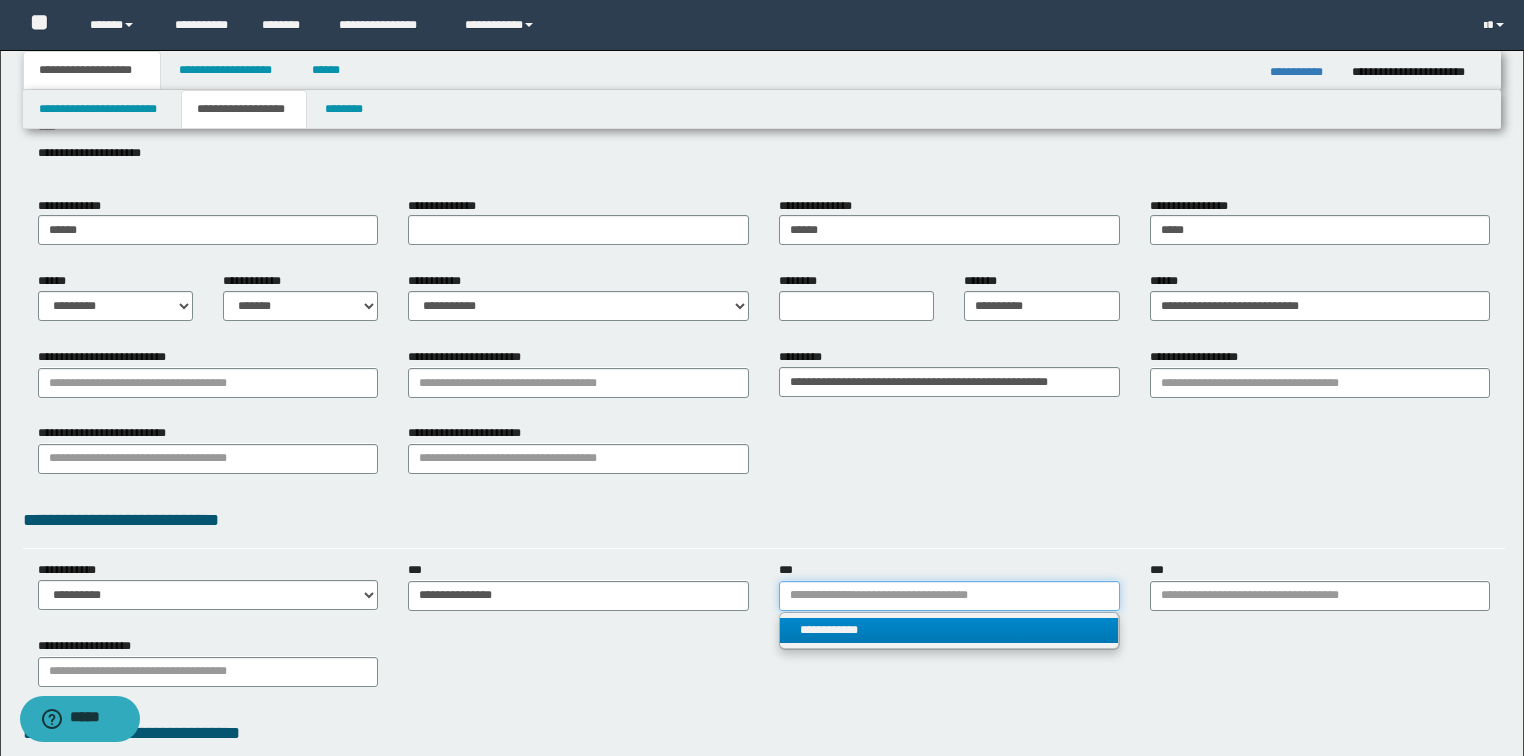 type 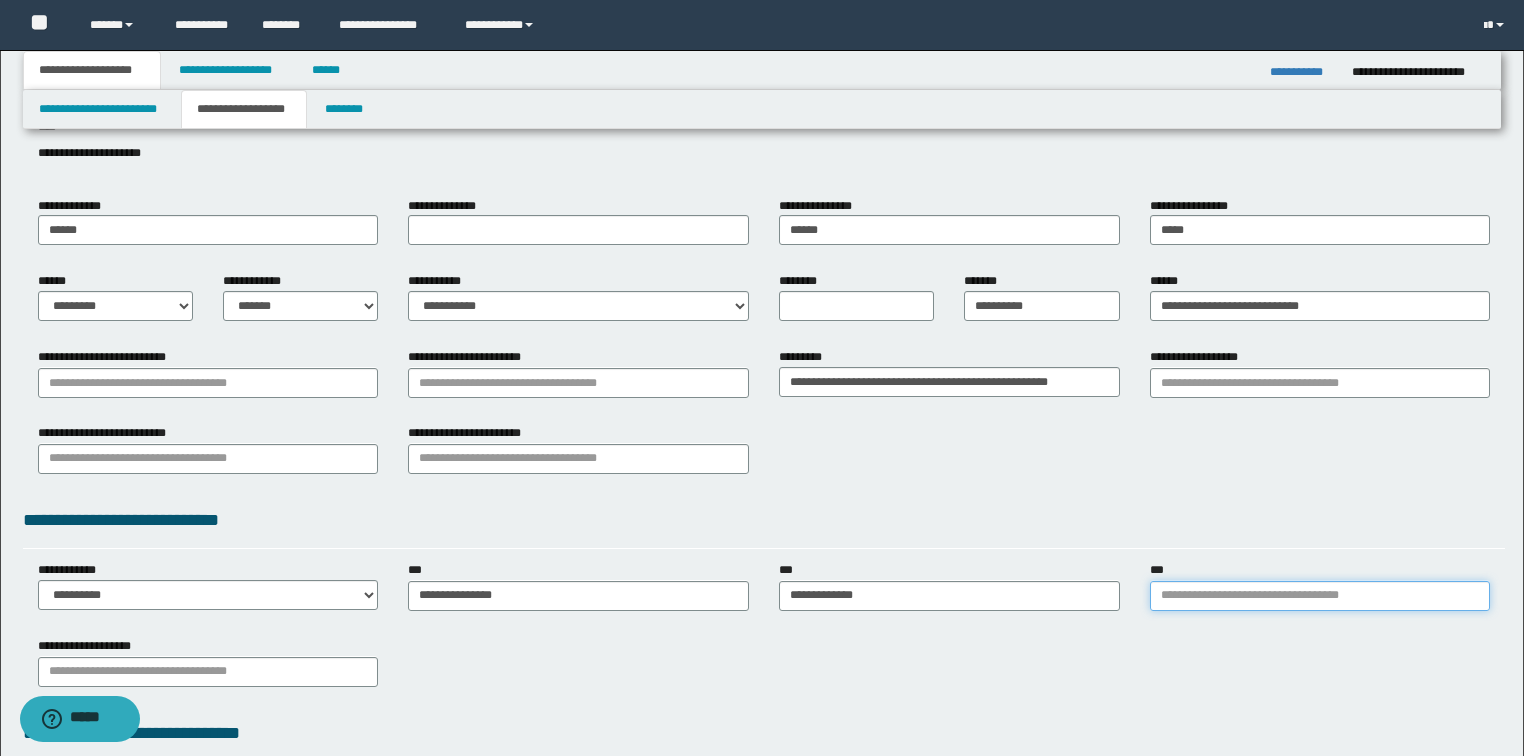 click on "***" at bounding box center (1320, 596) 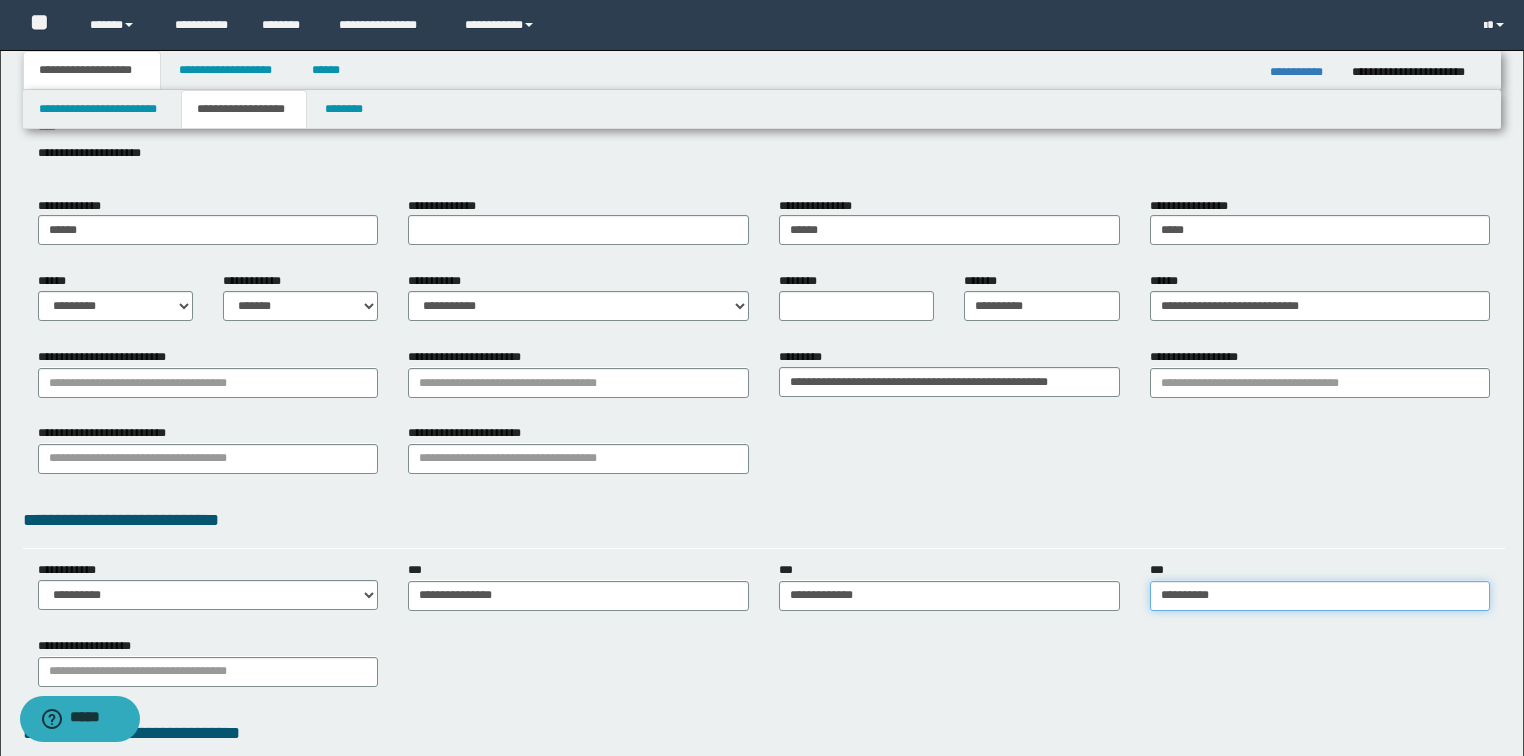 type on "**********" 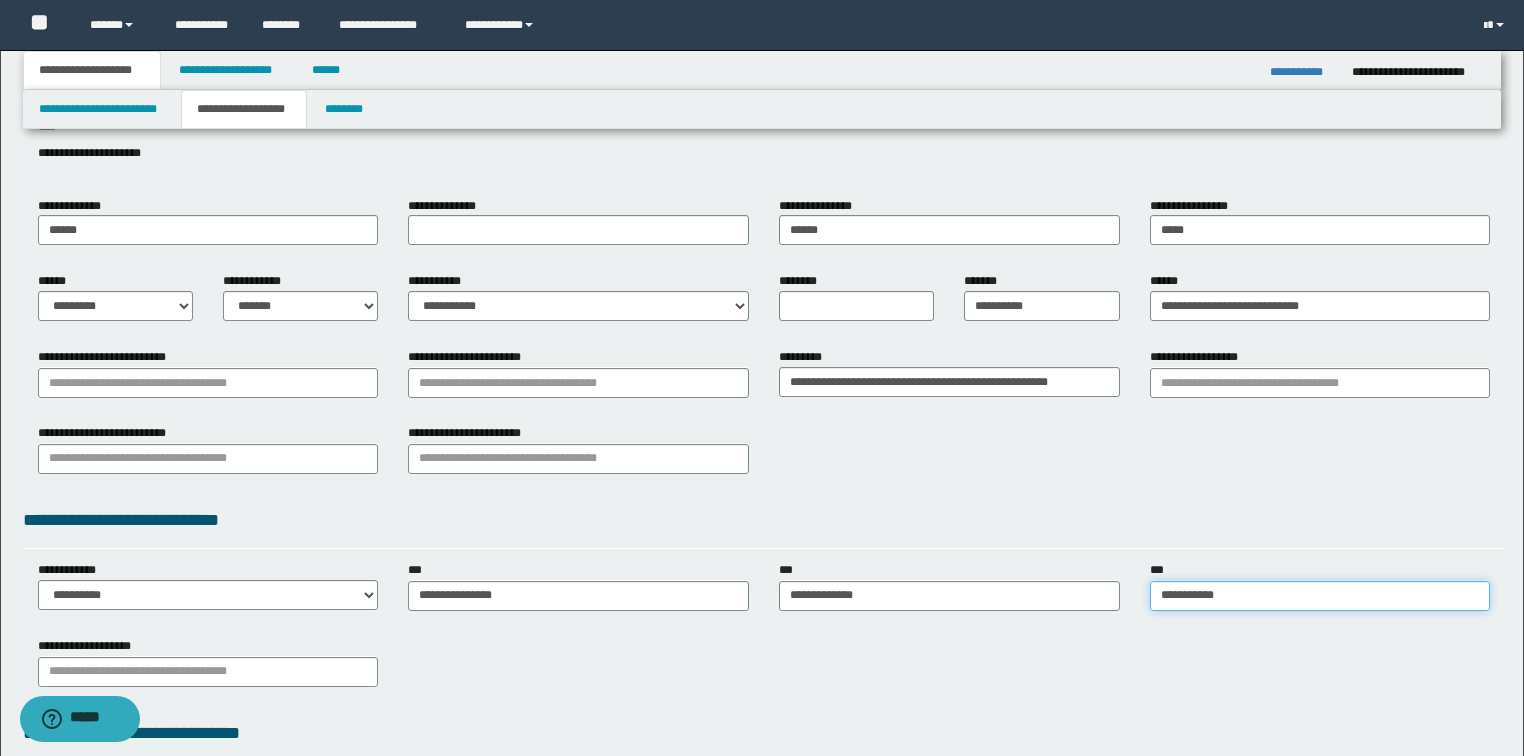 type on "**********" 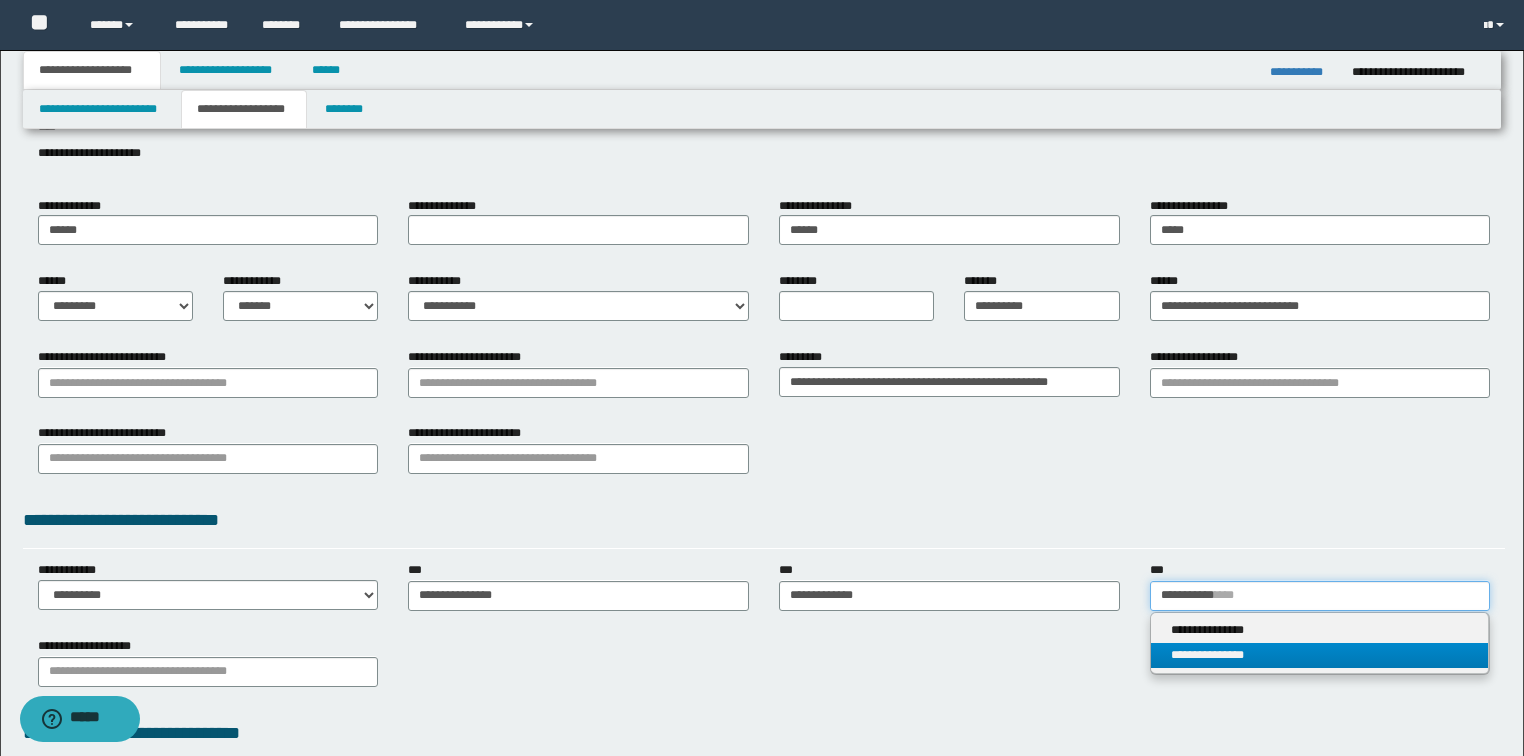 type on "**********" 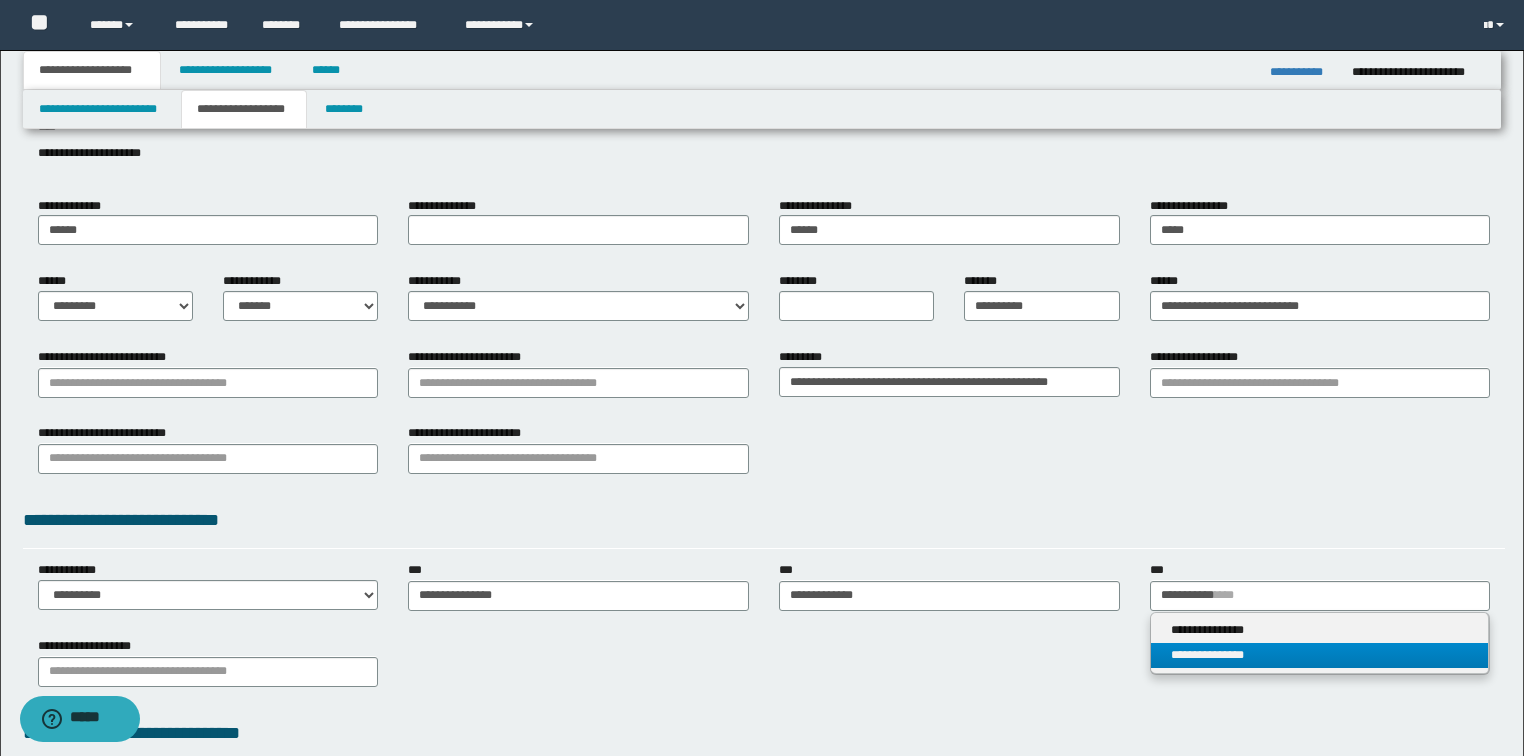 type 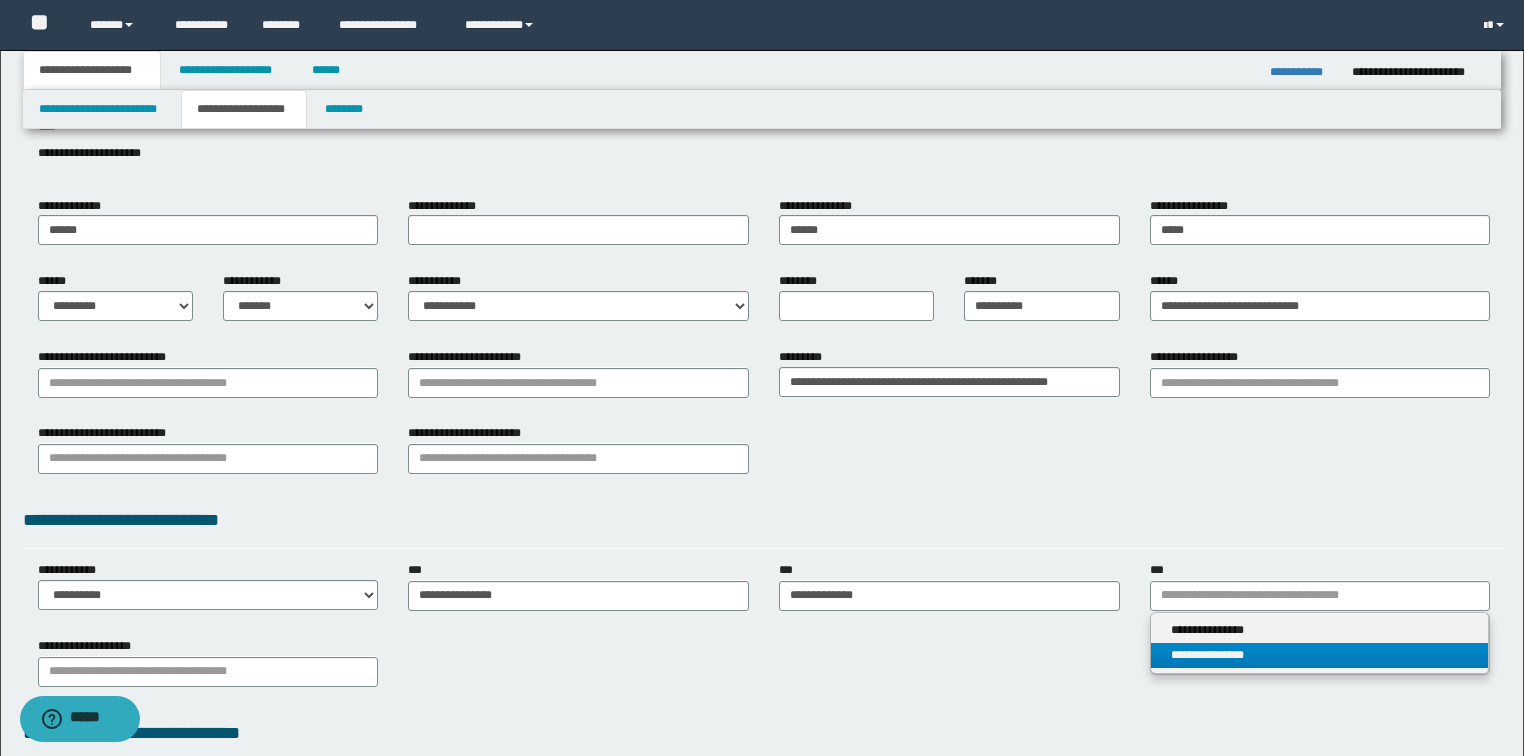 click on "**********" at bounding box center (1320, 655) 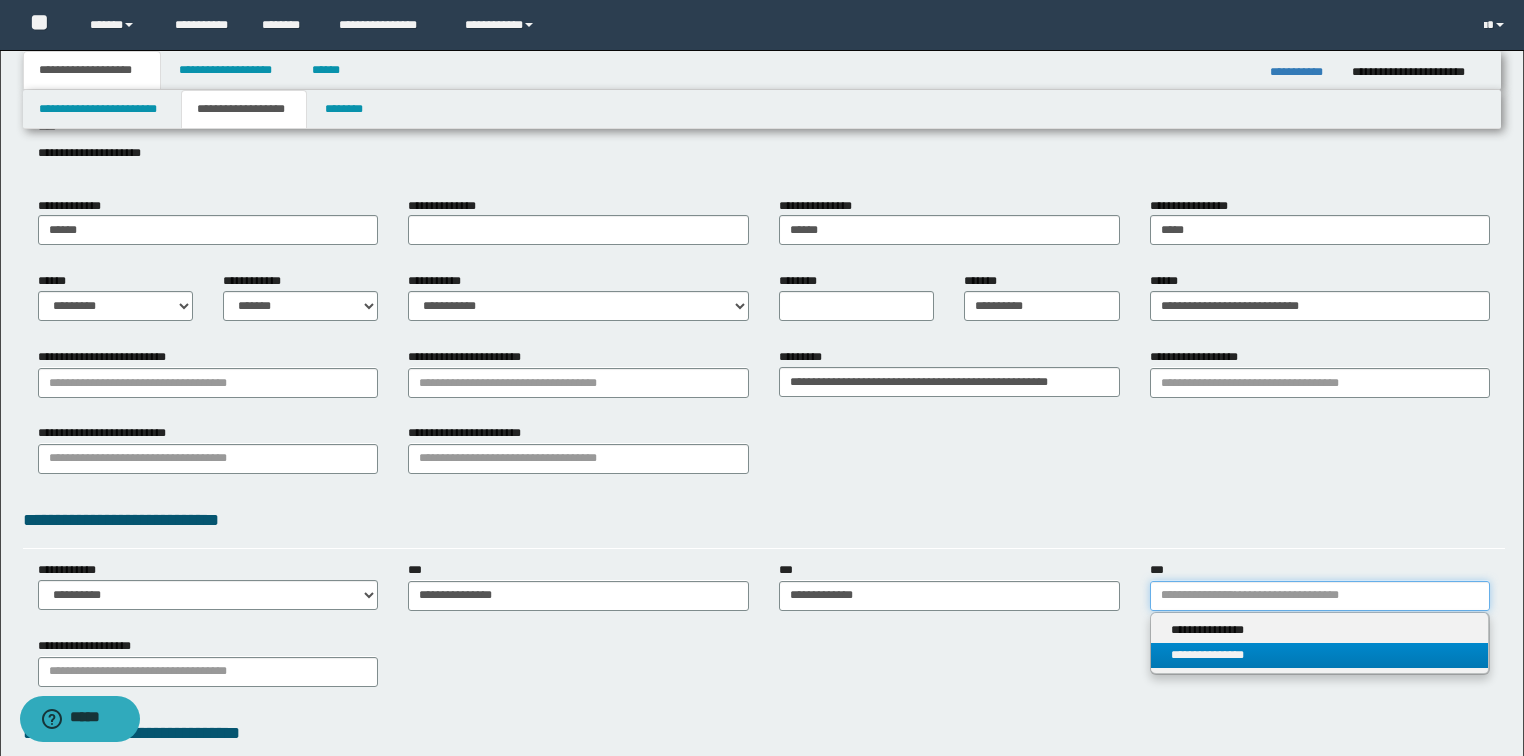 type 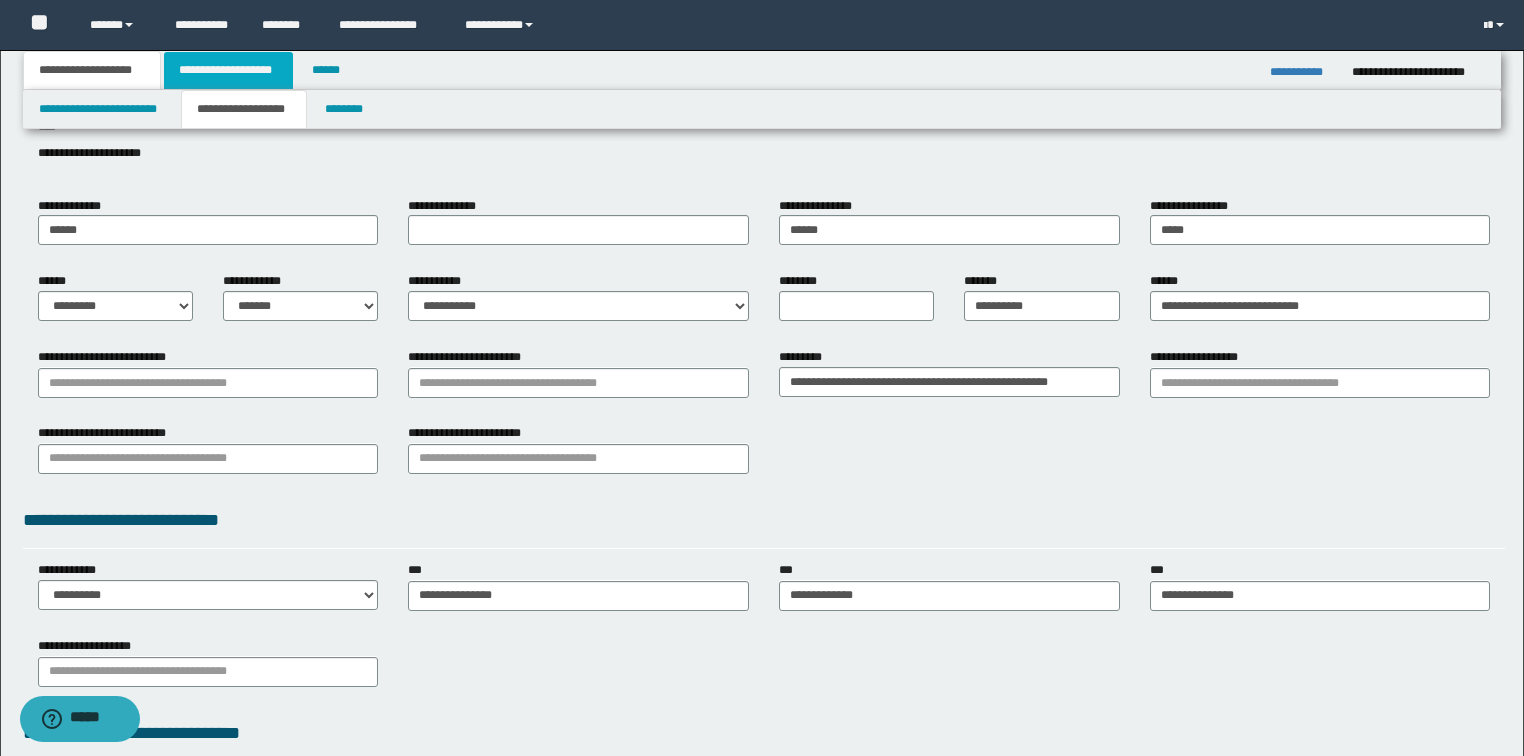 click on "**********" at bounding box center [228, 70] 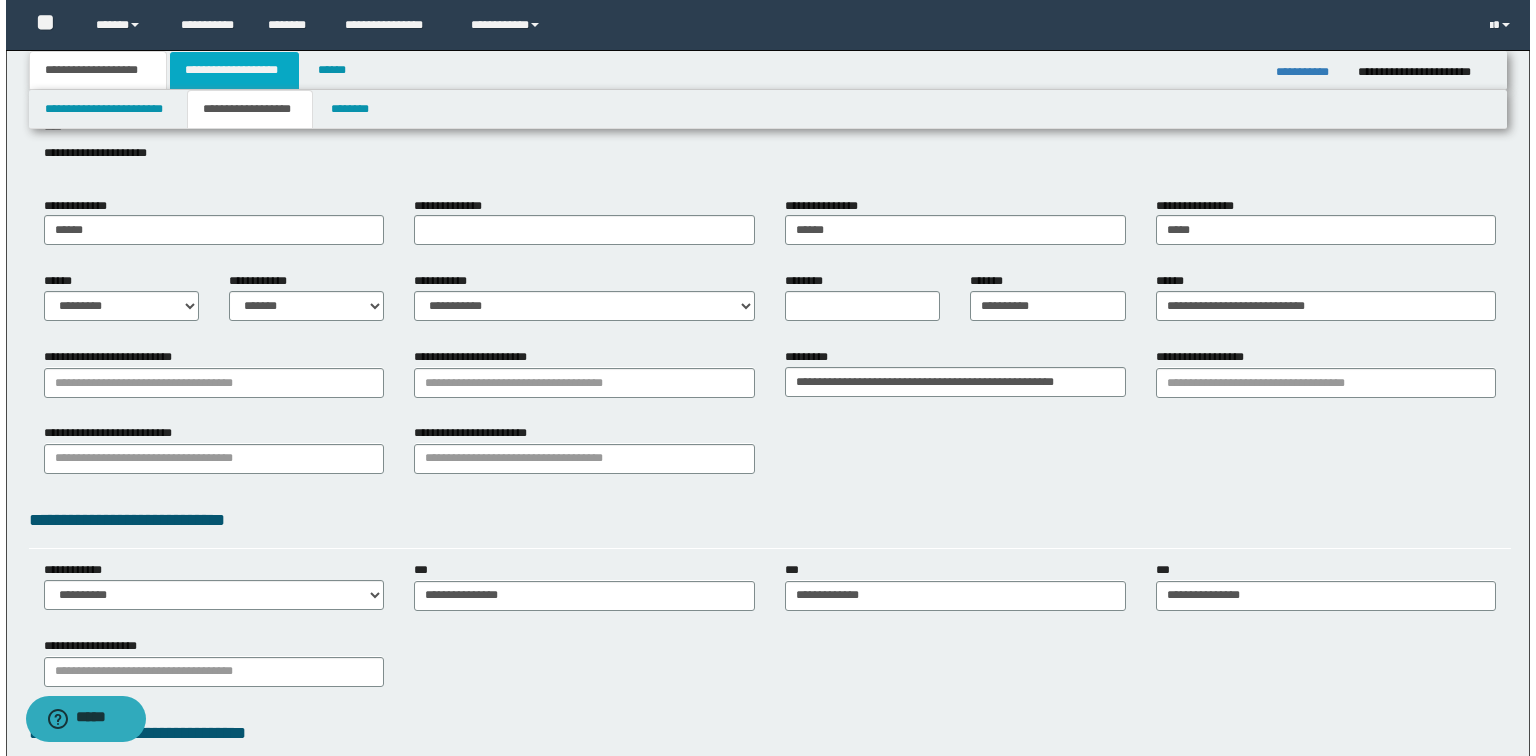scroll, scrollTop: 0, scrollLeft: 0, axis: both 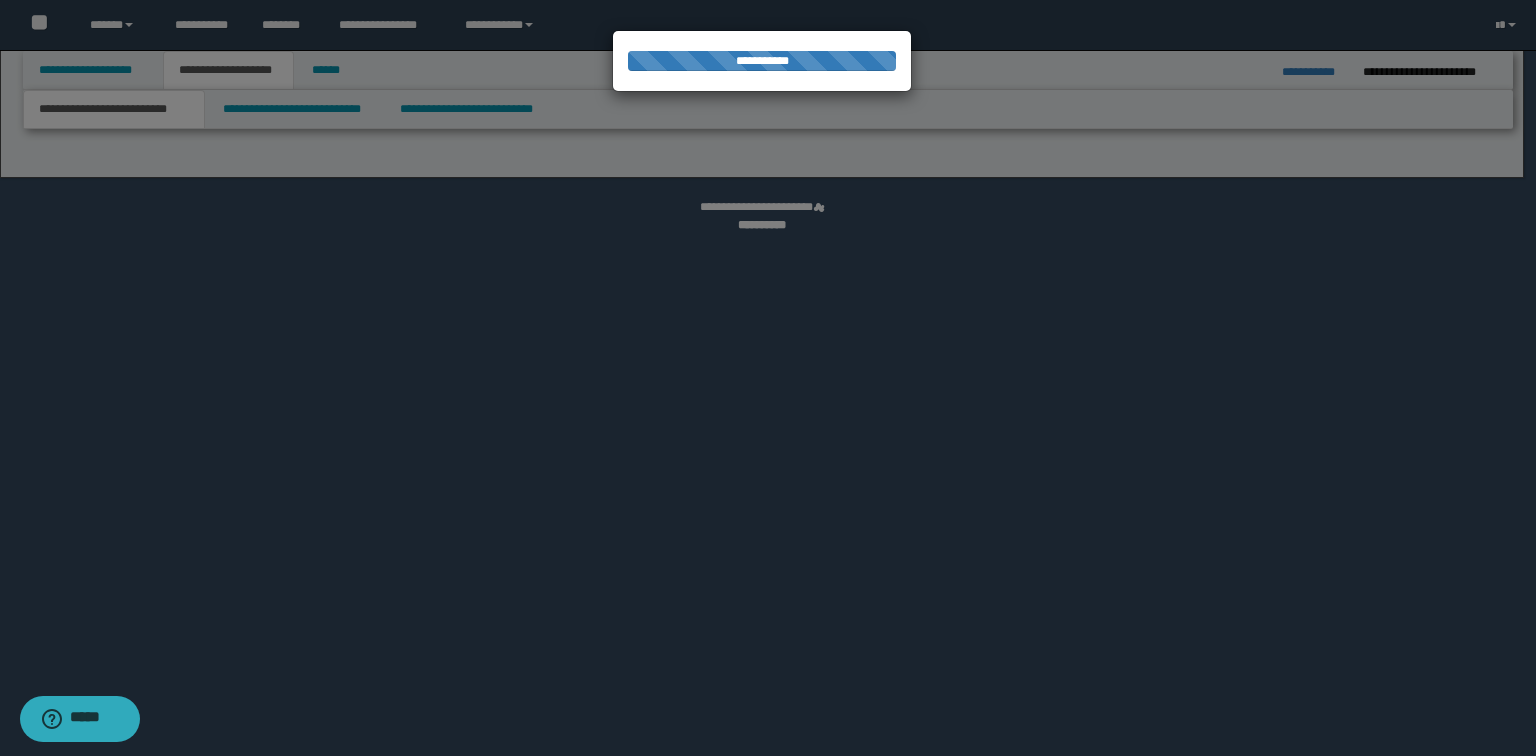 click at bounding box center [768, 378] 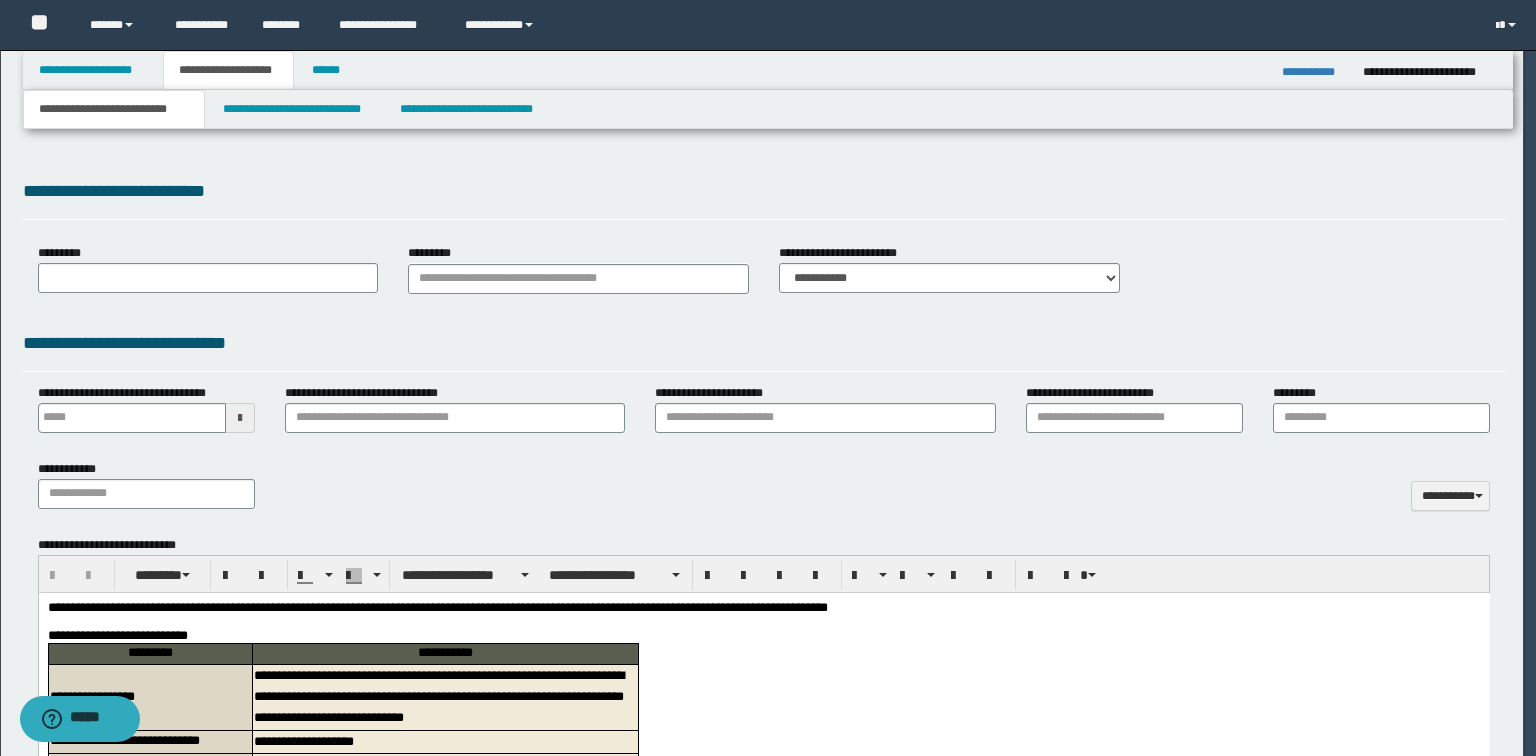 scroll, scrollTop: 0, scrollLeft: 0, axis: both 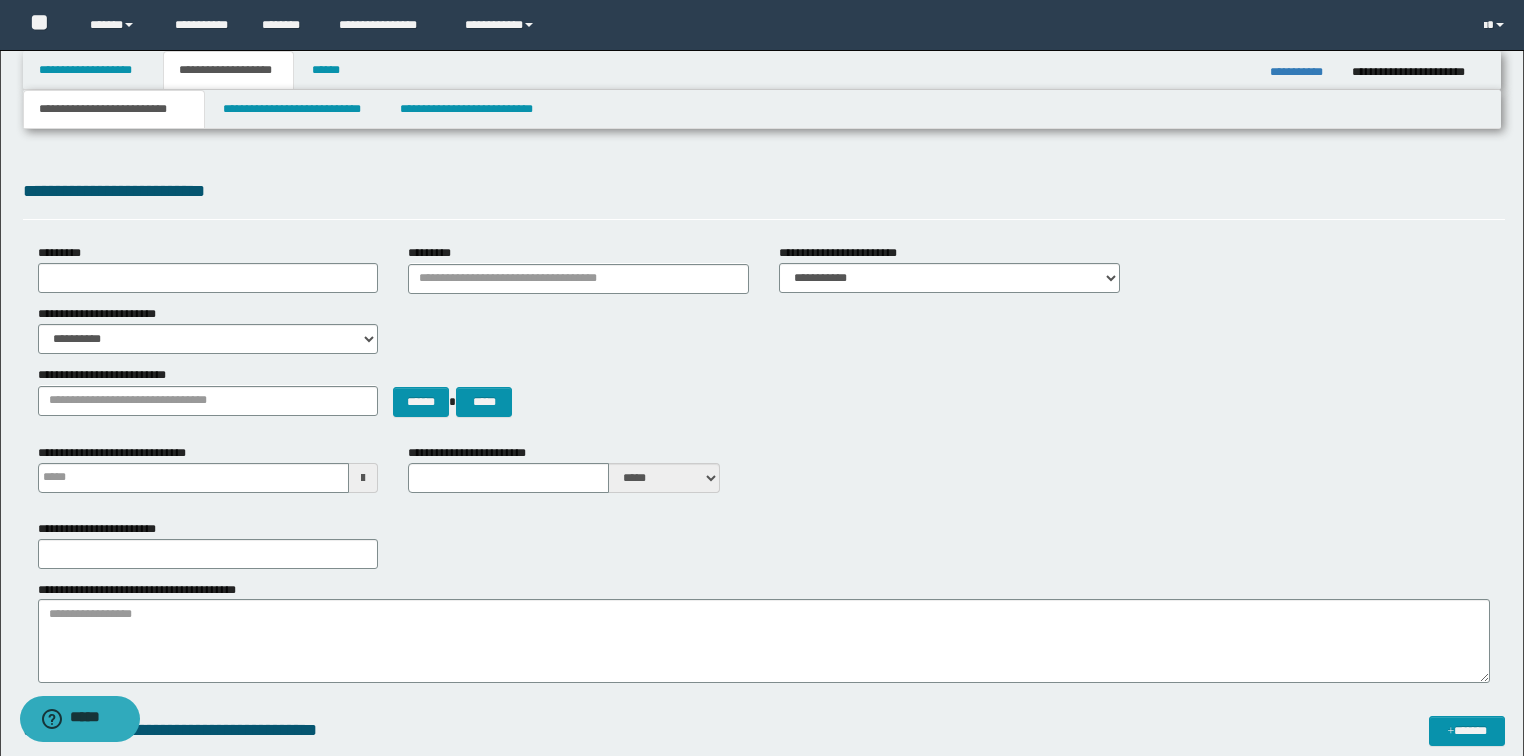 type 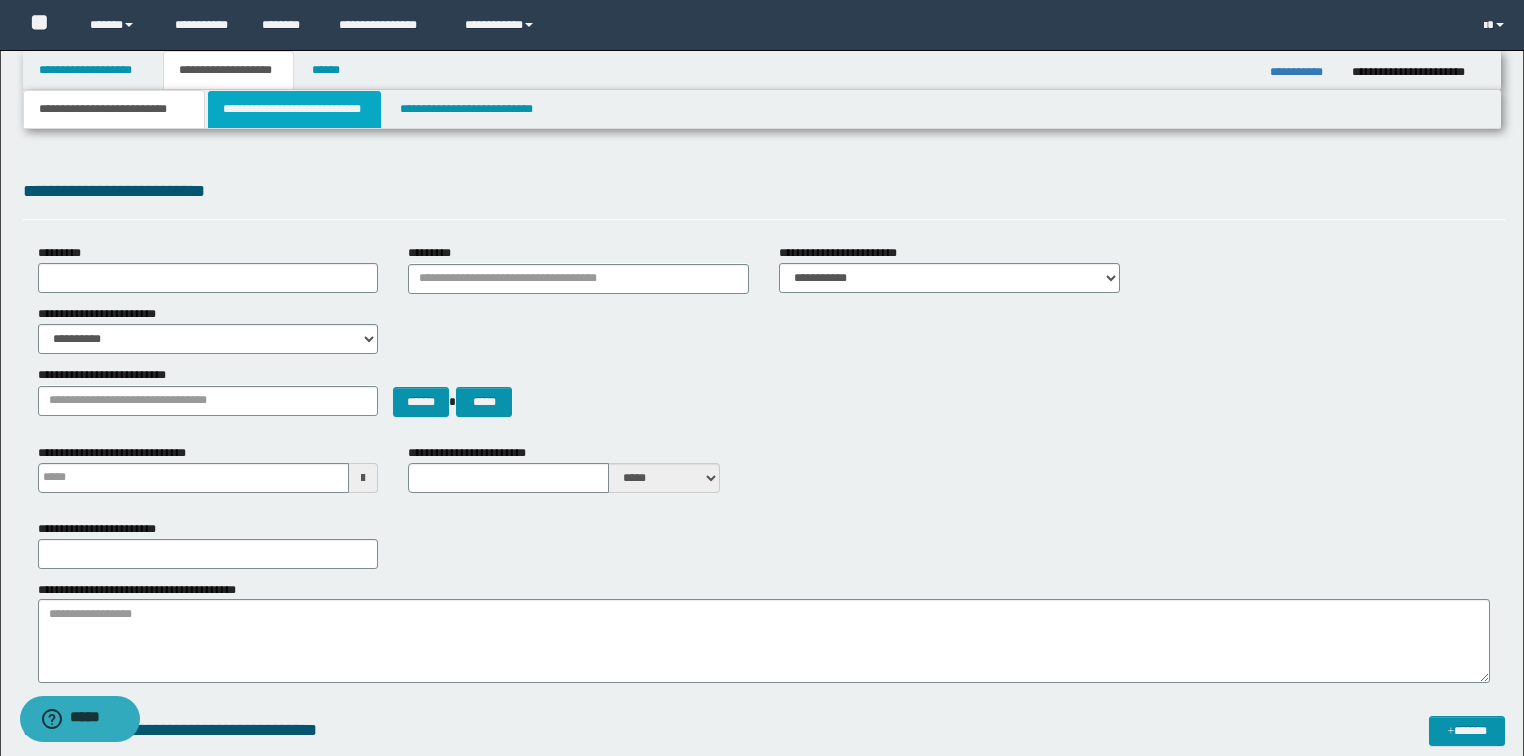 click on "**********" at bounding box center (294, 109) 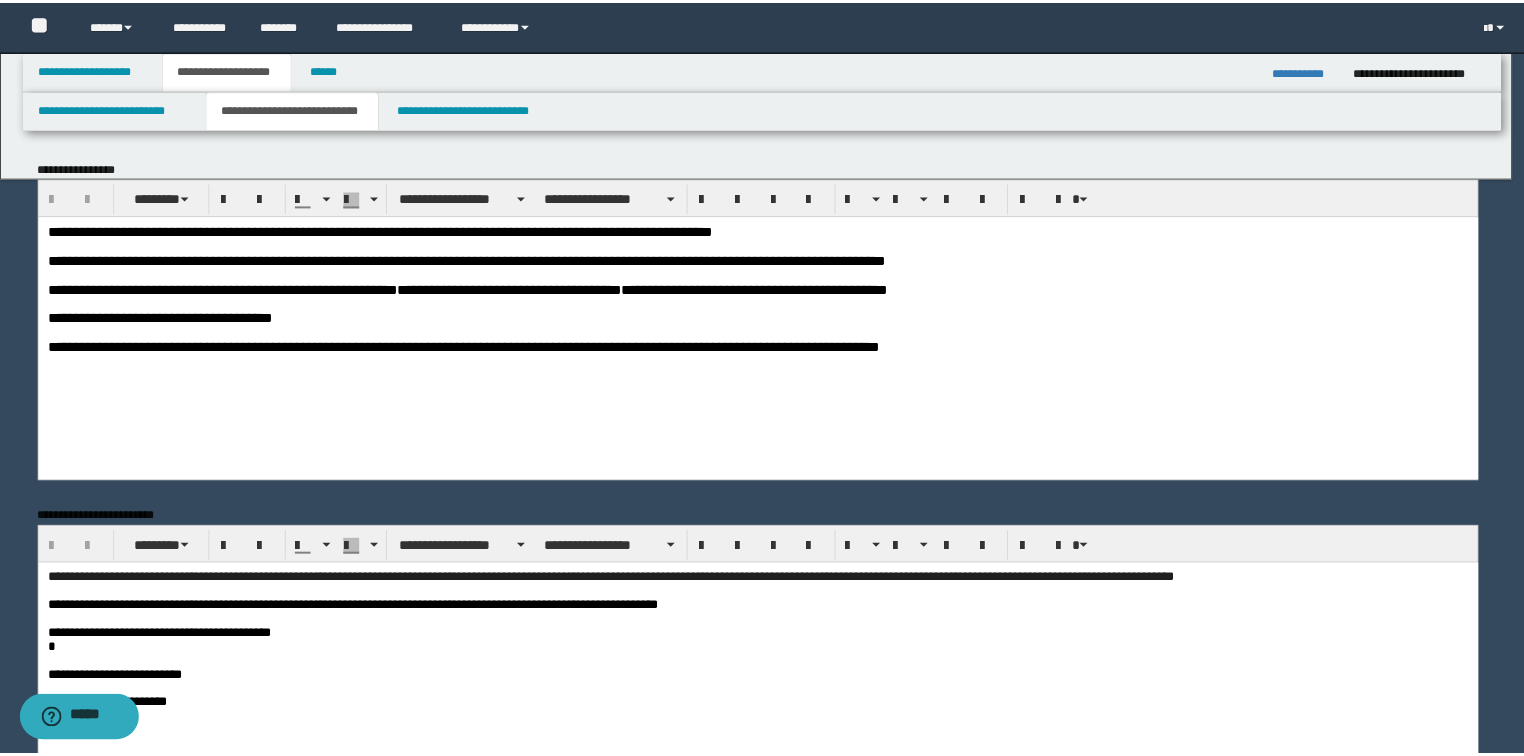 scroll, scrollTop: 0, scrollLeft: 0, axis: both 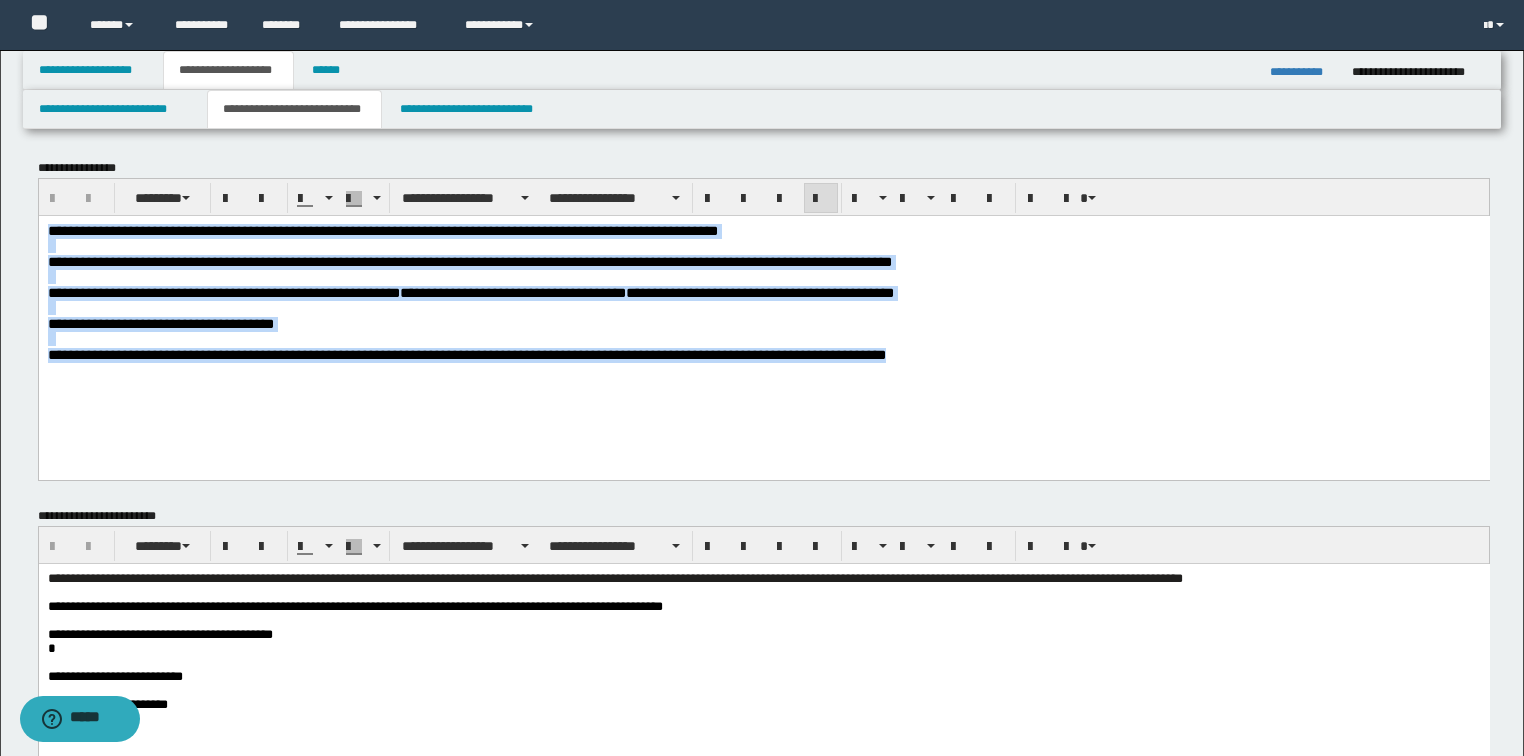 drag, startPoint x: 997, startPoint y: 385, endPoint x: 164, endPoint y: 416, distance: 833.57666 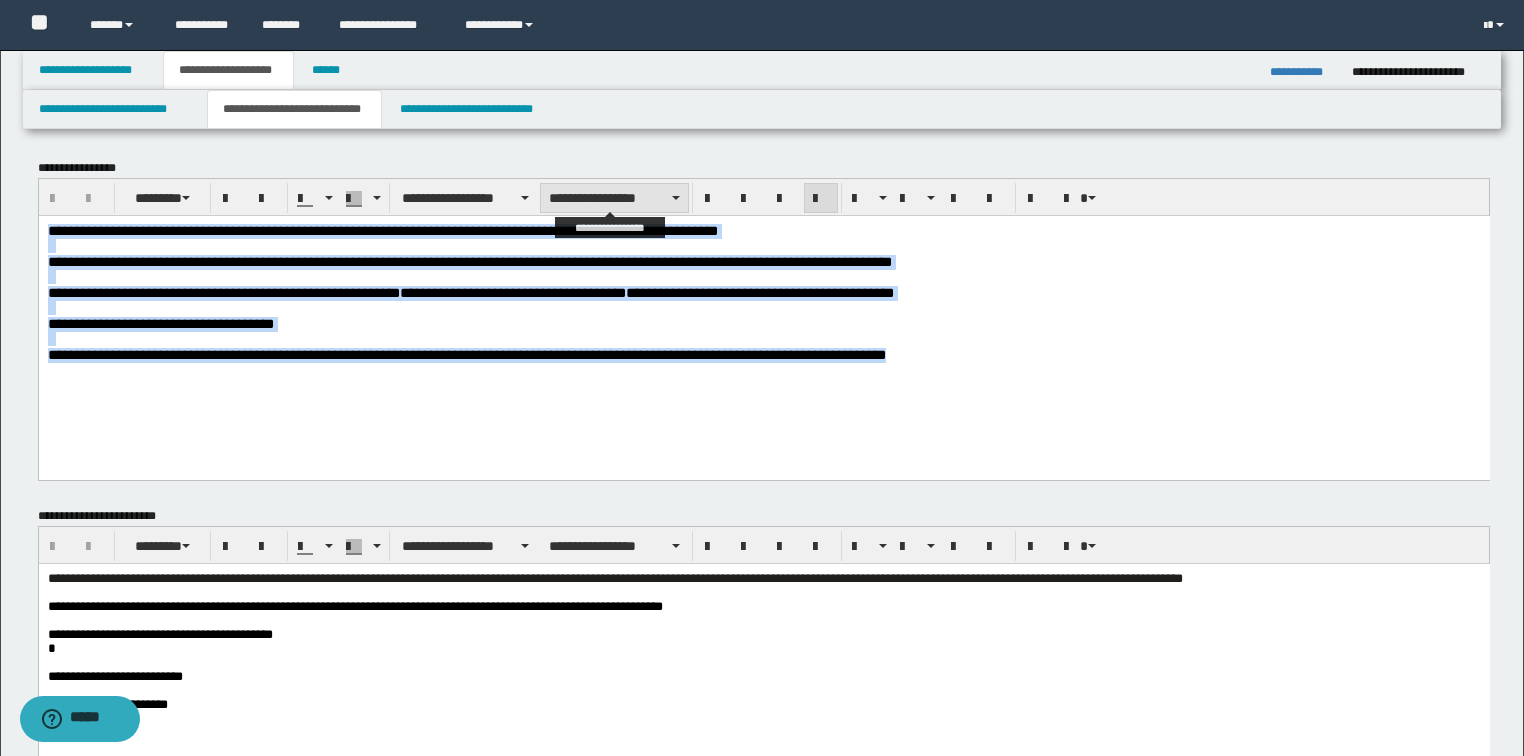 click on "**********" at bounding box center [614, 198] 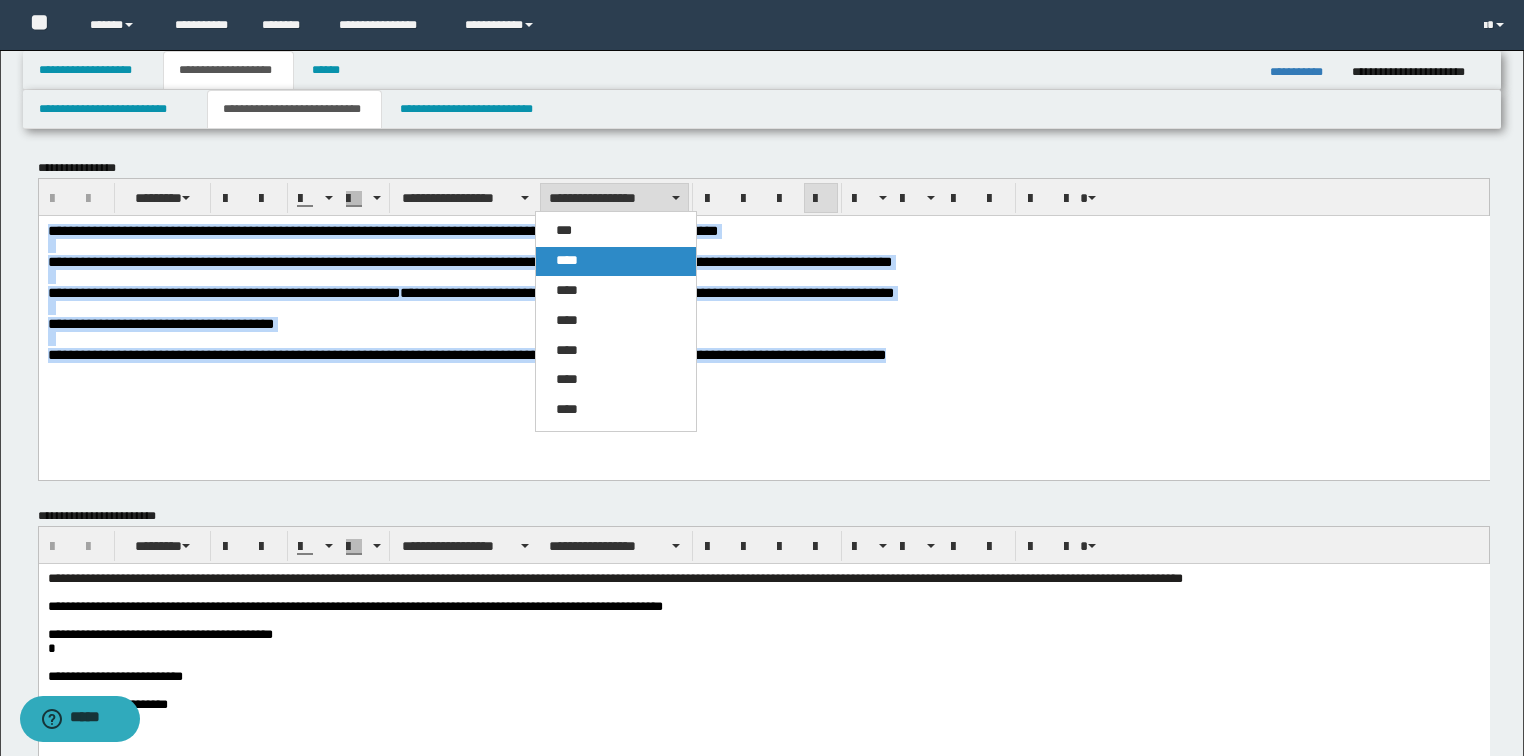 click on "****" at bounding box center [616, 261] 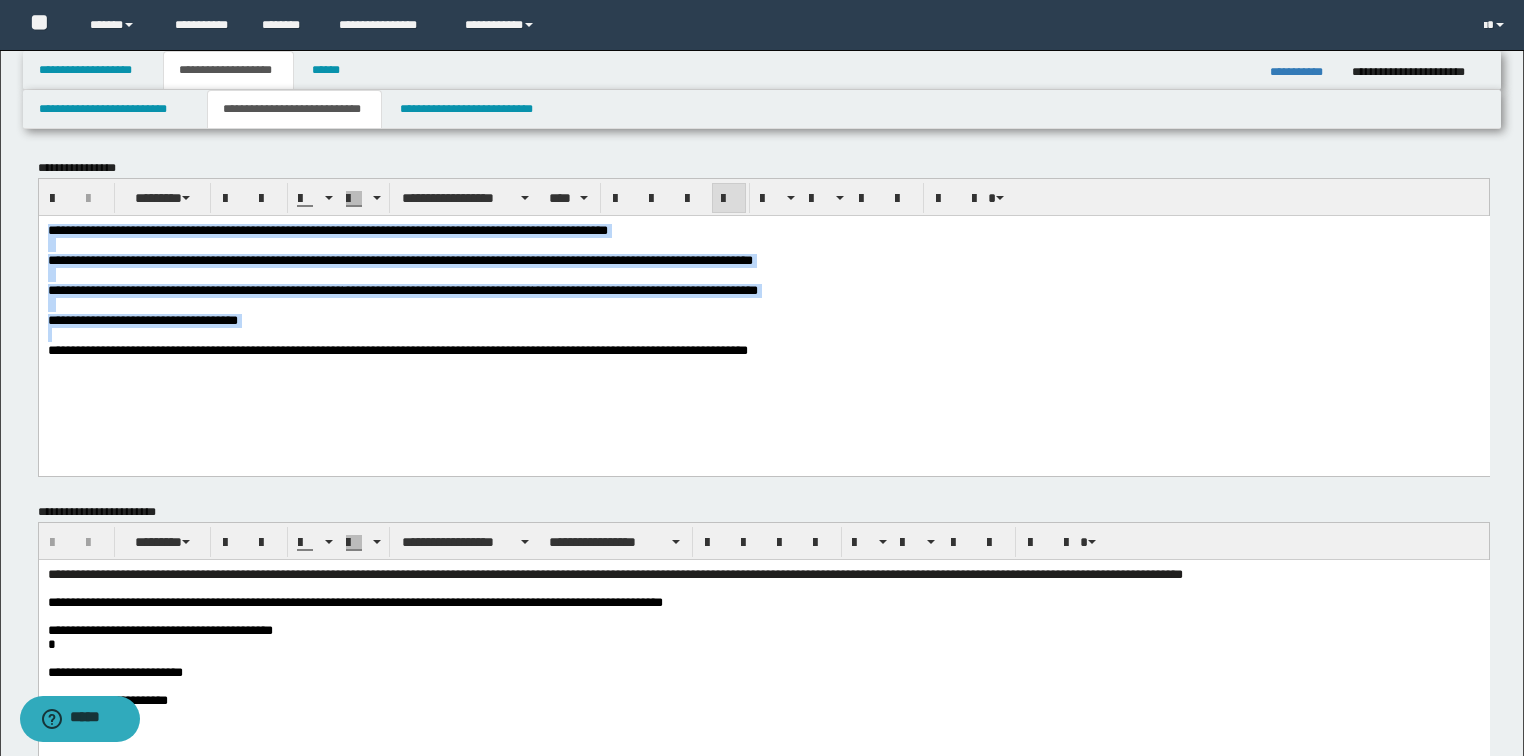 click on "**********" at bounding box center [399, 259] 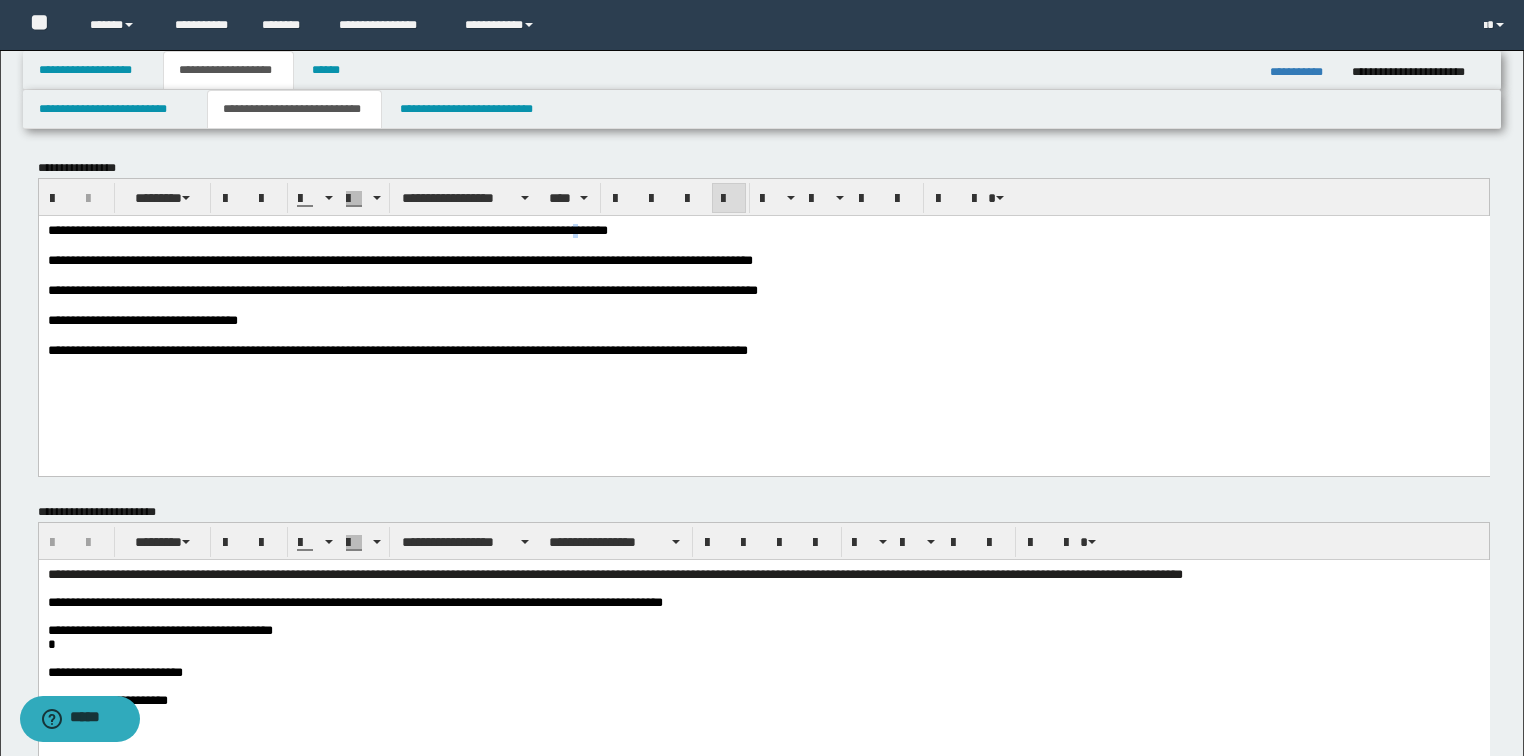click on "**********" at bounding box center (327, 229) 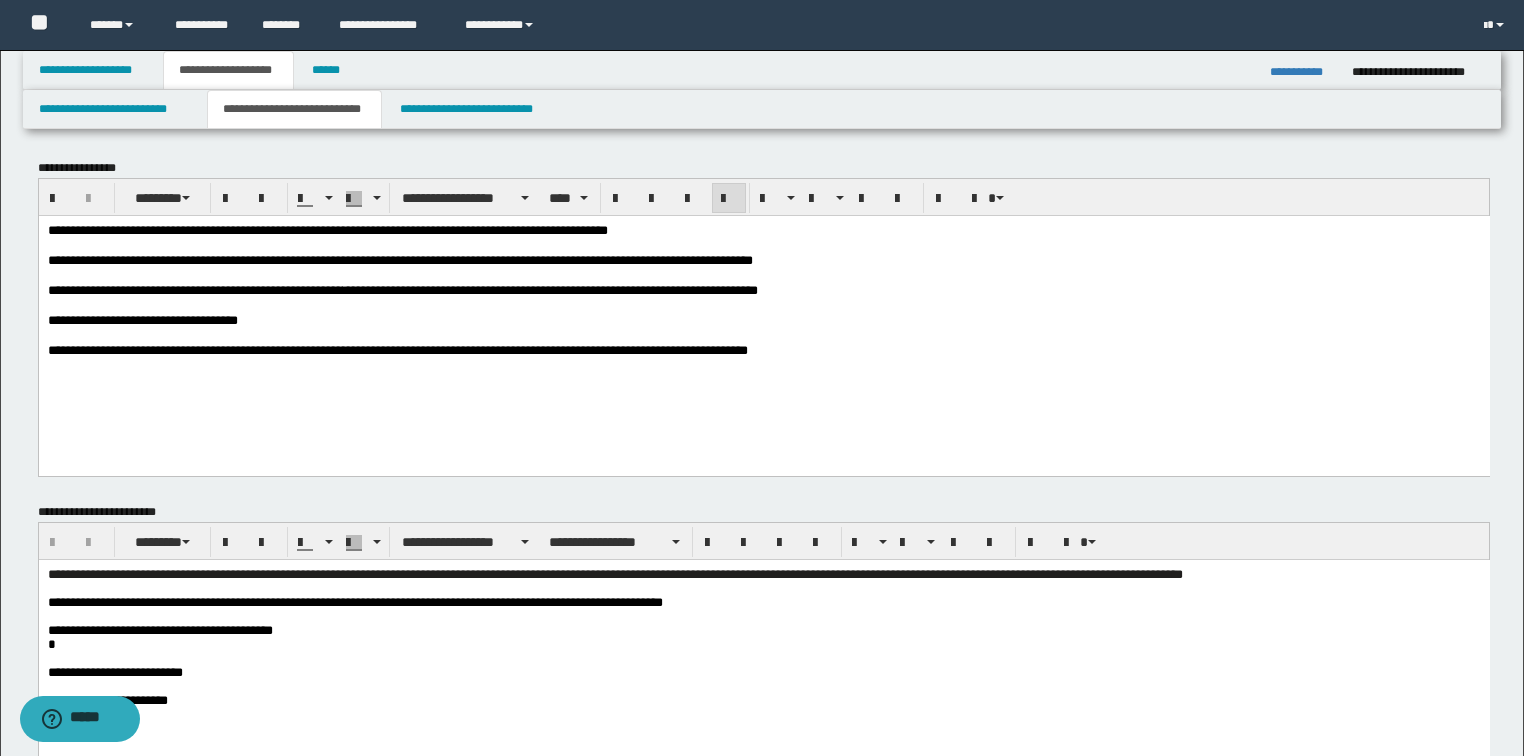 click on "**********" at bounding box center [763, 230] 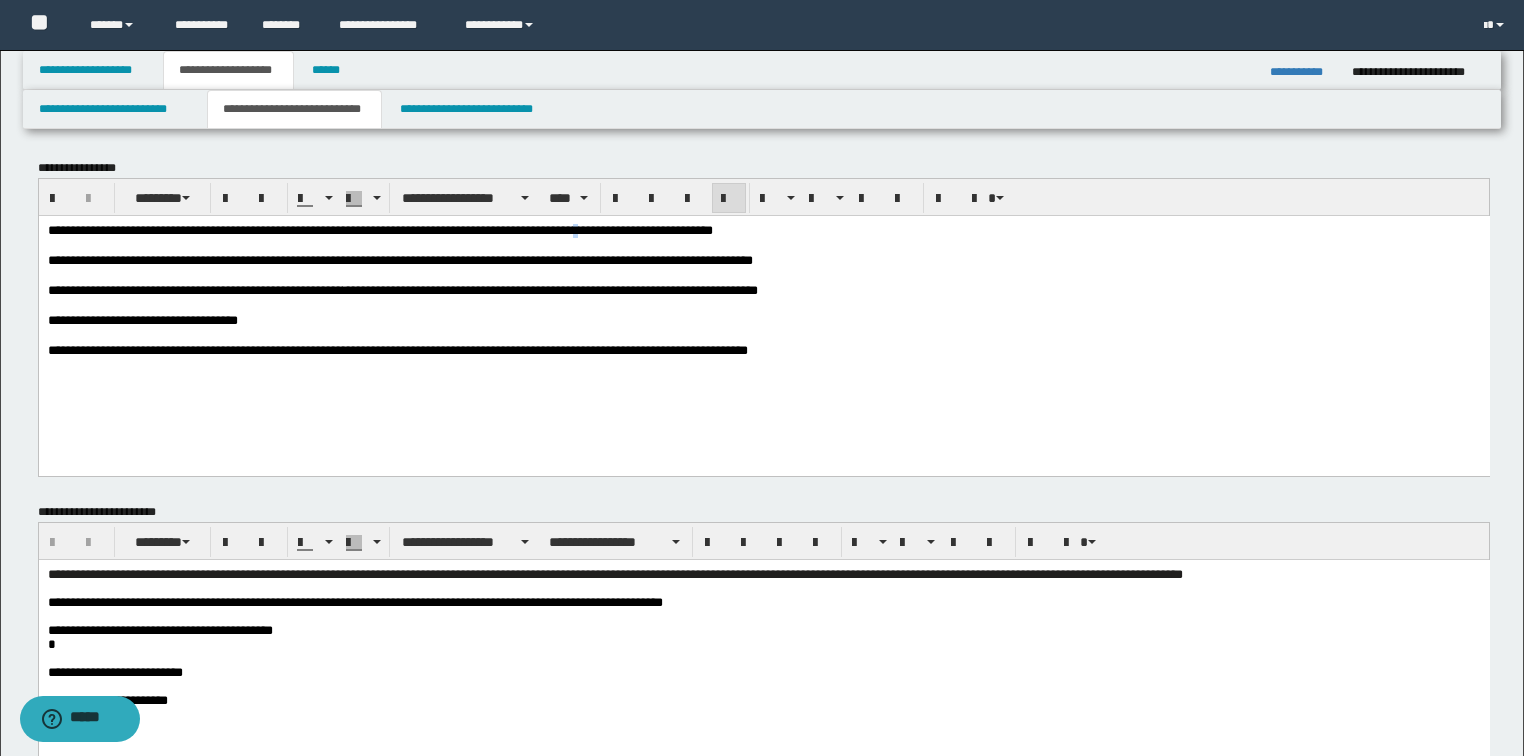 click on "**********" at bounding box center (379, 229) 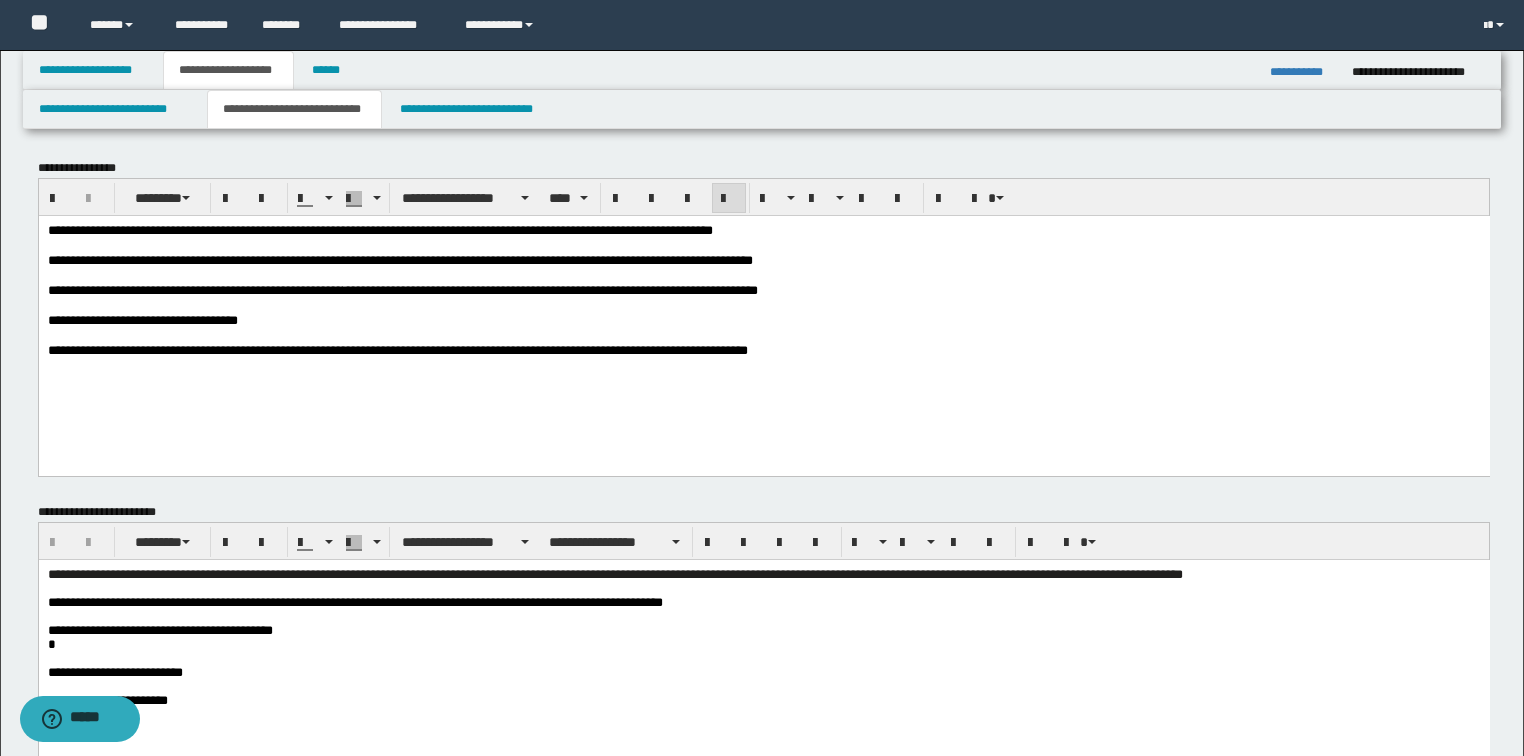 click on "**********" at bounding box center (379, 229) 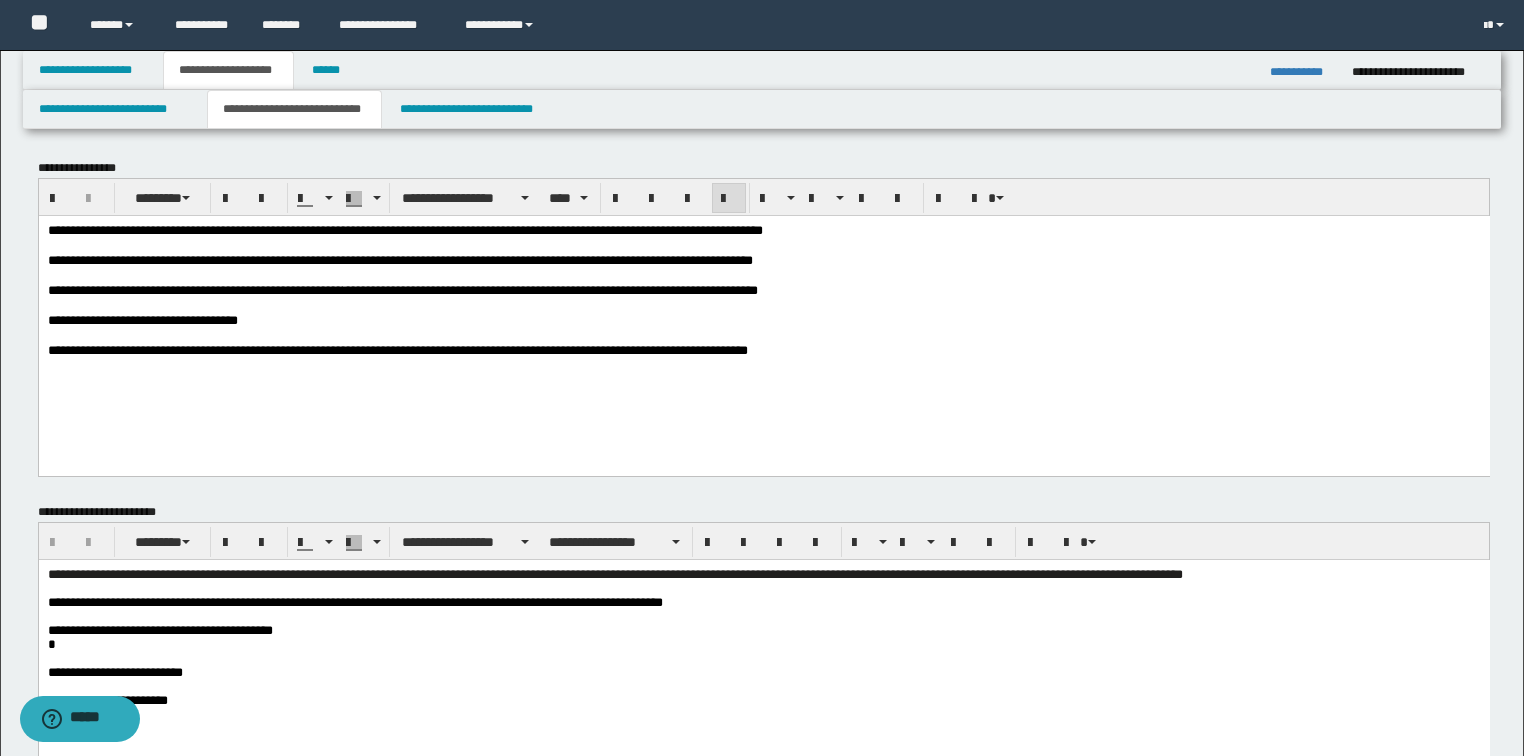 click on "**********" at bounding box center [404, 229] 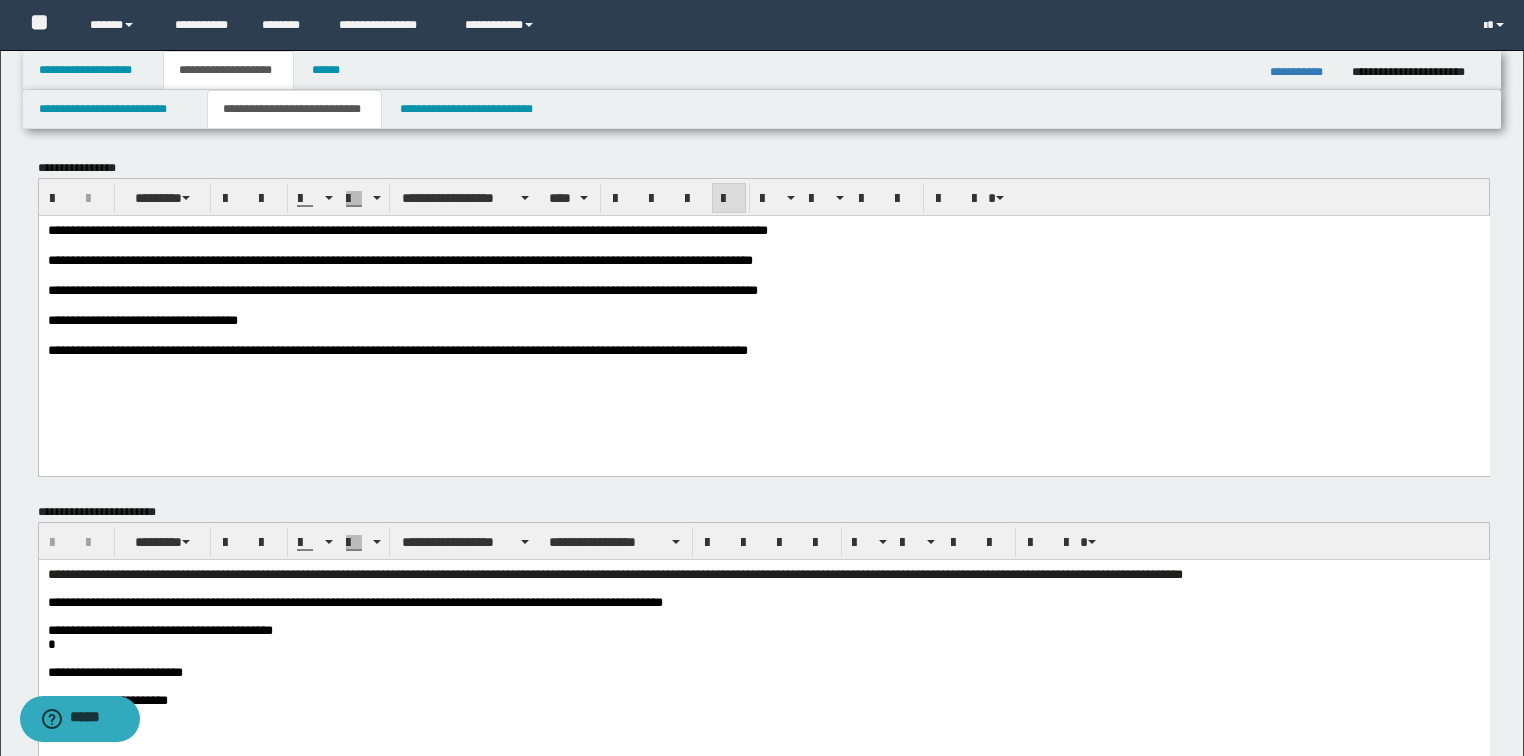 click on "**********" at bounding box center [407, 229] 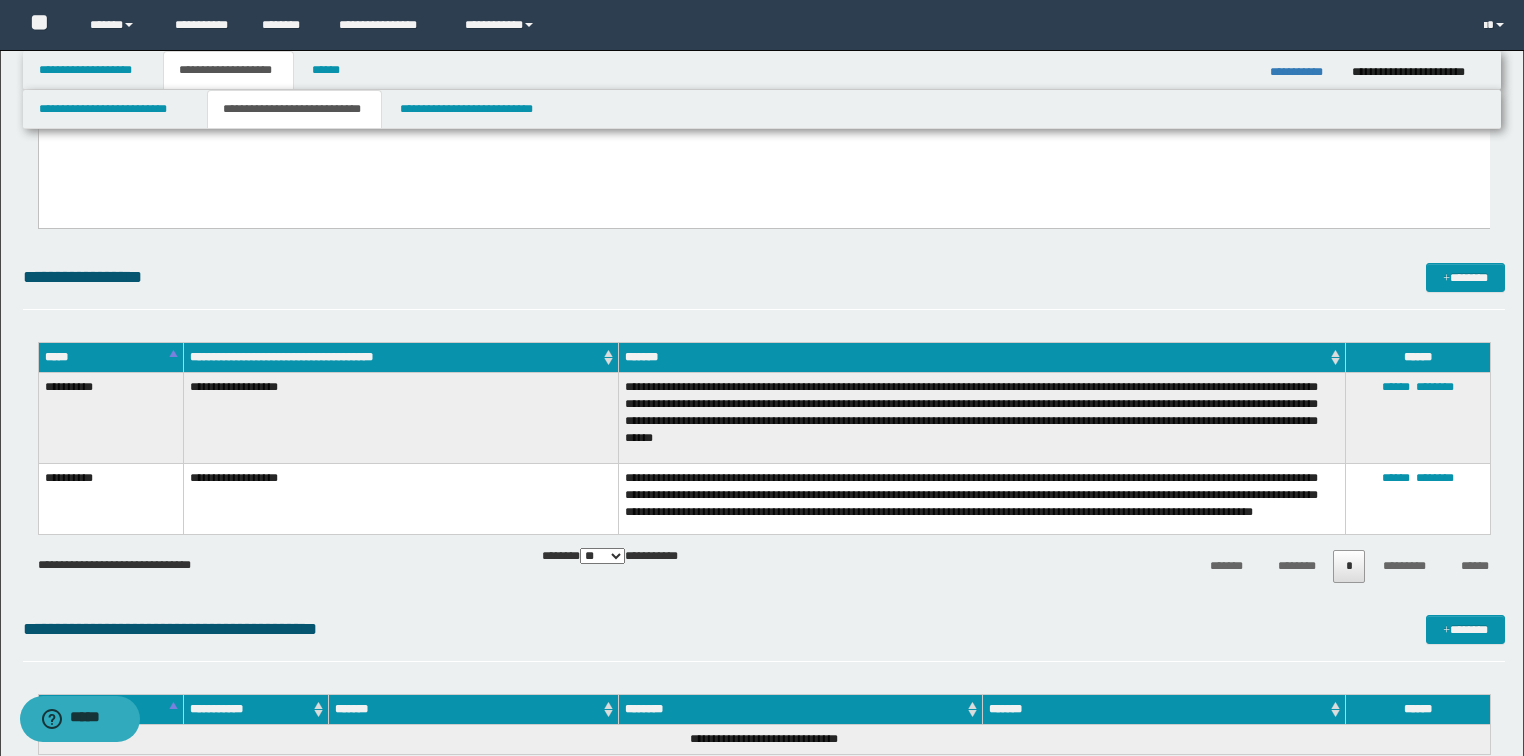 scroll, scrollTop: 400, scrollLeft: 0, axis: vertical 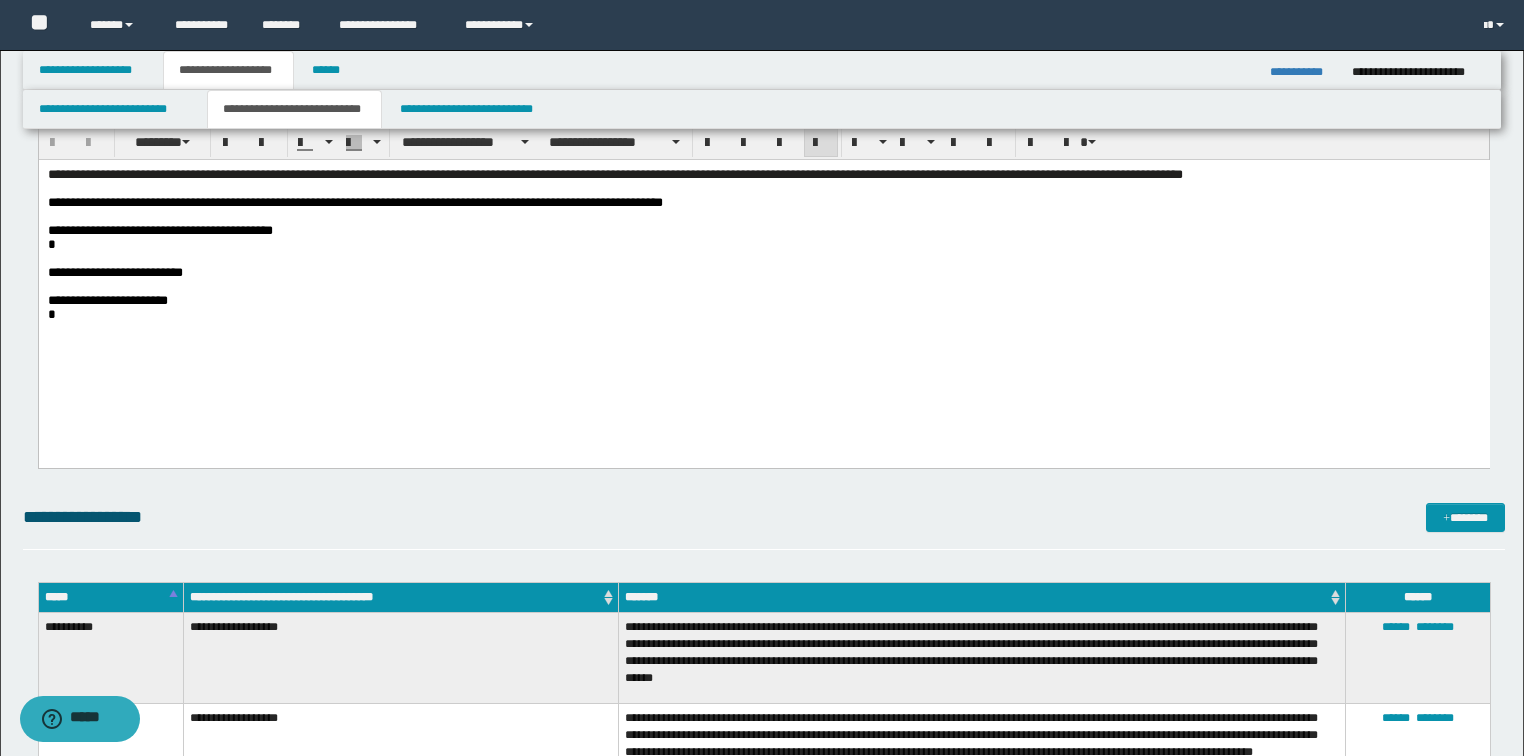 click on "**********" at bounding box center (763, 202) 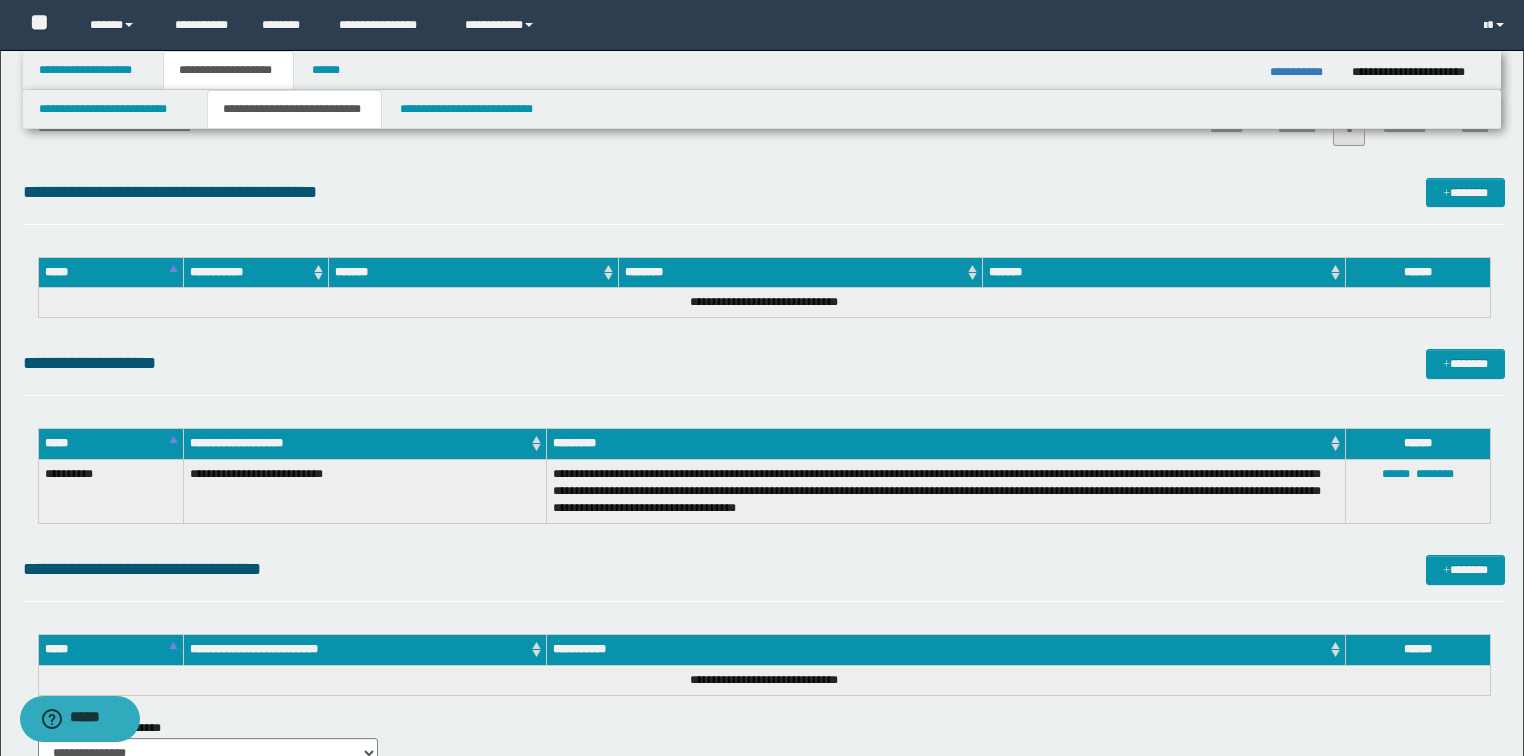 scroll, scrollTop: 1084, scrollLeft: 0, axis: vertical 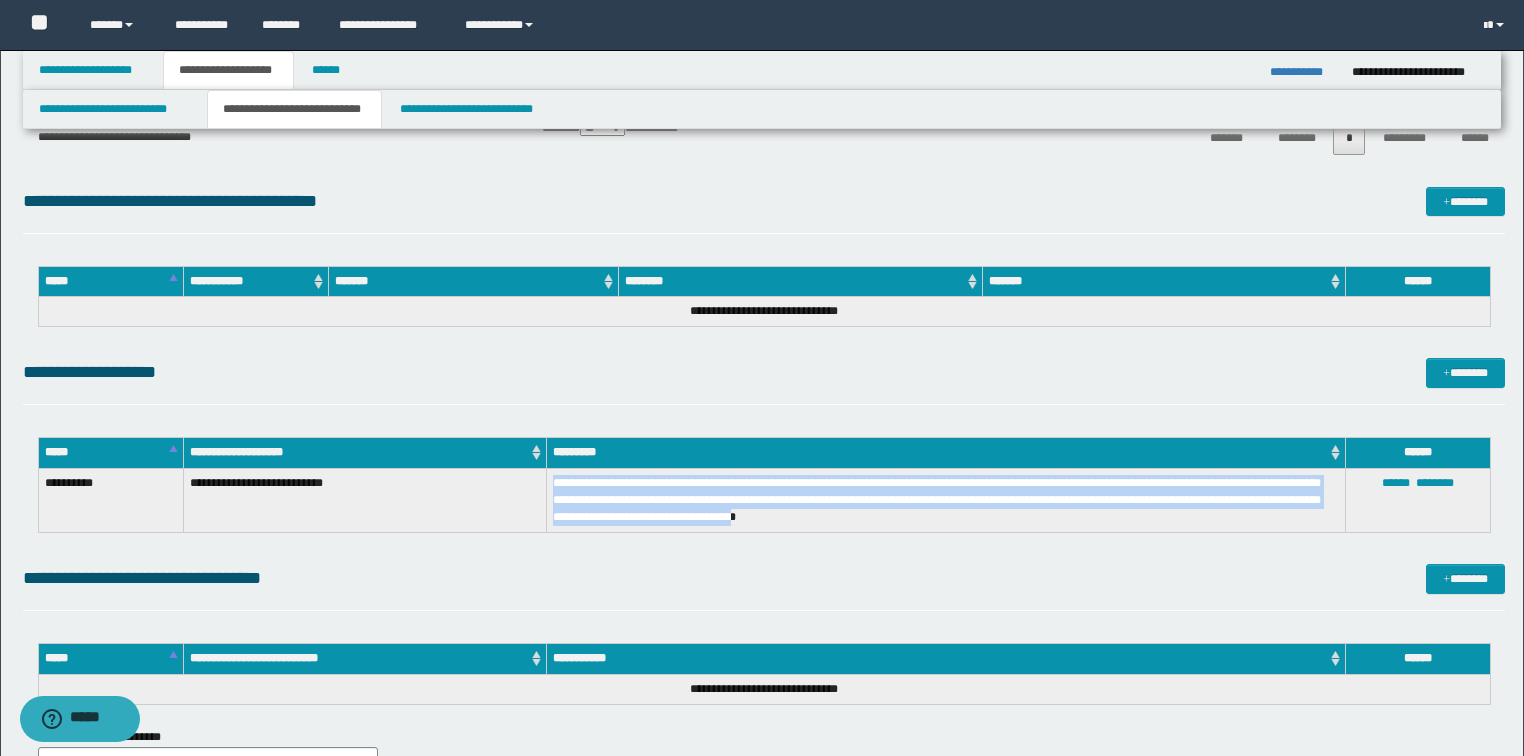 drag, startPoint x: 552, startPoint y: 480, endPoint x: 840, endPoint y: 521, distance: 290.90378 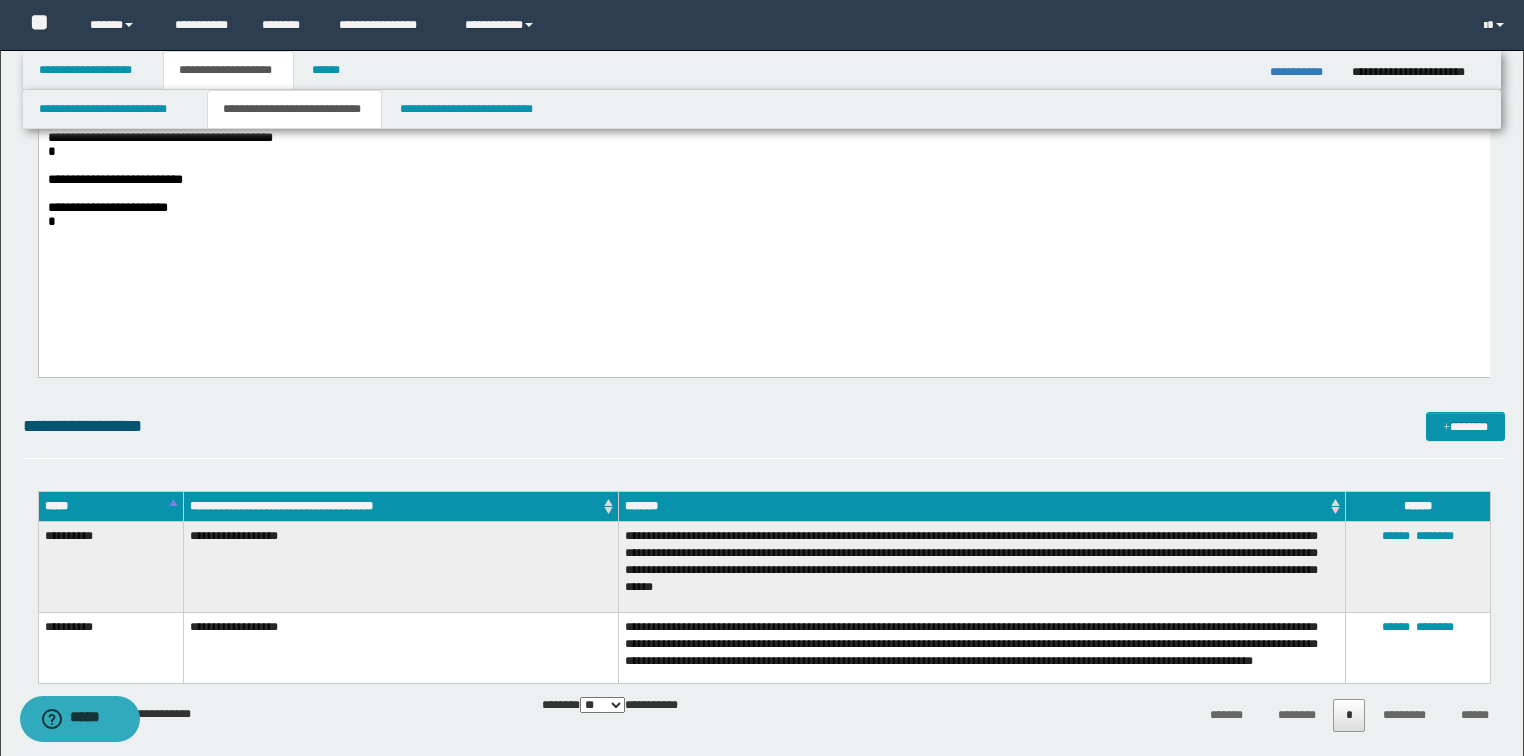 scroll, scrollTop: 204, scrollLeft: 0, axis: vertical 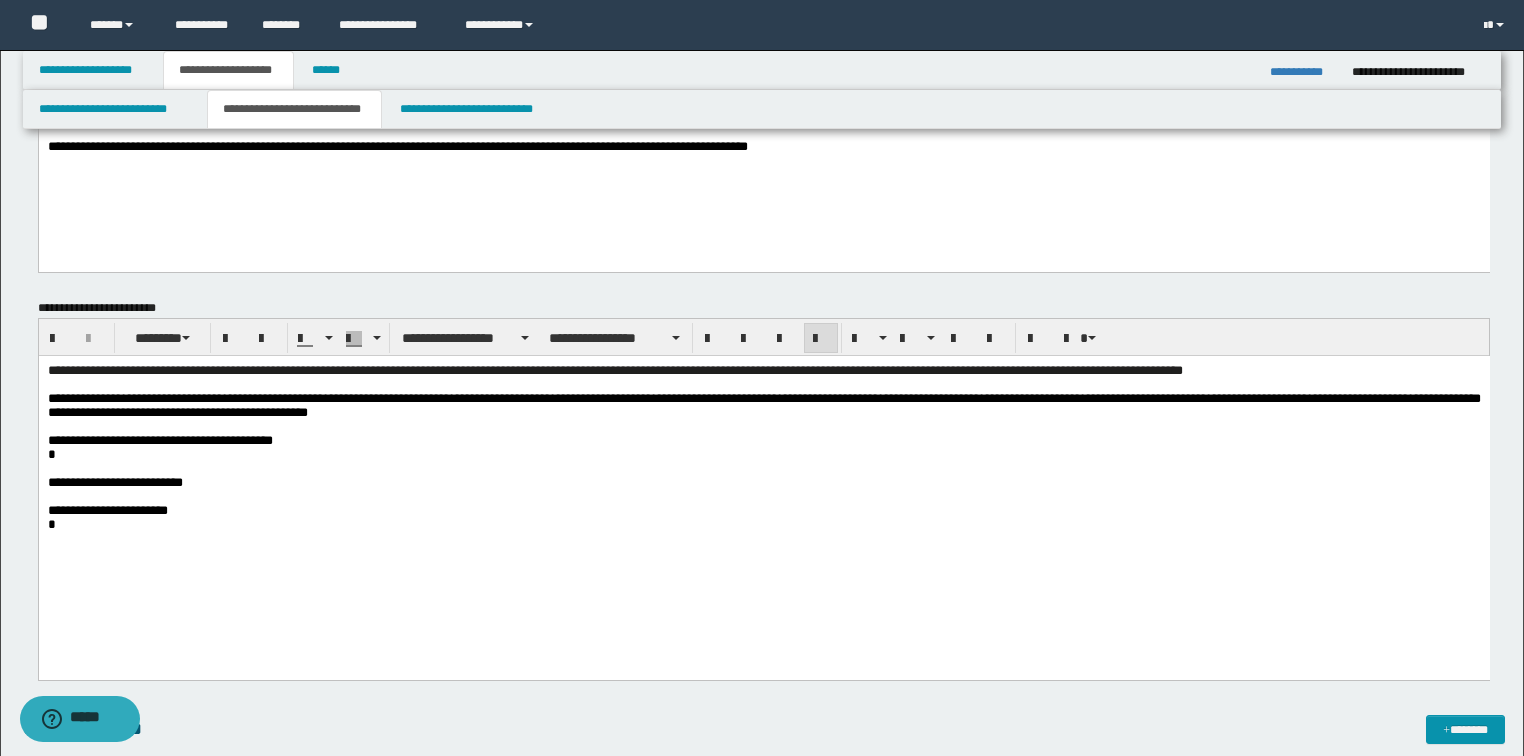 click at bounding box center [763, 426] 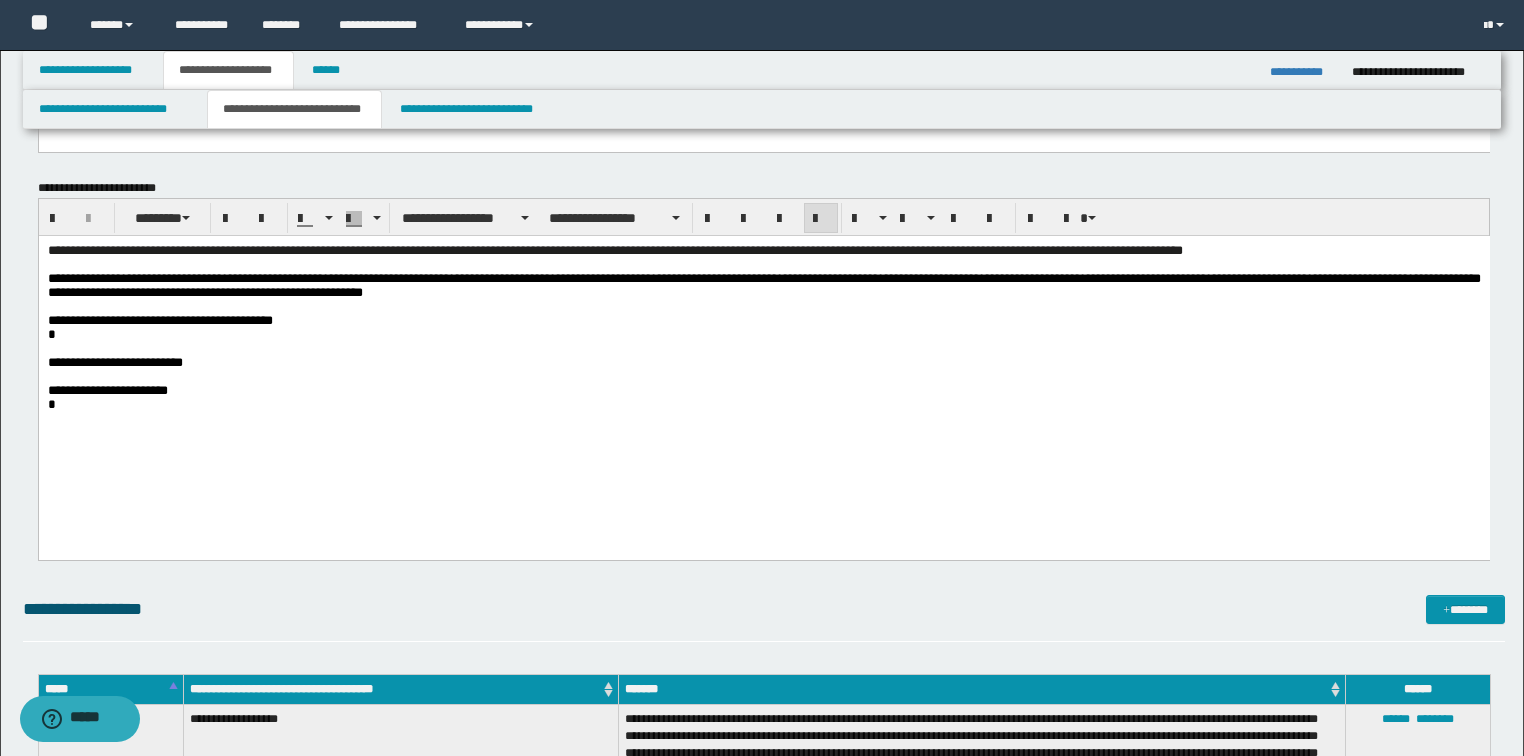 scroll, scrollTop: 284, scrollLeft: 0, axis: vertical 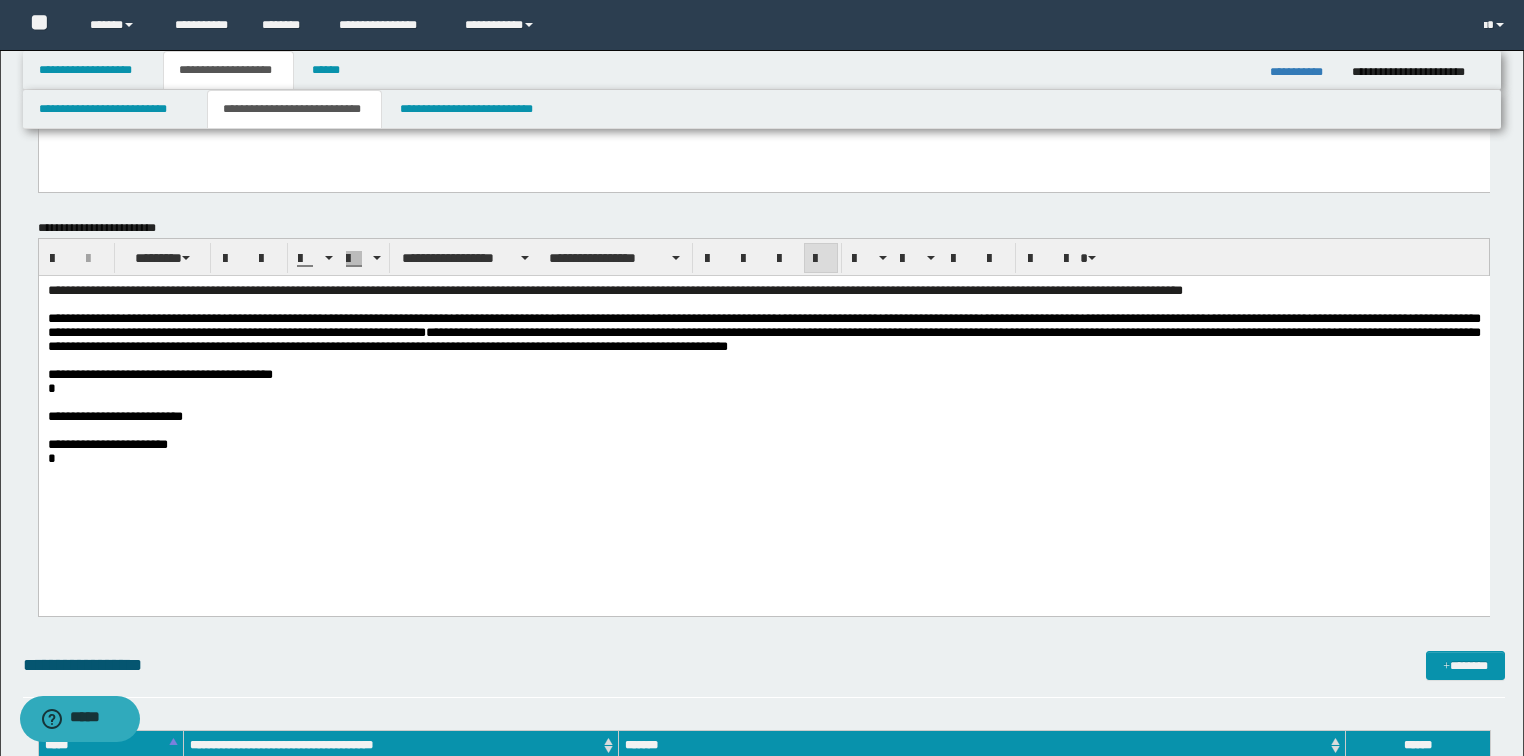 click on "**********" at bounding box center (763, 331) 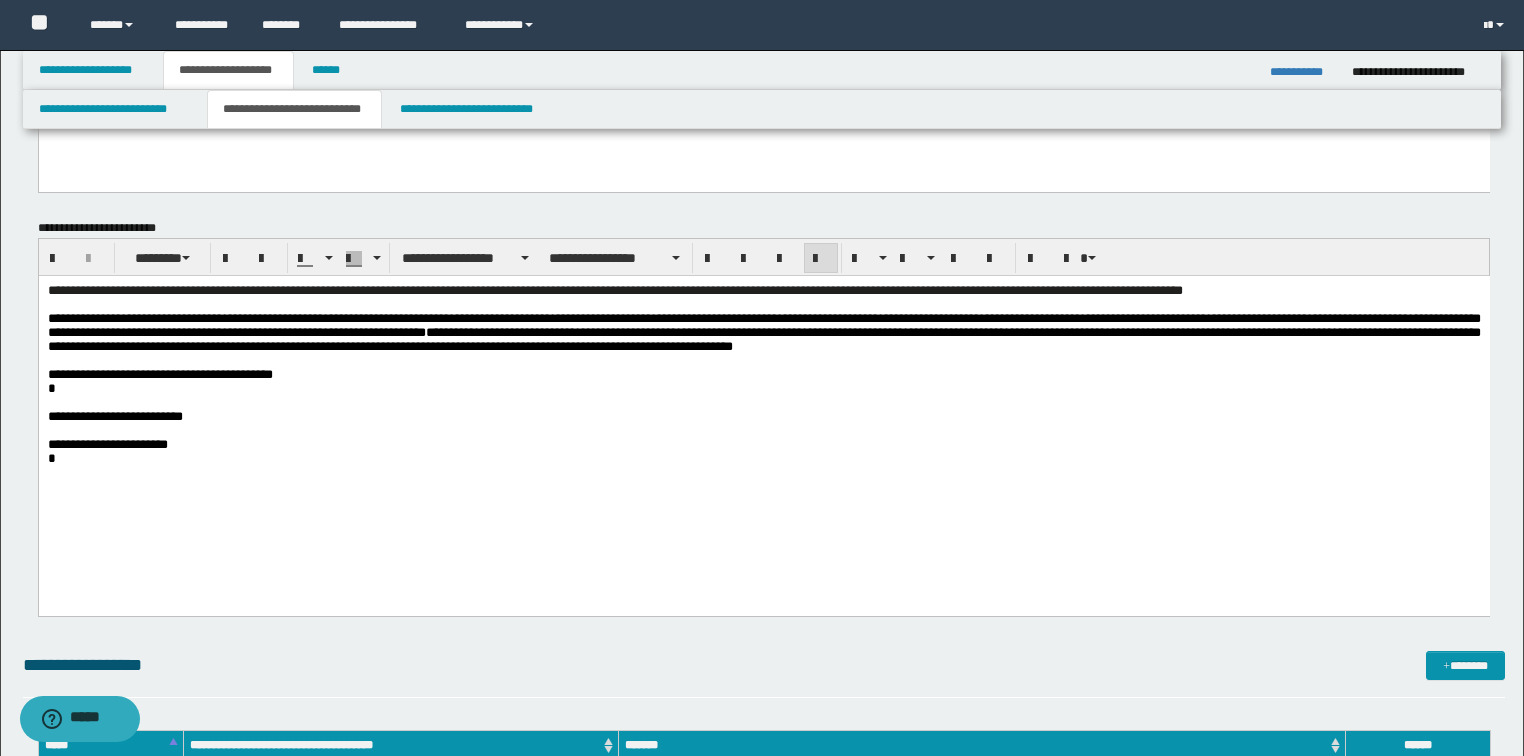 click on "**********" at bounding box center (763, 332) 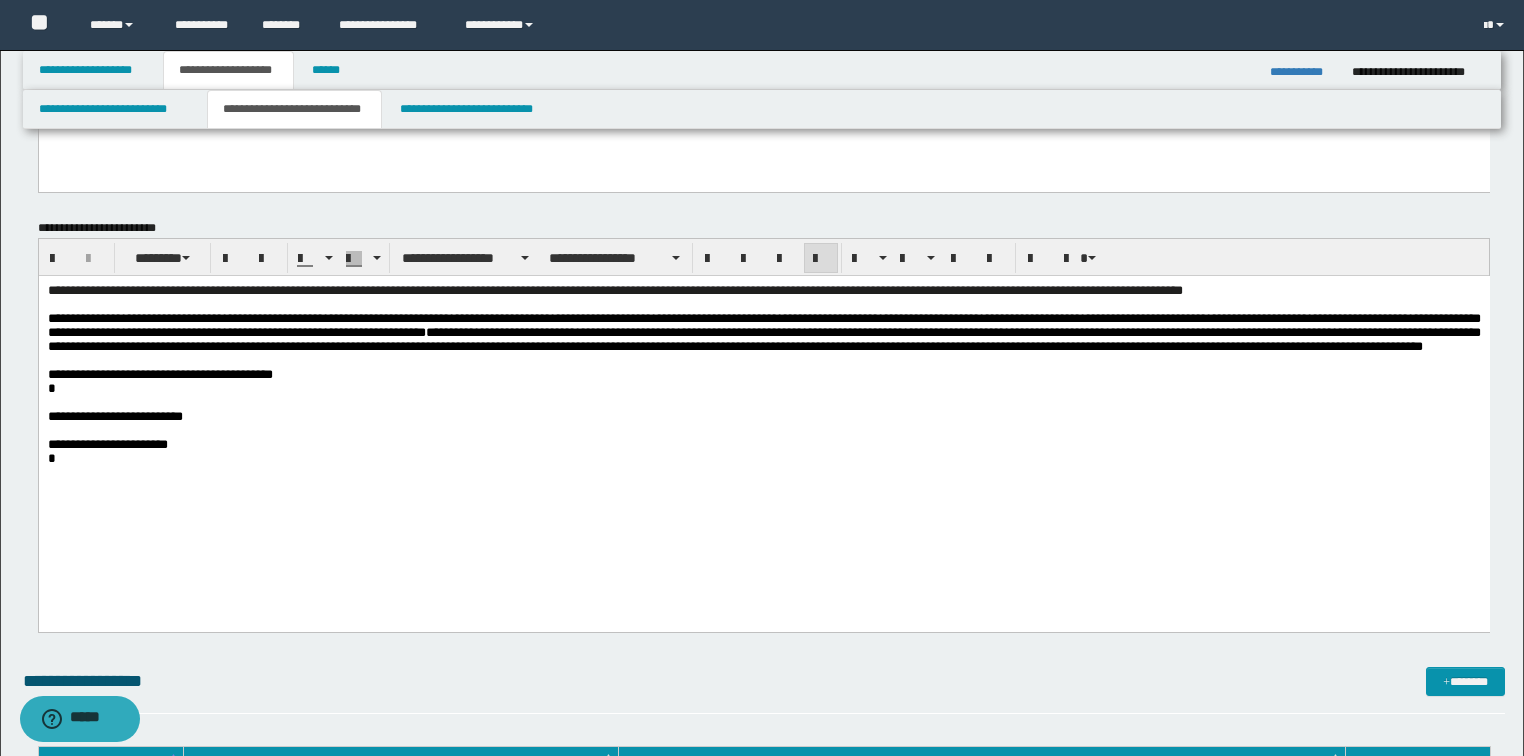 click on "**********" at bounding box center [763, 331] 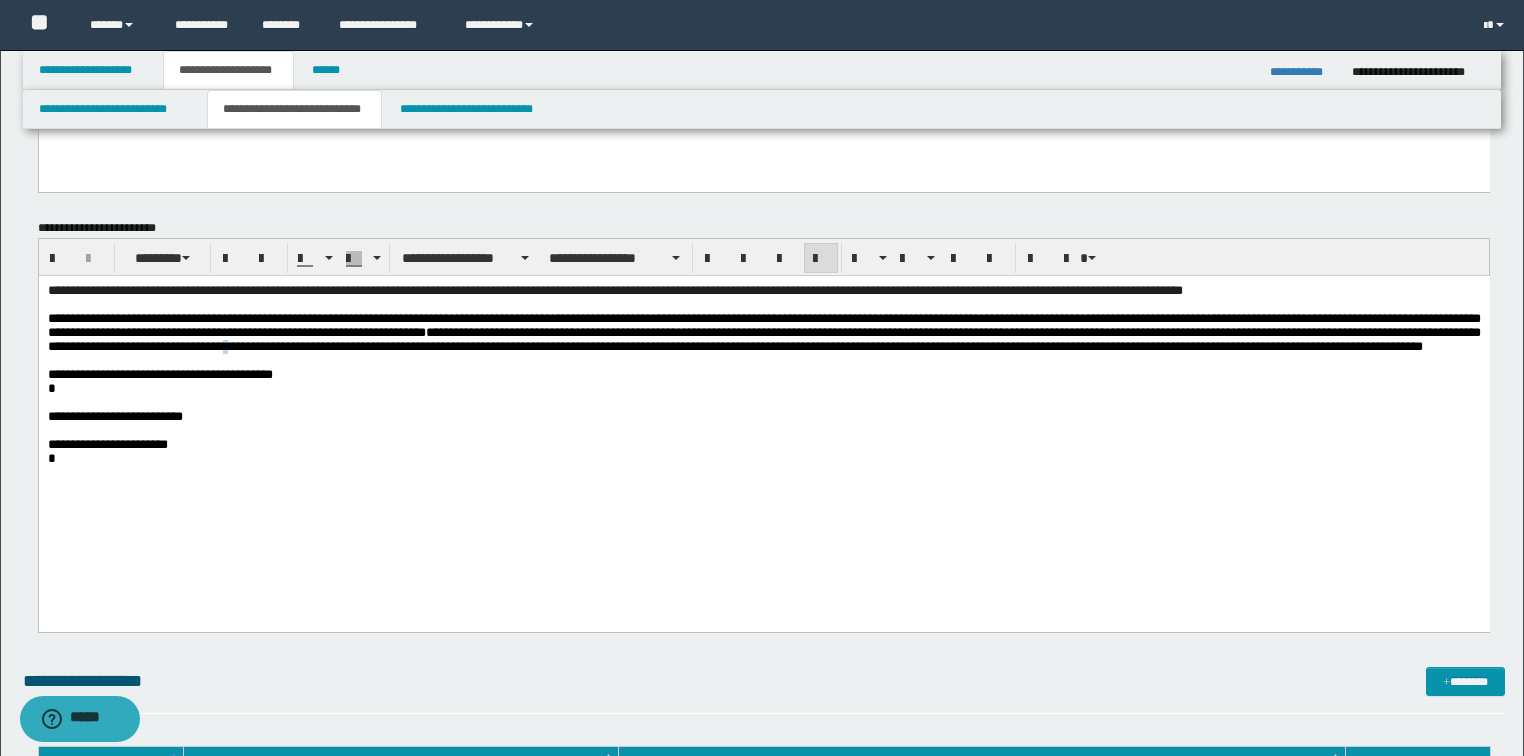 click on "**********" at bounding box center [763, 331] 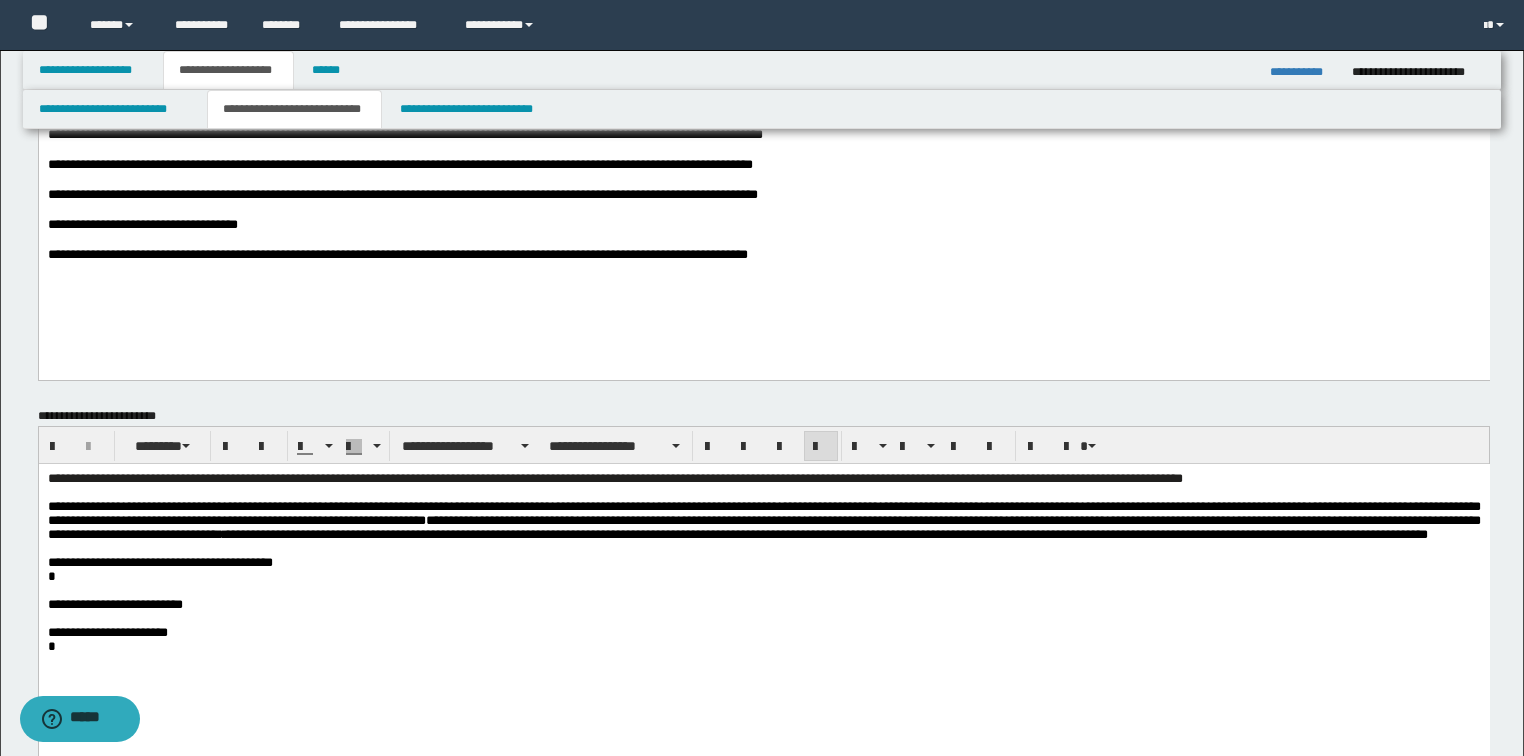 scroll, scrollTop: 124, scrollLeft: 0, axis: vertical 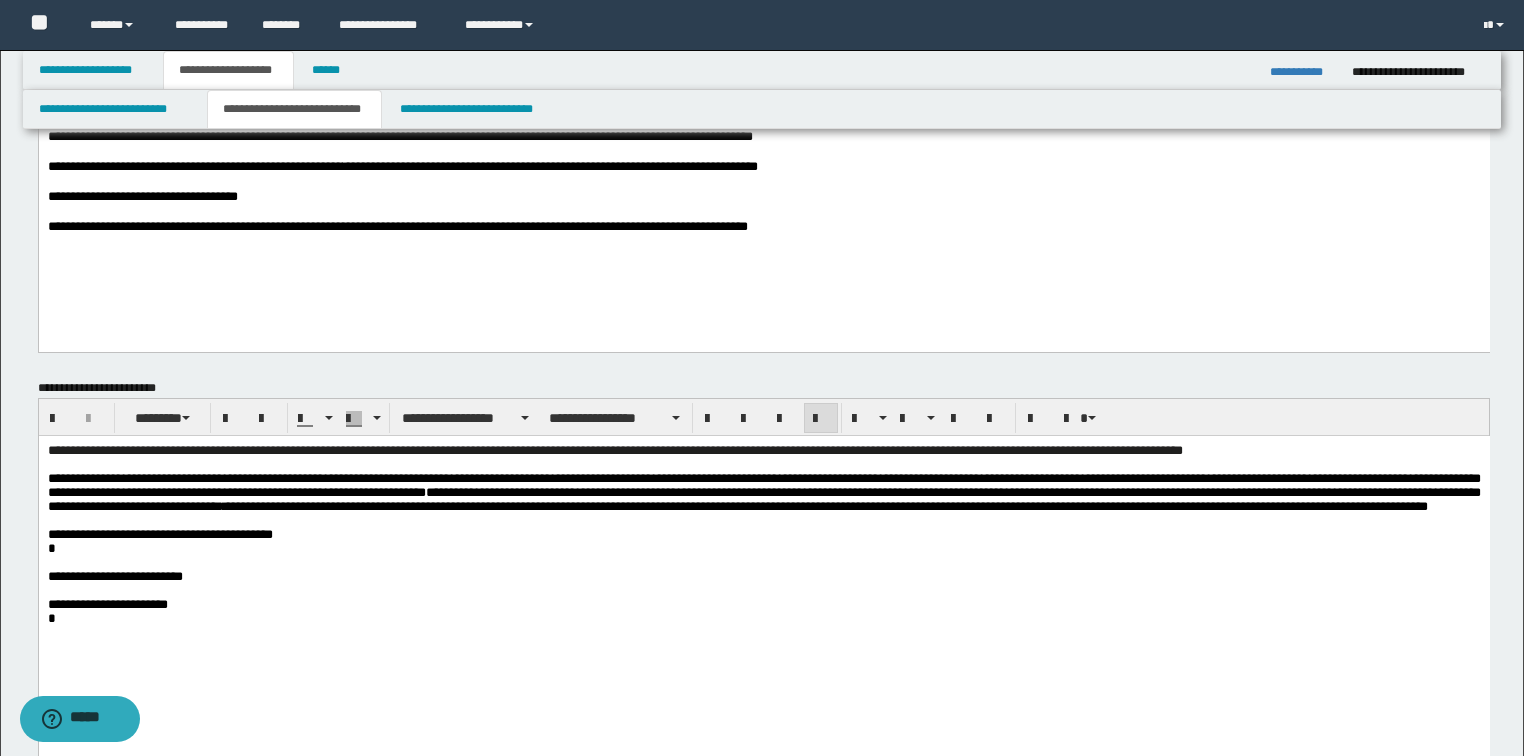 click on "**********" at bounding box center (763, 576) 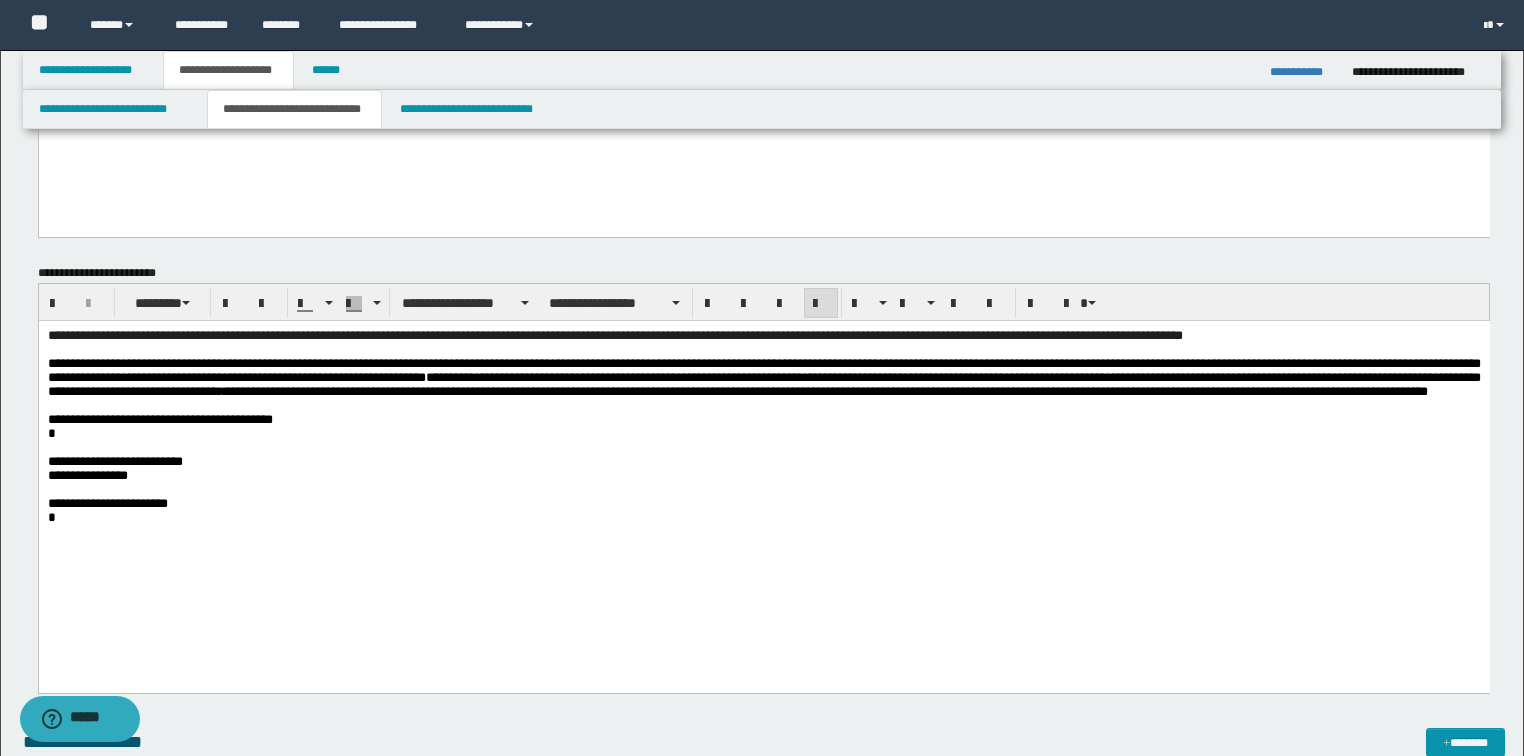 scroll, scrollTop: 240, scrollLeft: 0, axis: vertical 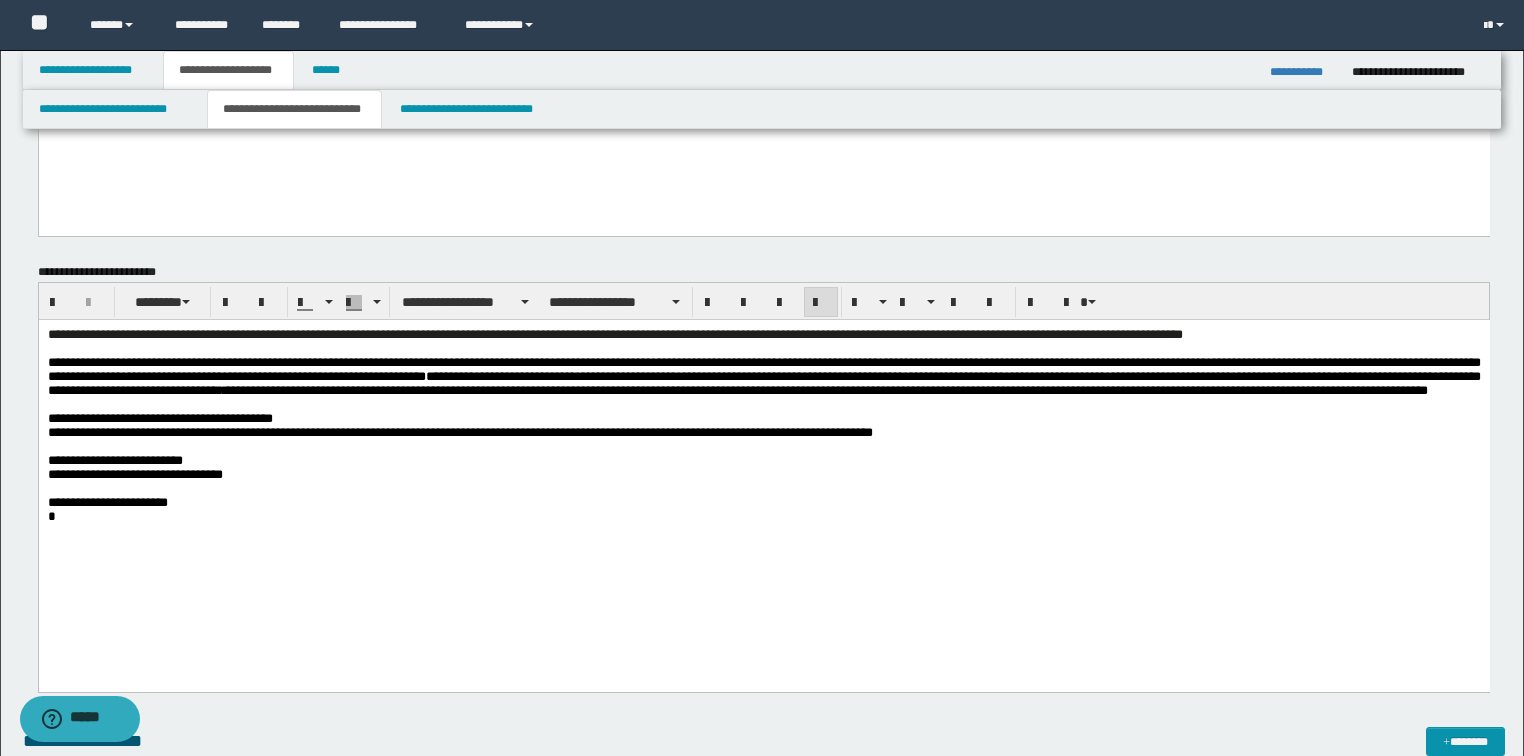 click on "**********" at bounding box center (763, 432) 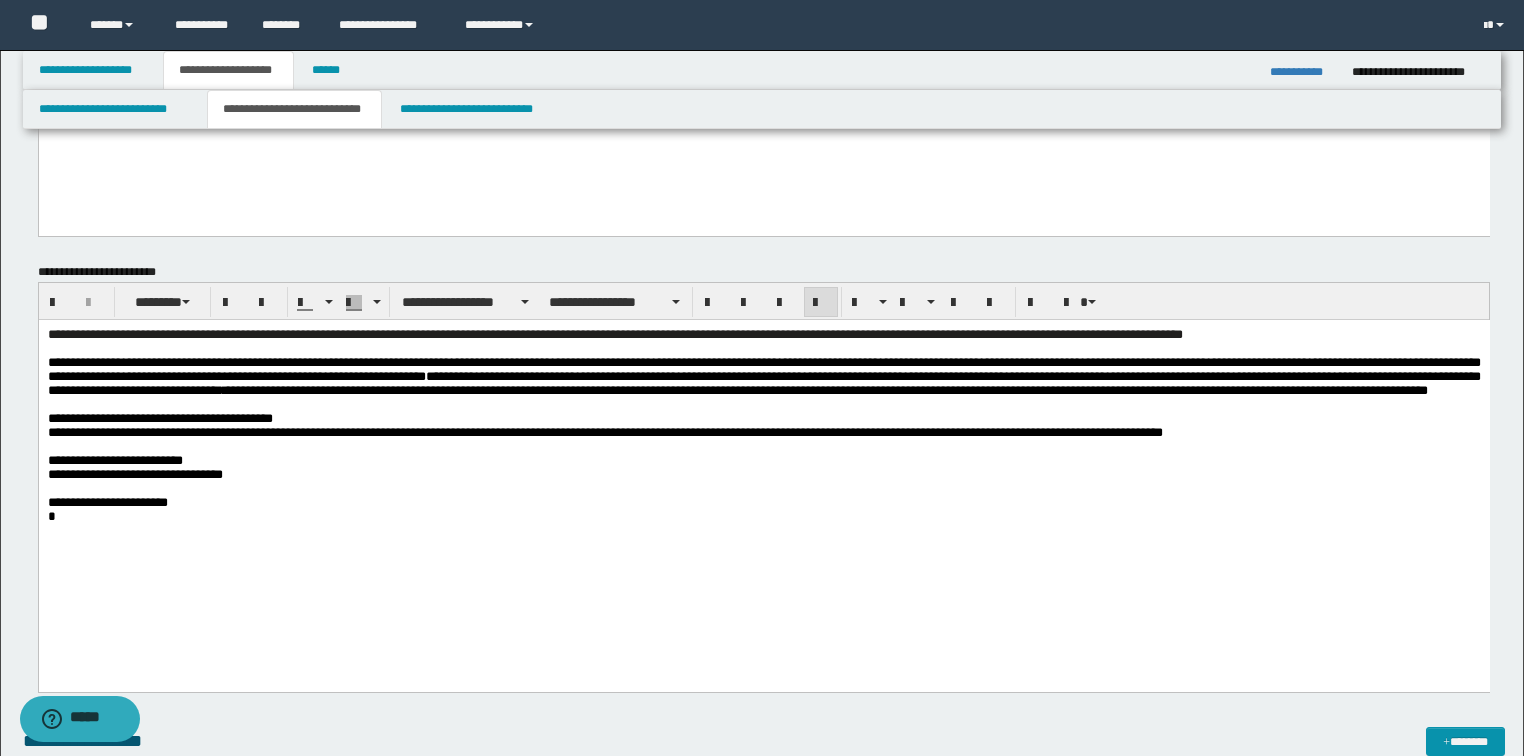 click on "**********" at bounding box center (763, 474) 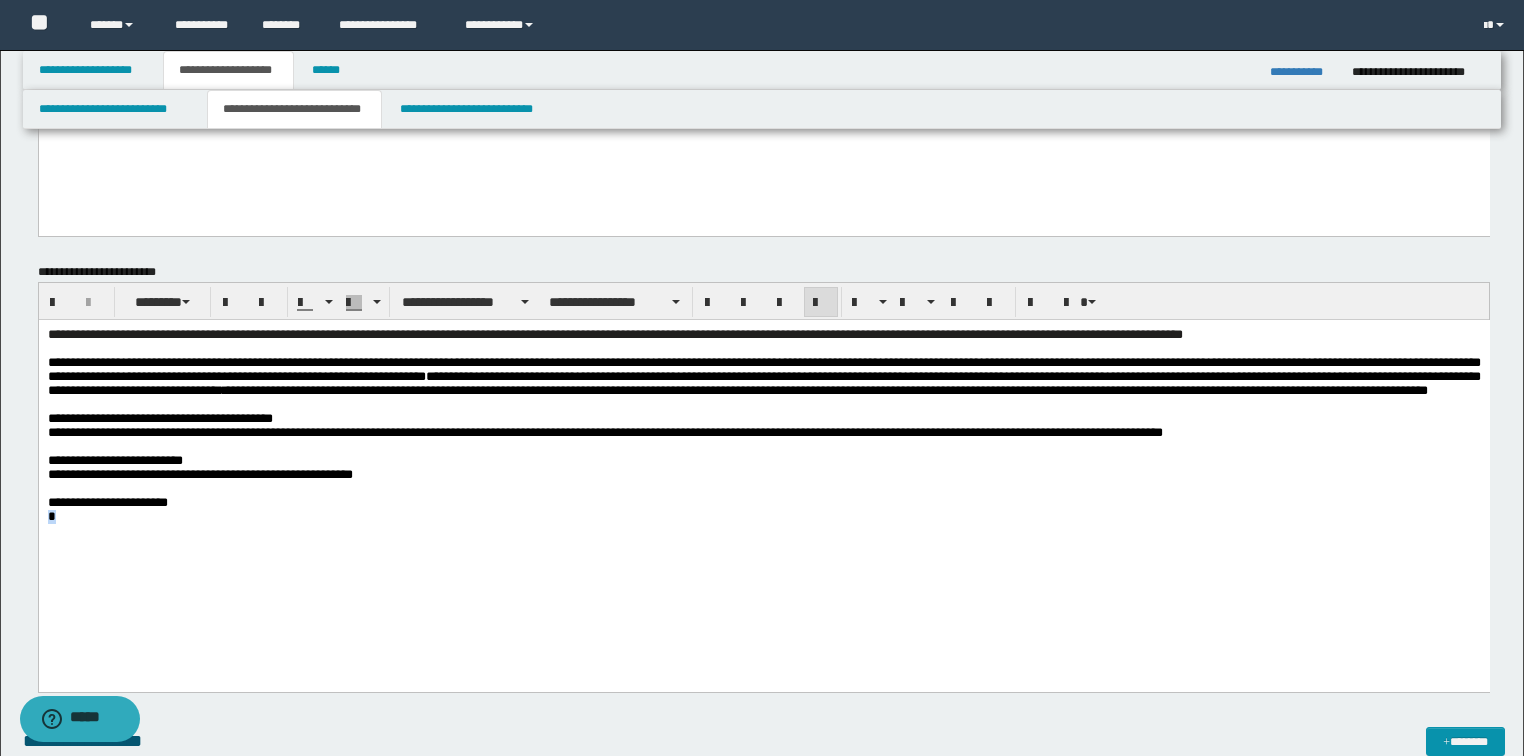 drag, startPoint x: 59, startPoint y: 557, endPoint x: 26, endPoint y: 560, distance: 33.13608 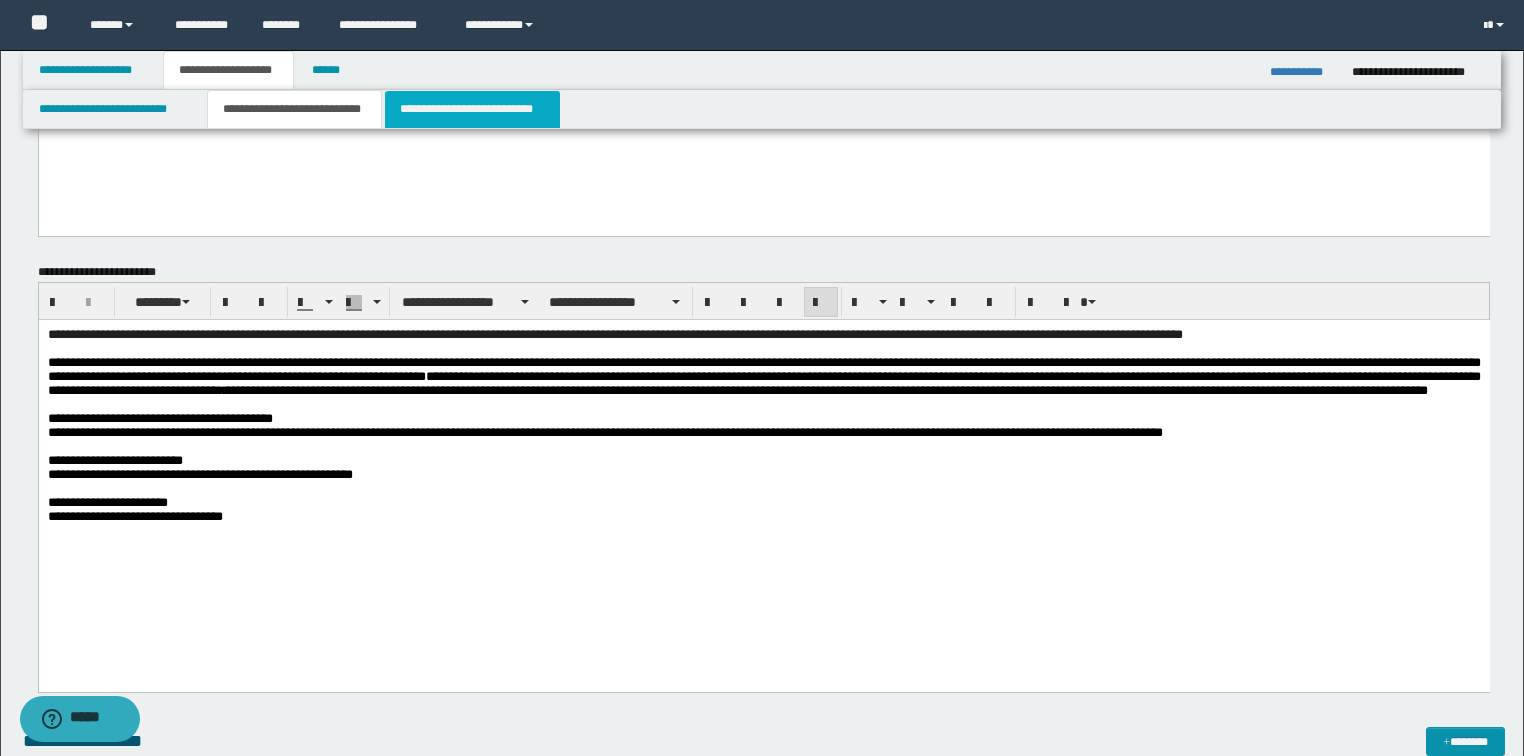 click on "**********" at bounding box center (472, 109) 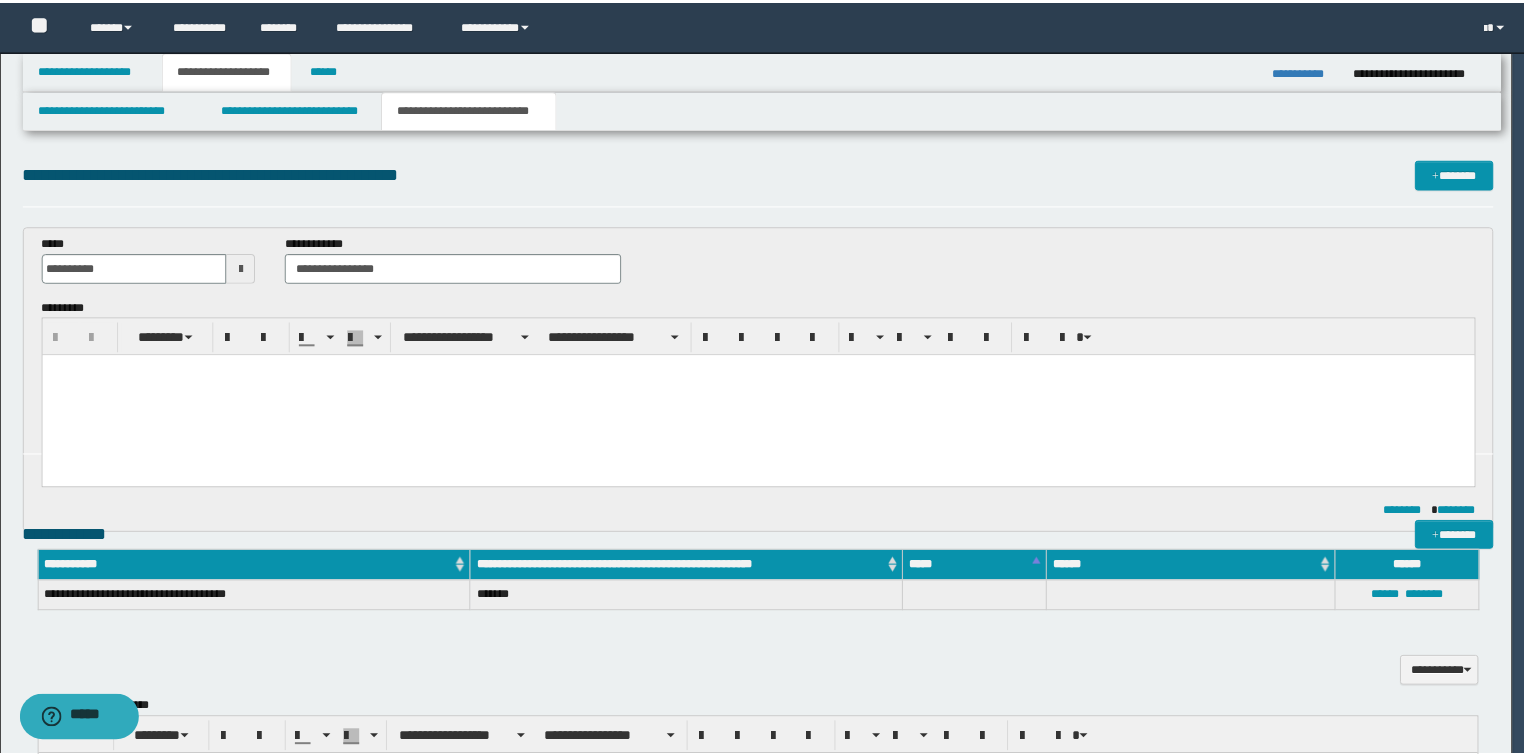 scroll, scrollTop: 0, scrollLeft: 0, axis: both 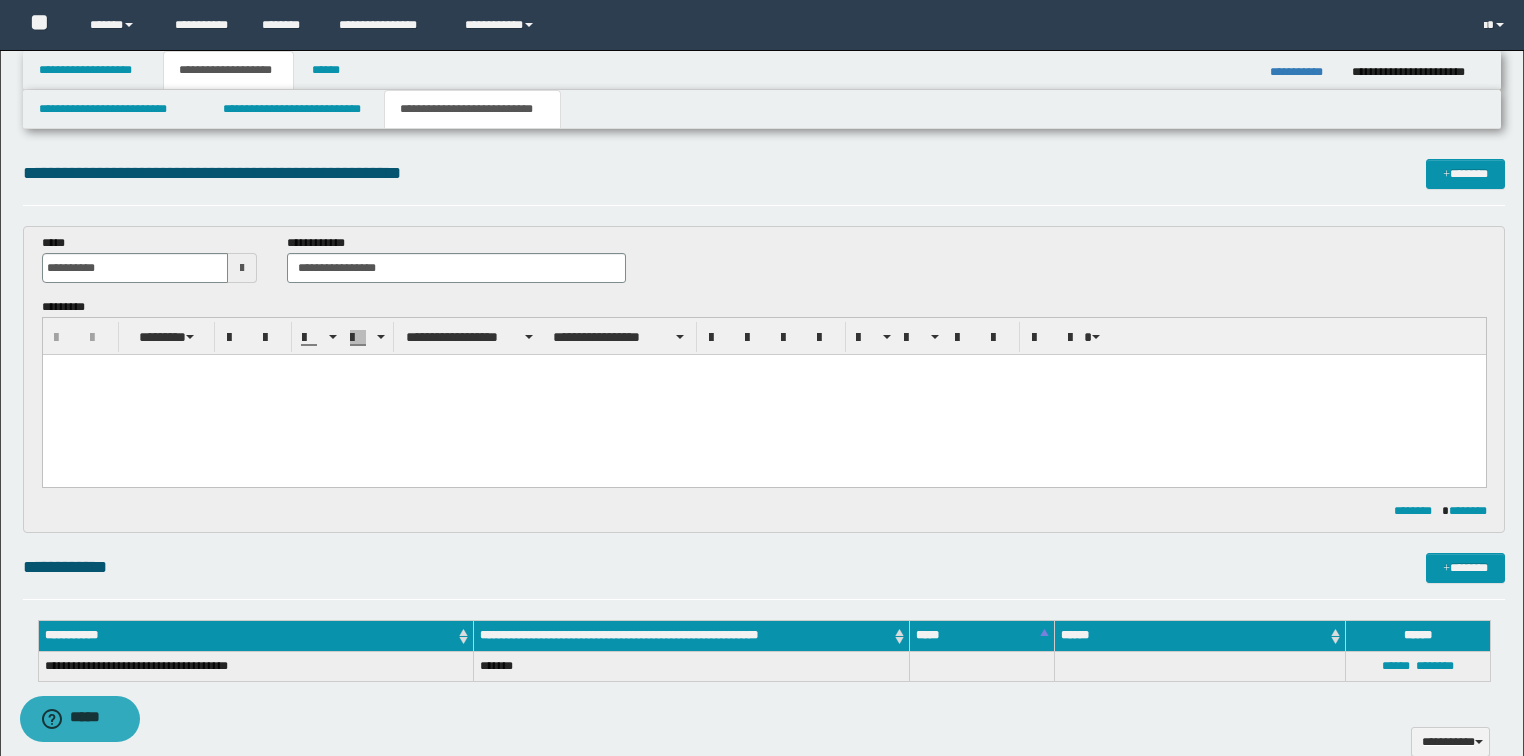 click at bounding box center (763, 394) 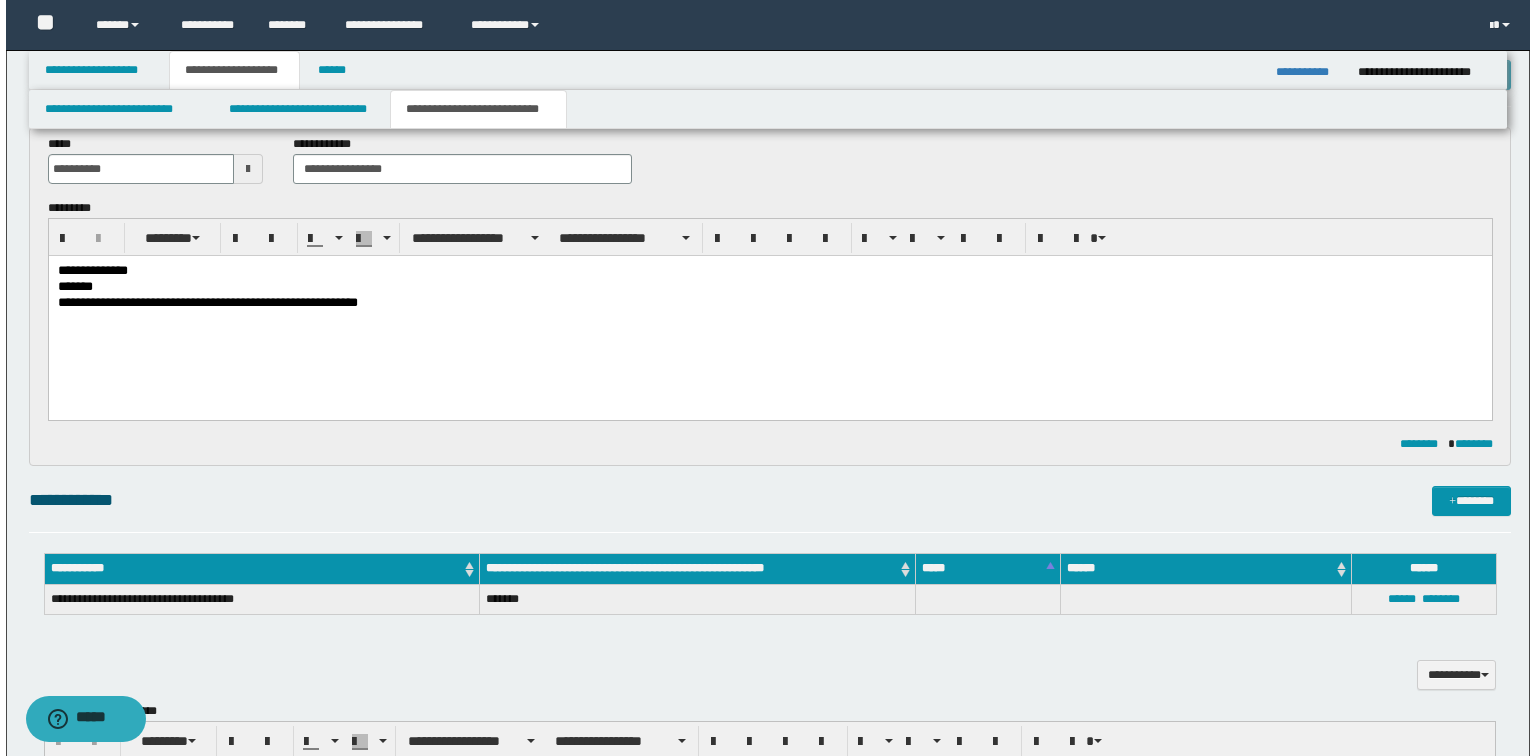 scroll, scrollTop: 0, scrollLeft: 0, axis: both 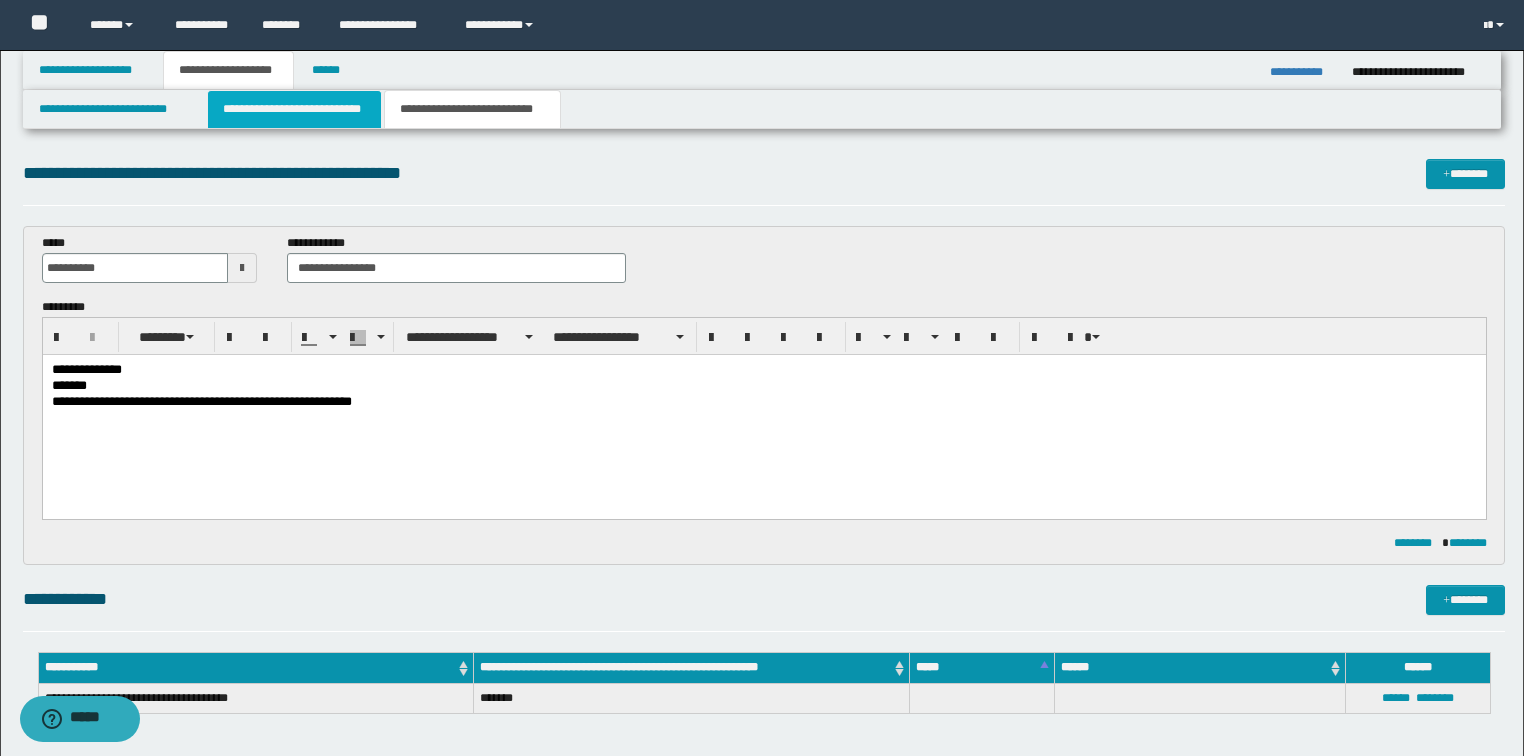 click on "**********" at bounding box center (294, 109) 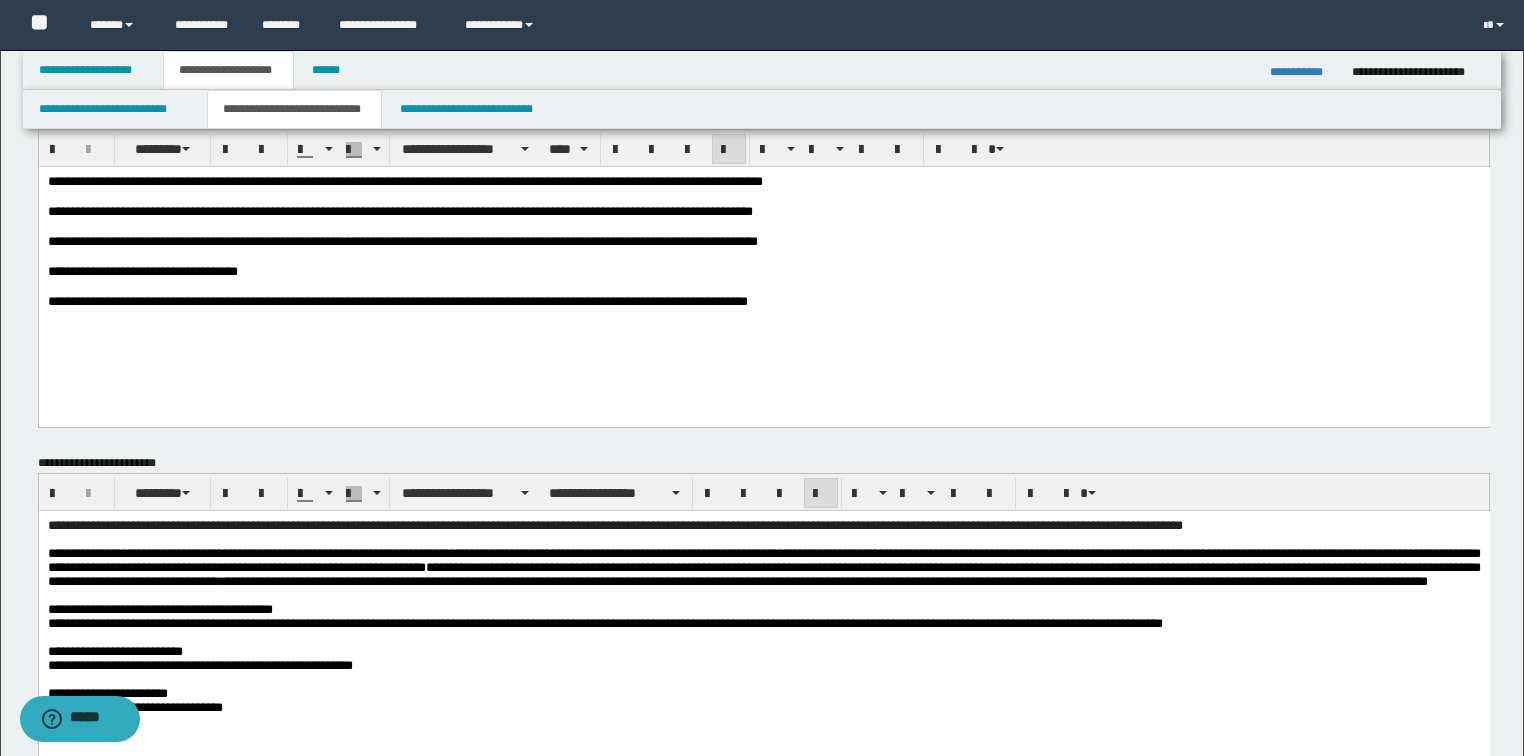 scroll, scrollTop: 240, scrollLeft: 0, axis: vertical 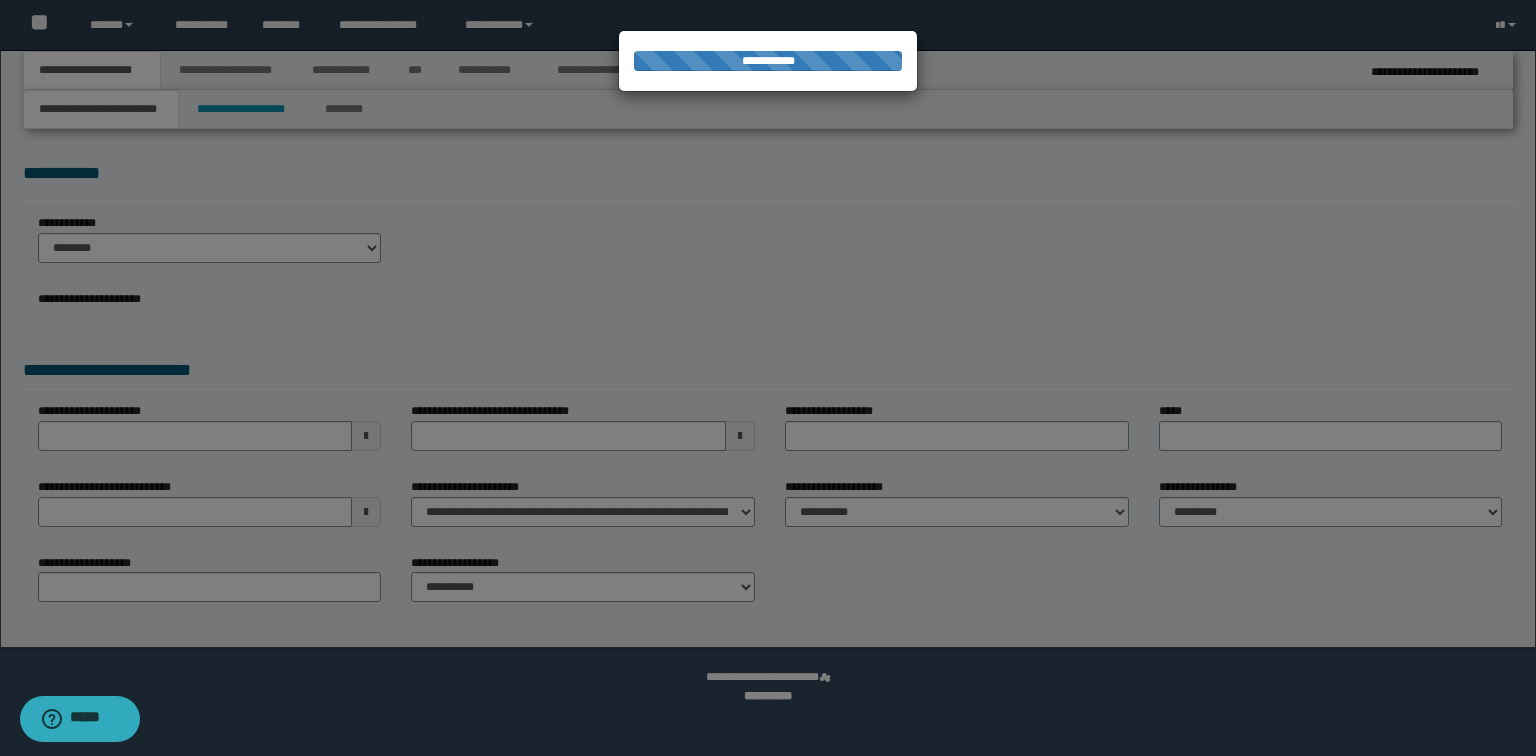 select on "*" 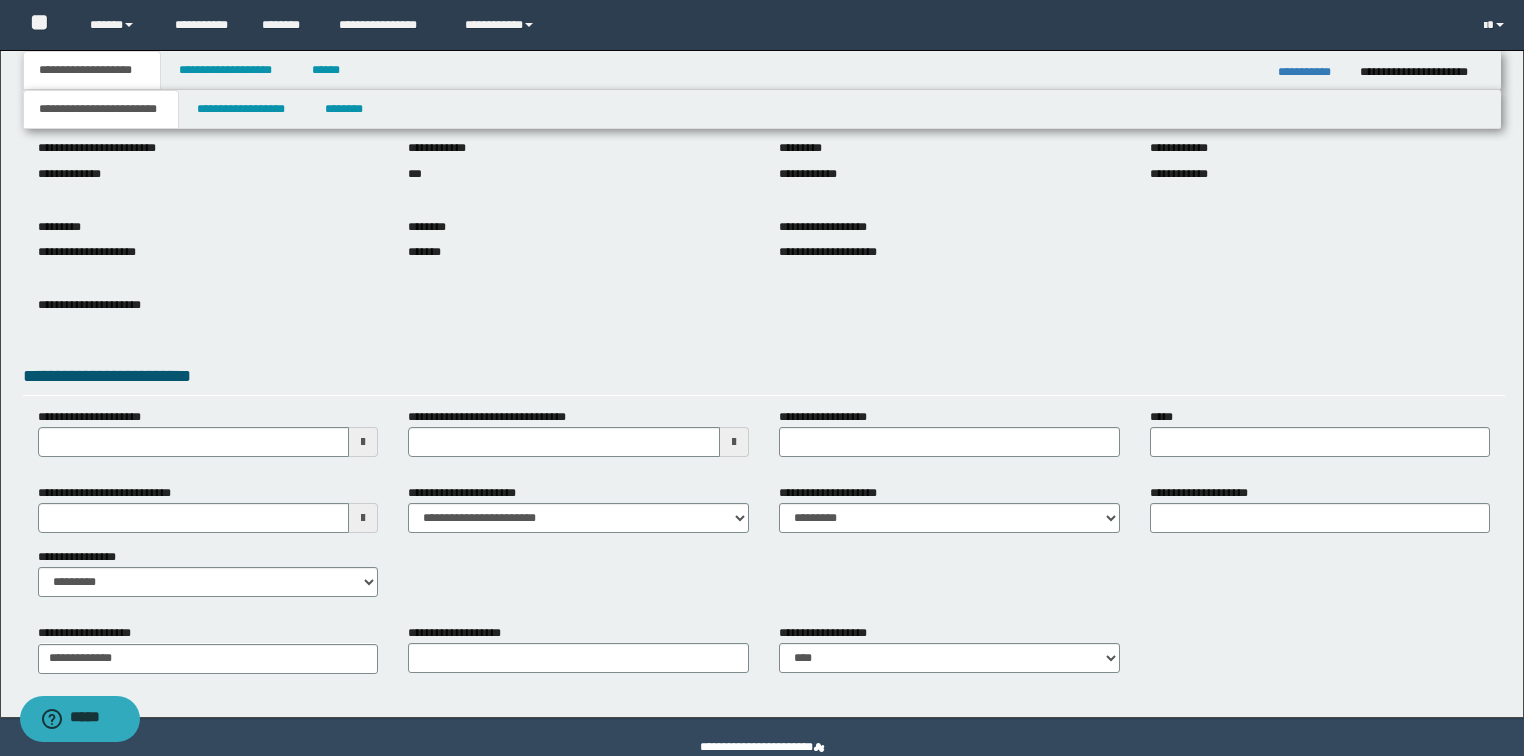 scroll, scrollTop: 191, scrollLeft: 0, axis: vertical 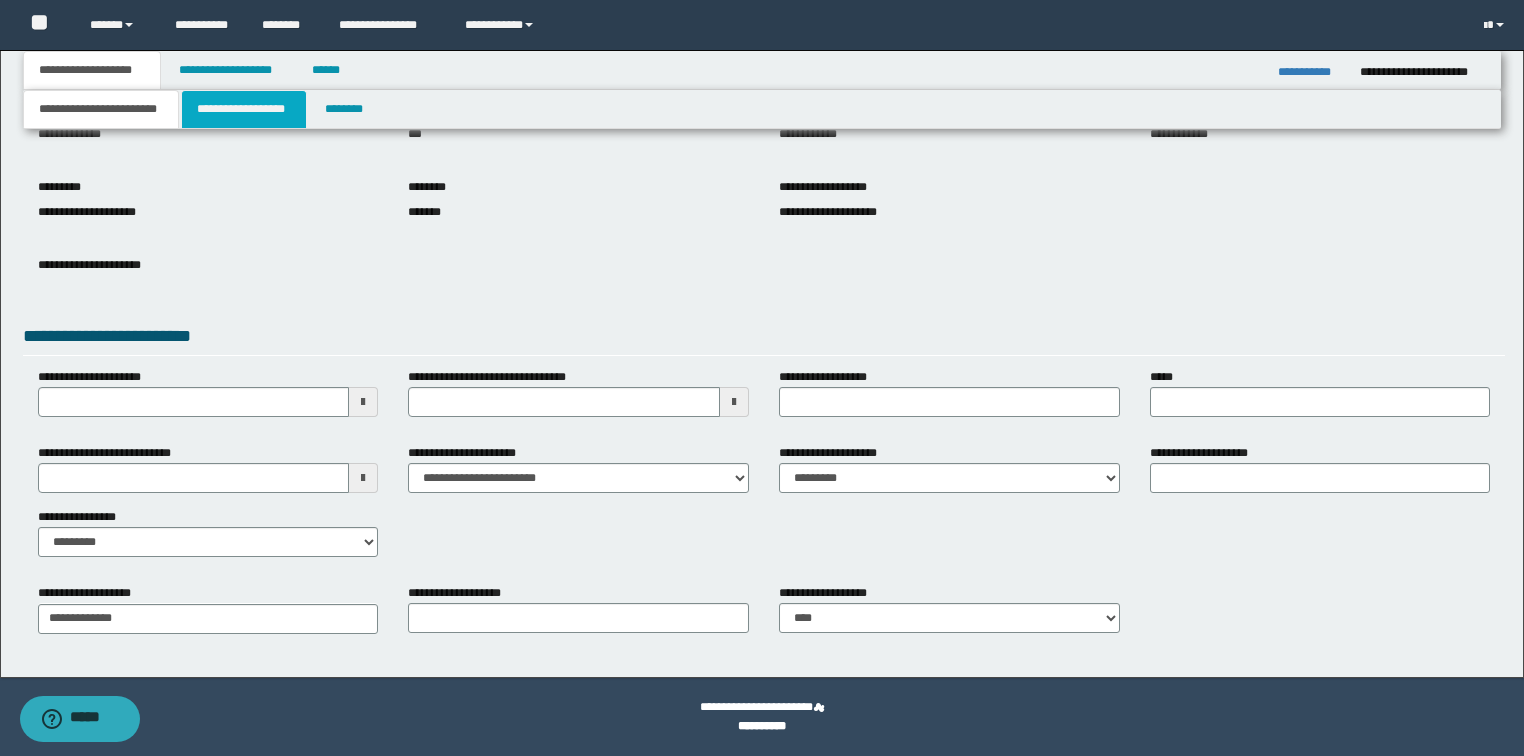 click on "**********" at bounding box center [244, 109] 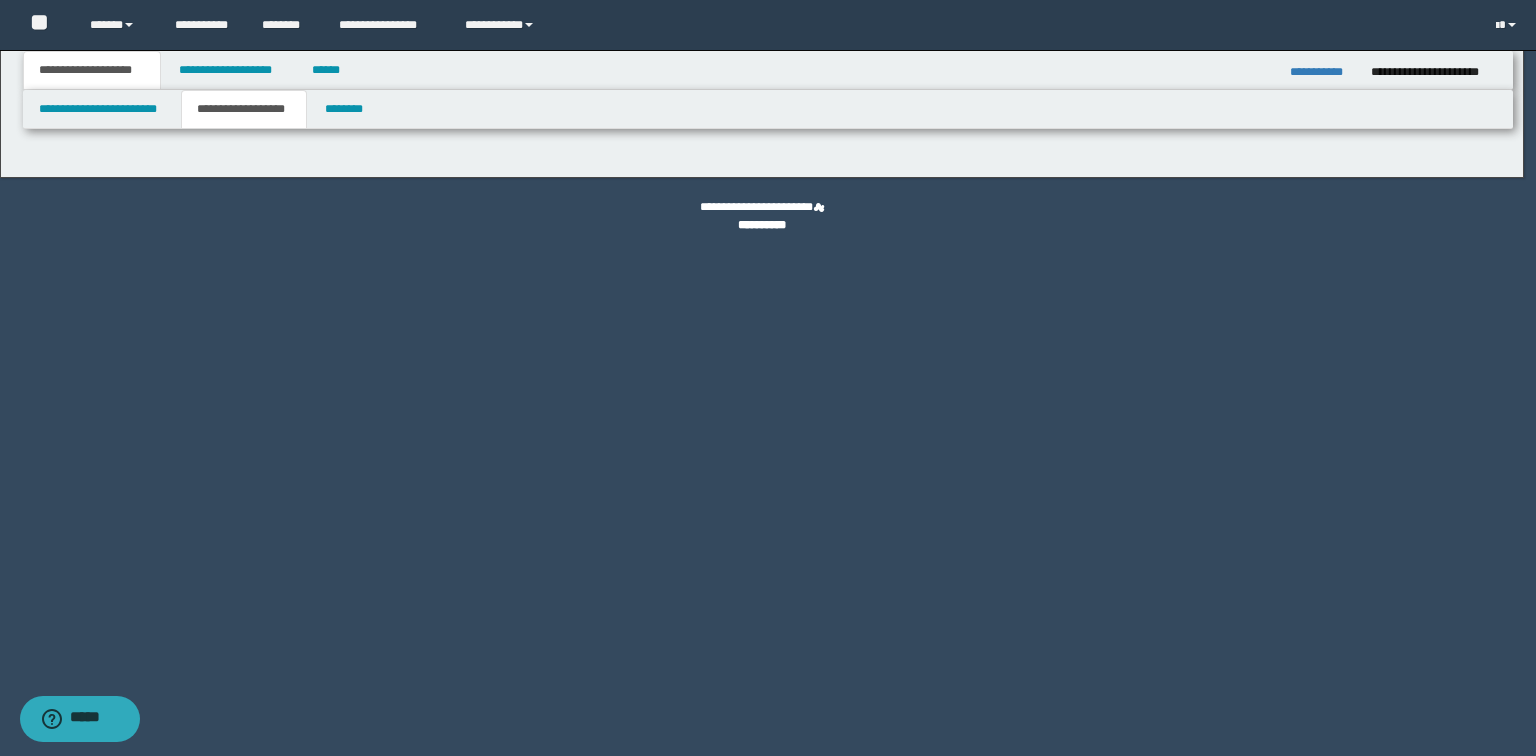 type on "********" 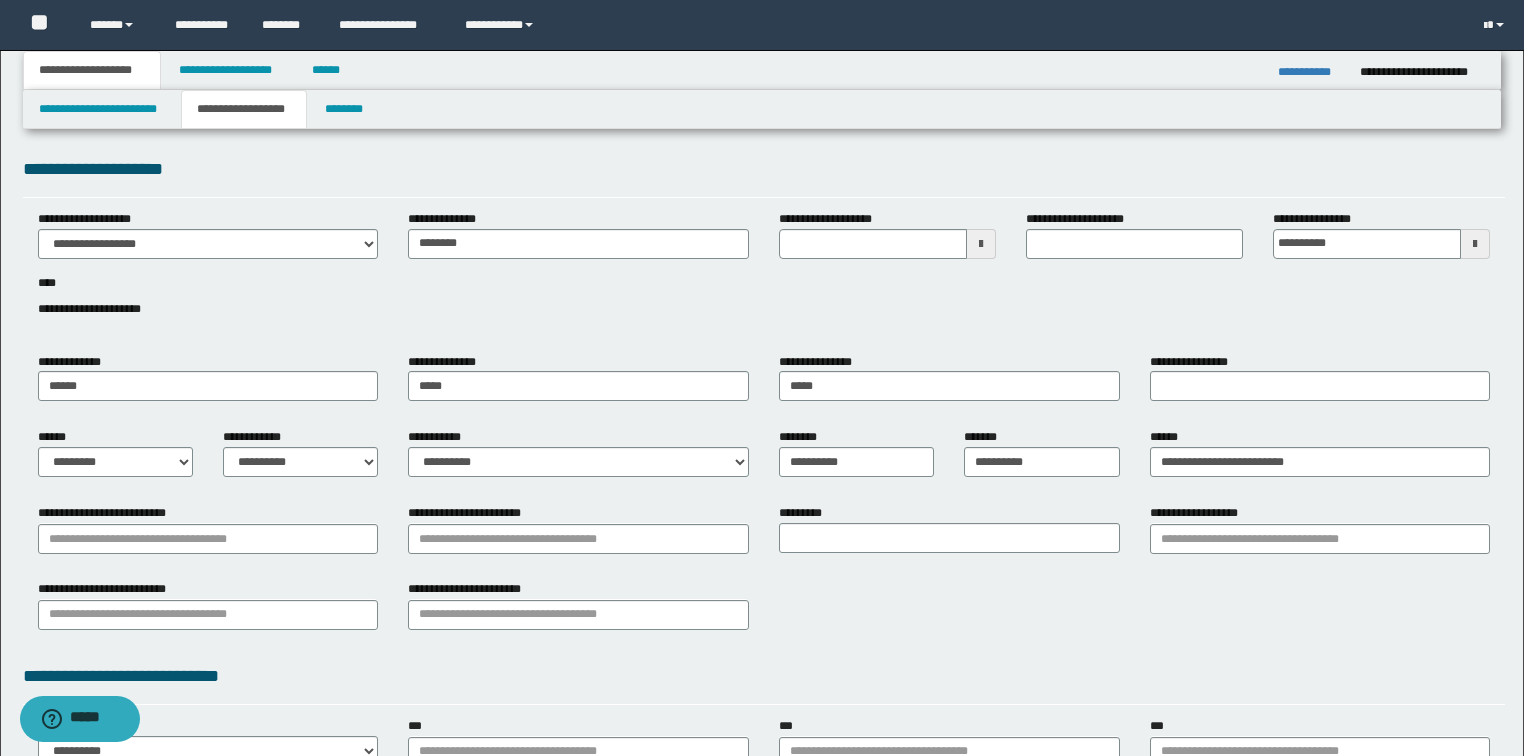 scroll, scrollTop: 80, scrollLeft: 0, axis: vertical 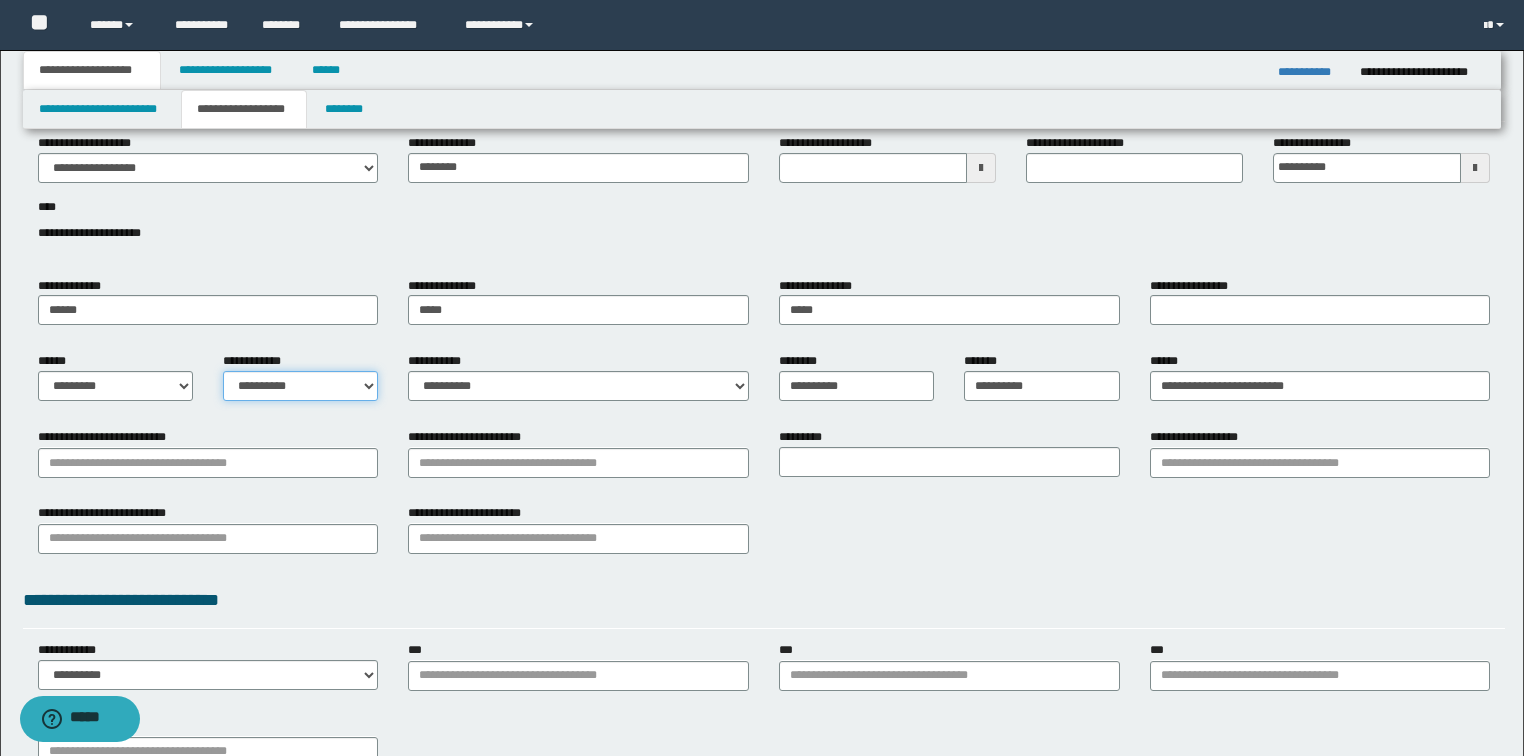 click on "**********" at bounding box center (300, 386) 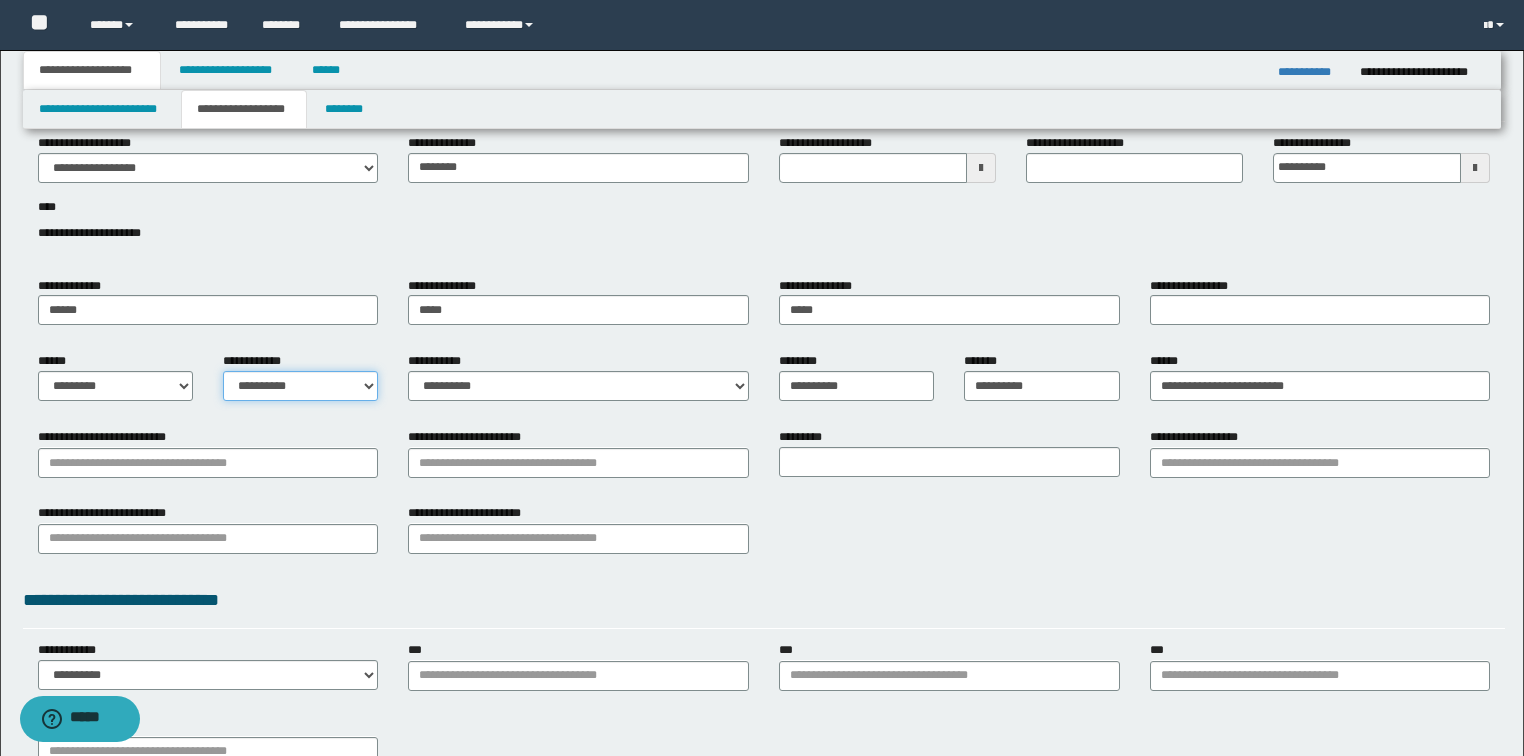 select on "*" 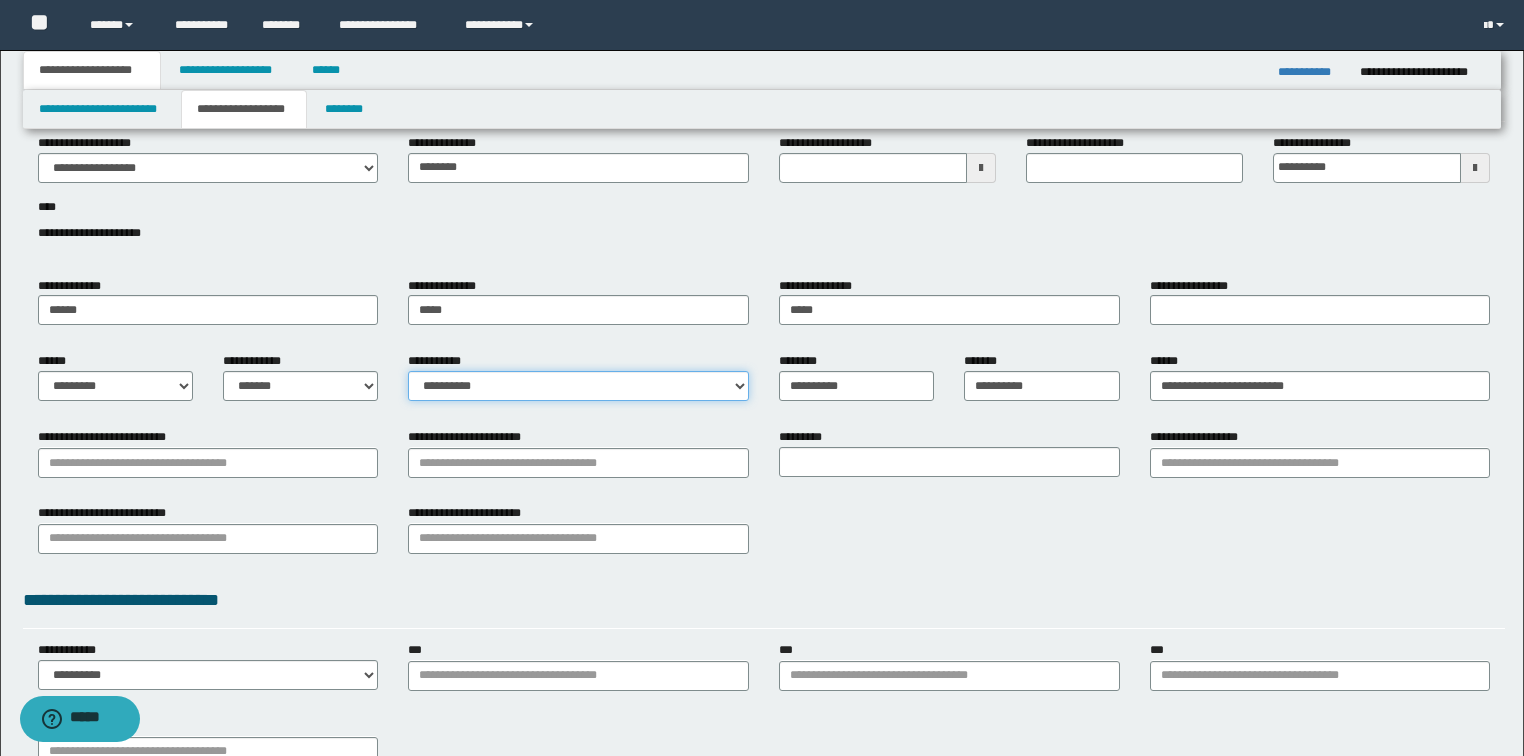 click on "**********" at bounding box center [578, 386] 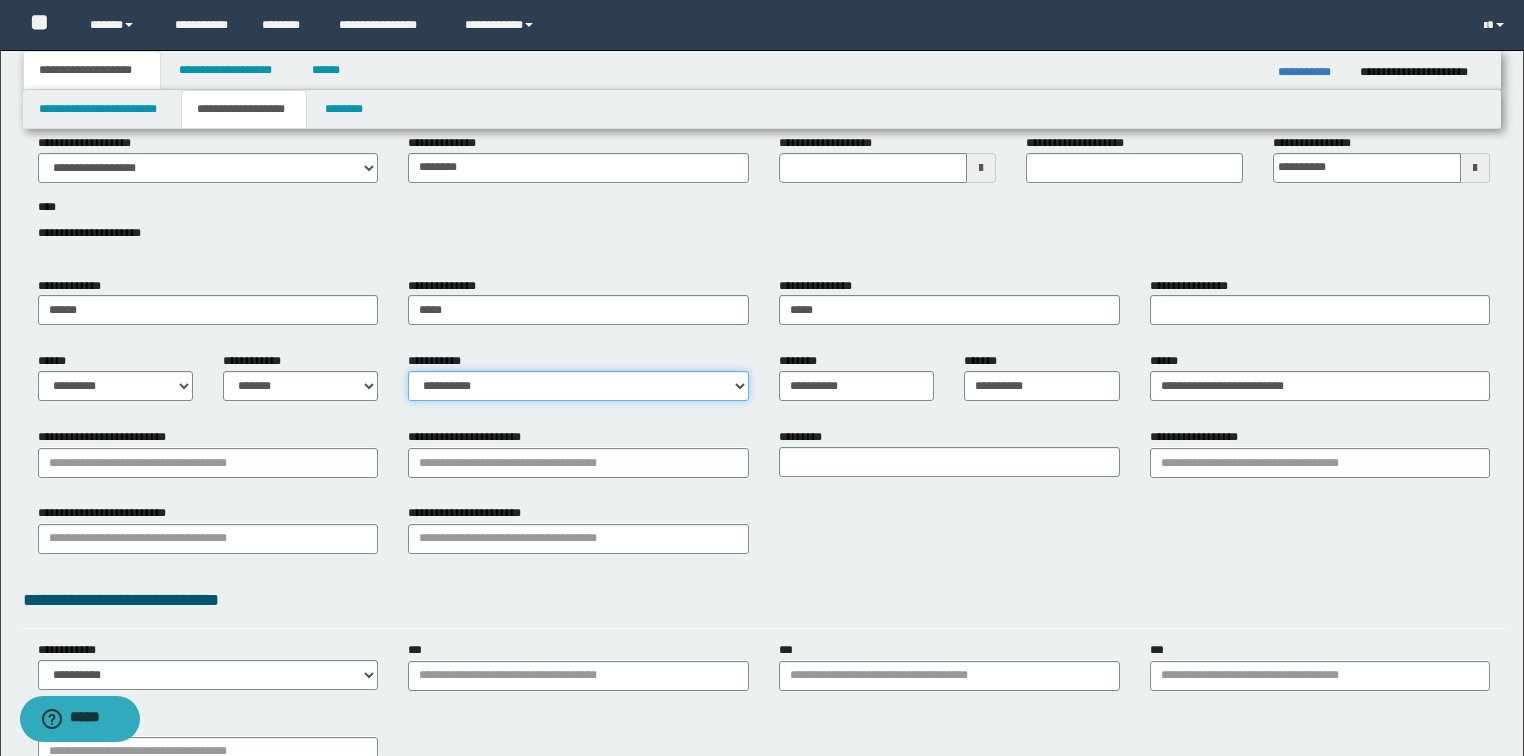 select on "*" 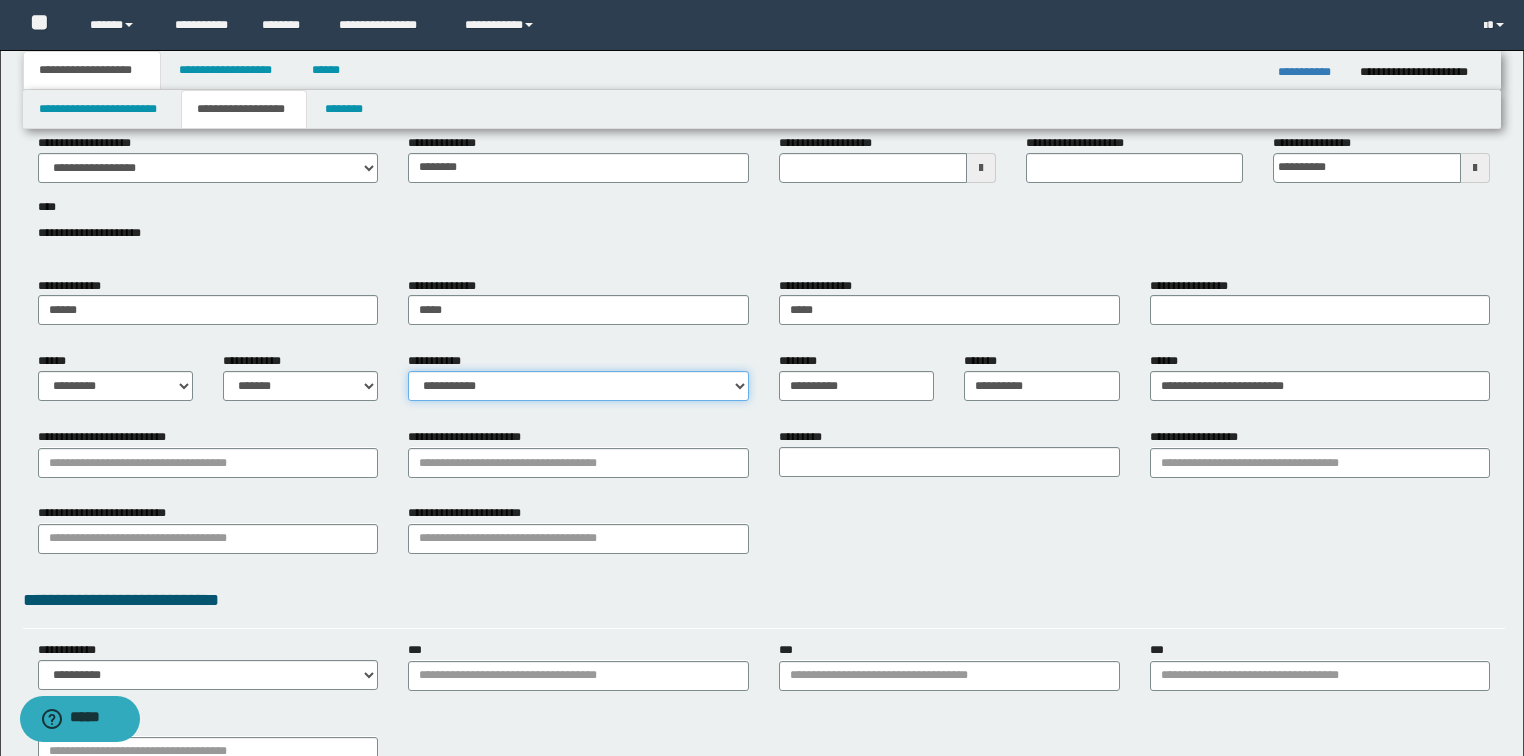 click on "**********" at bounding box center [578, 386] 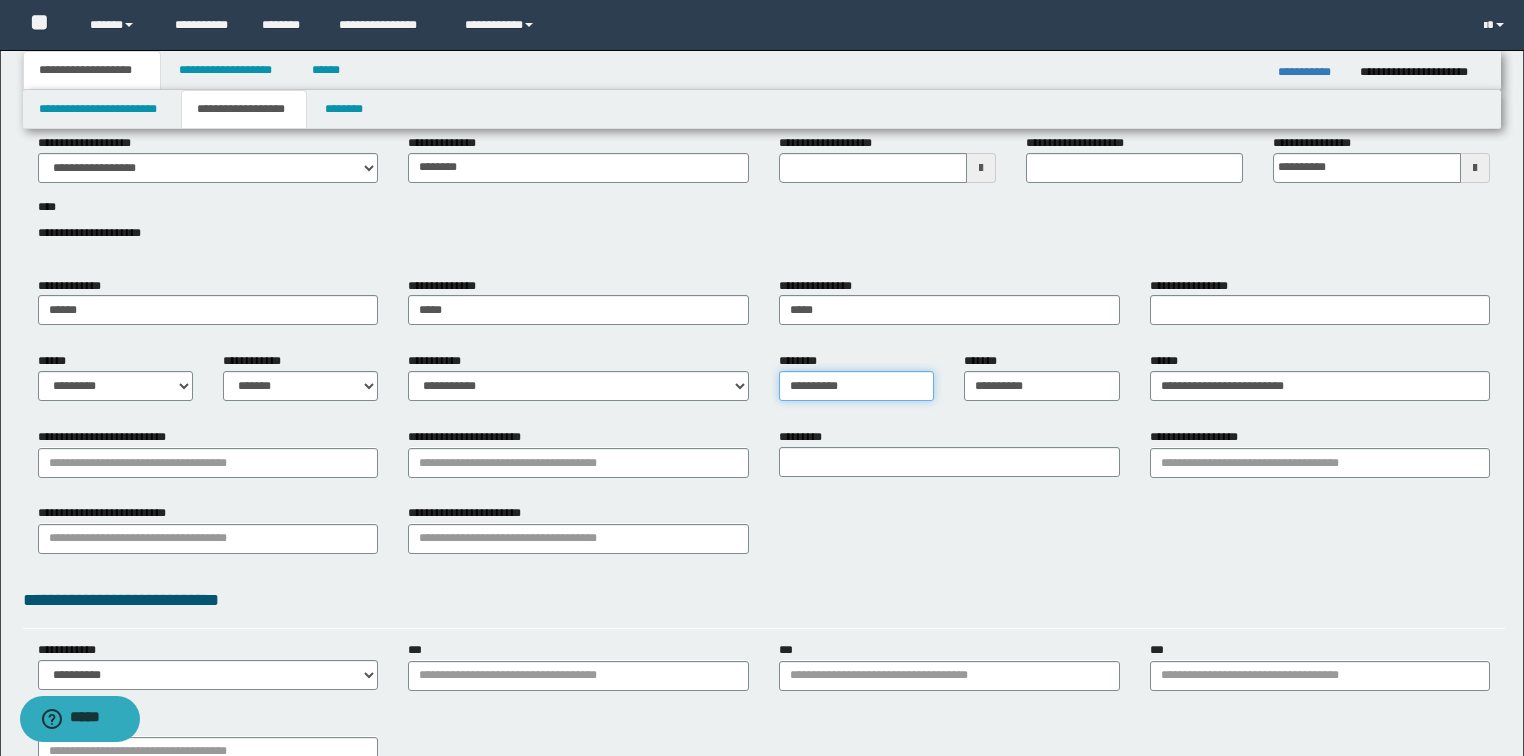 drag, startPoint x: 862, startPoint y: 381, endPoint x: 515, endPoint y: 381, distance: 347 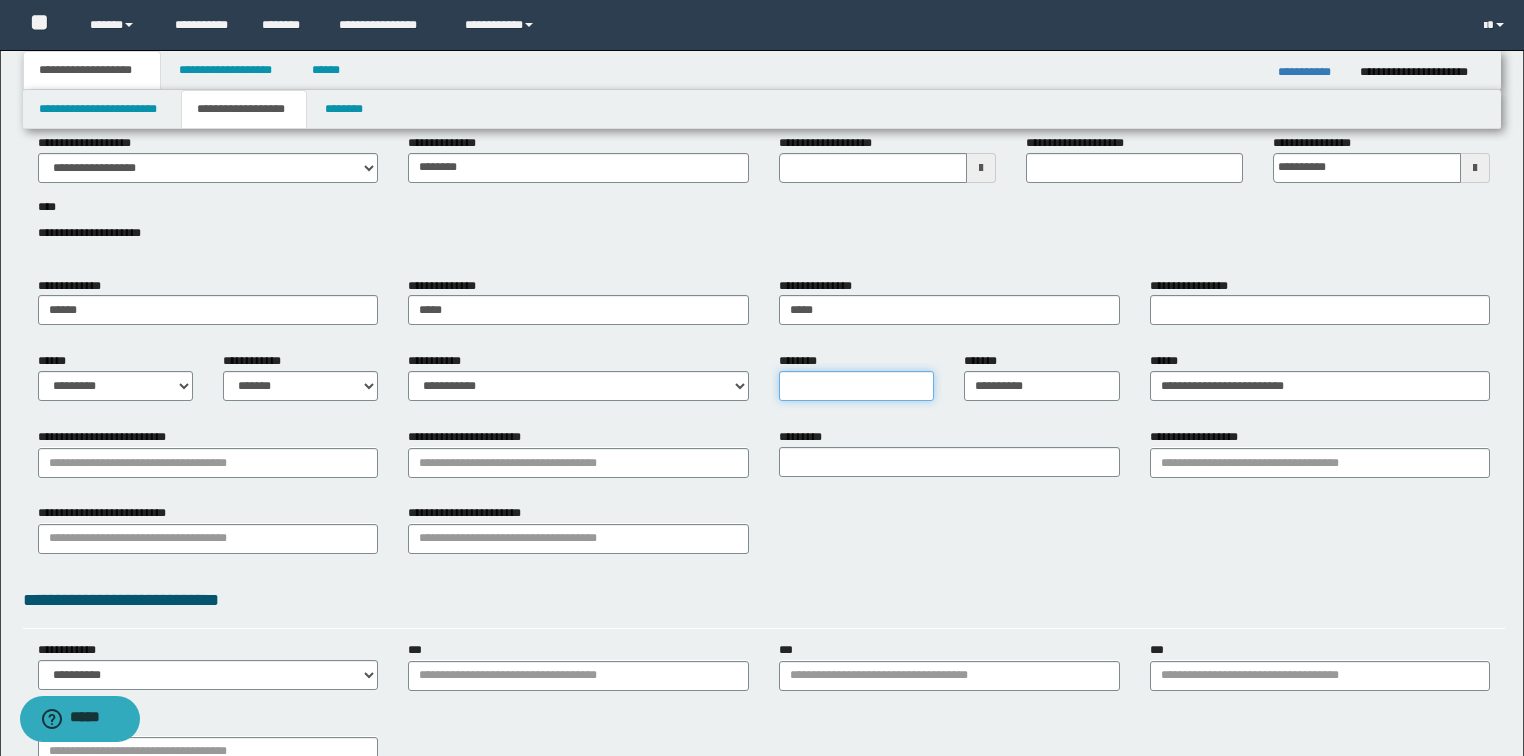 type 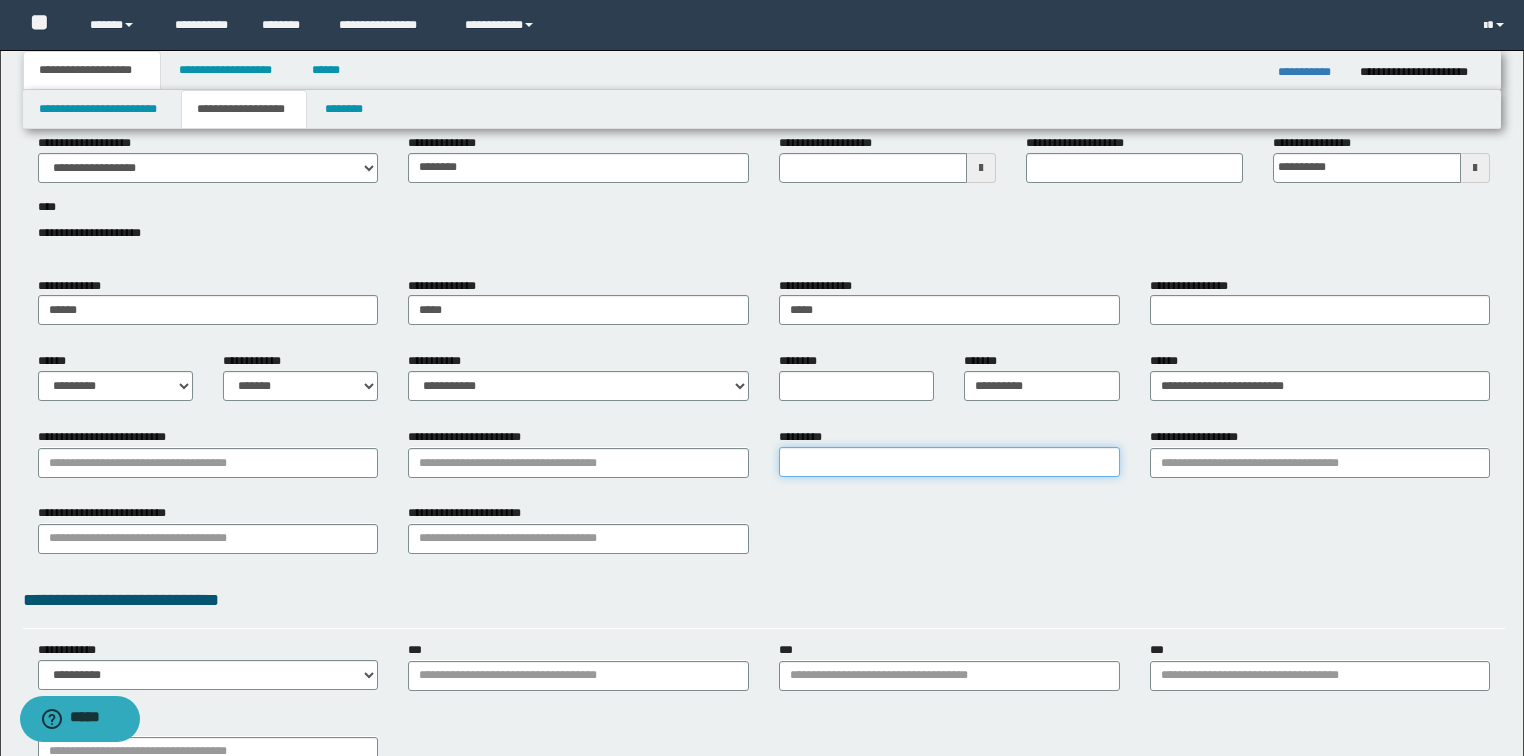 click on "*********" at bounding box center (949, 462) 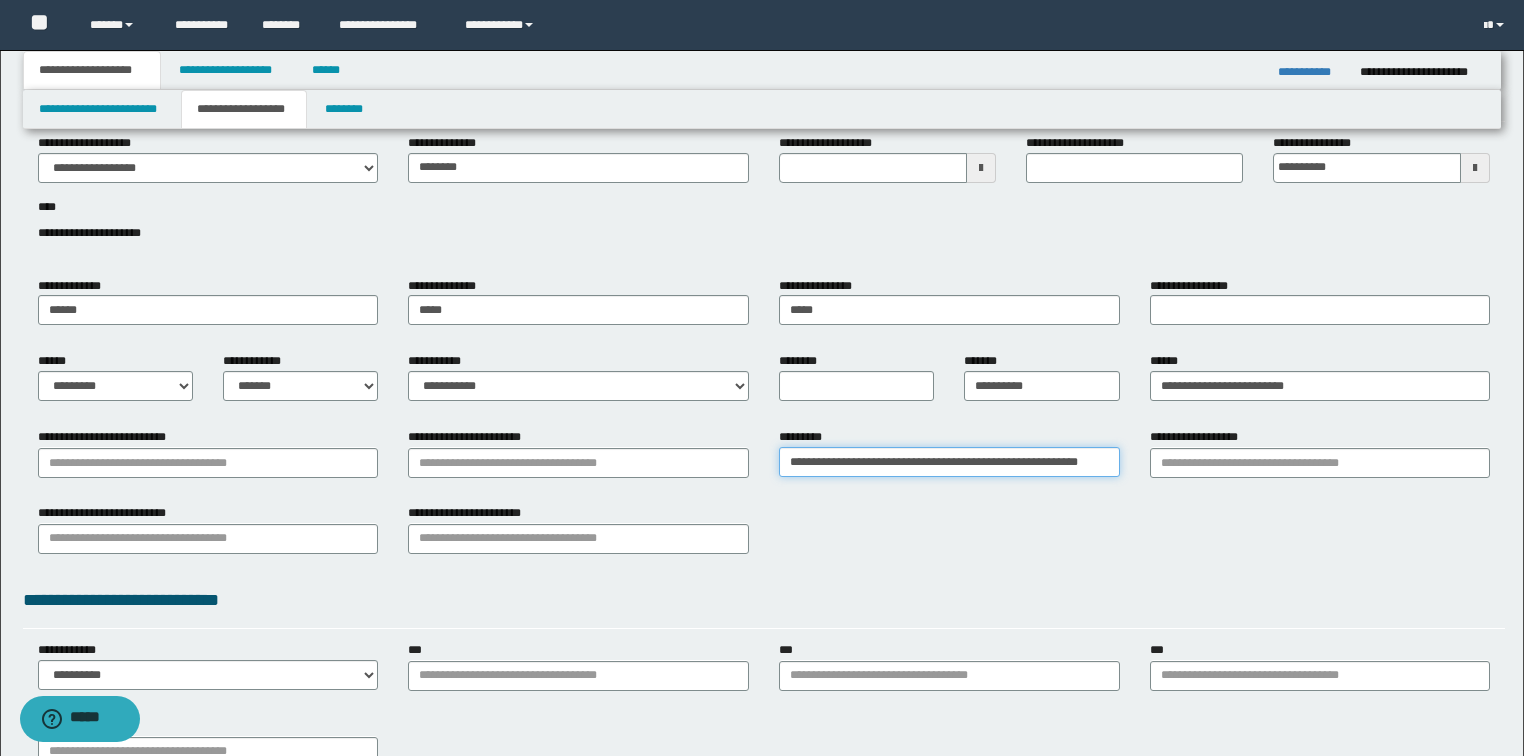 type on "**********" 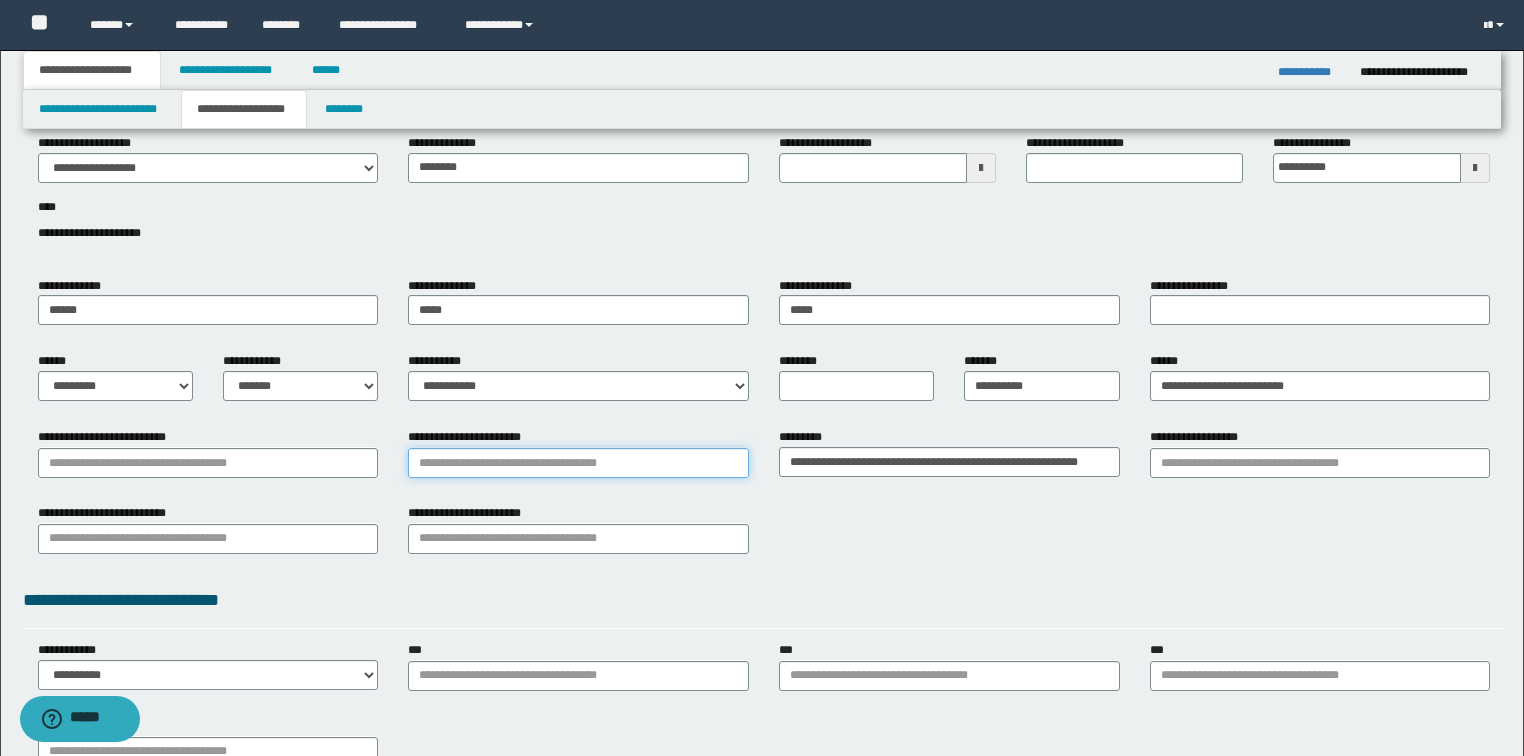 click on "**********" at bounding box center [578, 463] 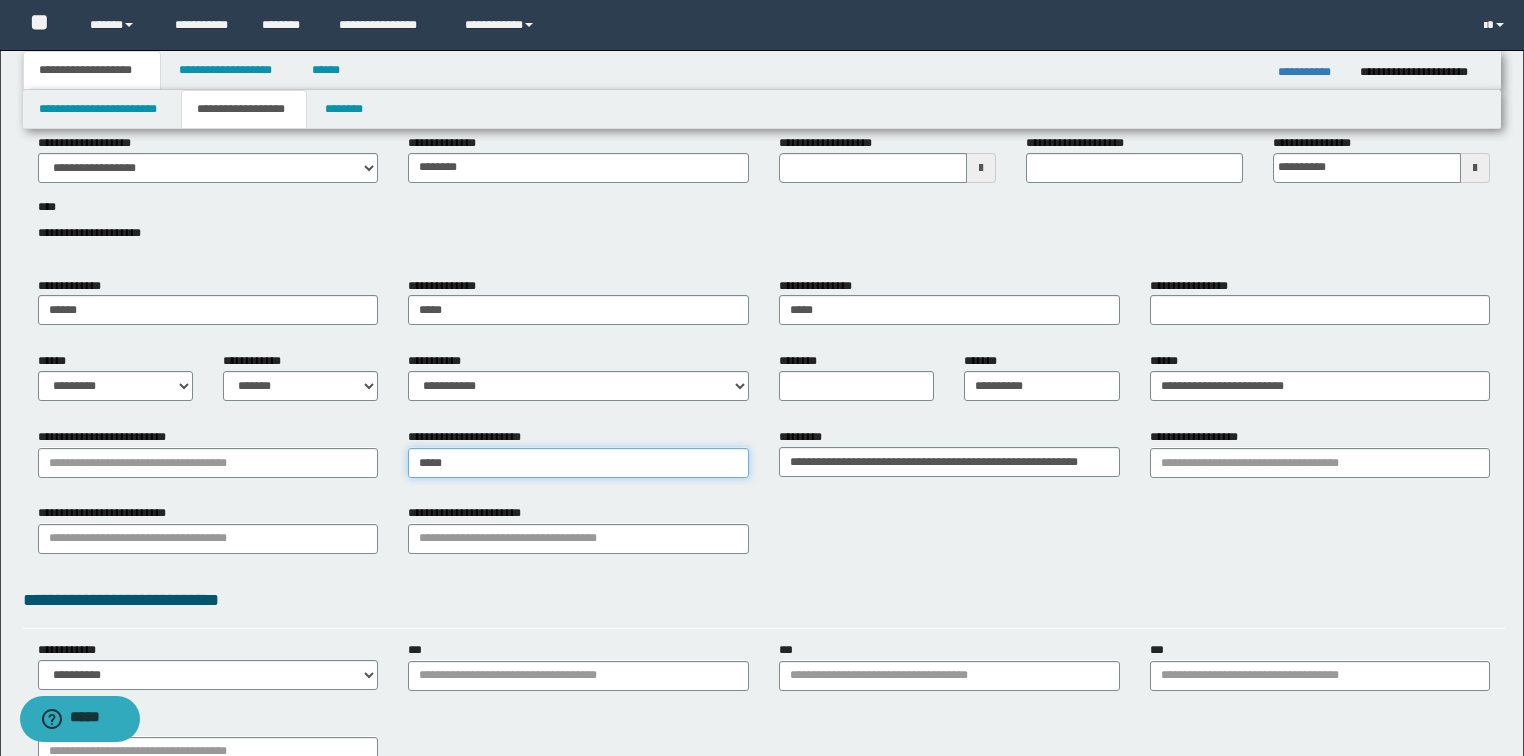 type on "******" 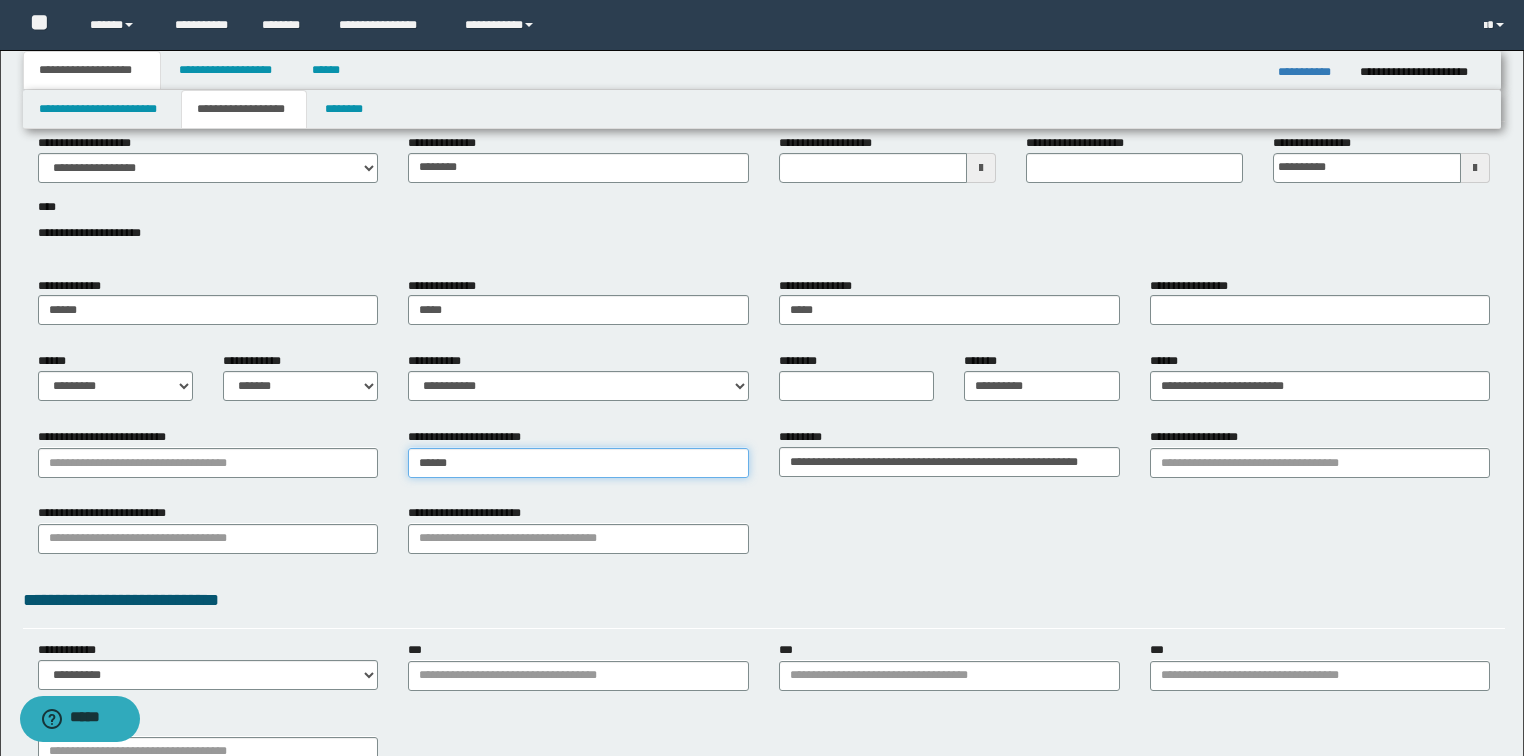 type on "******" 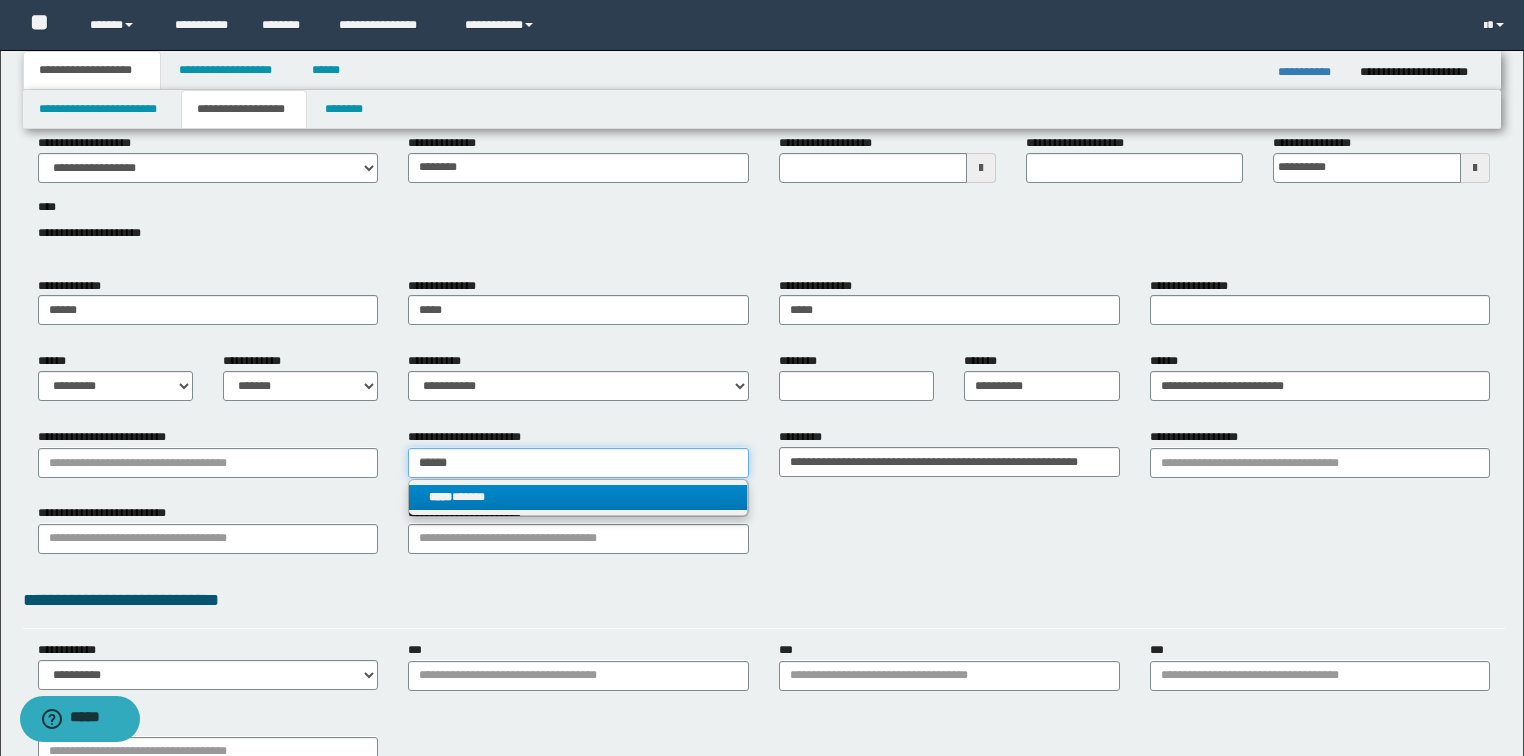 type on "******" 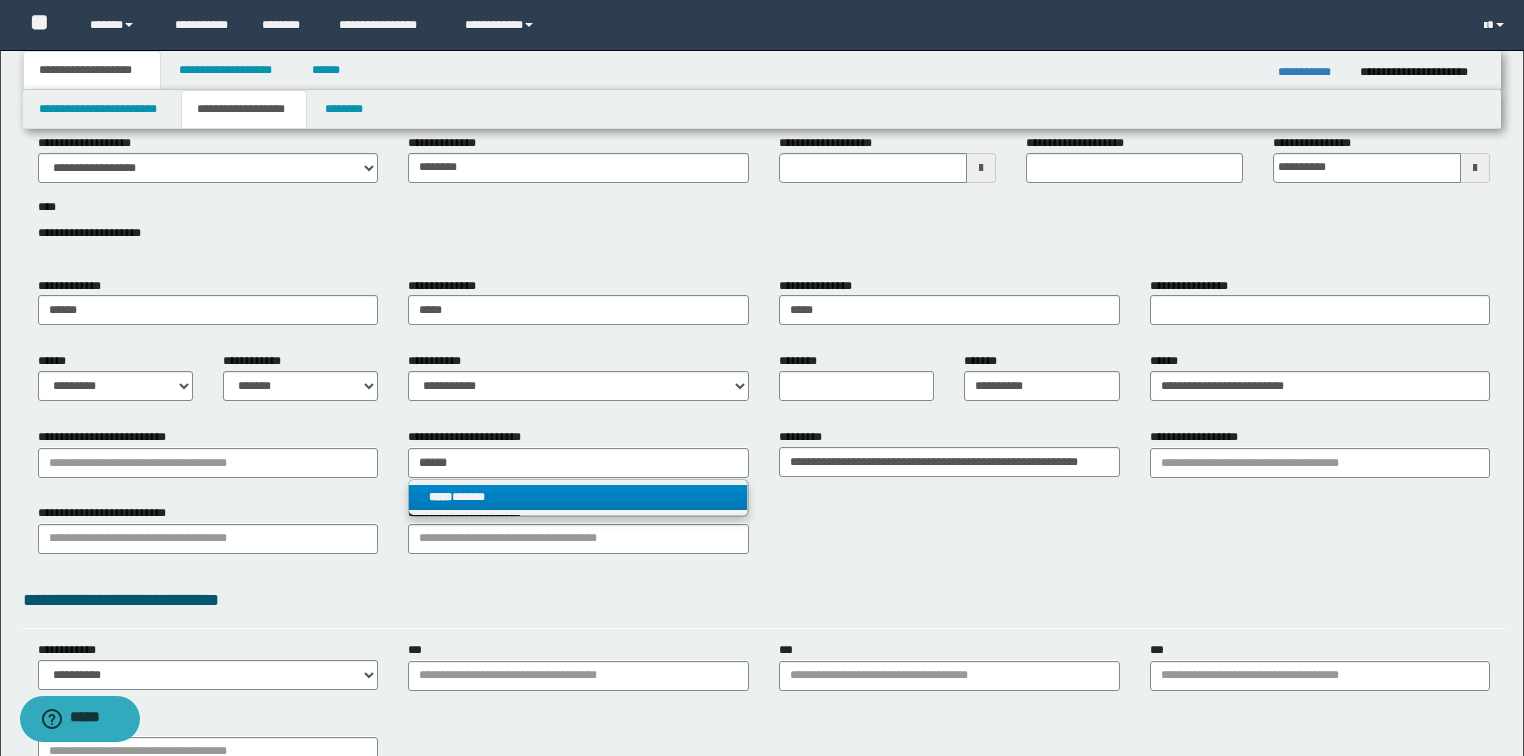 type 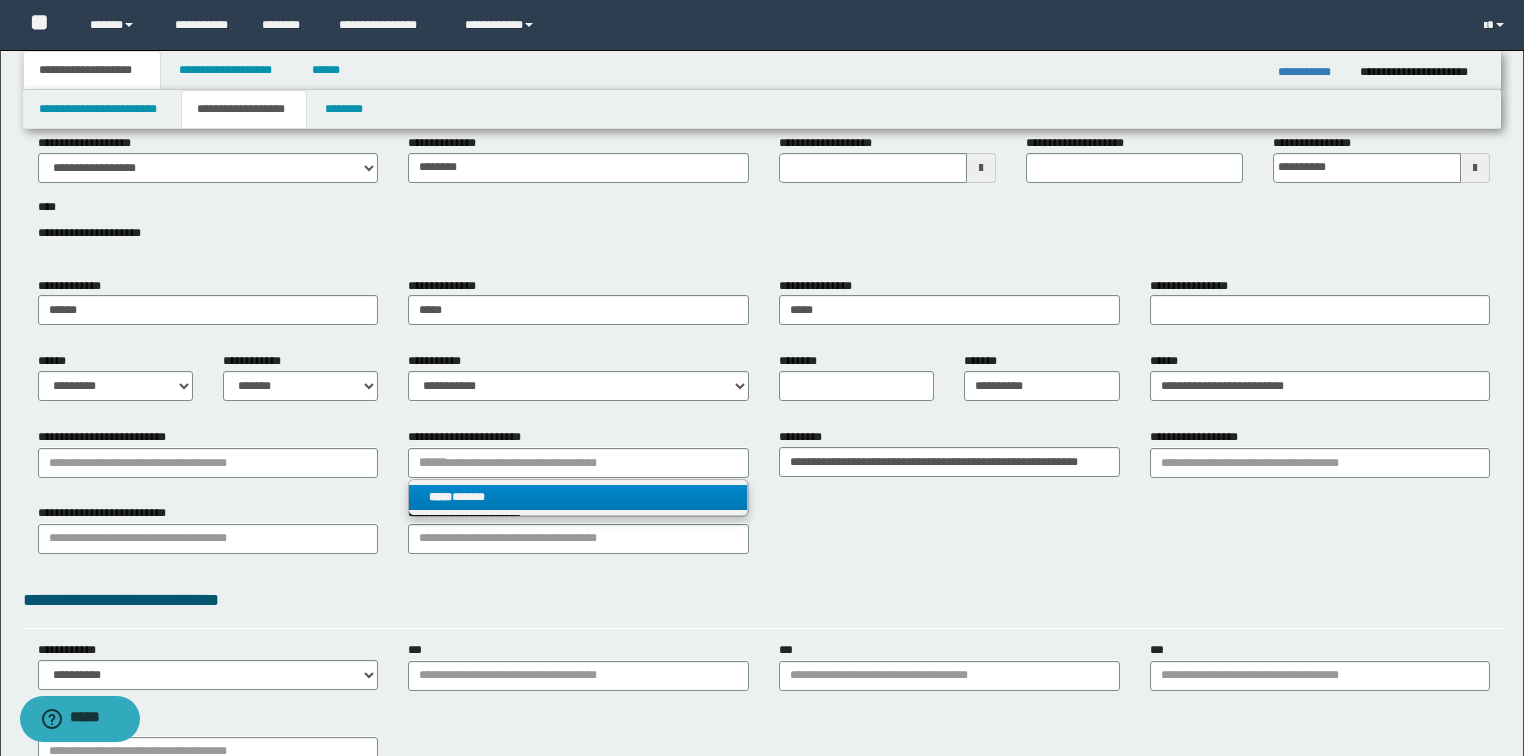 click on "***** ******" at bounding box center (578, 497) 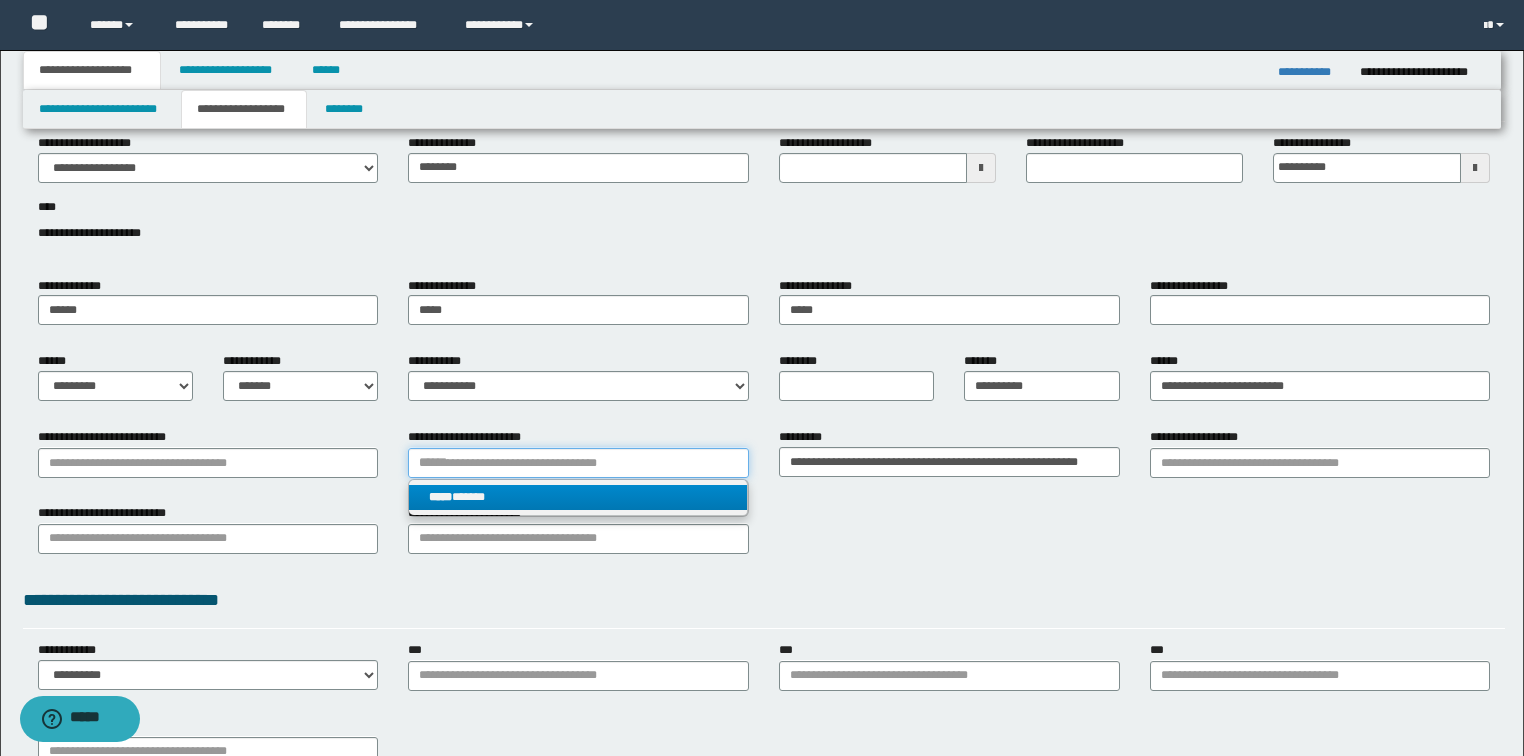 type 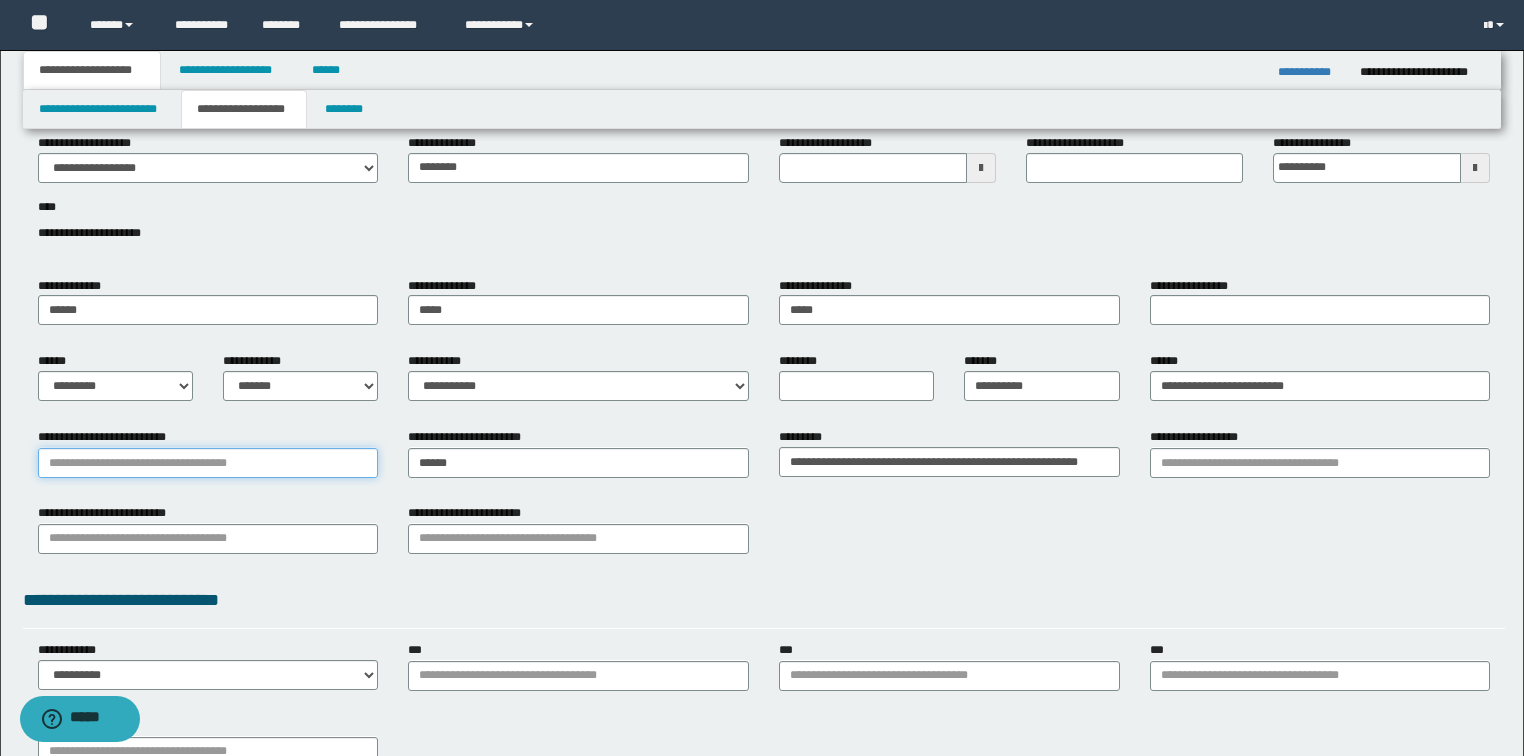click on "**********" at bounding box center (208, 463) 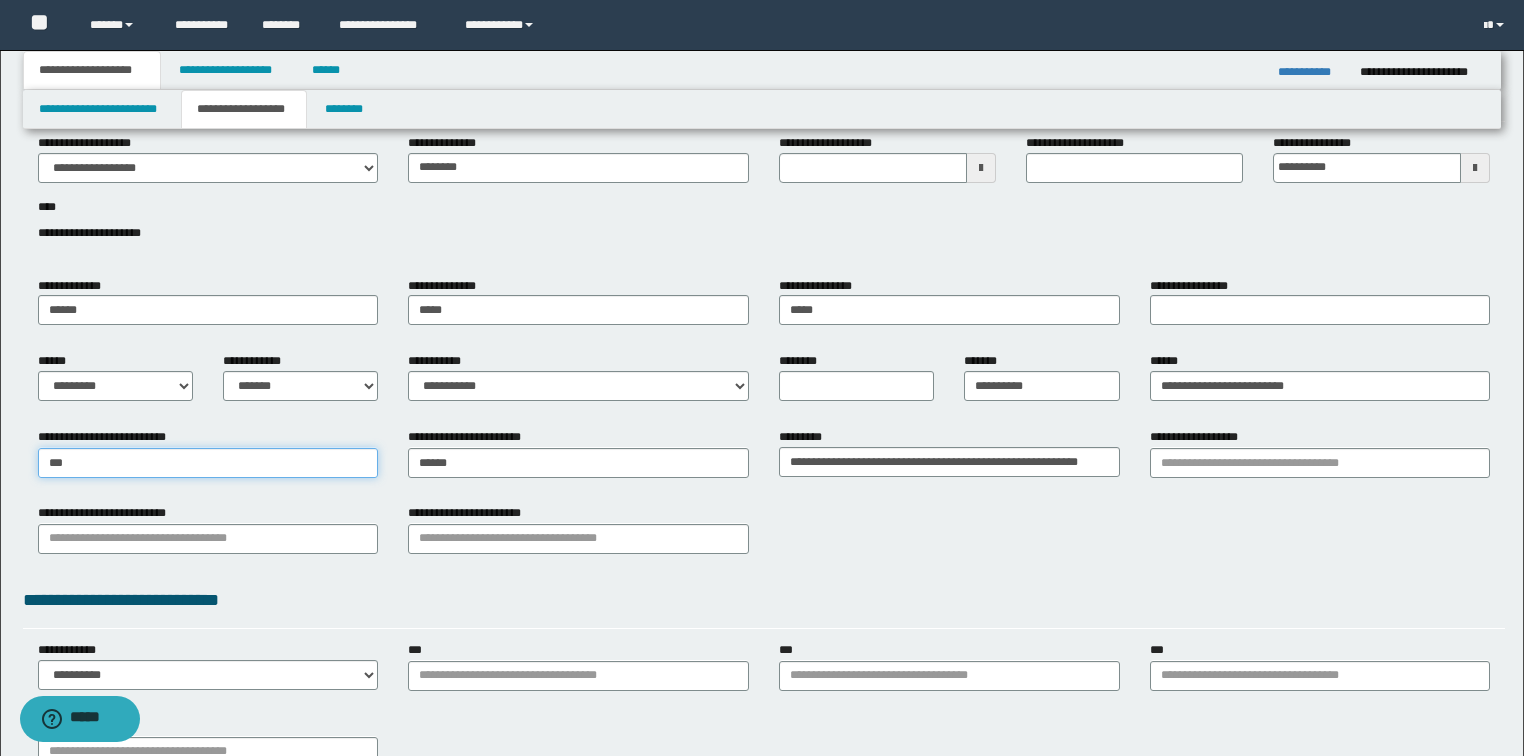 type on "****" 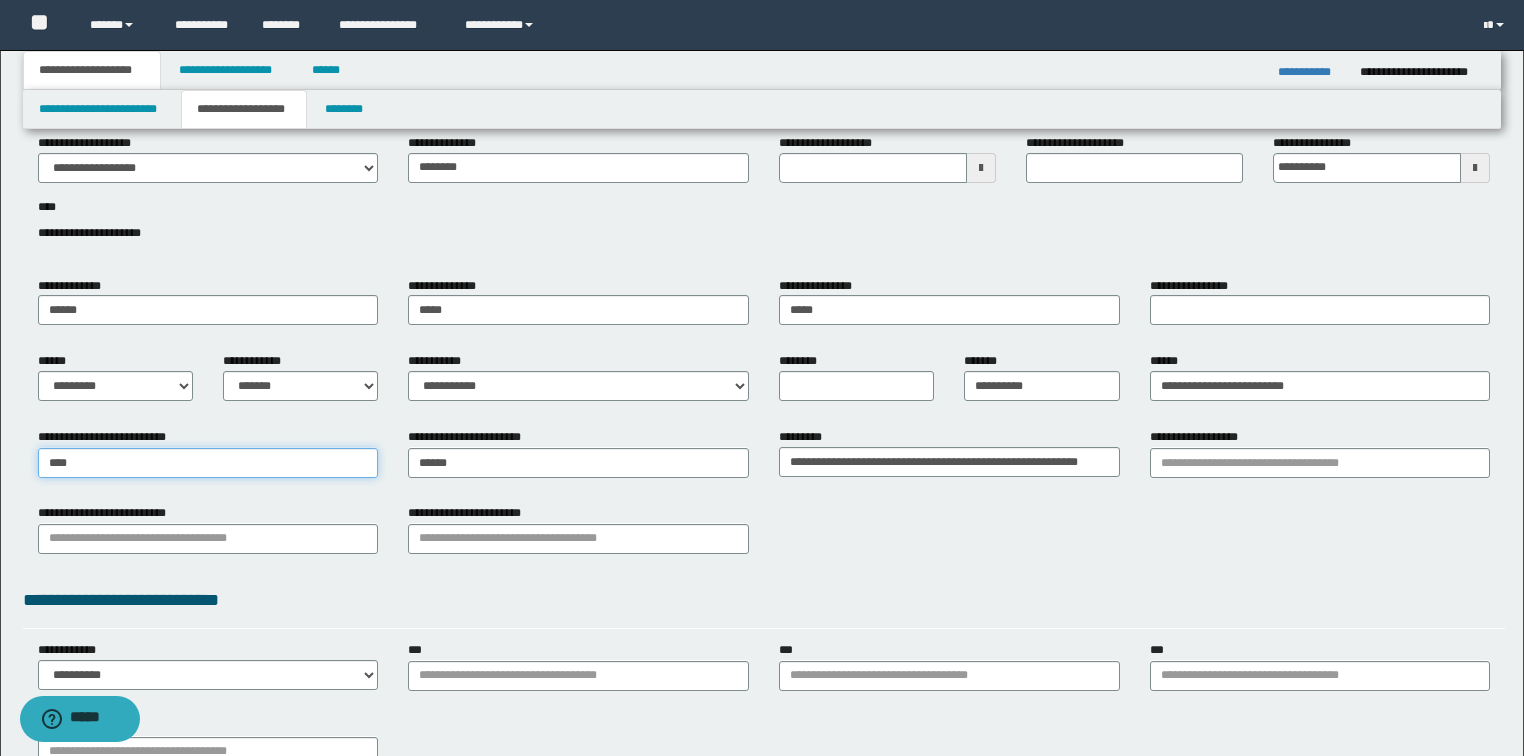 type on "**********" 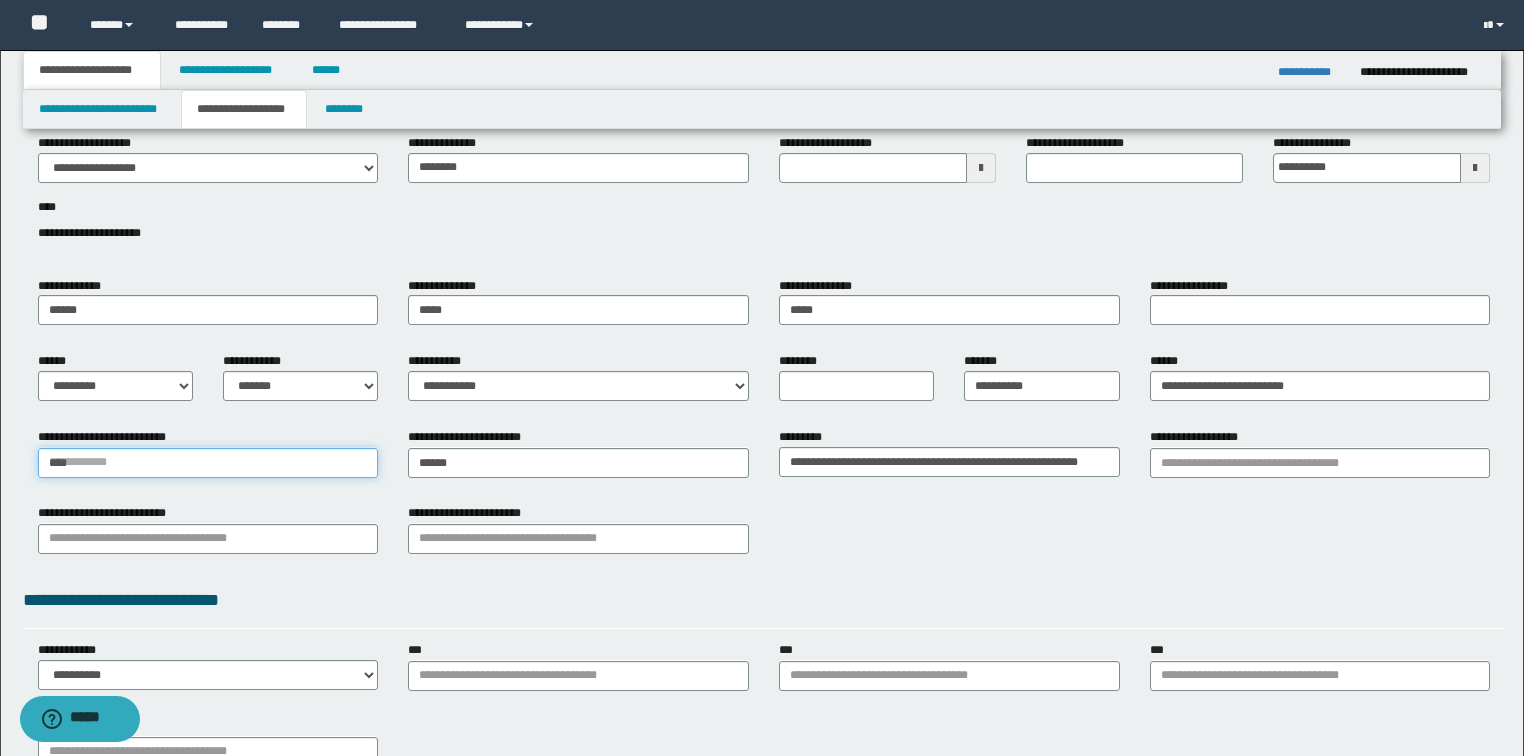 type 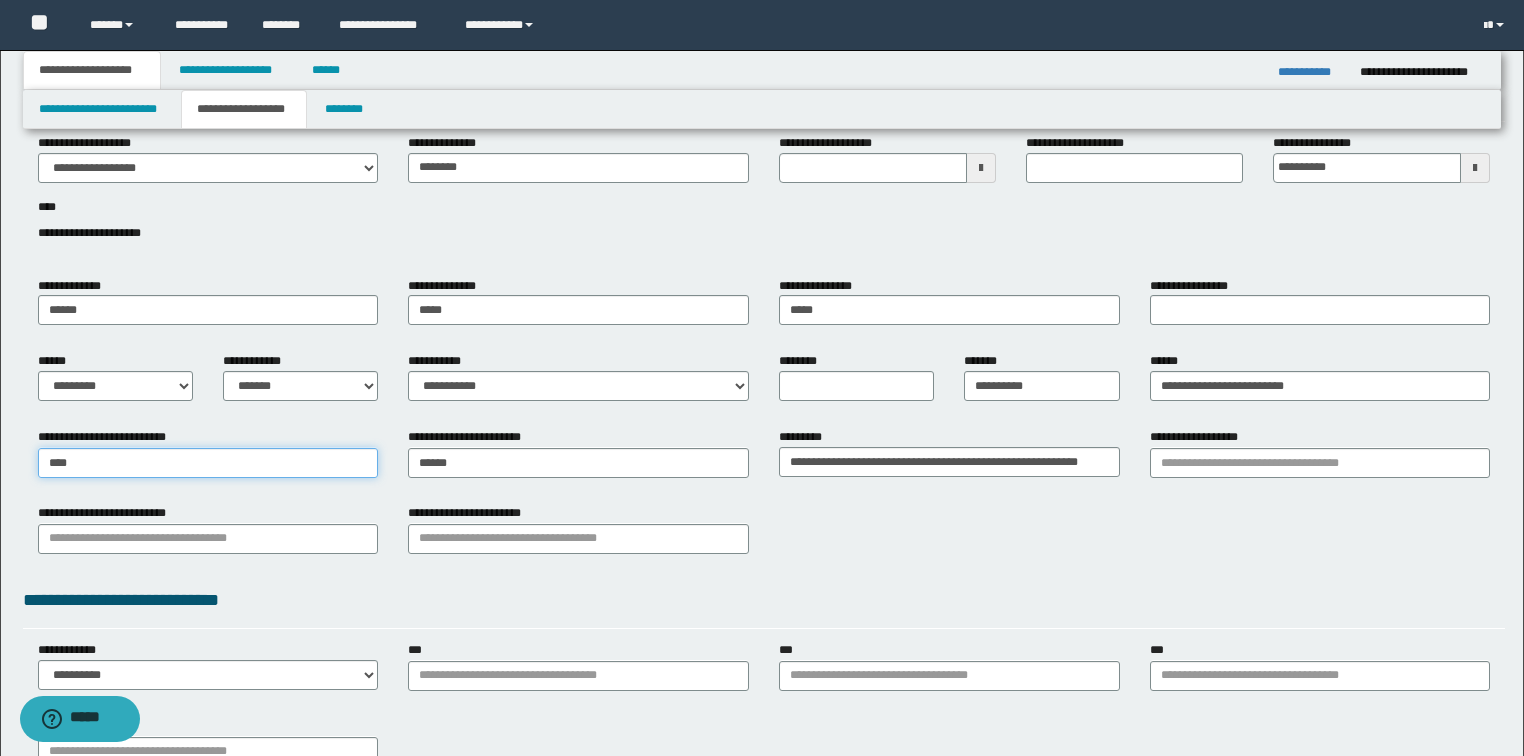 type on "*****" 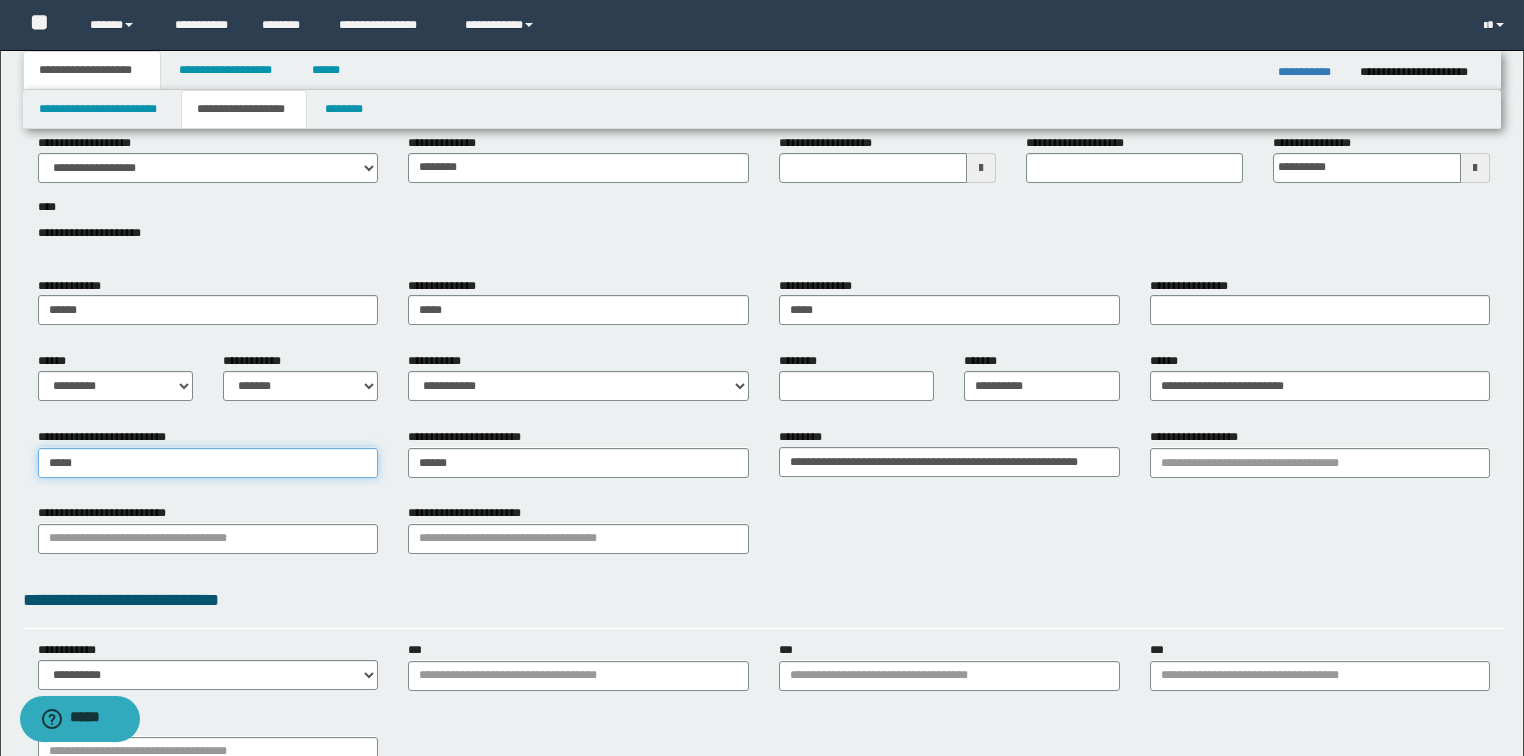 type on "**********" 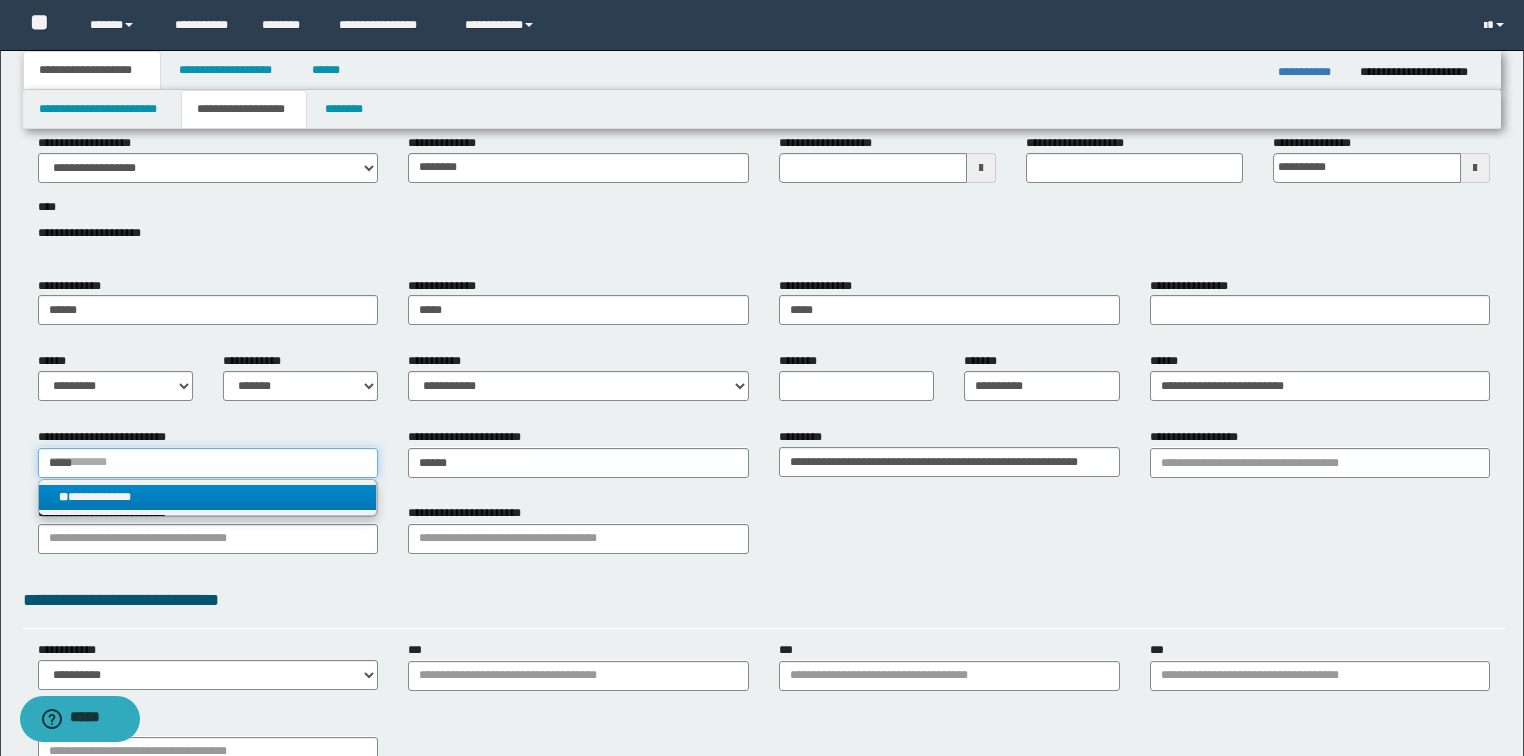 type on "*****" 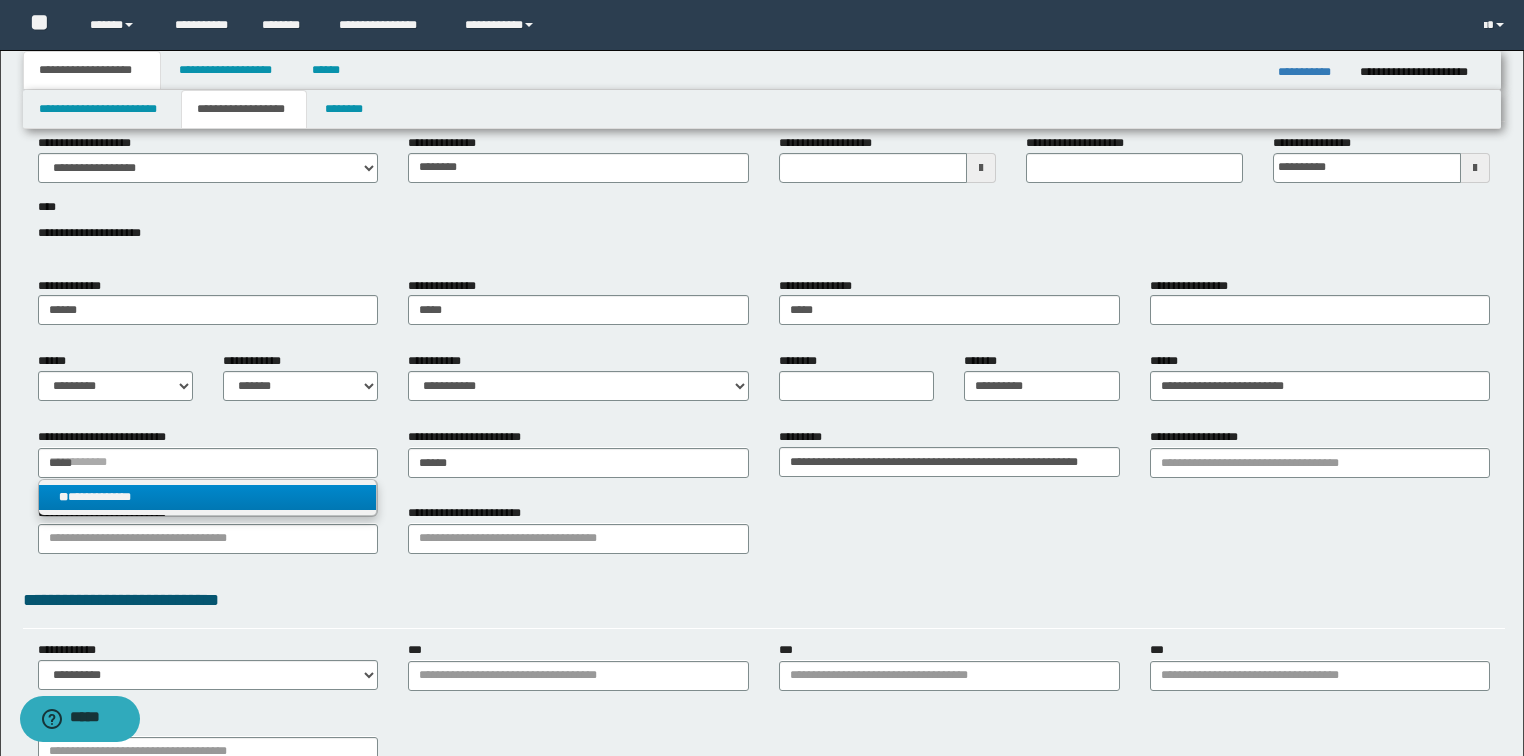 type 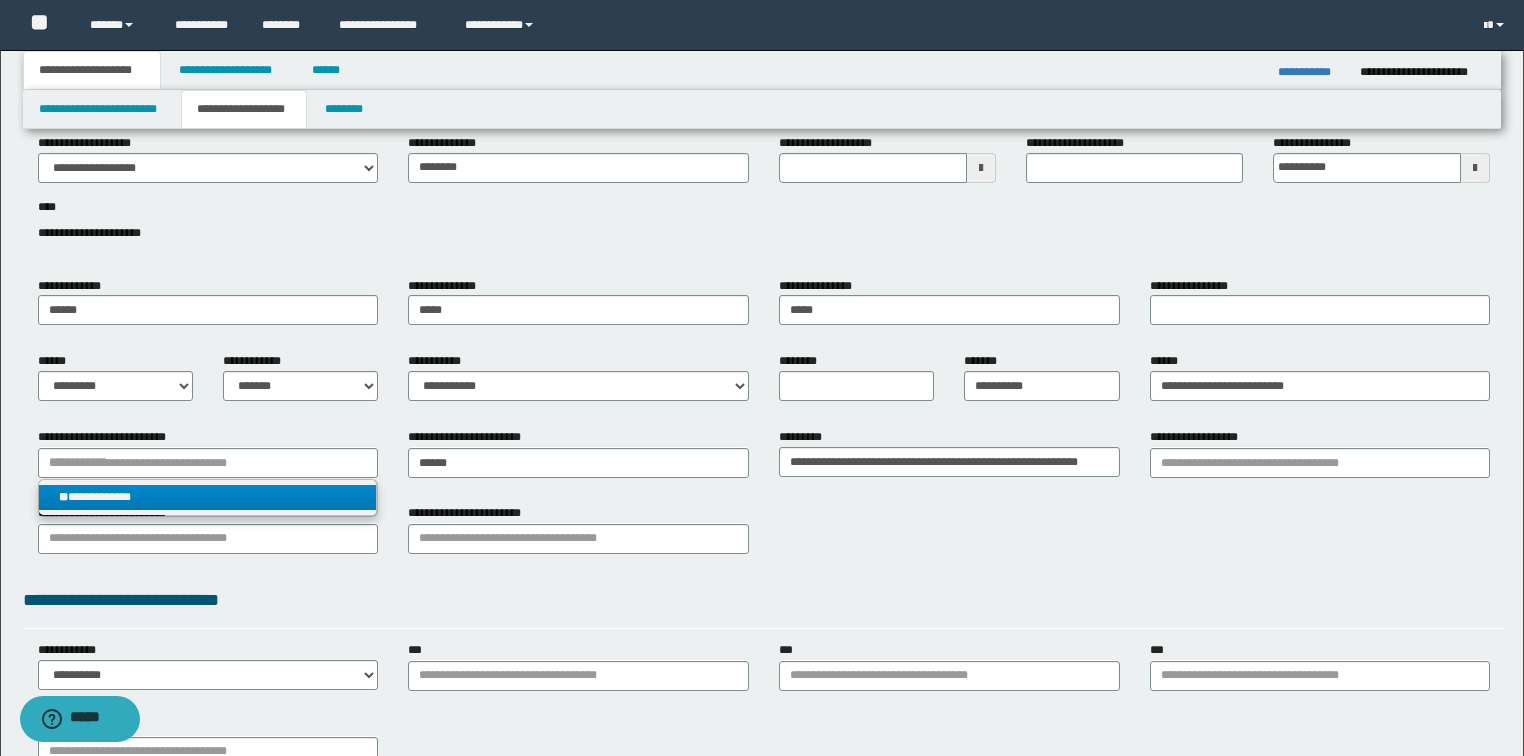 click on "**********" at bounding box center [208, 497] 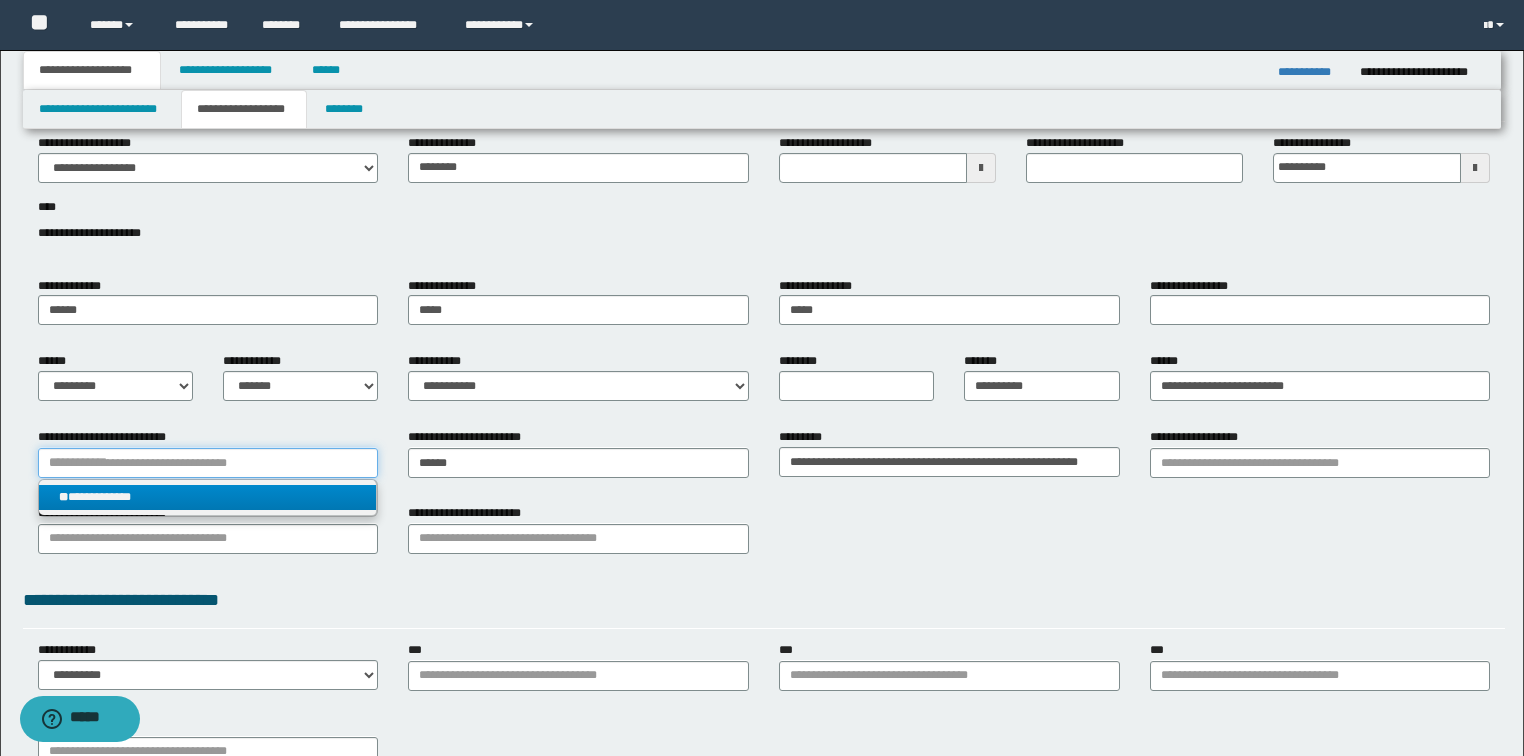 type 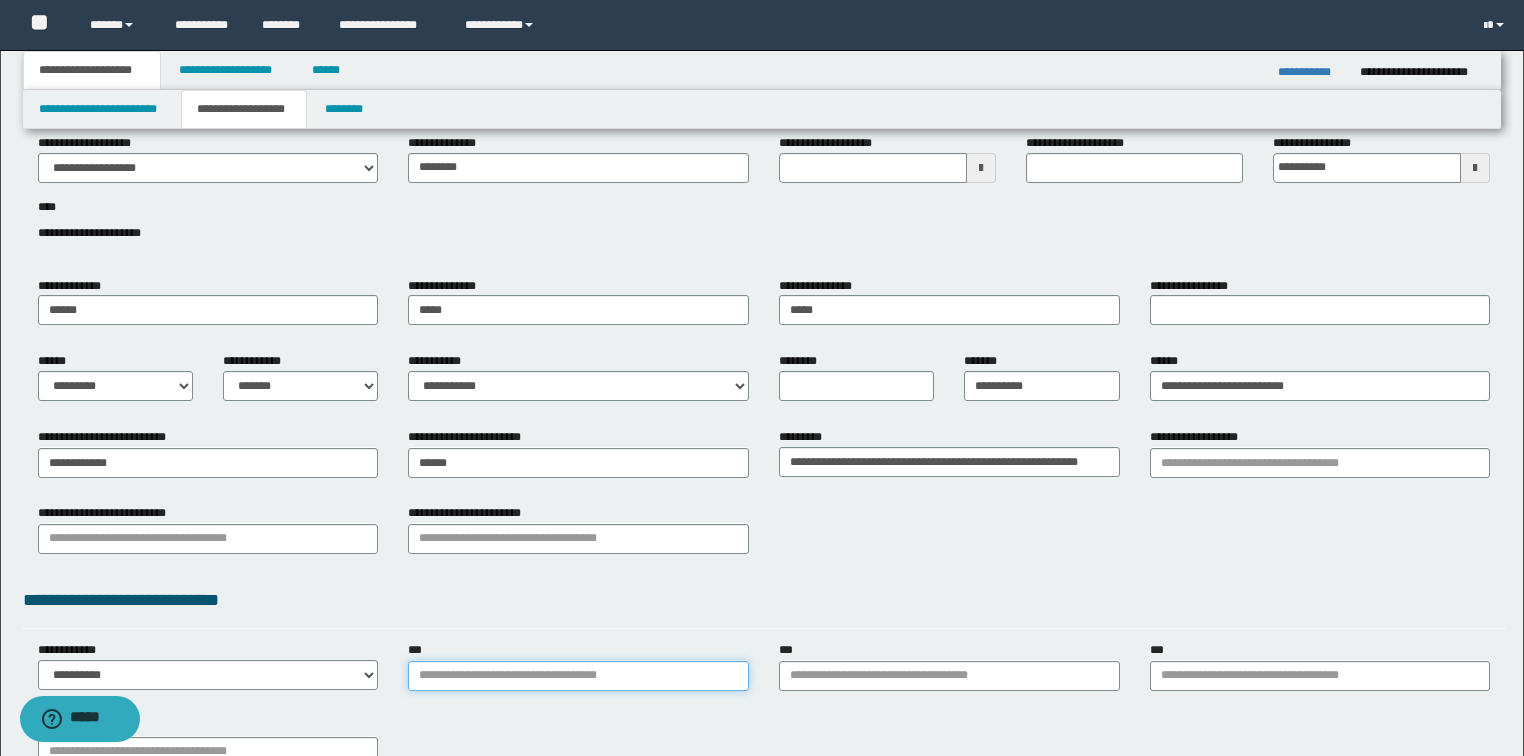 click on "***" at bounding box center (578, 676) 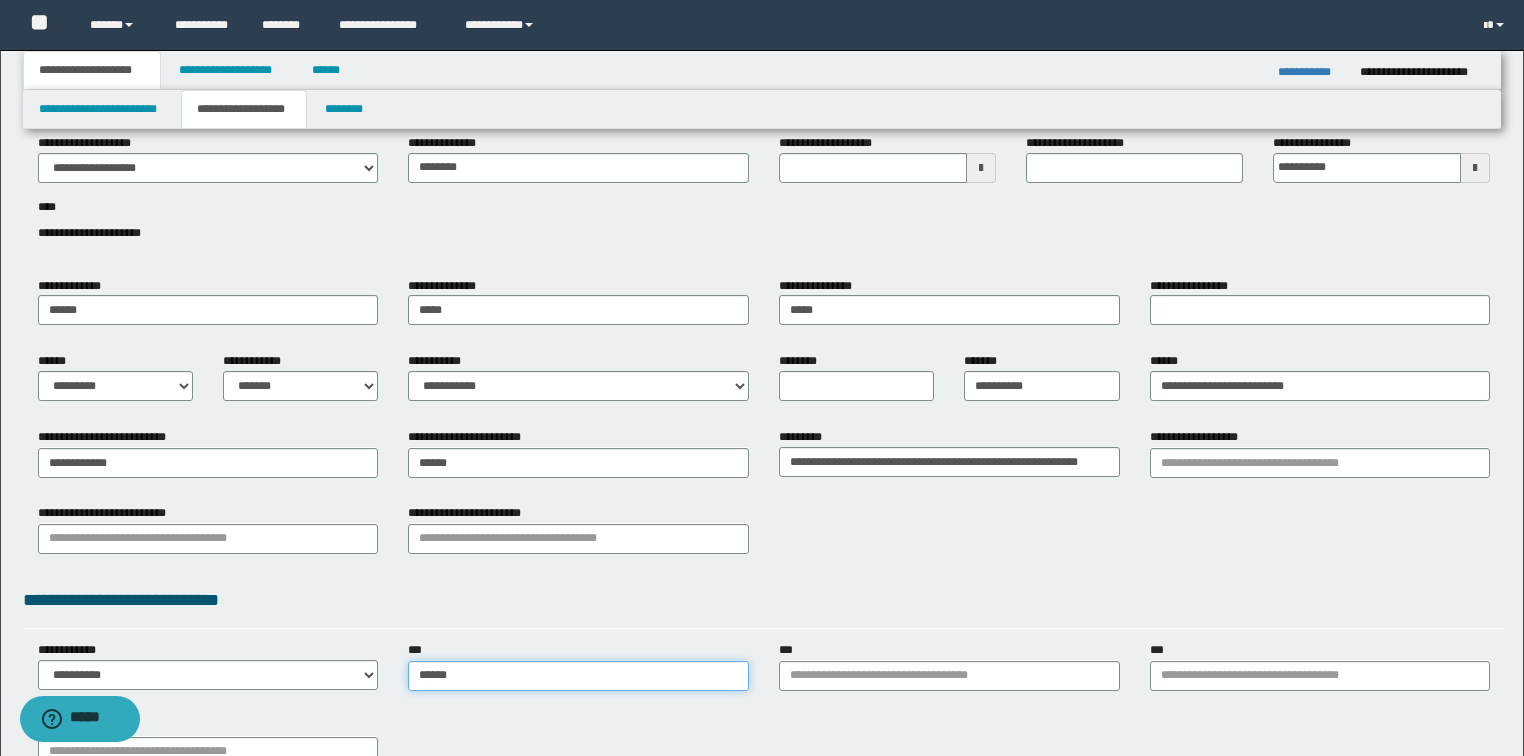 type on "*******" 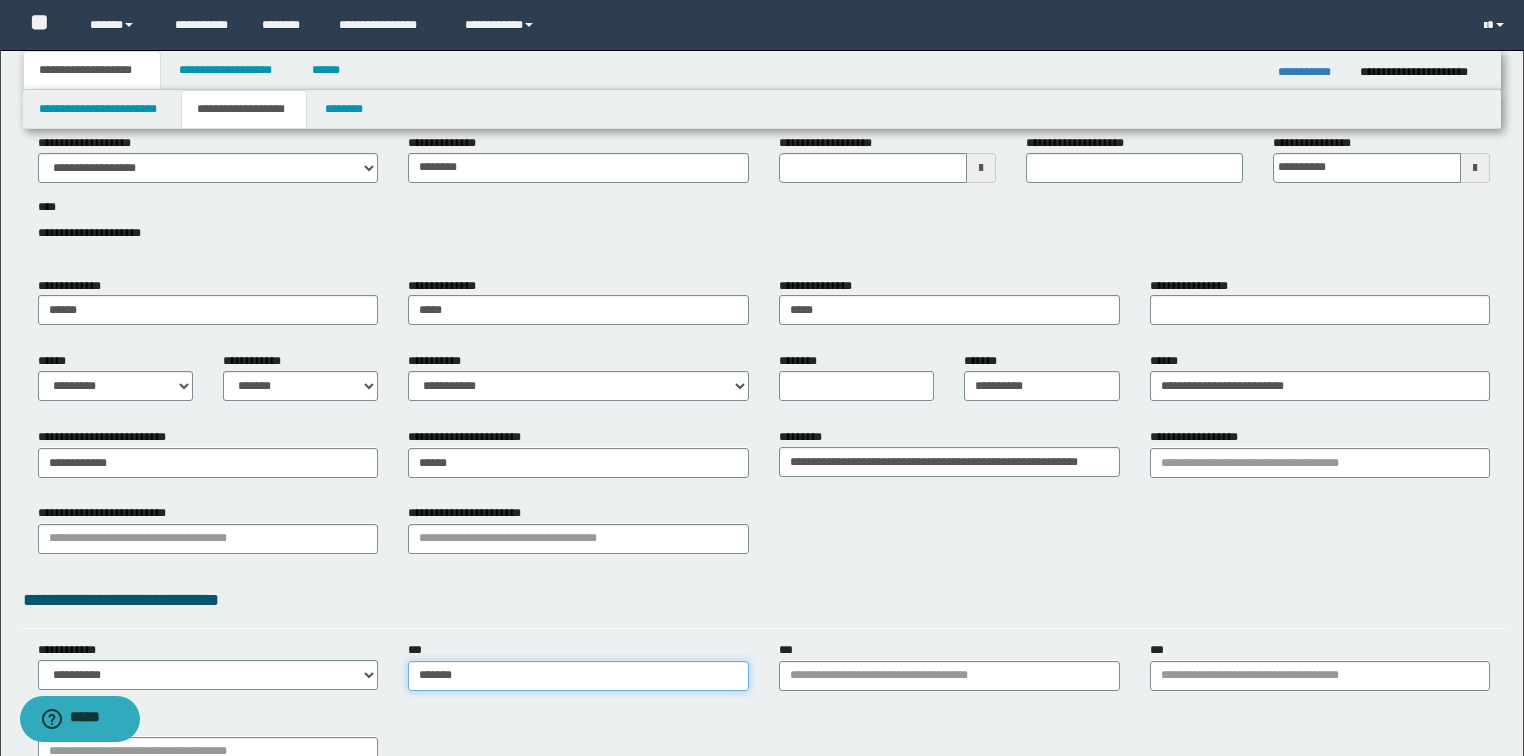 type on "**********" 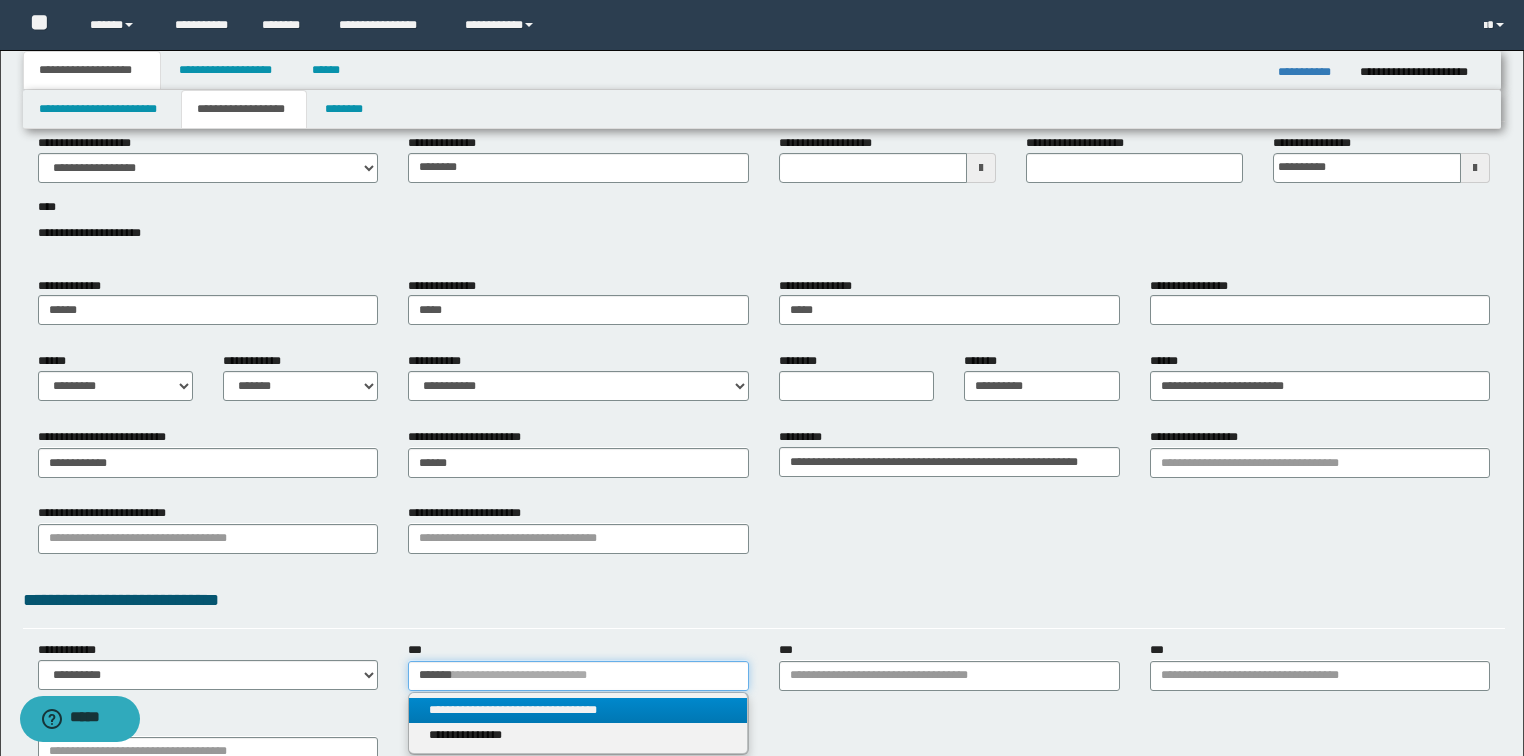type on "*******" 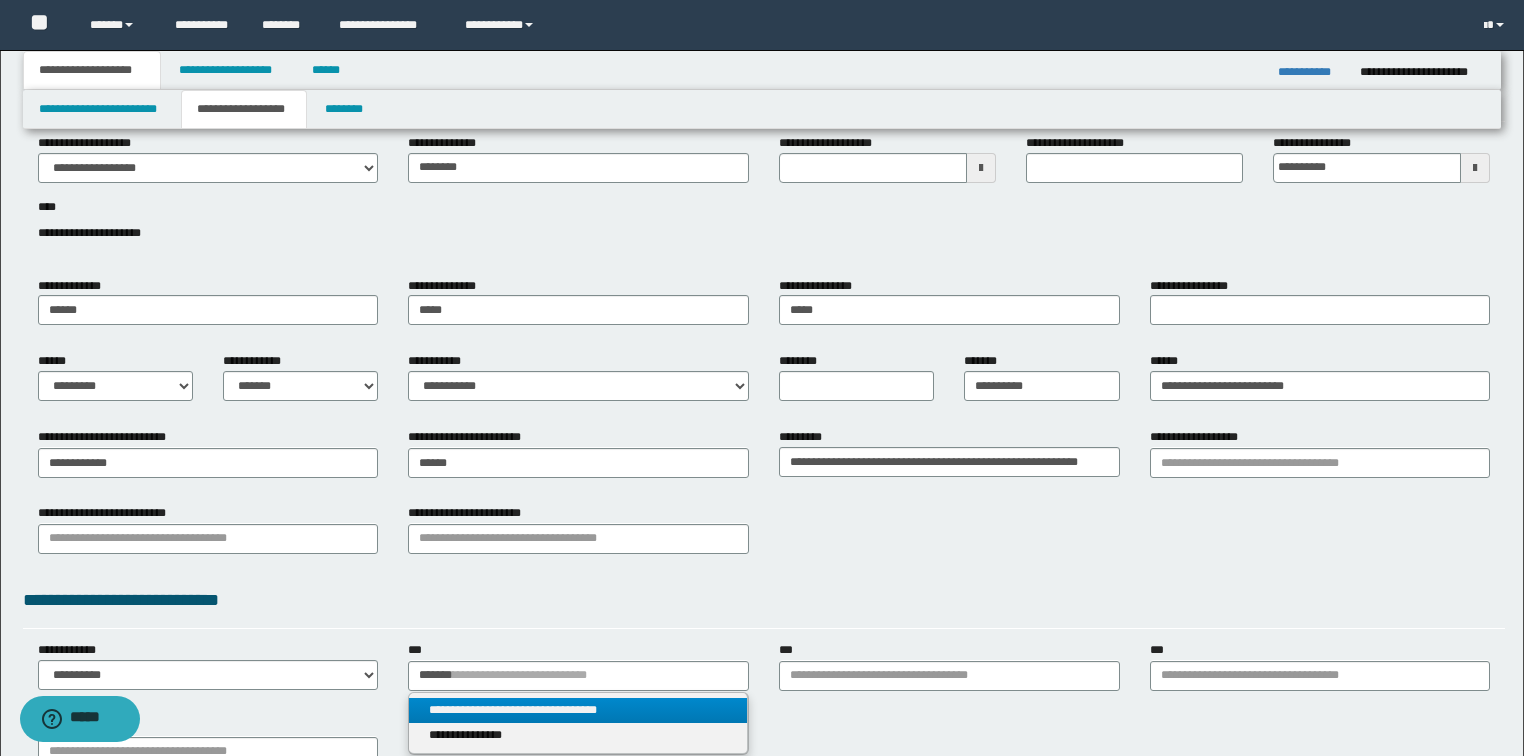 type 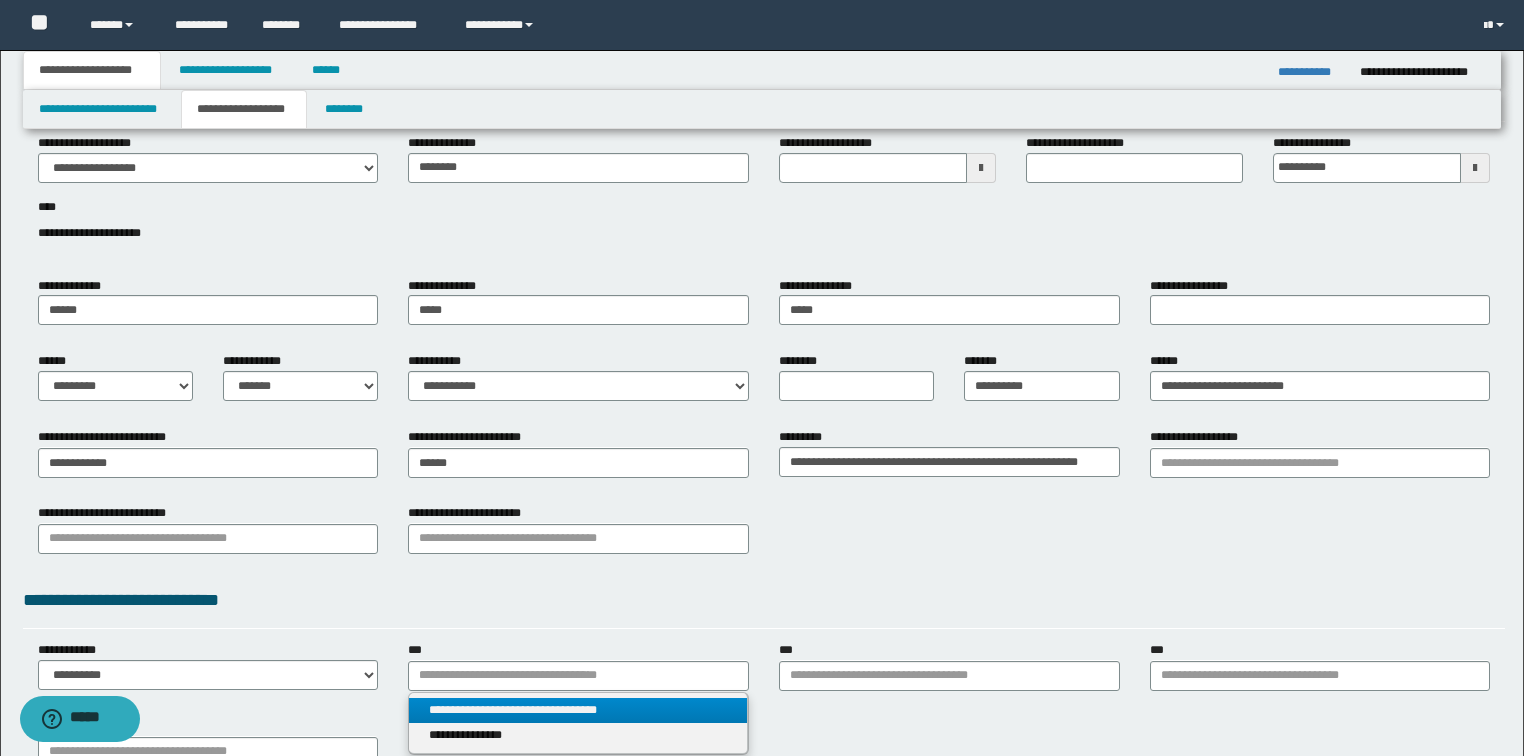 click on "**********" at bounding box center [578, 710] 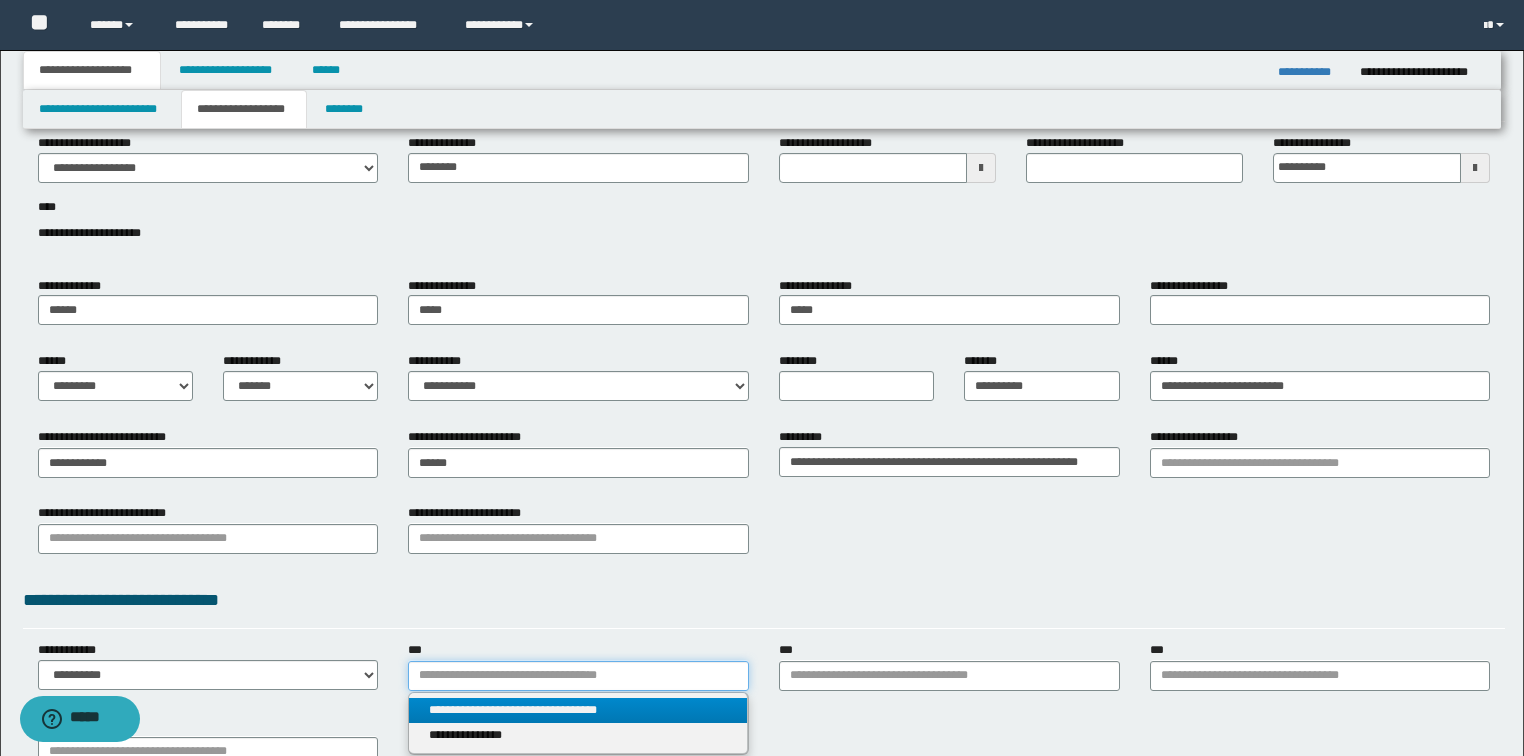 type 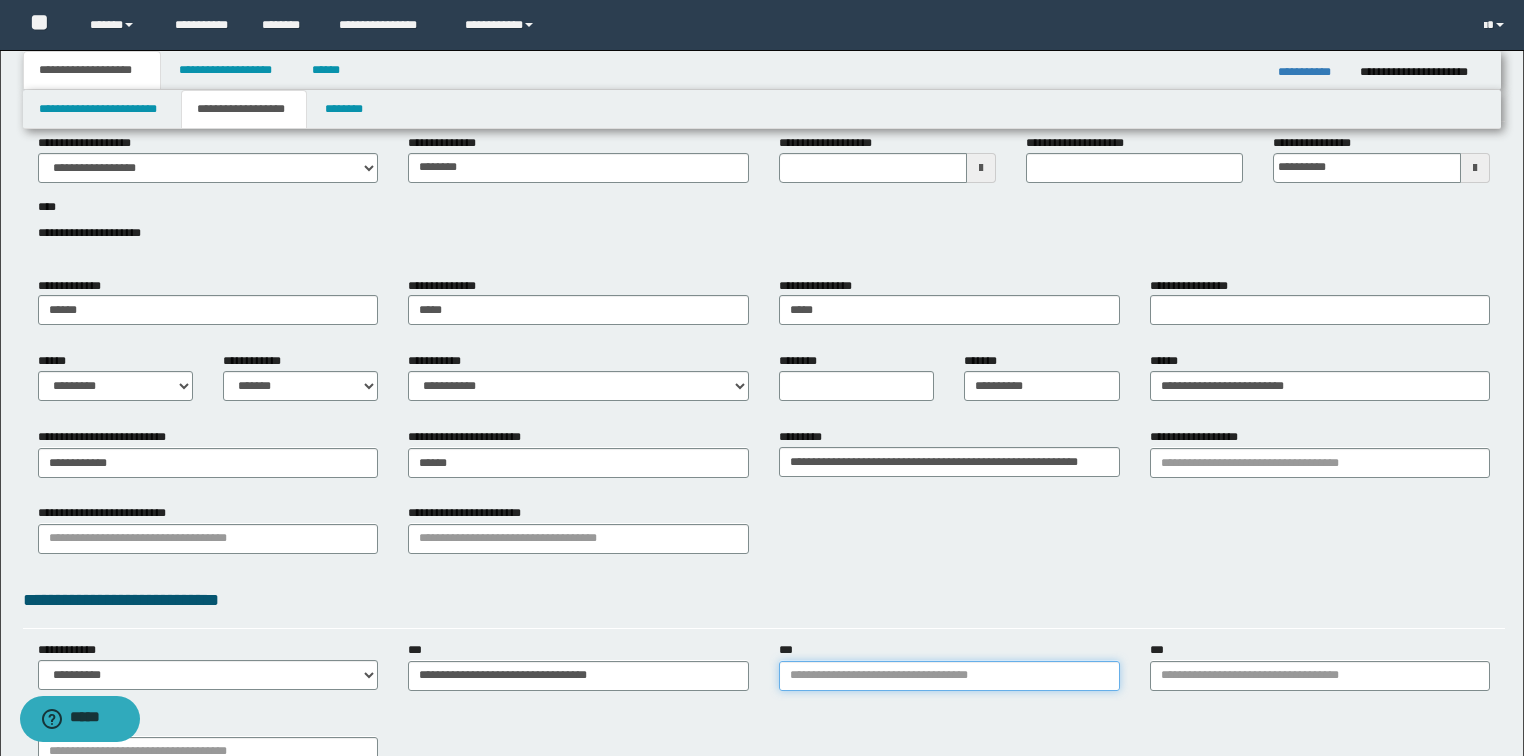 click on "***" at bounding box center [949, 676] 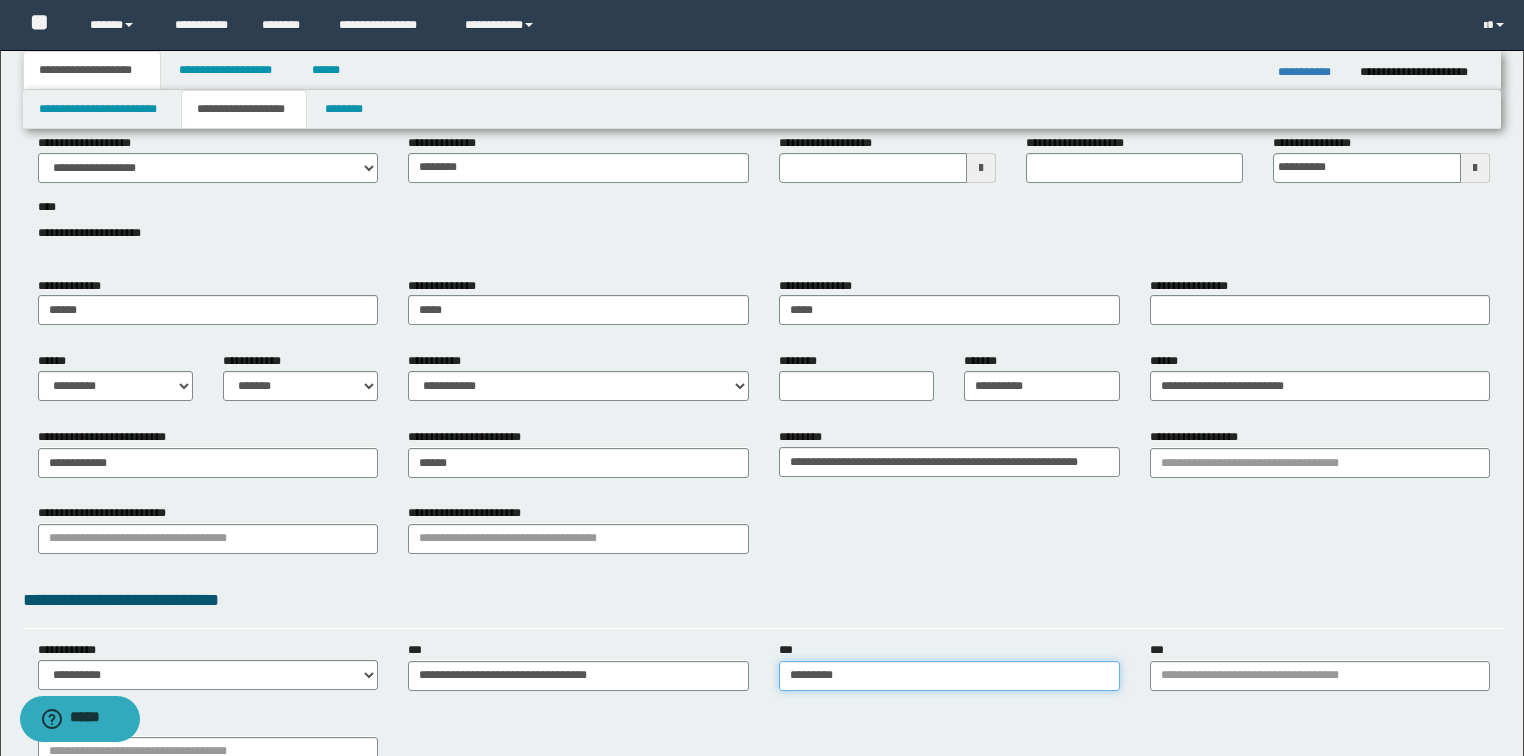 type on "**********" 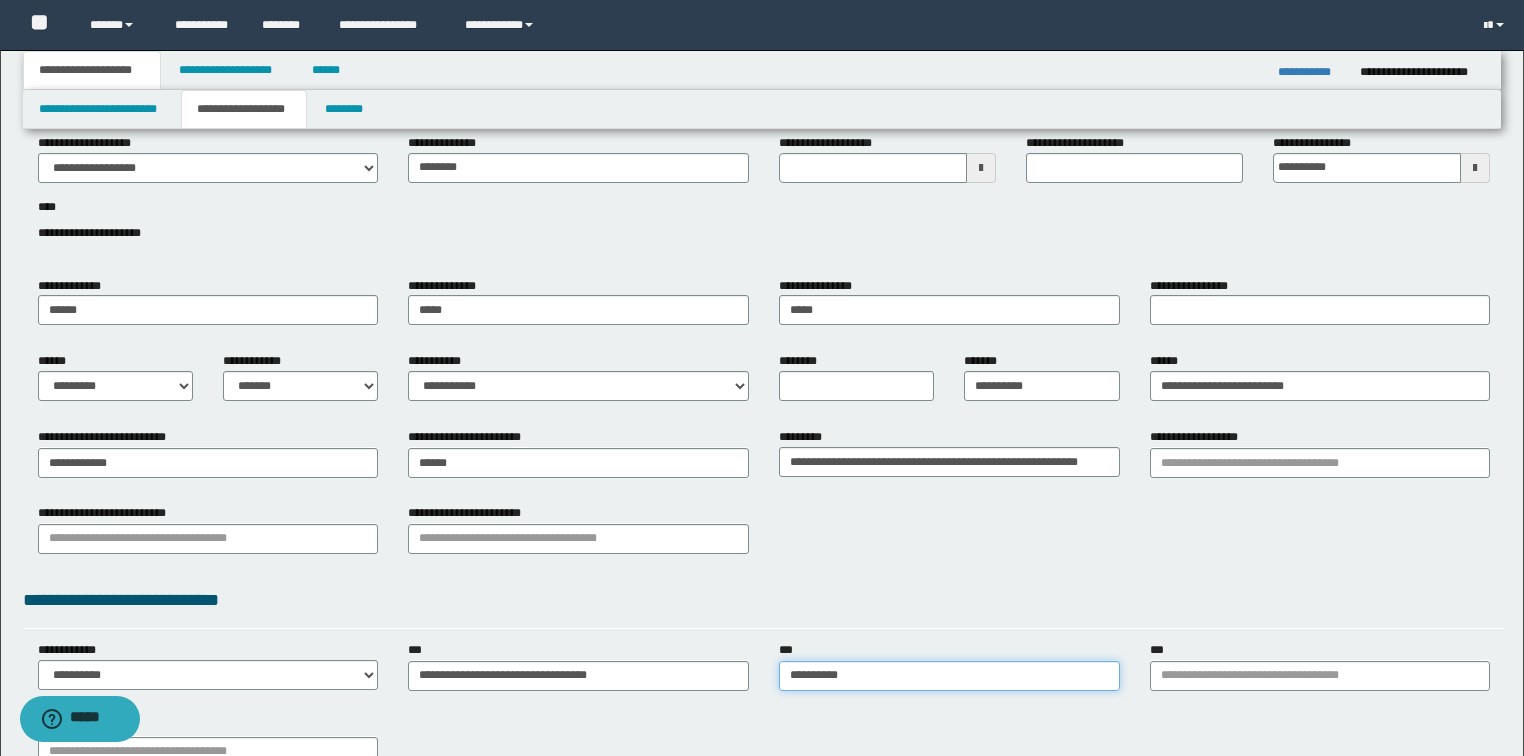 type on "**********" 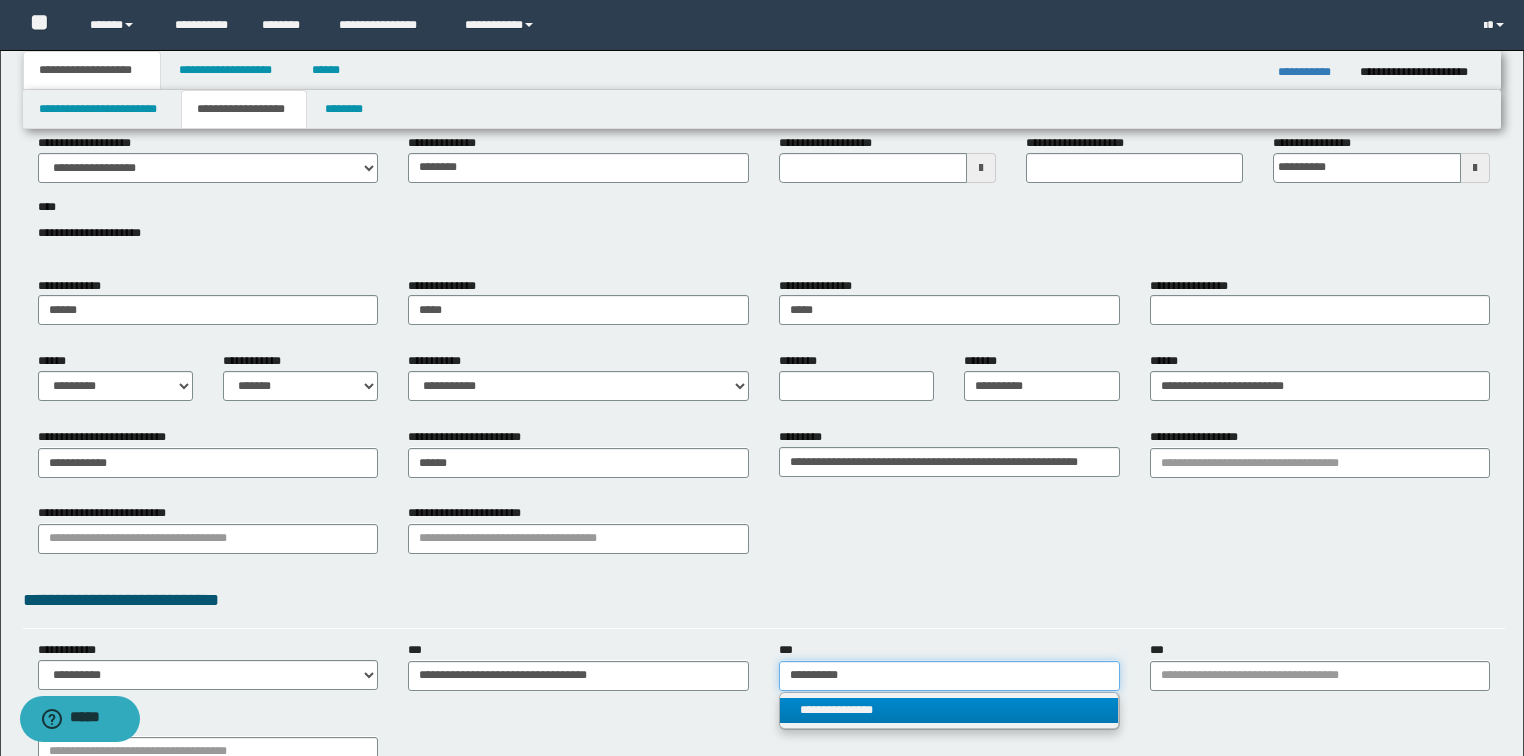 type on "**********" 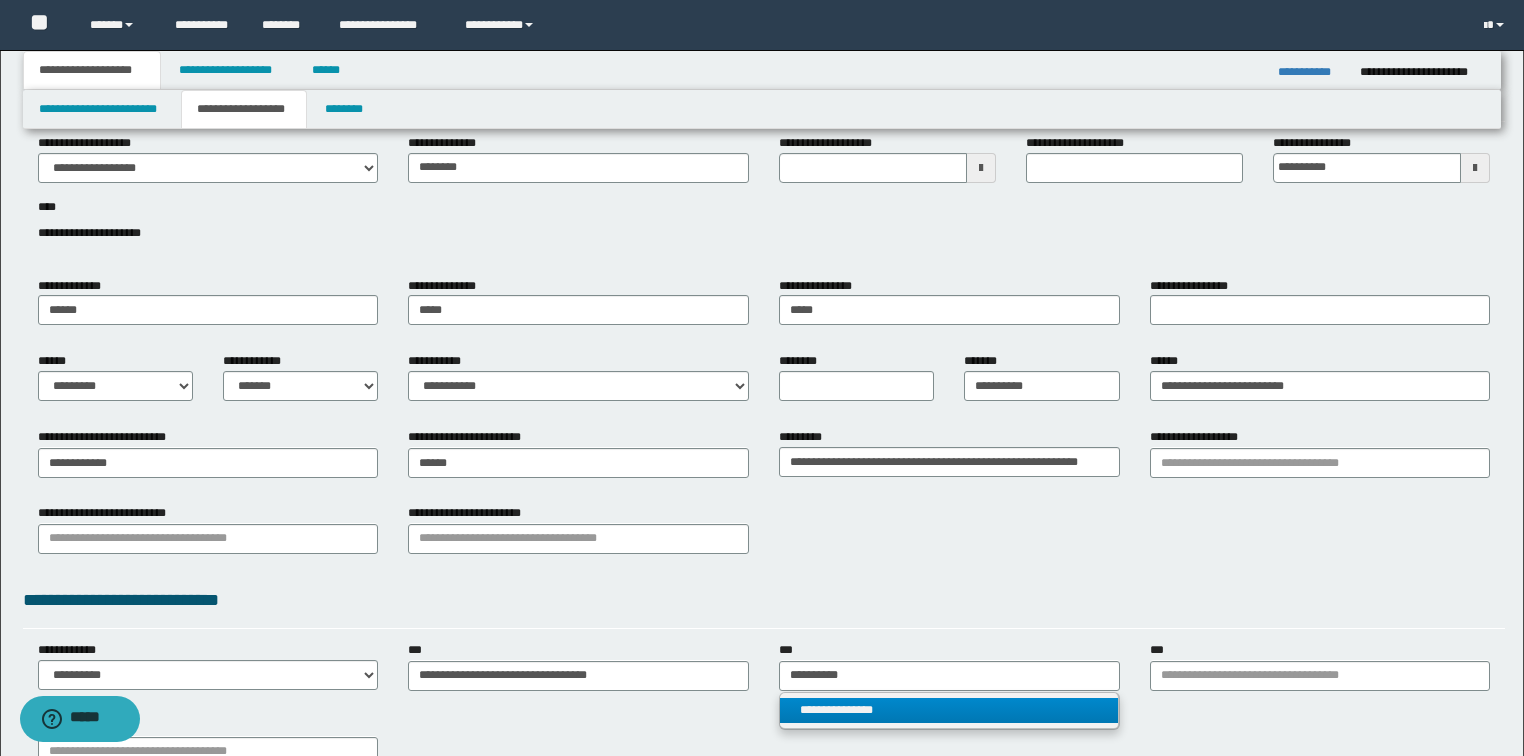 type 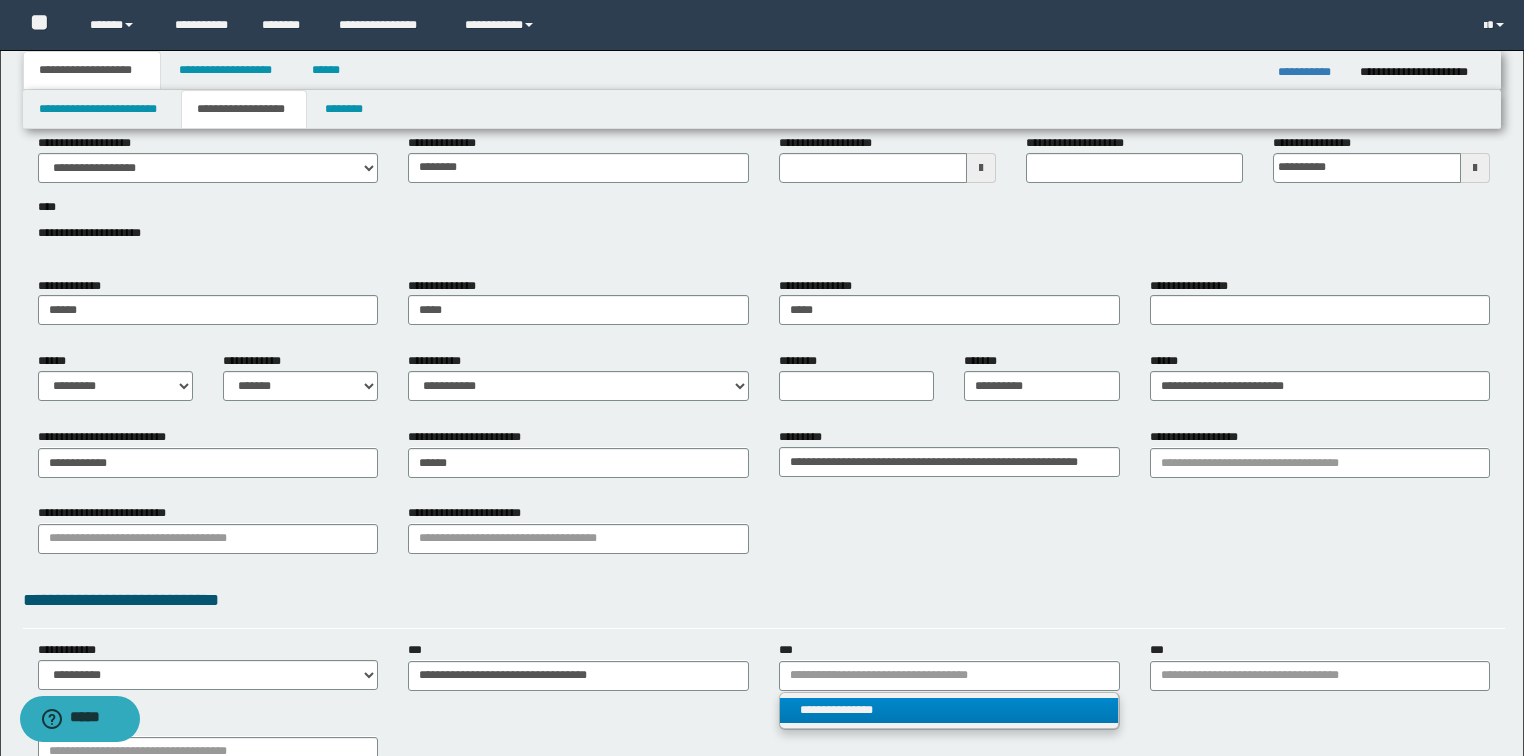click on "**********" at bounding box center (949, 710) 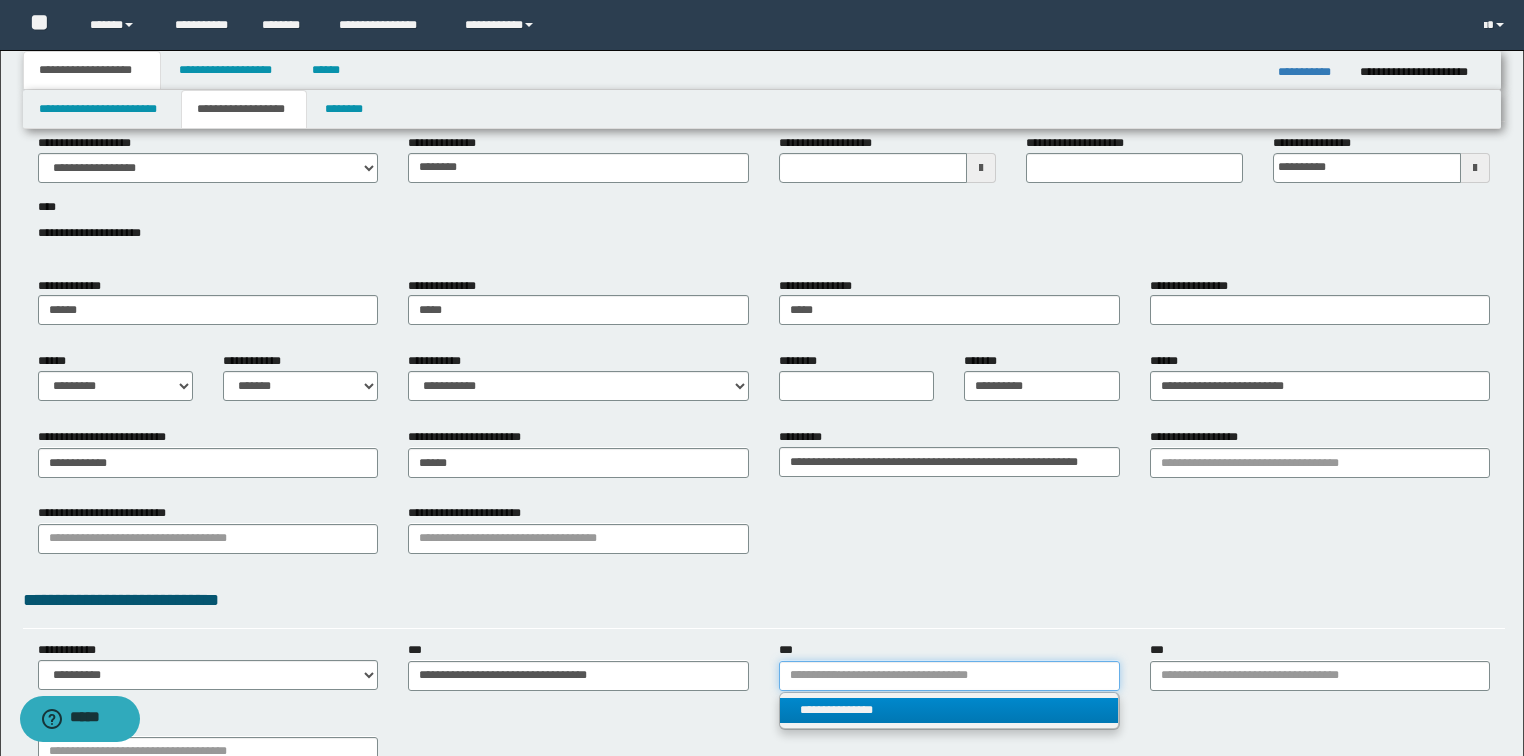 type 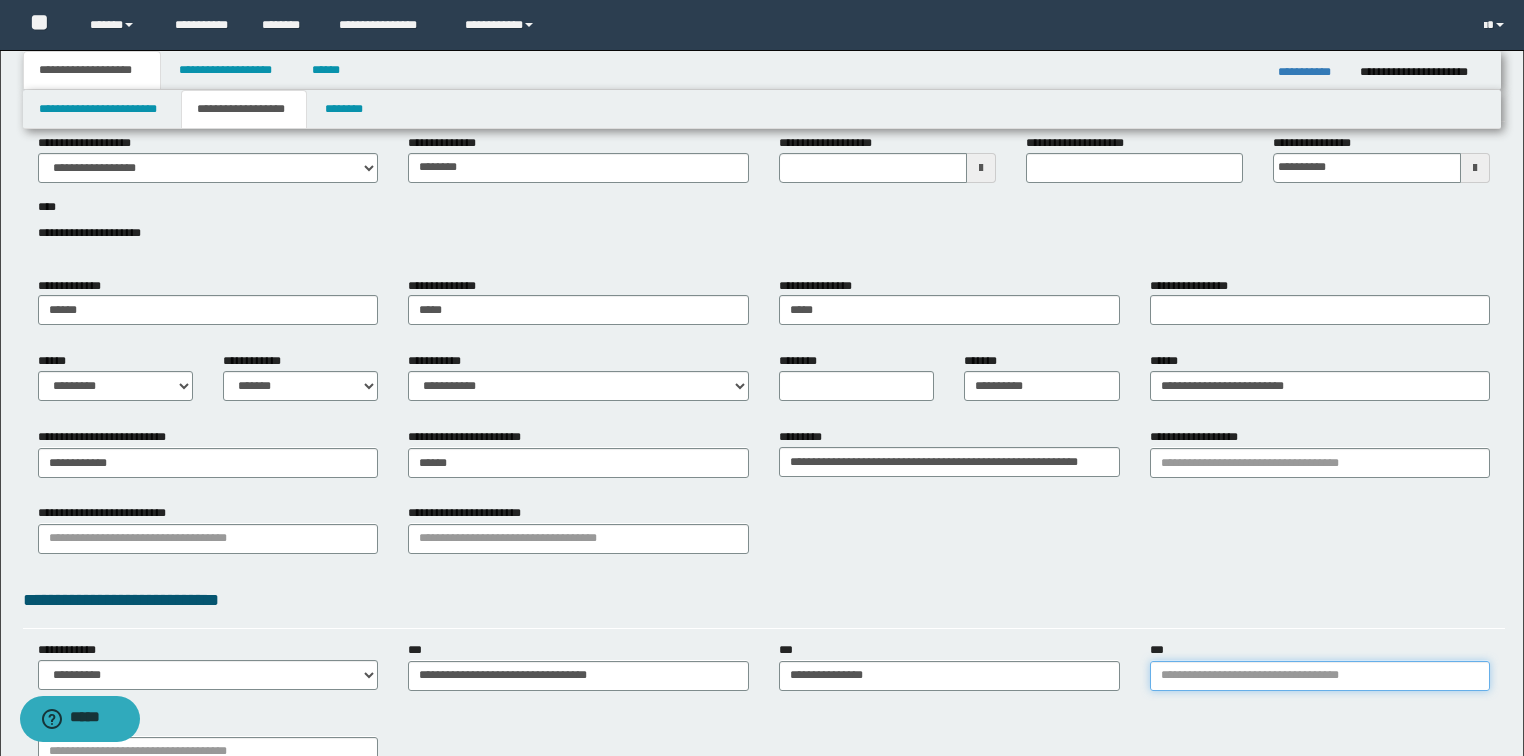 click on "***" at bounding box center (1320, 676) 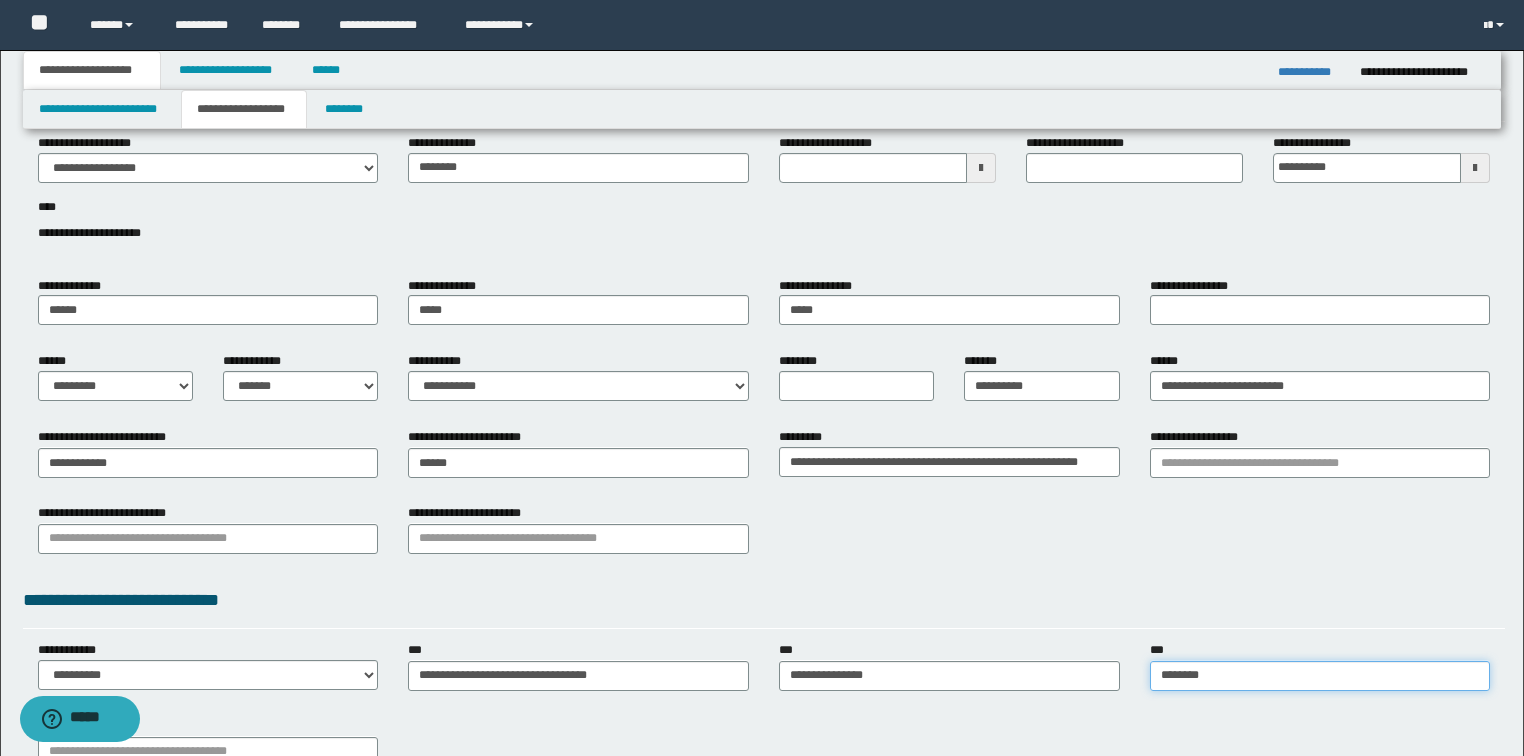 type on "*********" 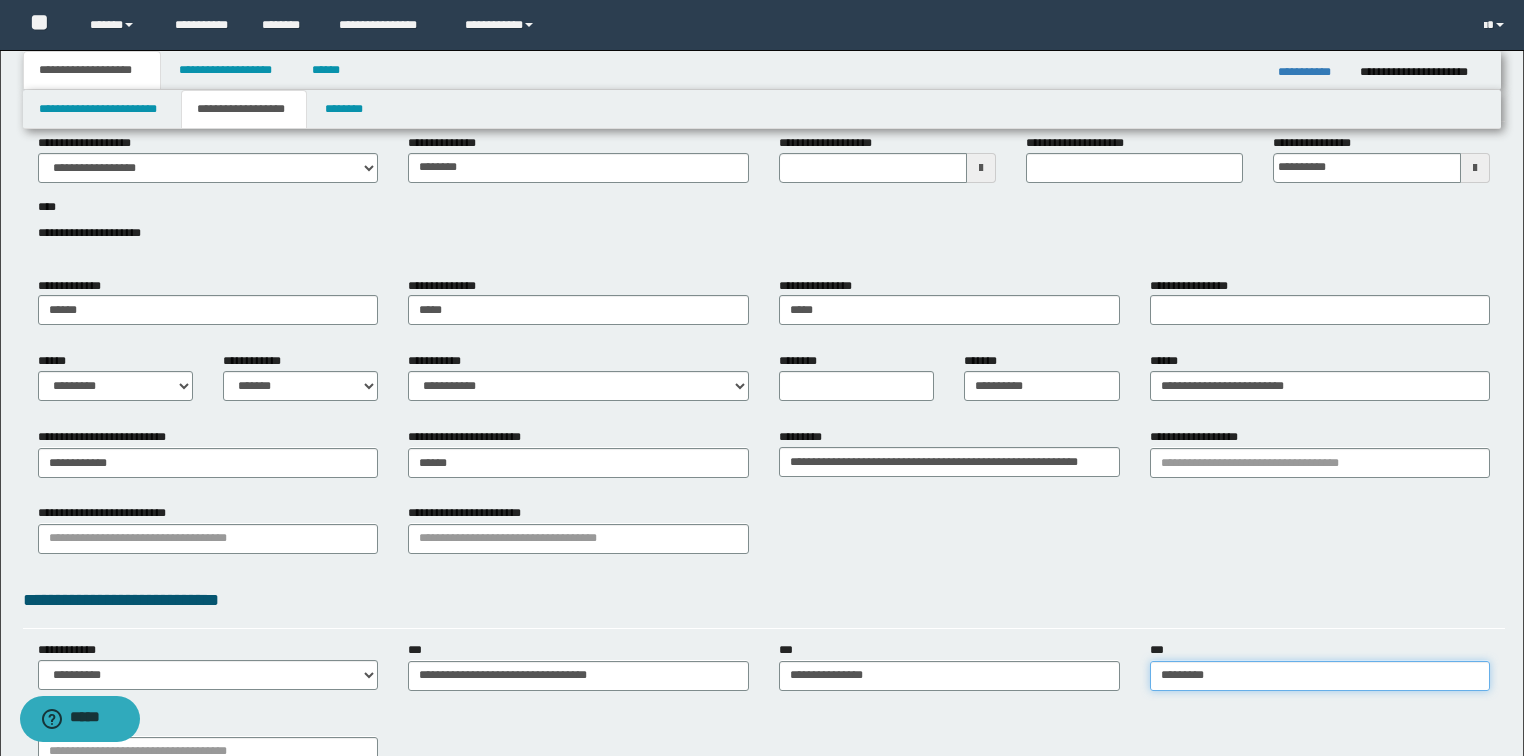 type on "**********" 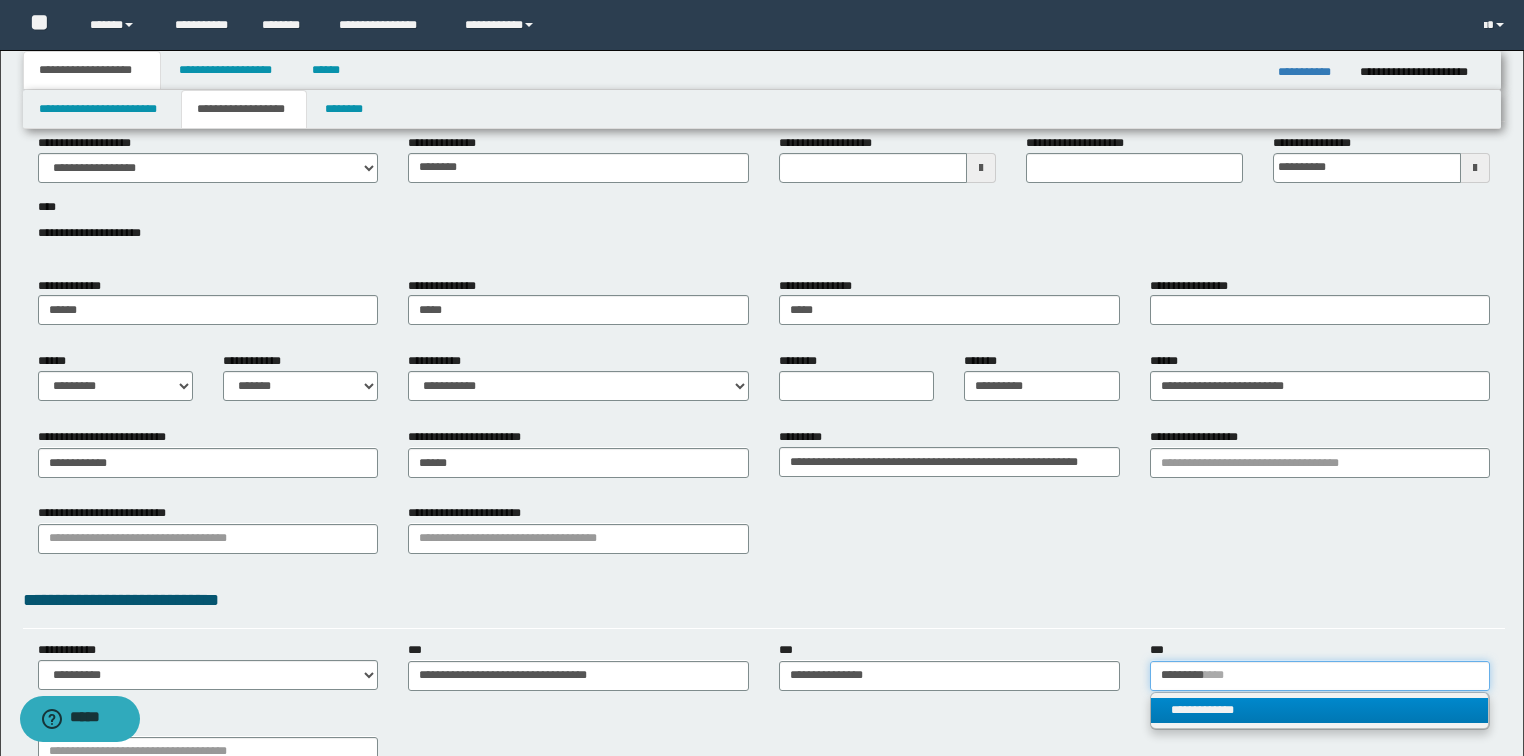 type on "*********" 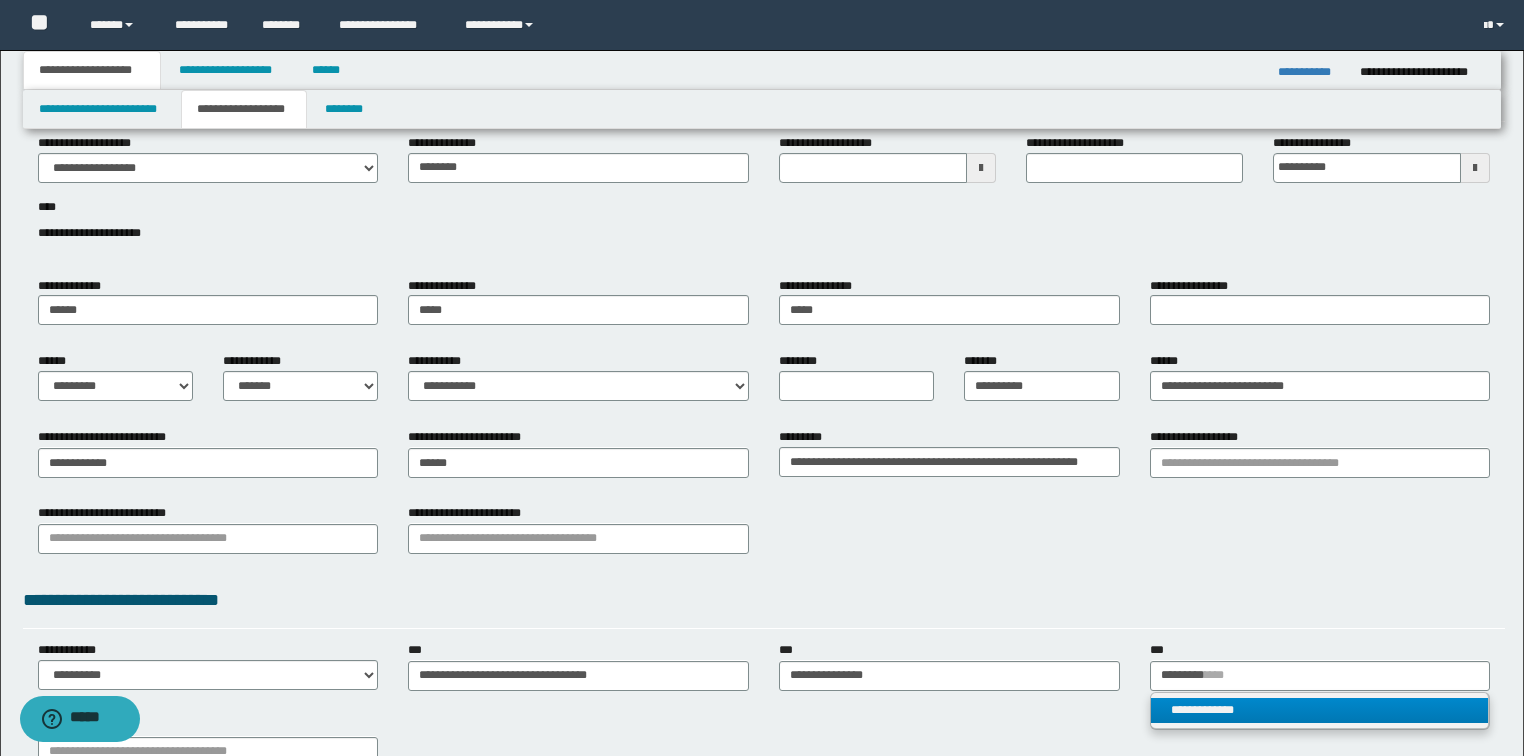 type 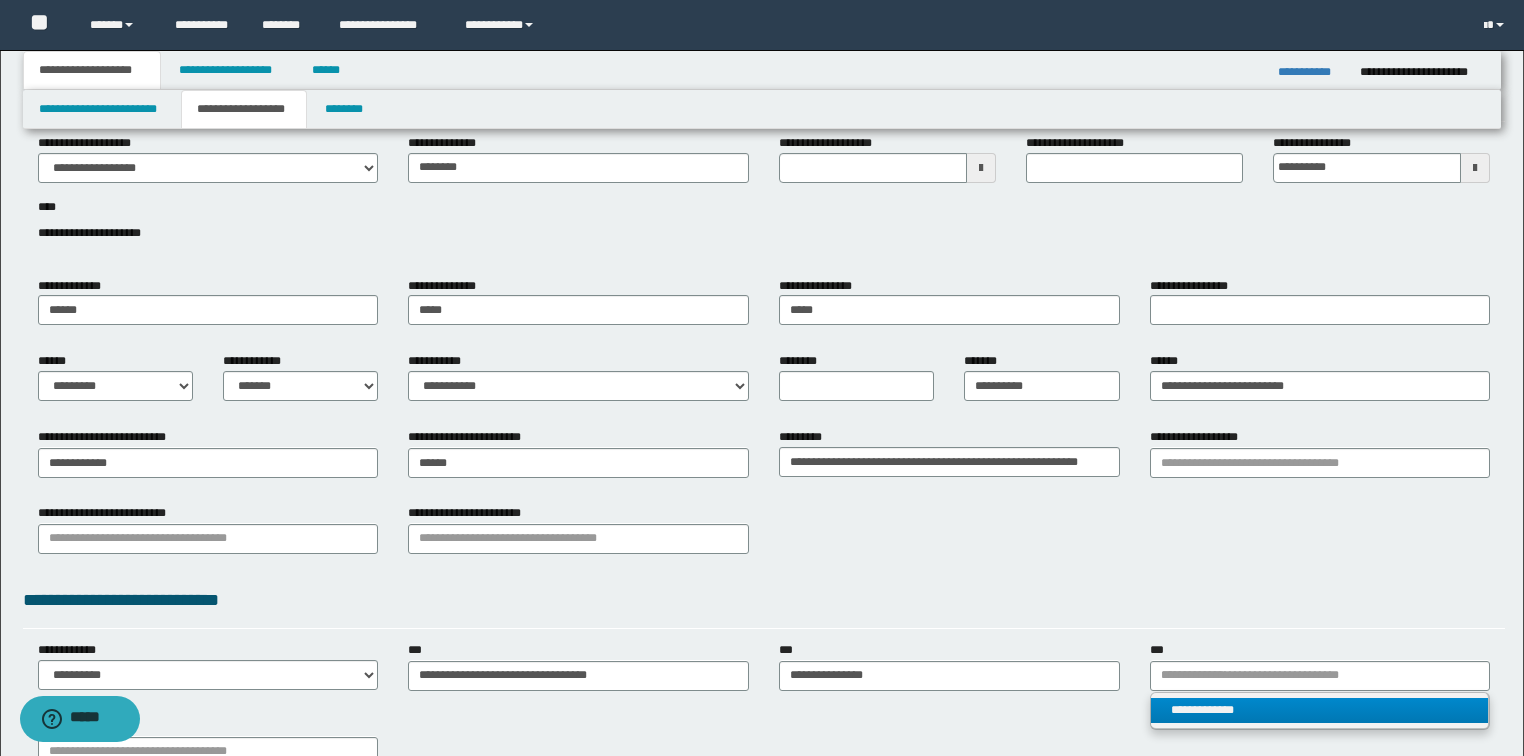 click on "**********" at bounding box center [1320, 710] 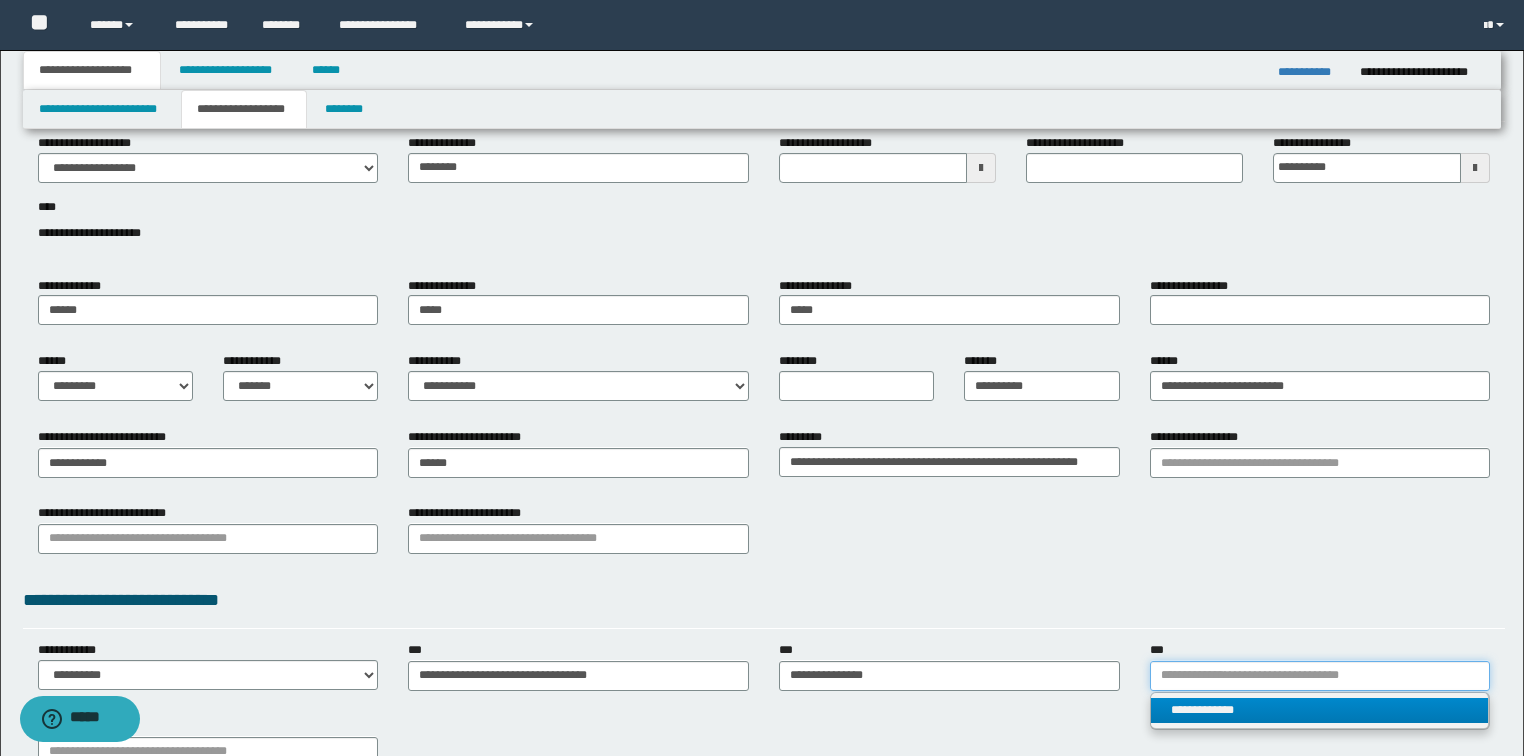 type 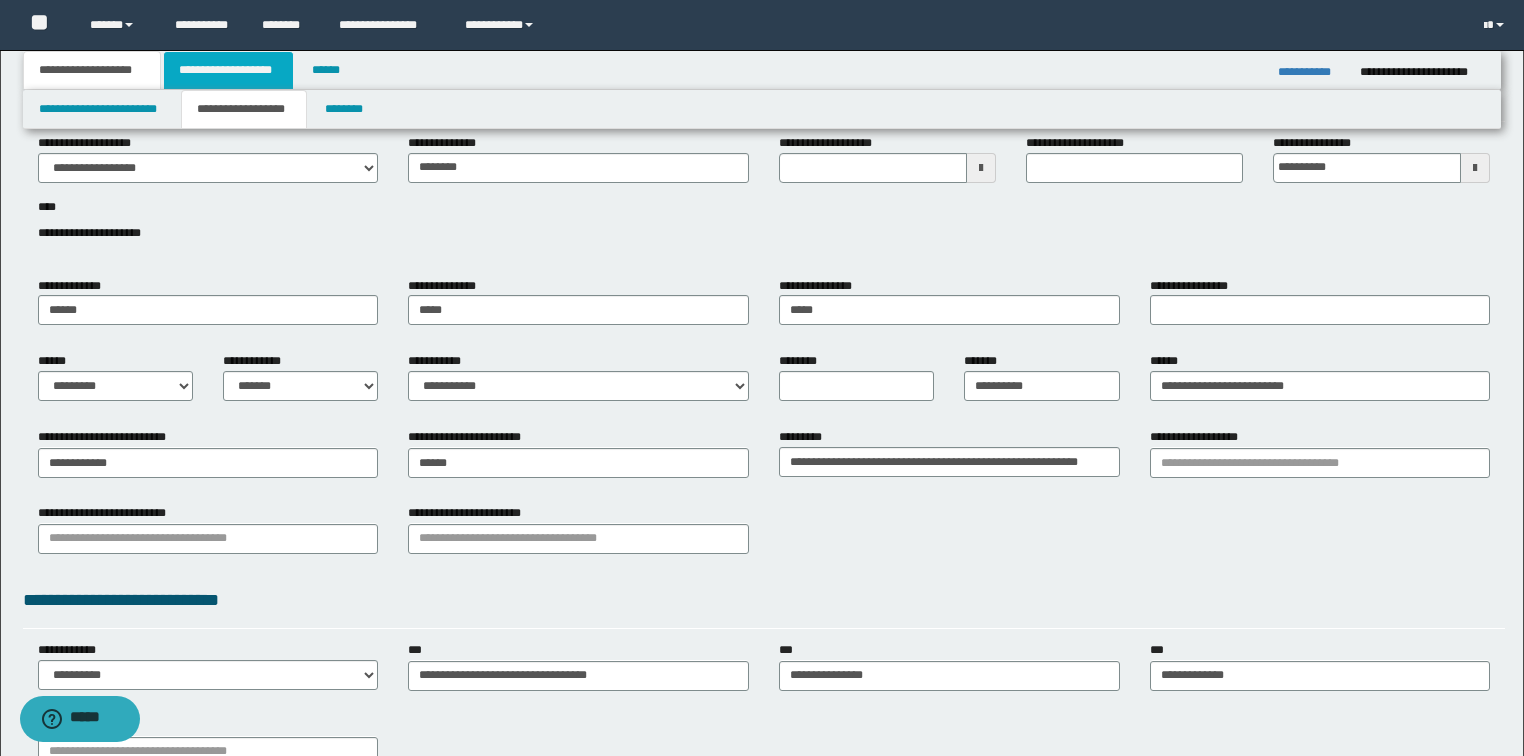 click on "**********" at bounding box center (228, 70) 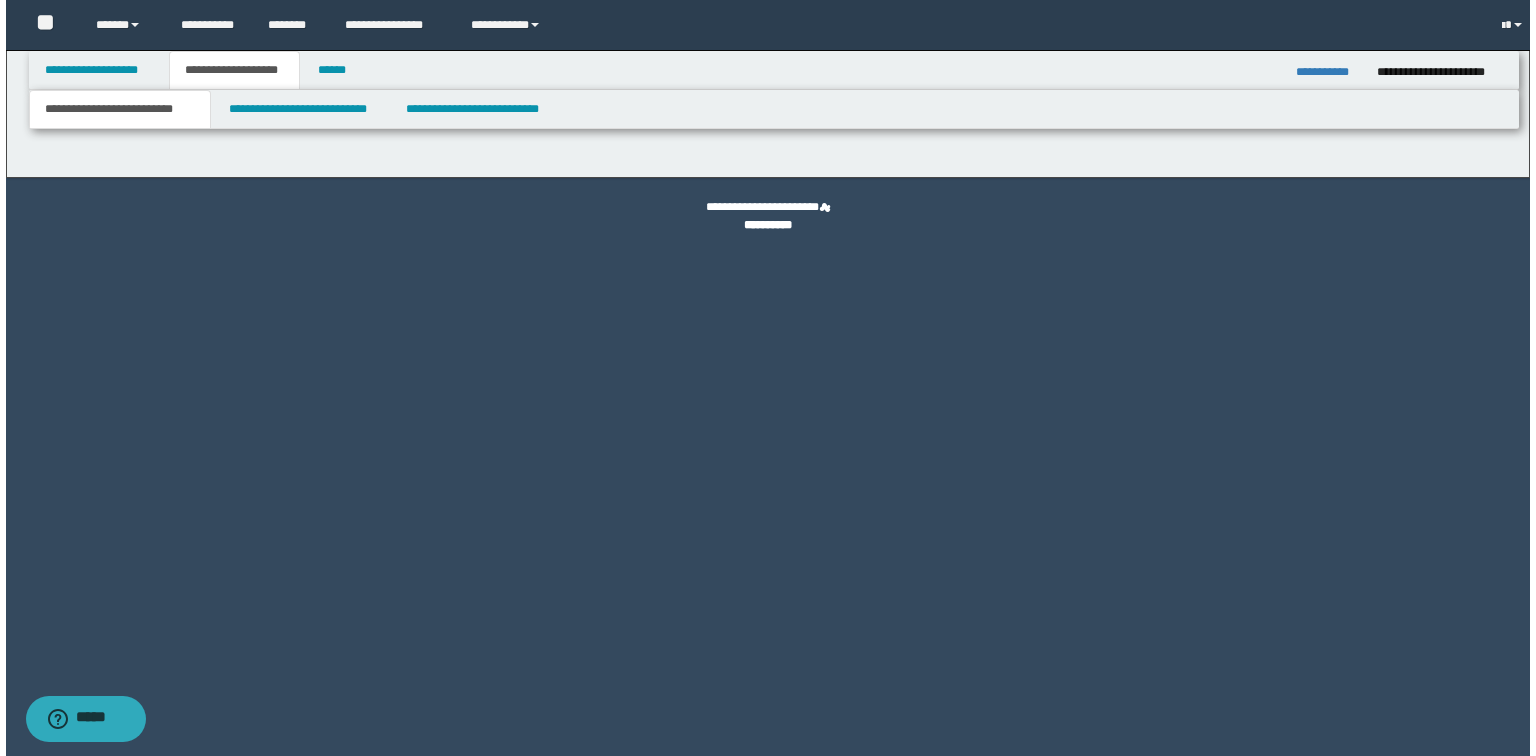 scroll, scrollTop: 0, scrollLeft: 0, axis: both 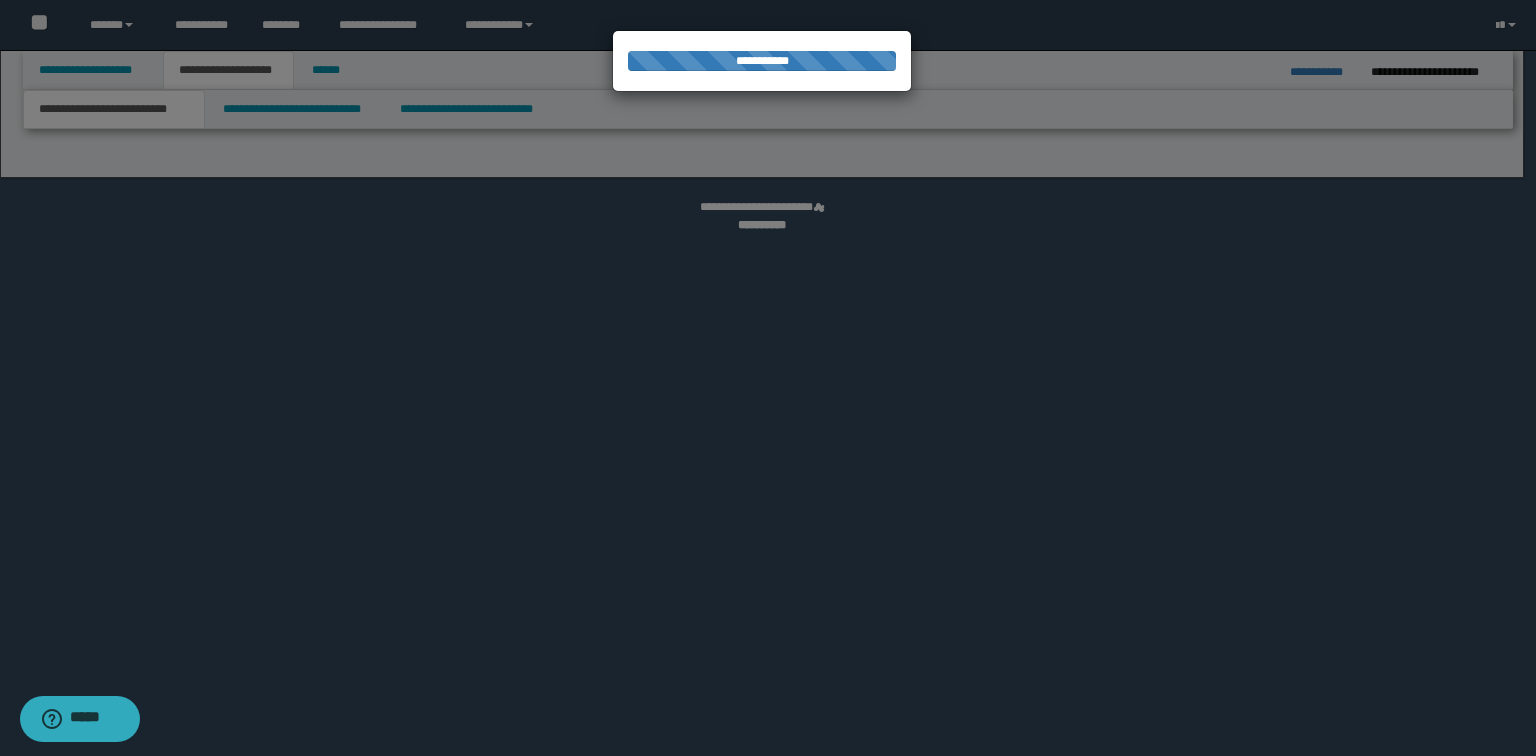select on "*" 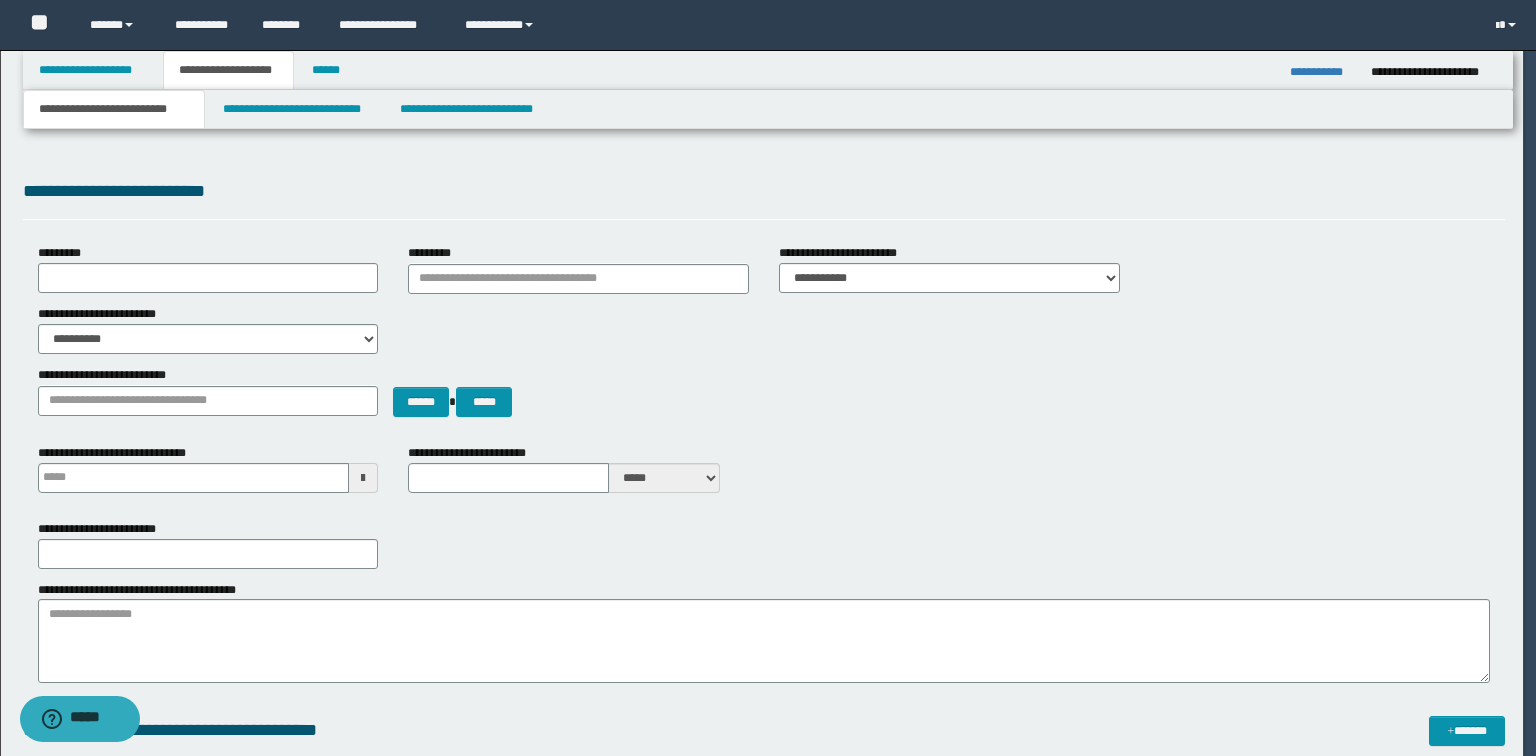 scroll, scrollTop: 0, scrollLeft: 0, axis: both 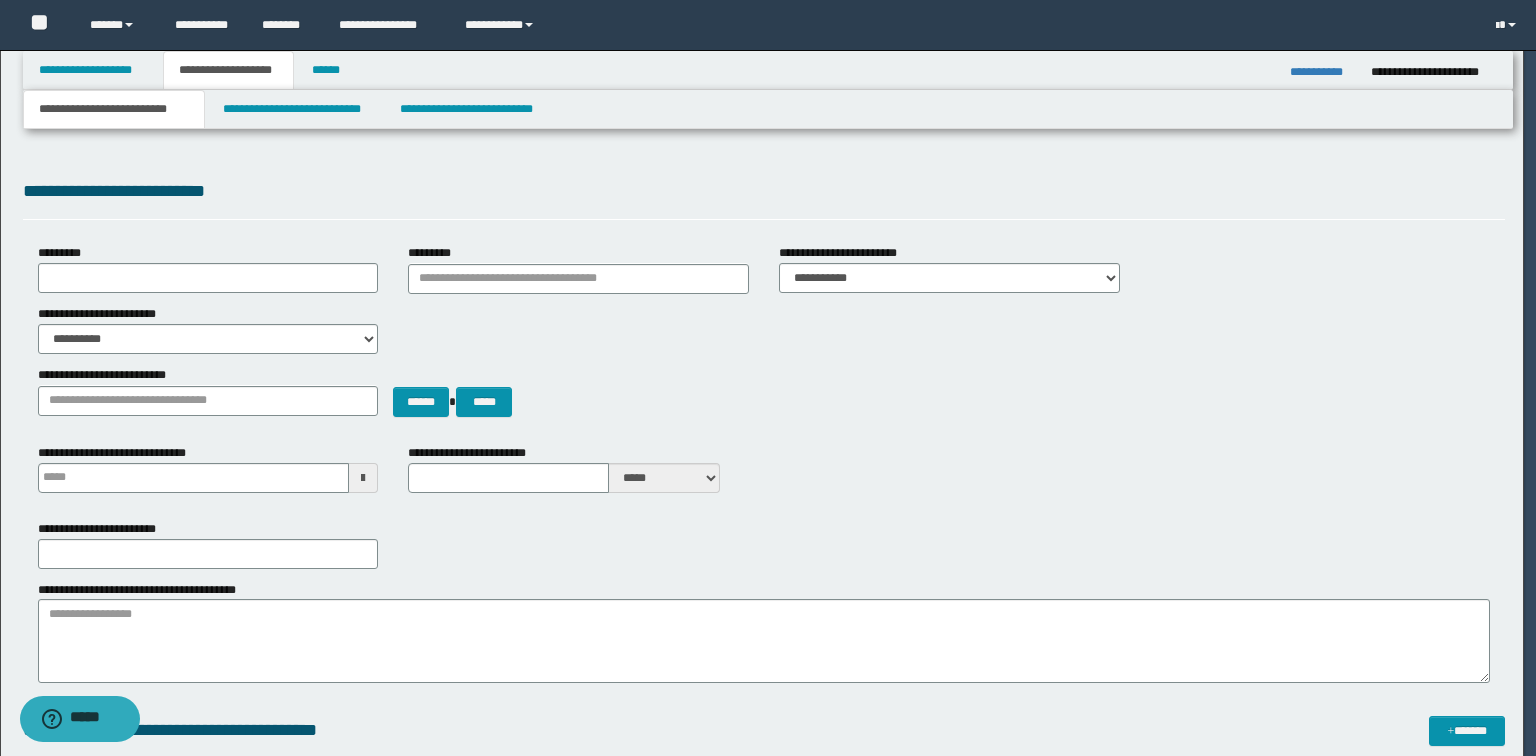 type 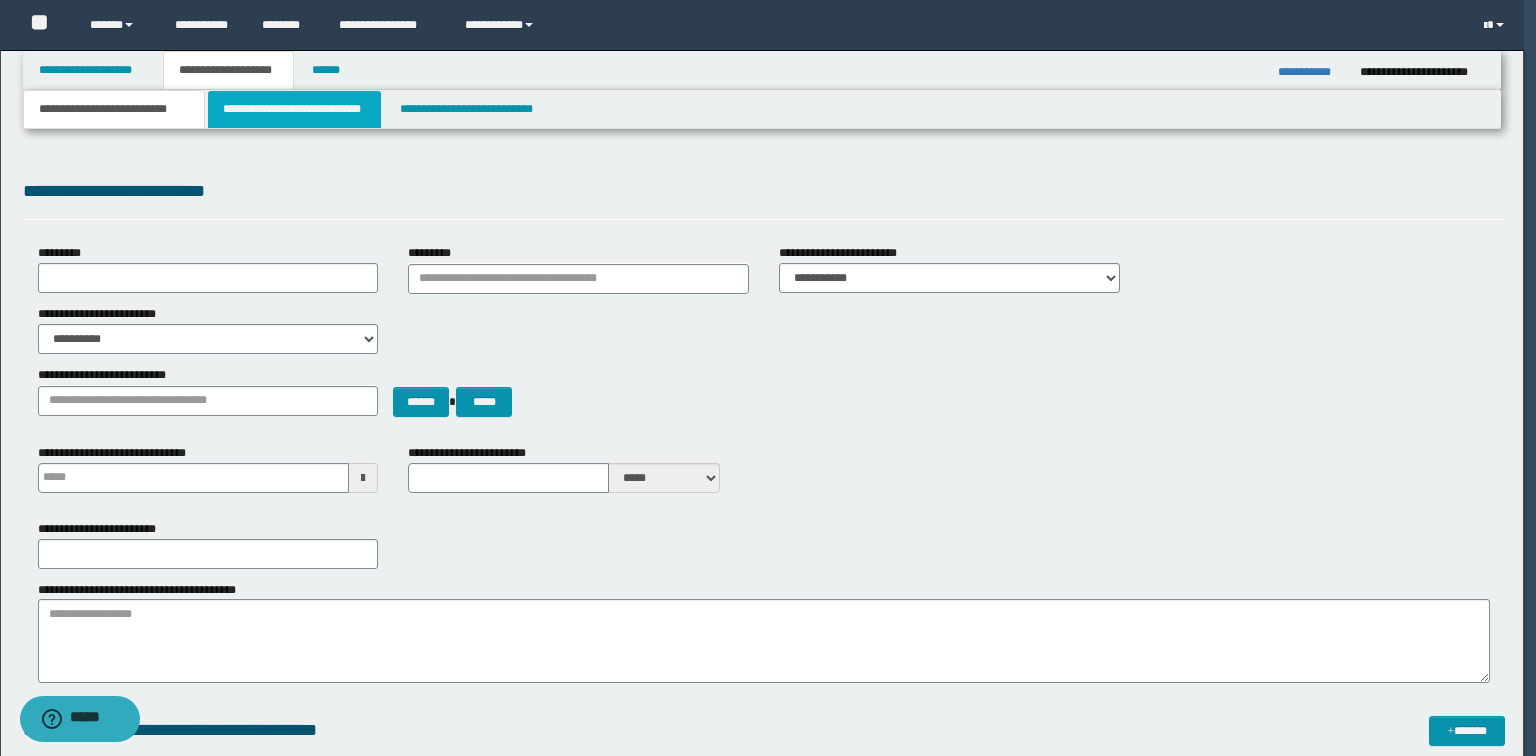 click on "**********" at bounding box center [294, 109] 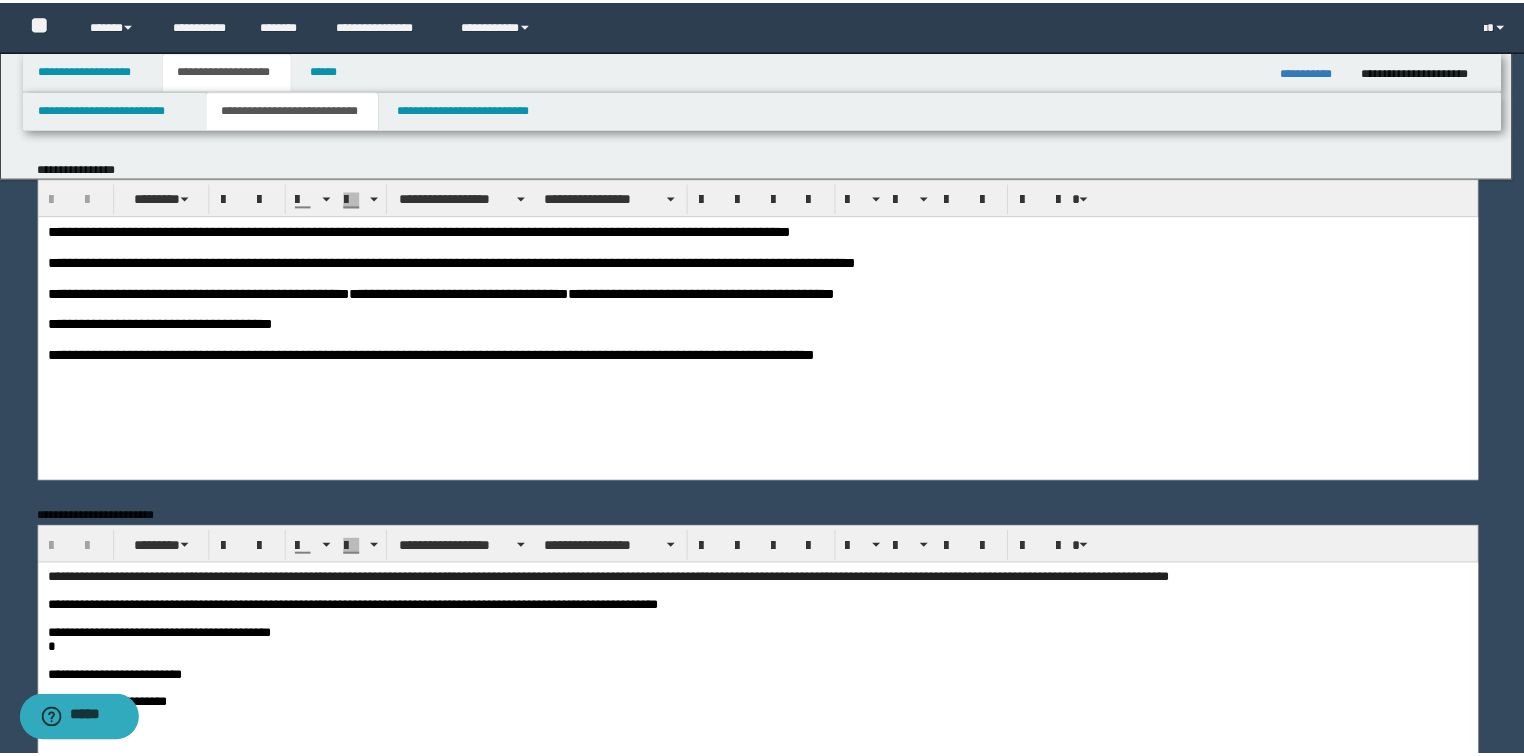 scroll, scrollTop: 0, scrollLeft: 0, axis: both 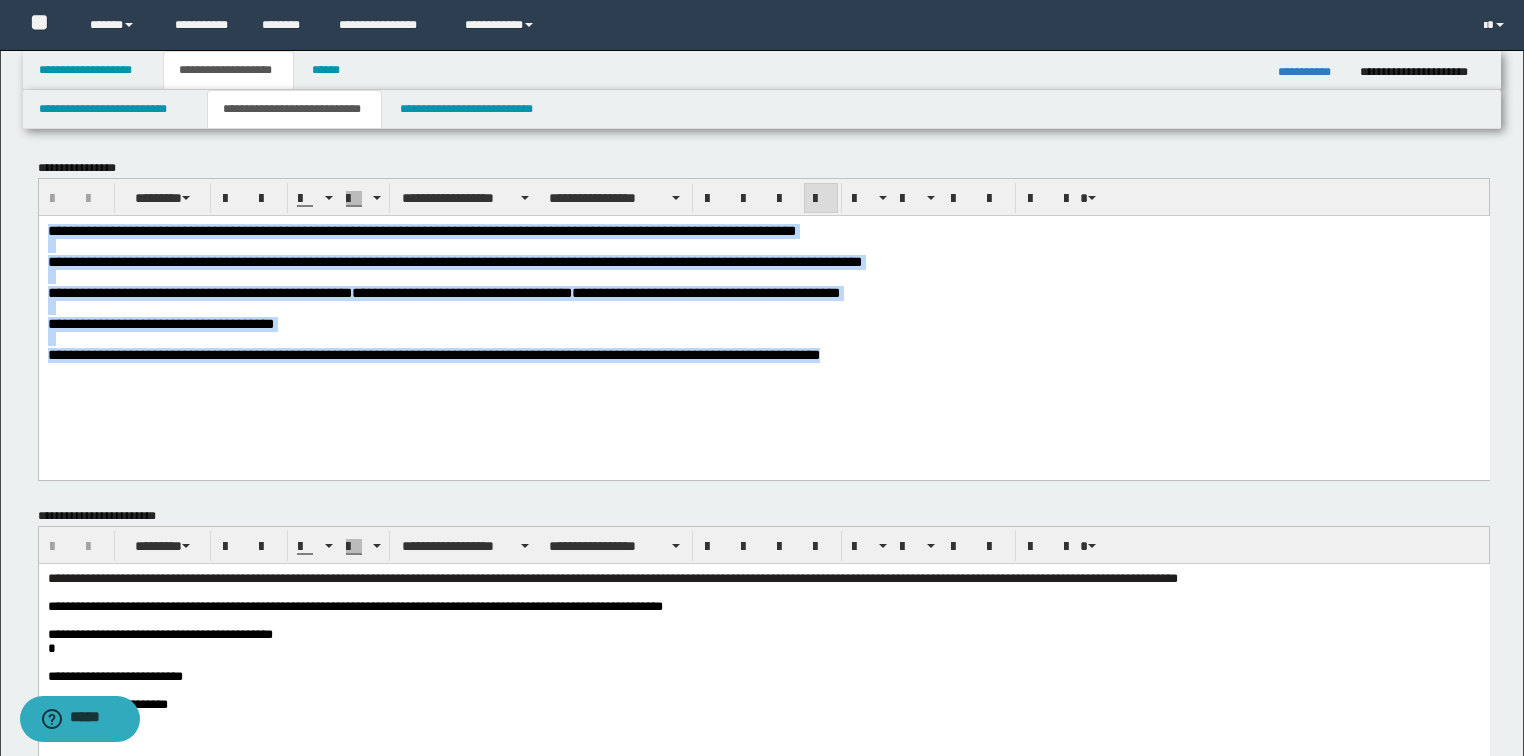 drag, startPoint x: 893, startPoint y: 385, endPoint x: -1, endPoint y: 165, distance: 920.6715 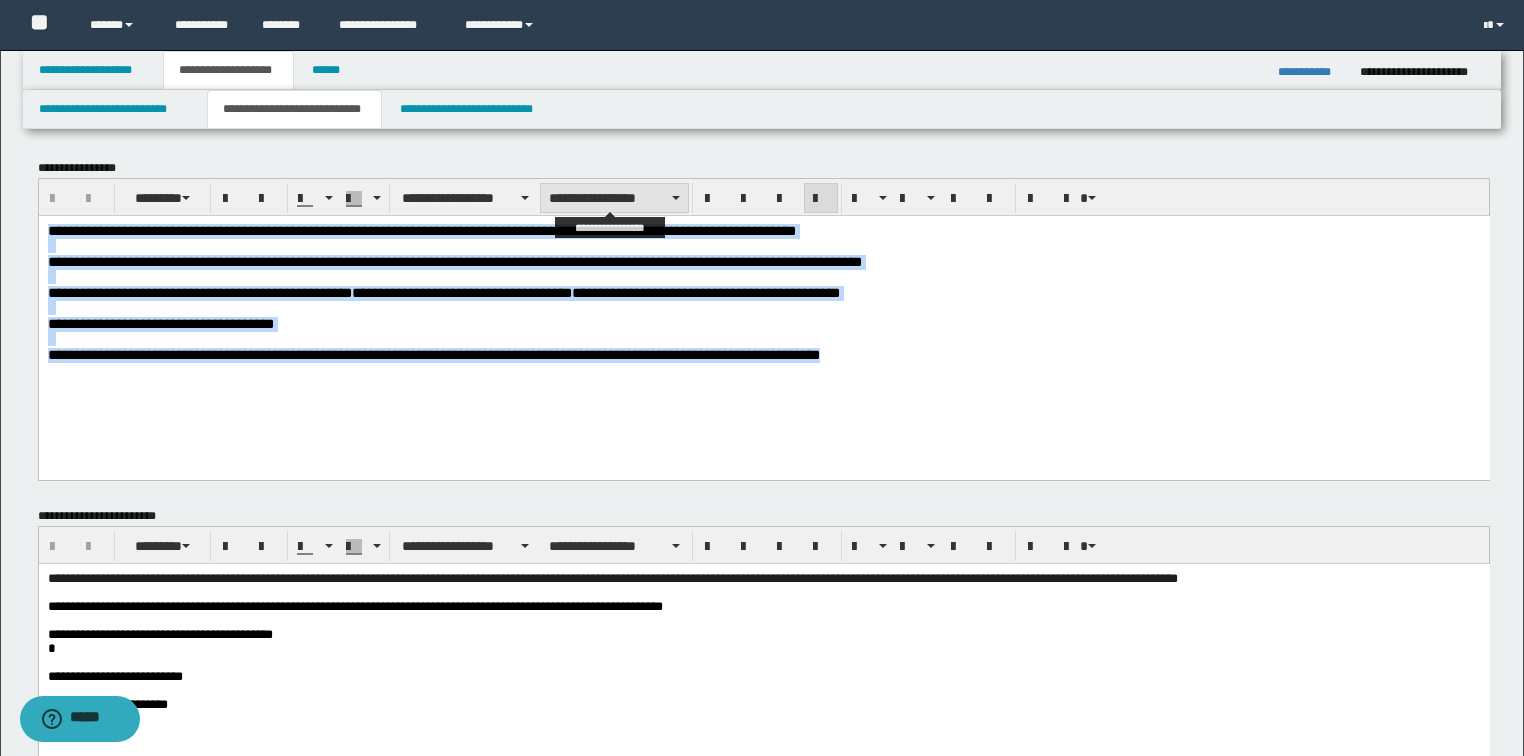 click on "**********" at bounding box center [614, 198] 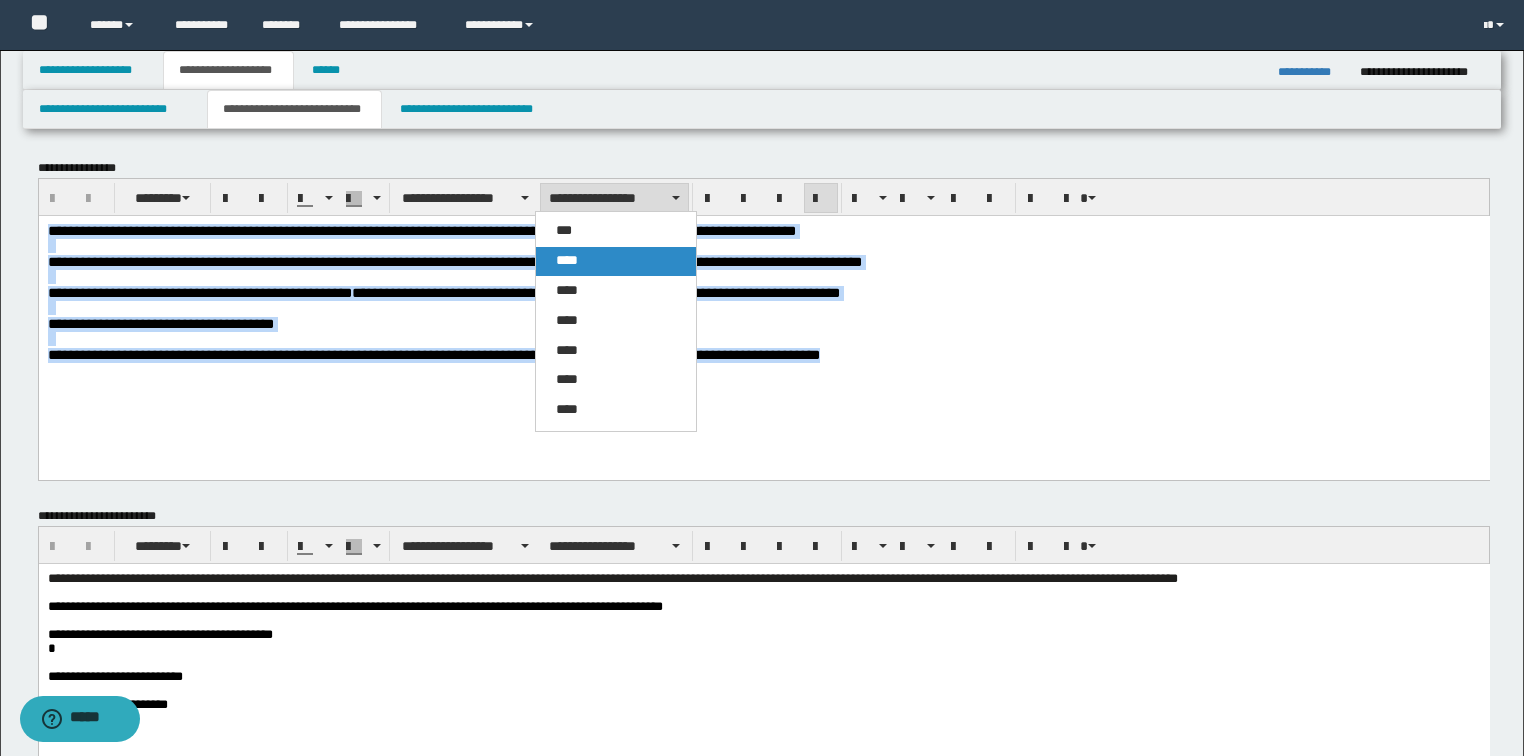 click on "****" at bounding box center (616, 261) 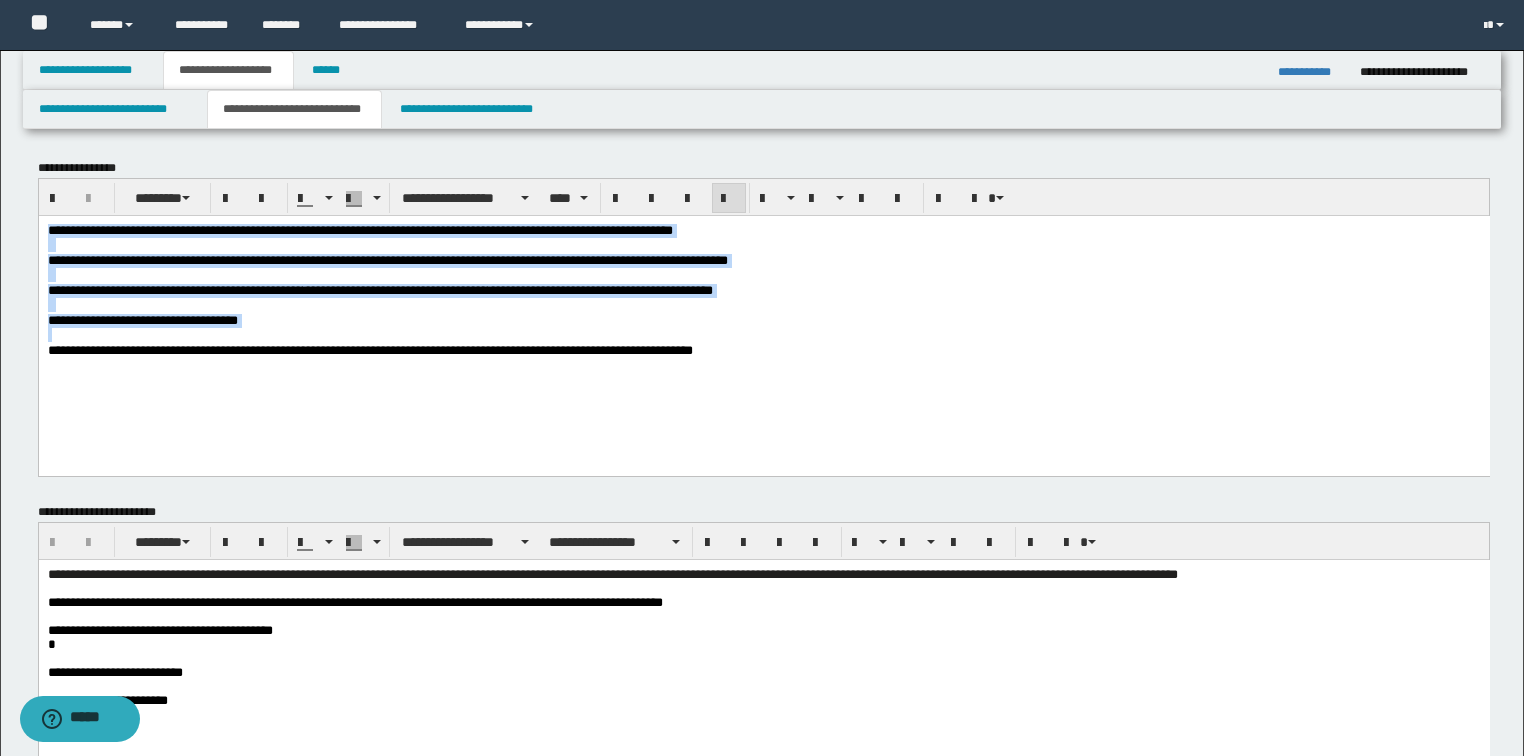 click at bounding box center [763, 275] 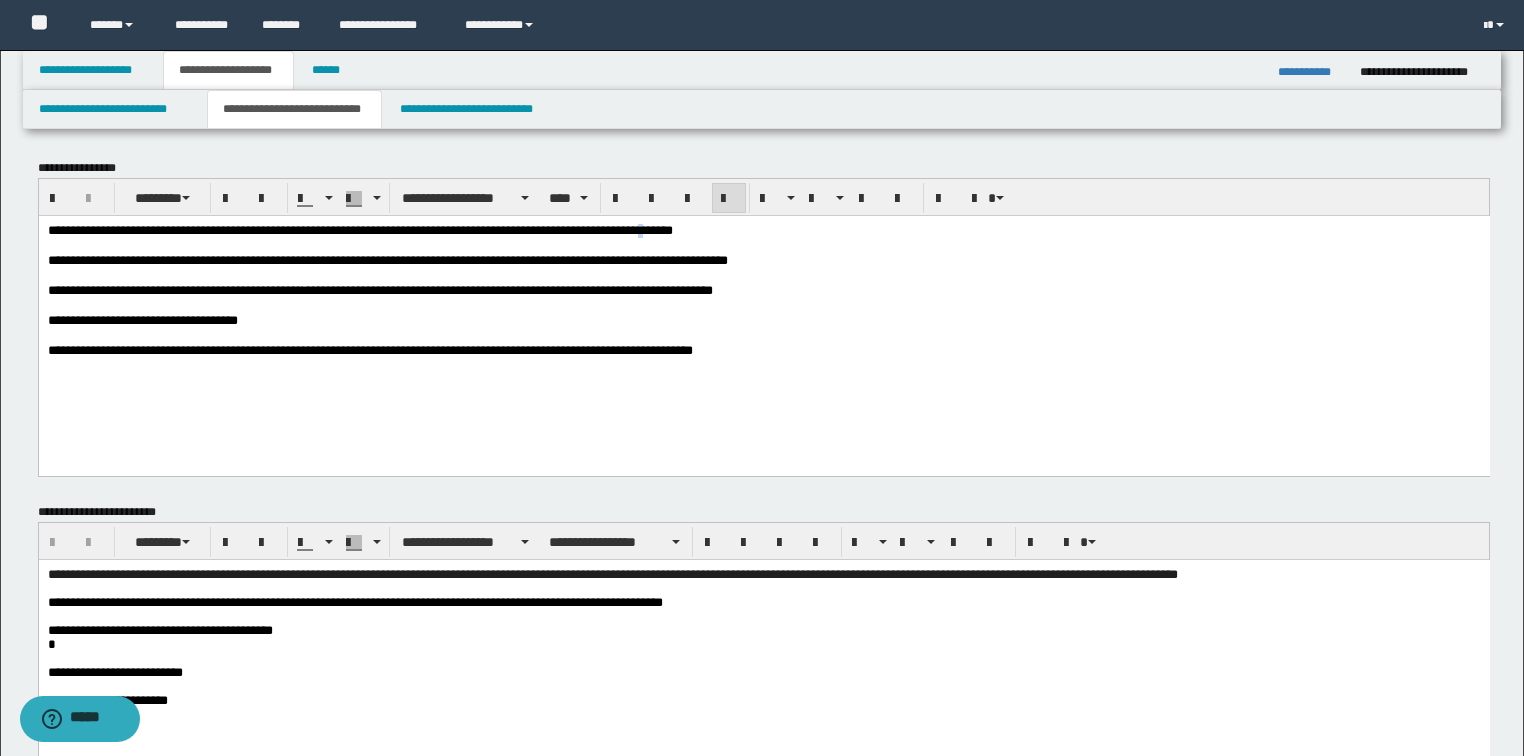 click on "**********" at bounding box center [359, 229] 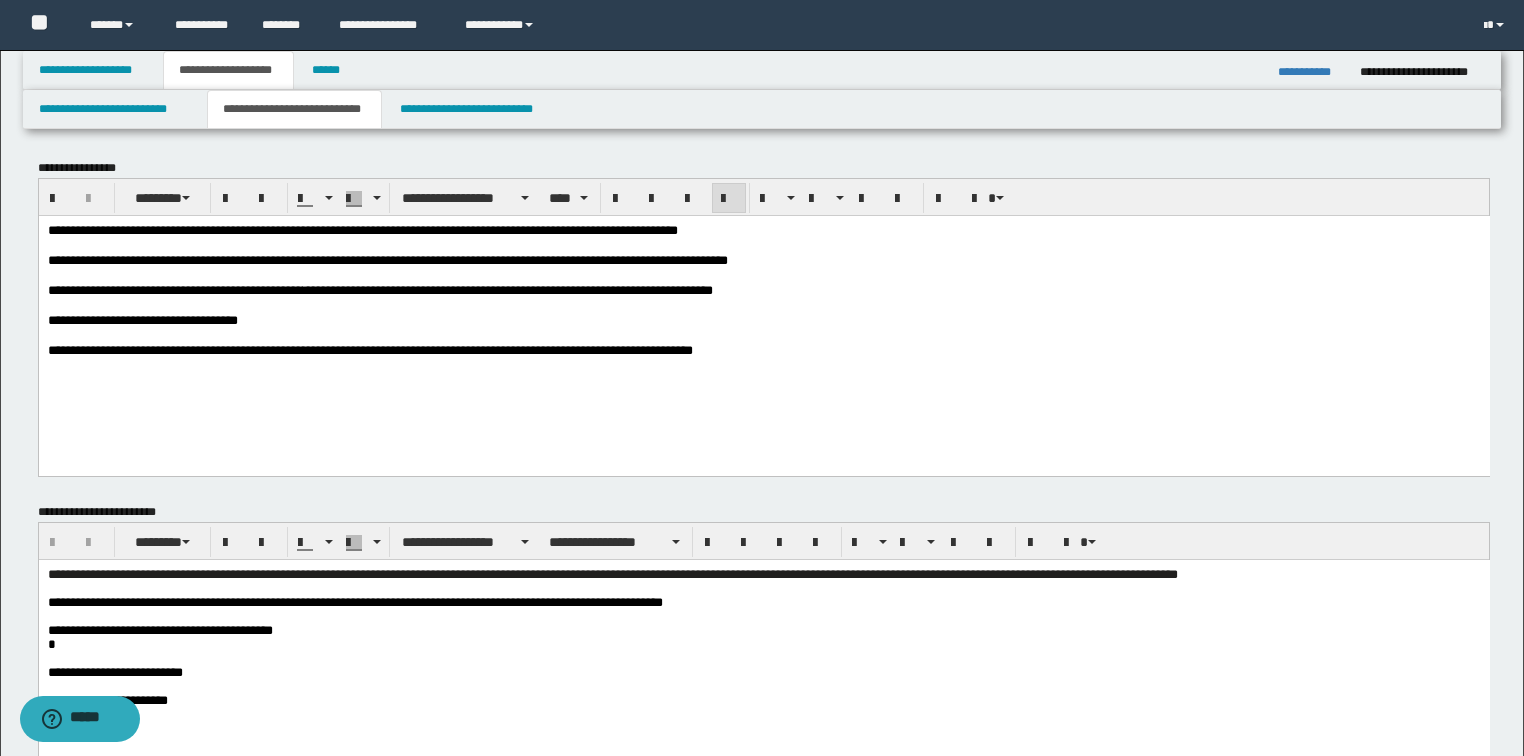click on "**********" at bounding box center (763, 230) 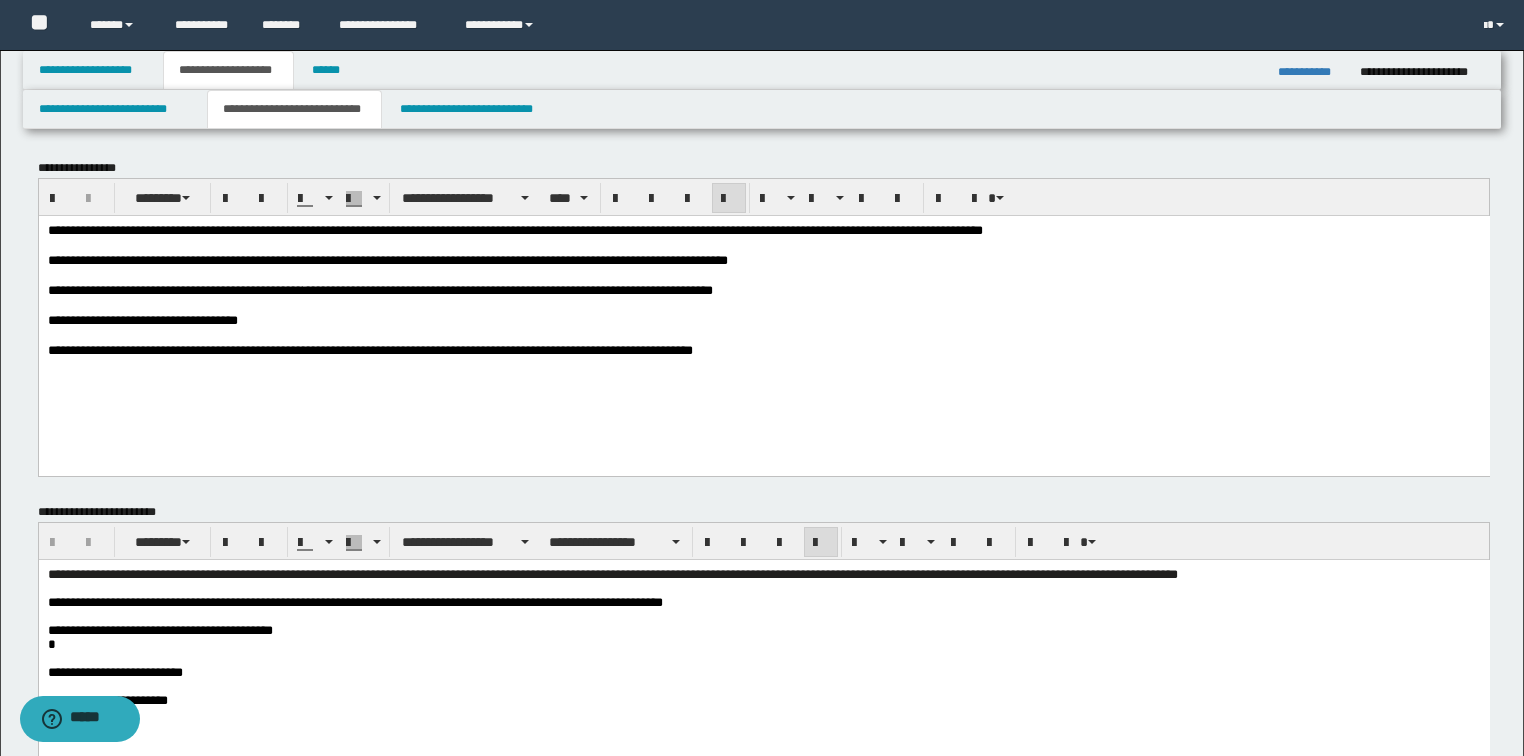 click on "**********" at bounding box center (763, 602) 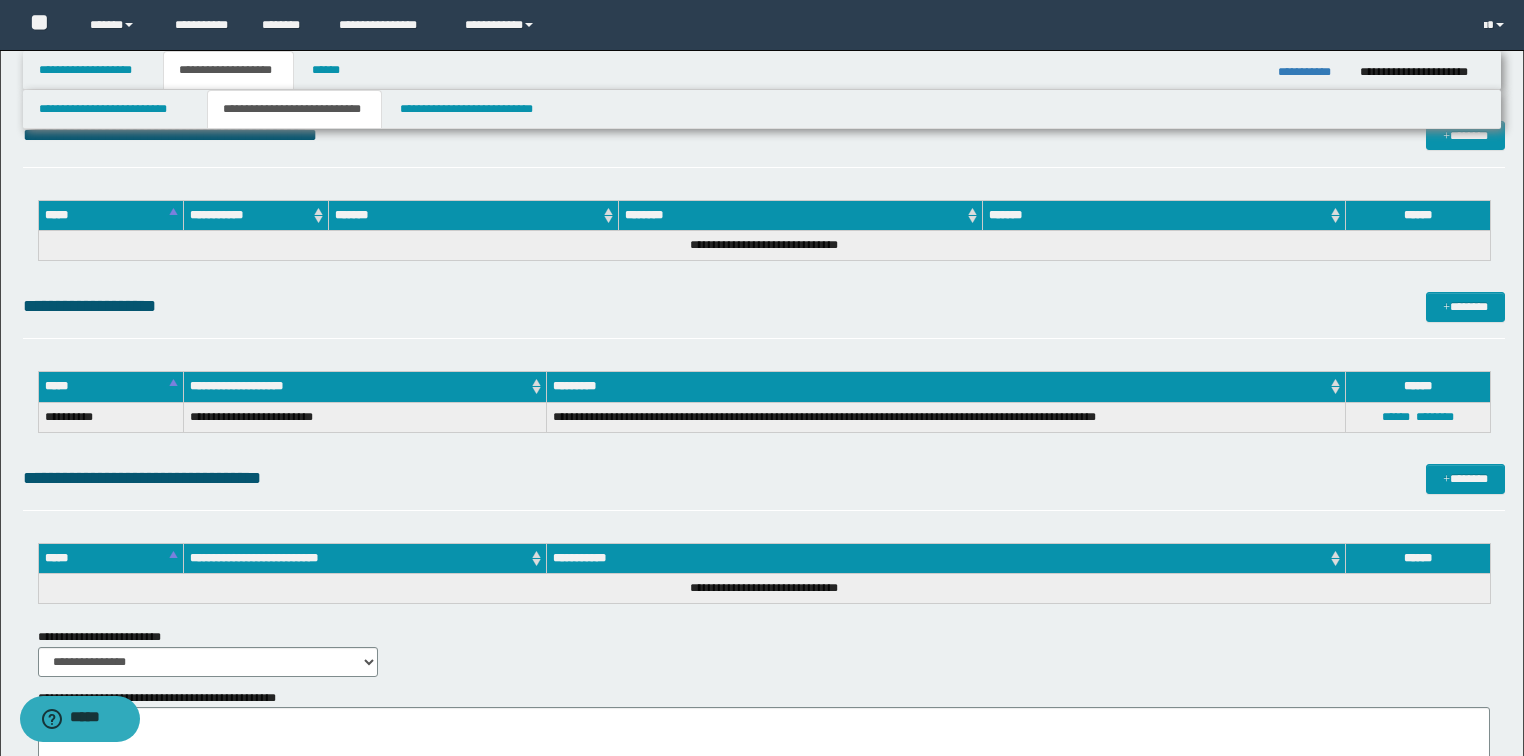 scroll, scrollTop: 1120, scrollLeft: 0, axis: vertical 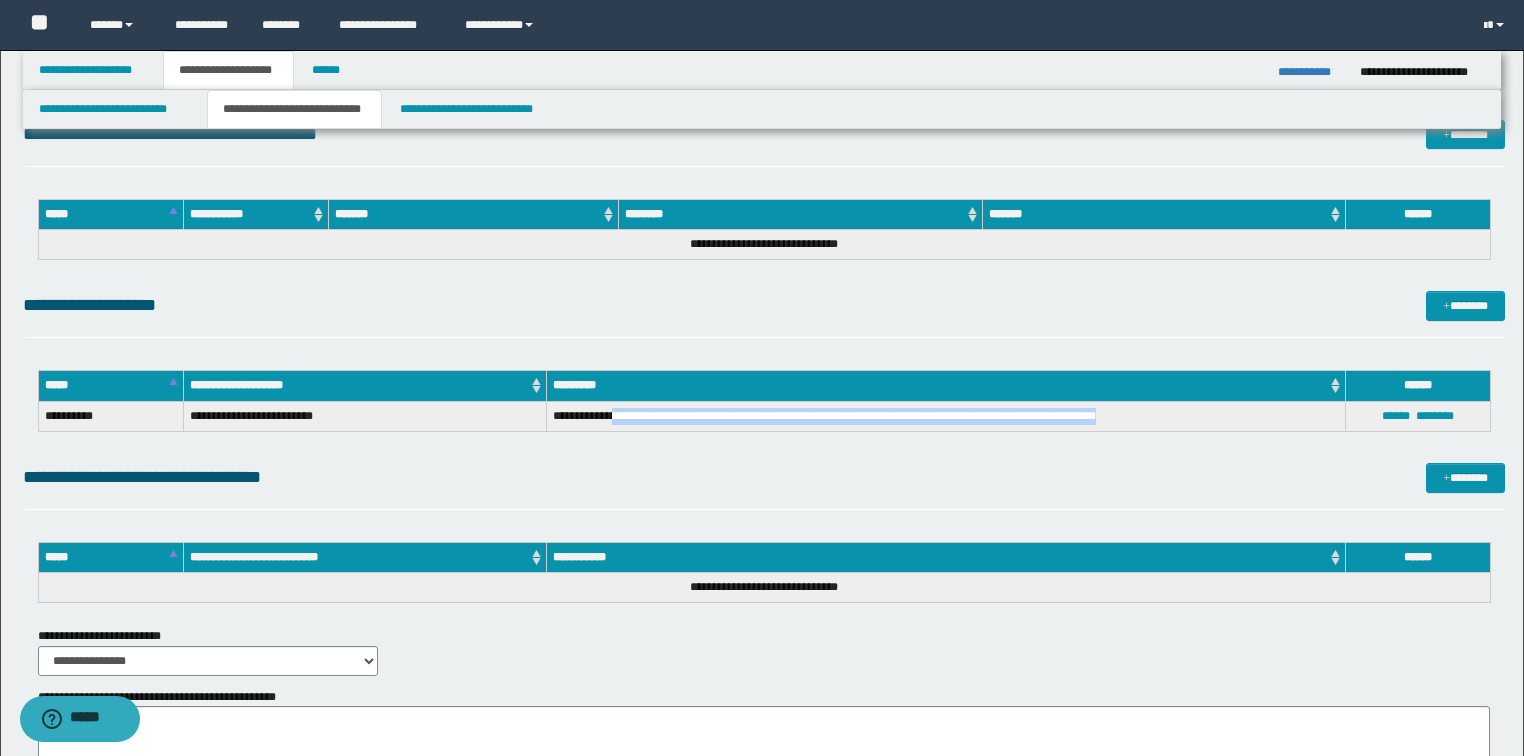 drag, startPoint x: 616, startPoint y: 413, endPoint x: 1148, endPoint y: 402, distance: 532.1137 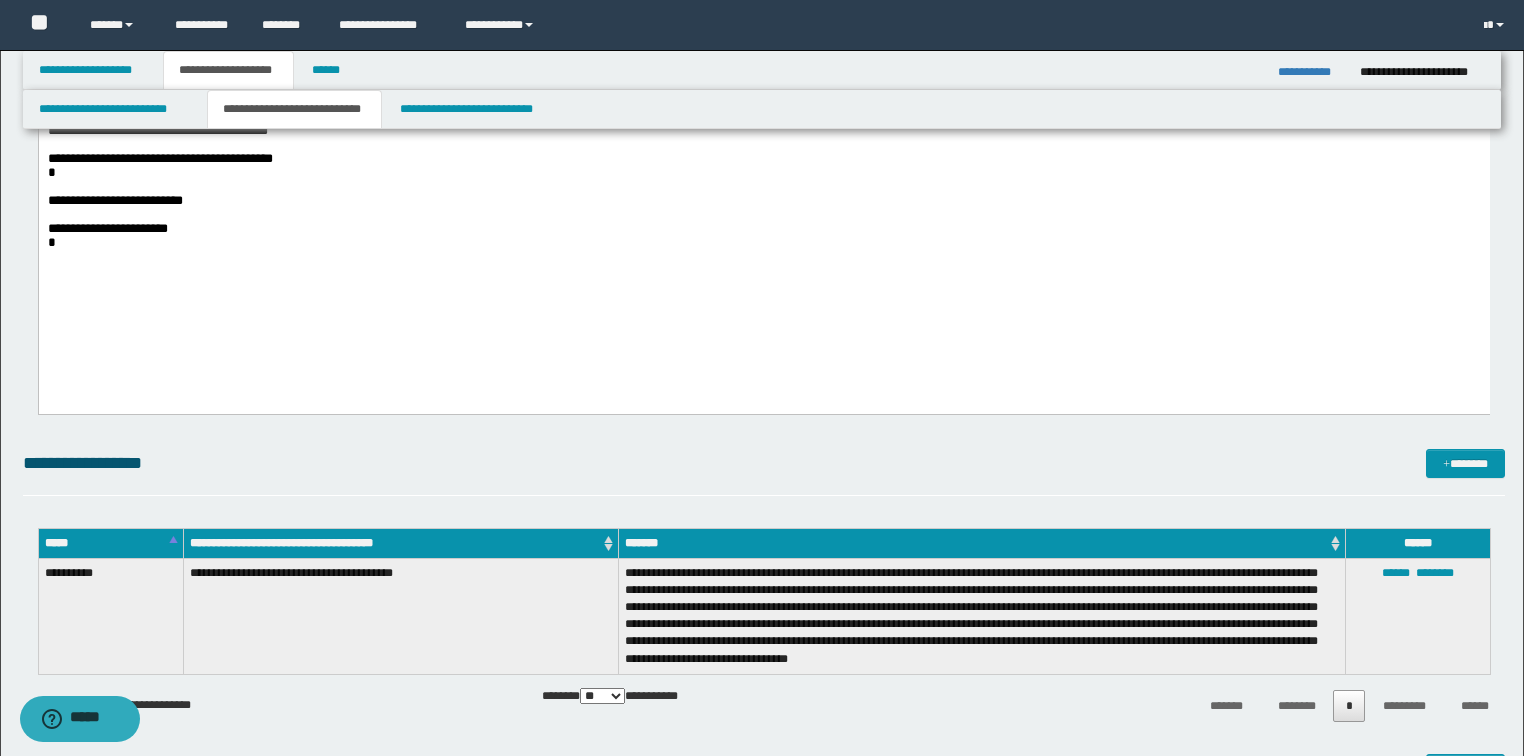 scroll, scrollTop: 240, scrollLeft: 0, axis: vertical 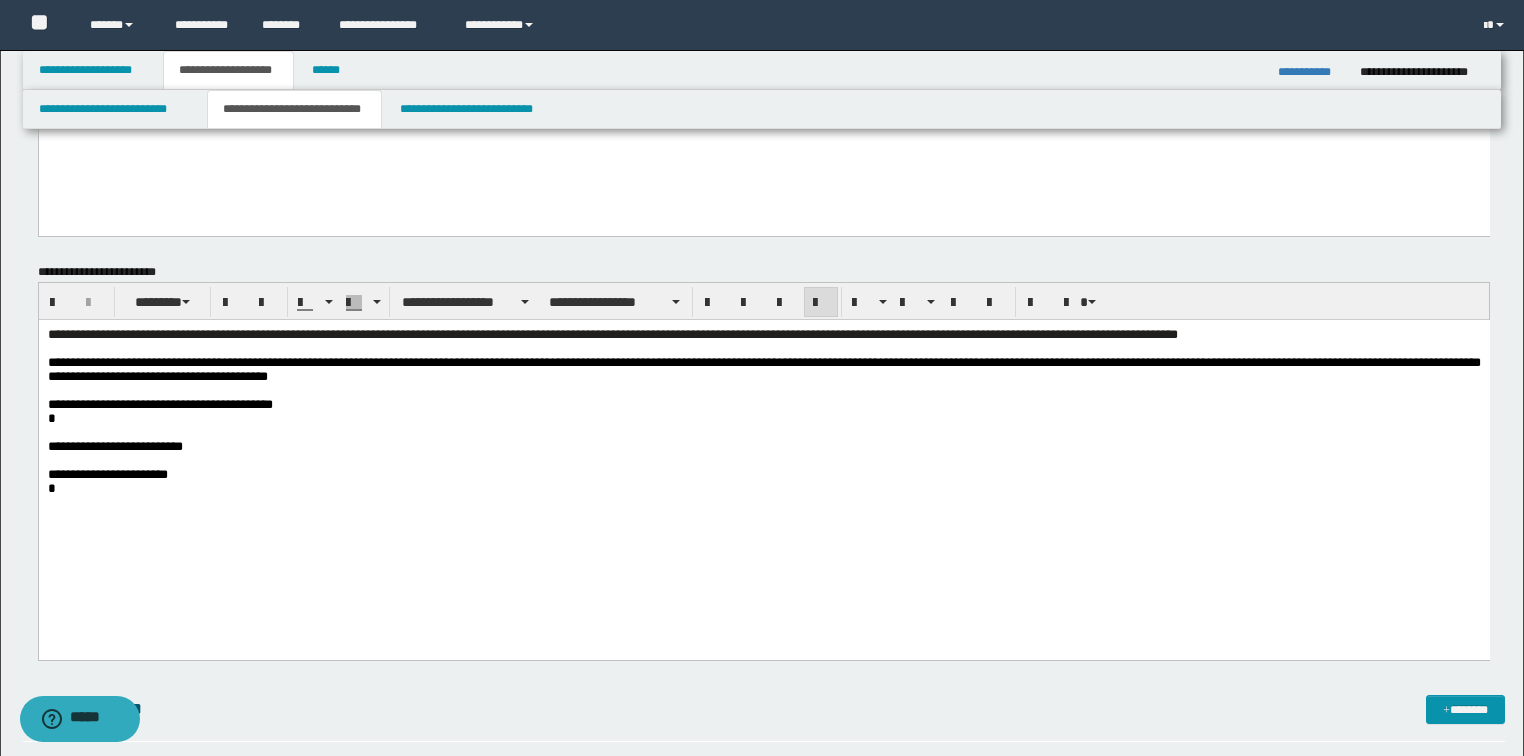 click at bounding box center (763, 390) 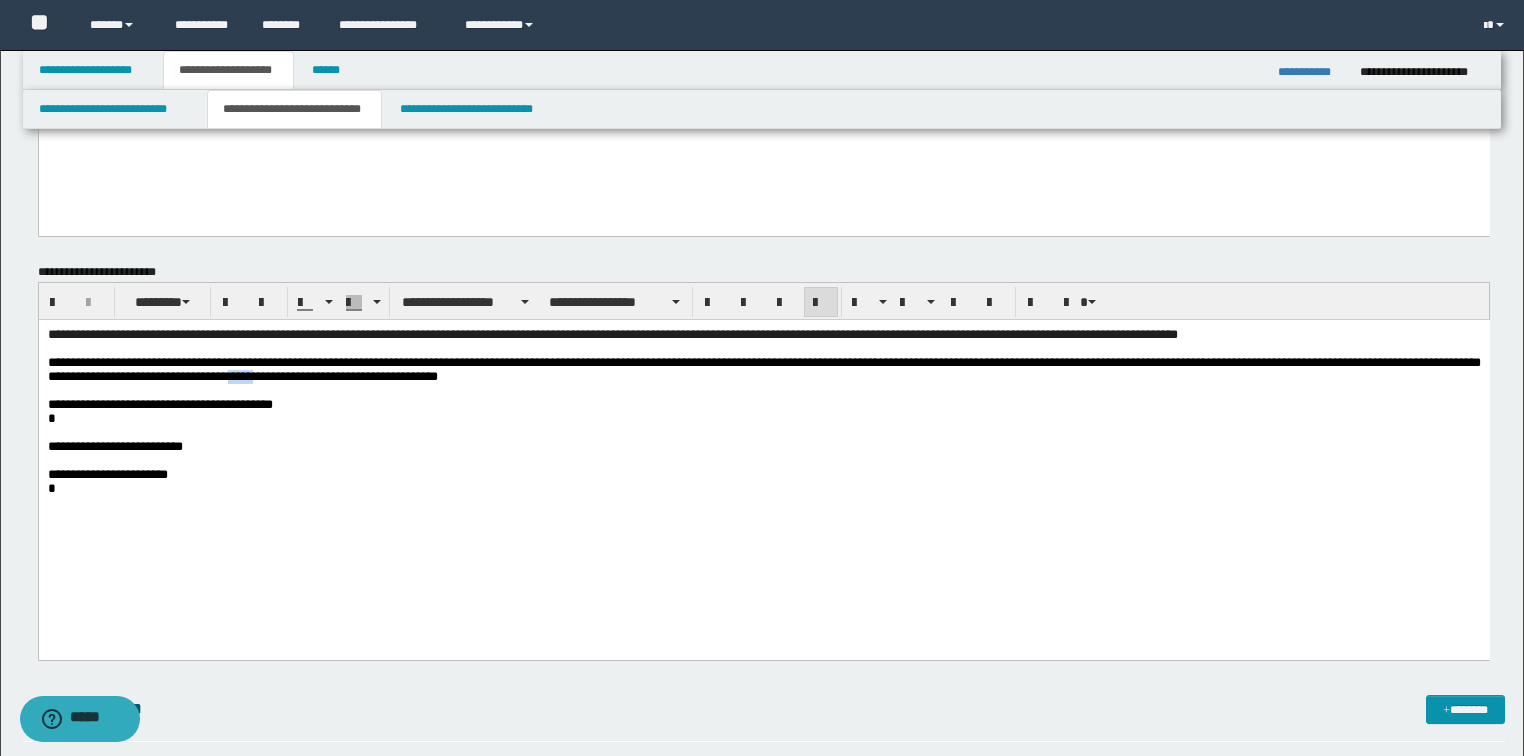 drag, startPoint x: 393, startPoint y: 382, endPoint x: 353, endPoint y: 382, distance: 40 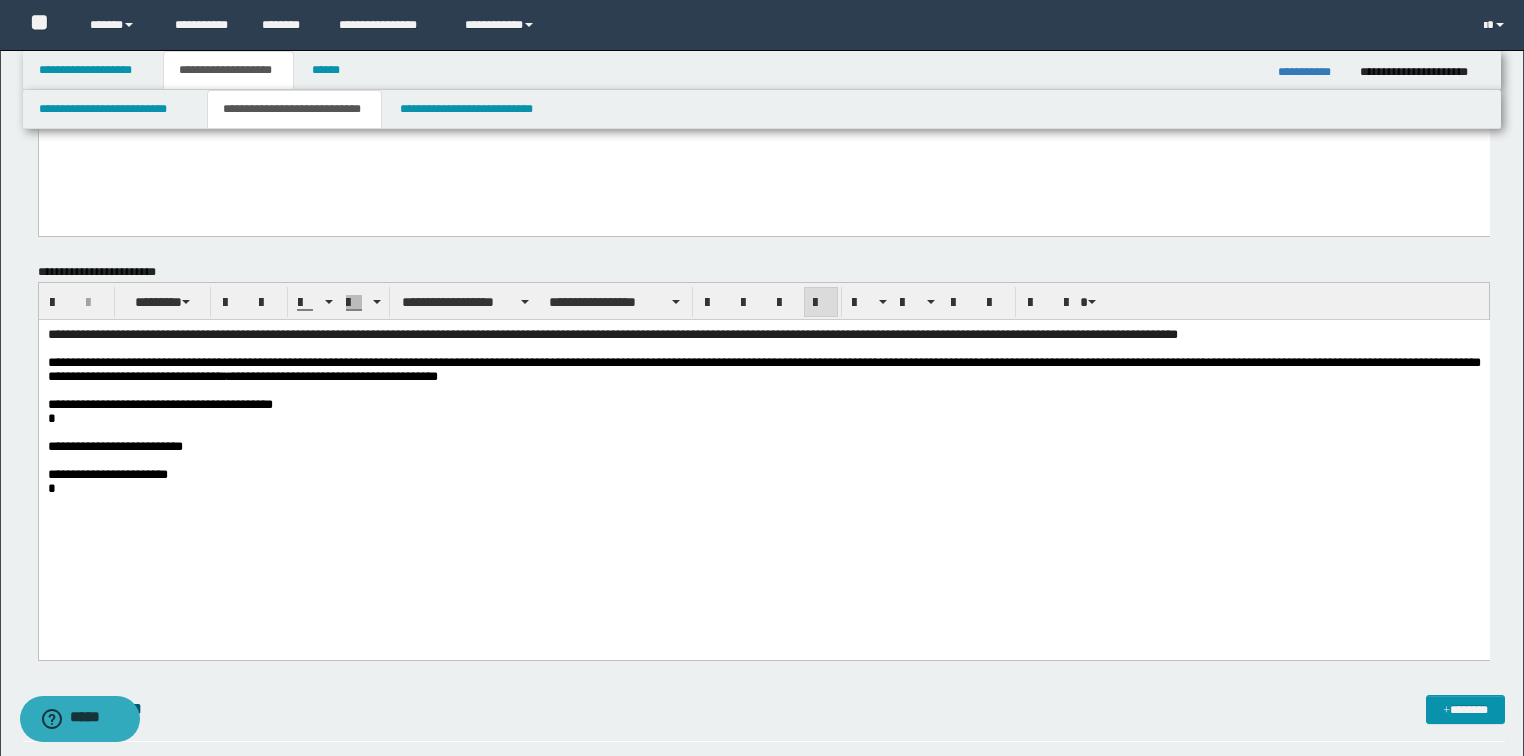click on "**********" at bounding box center [763, 369] 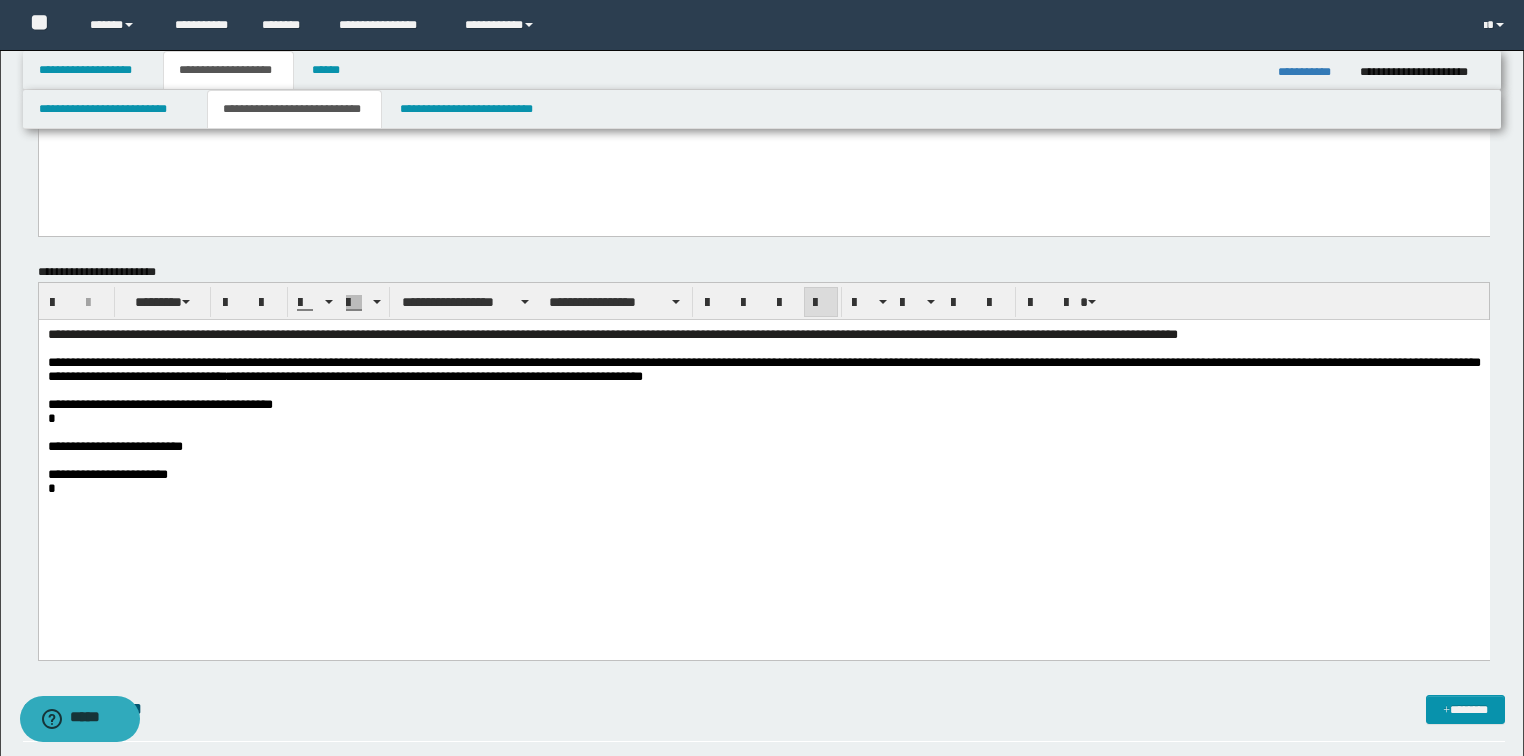 click at bounding box center [763, 432] 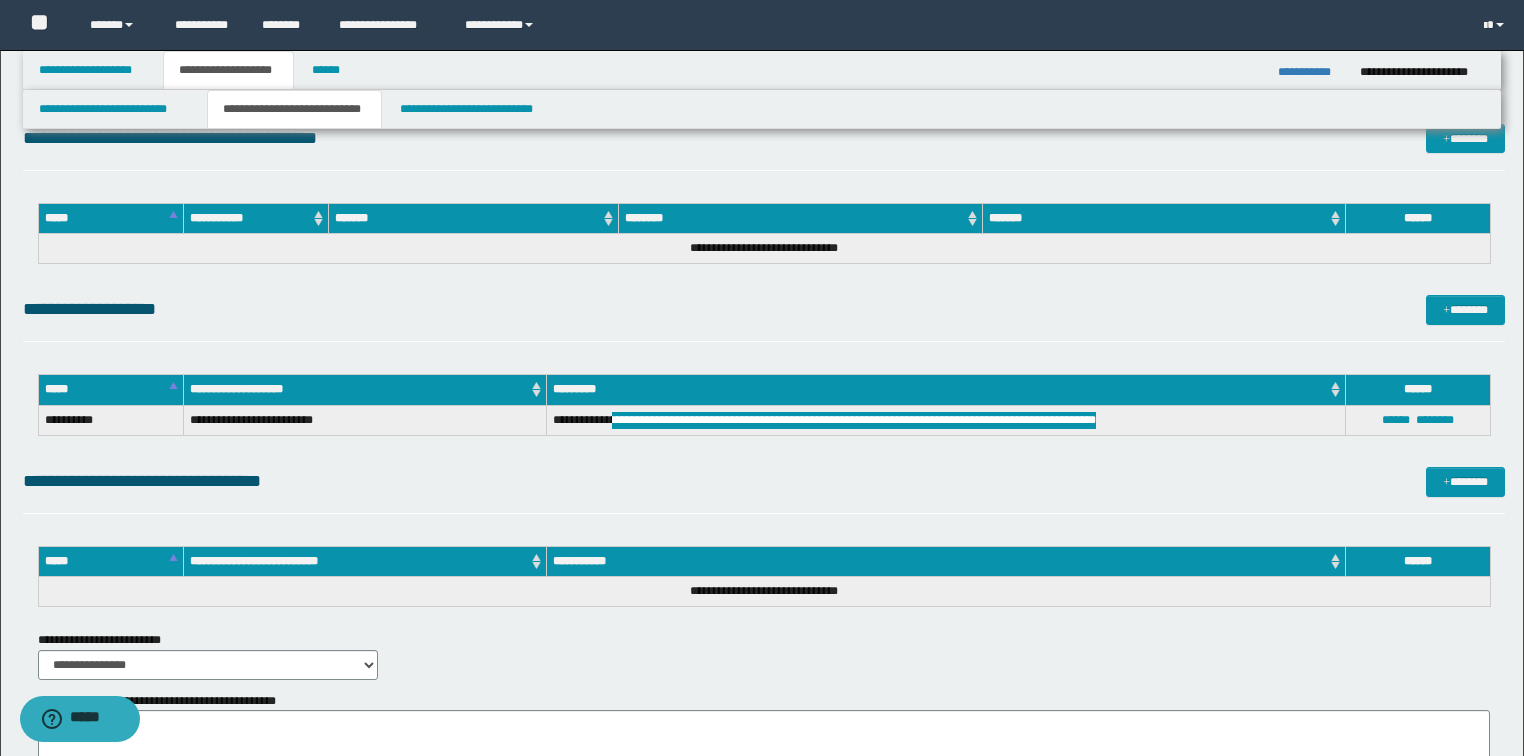 scroll, scrollTop: 1258, scrollLeft: 0, axis: vertical 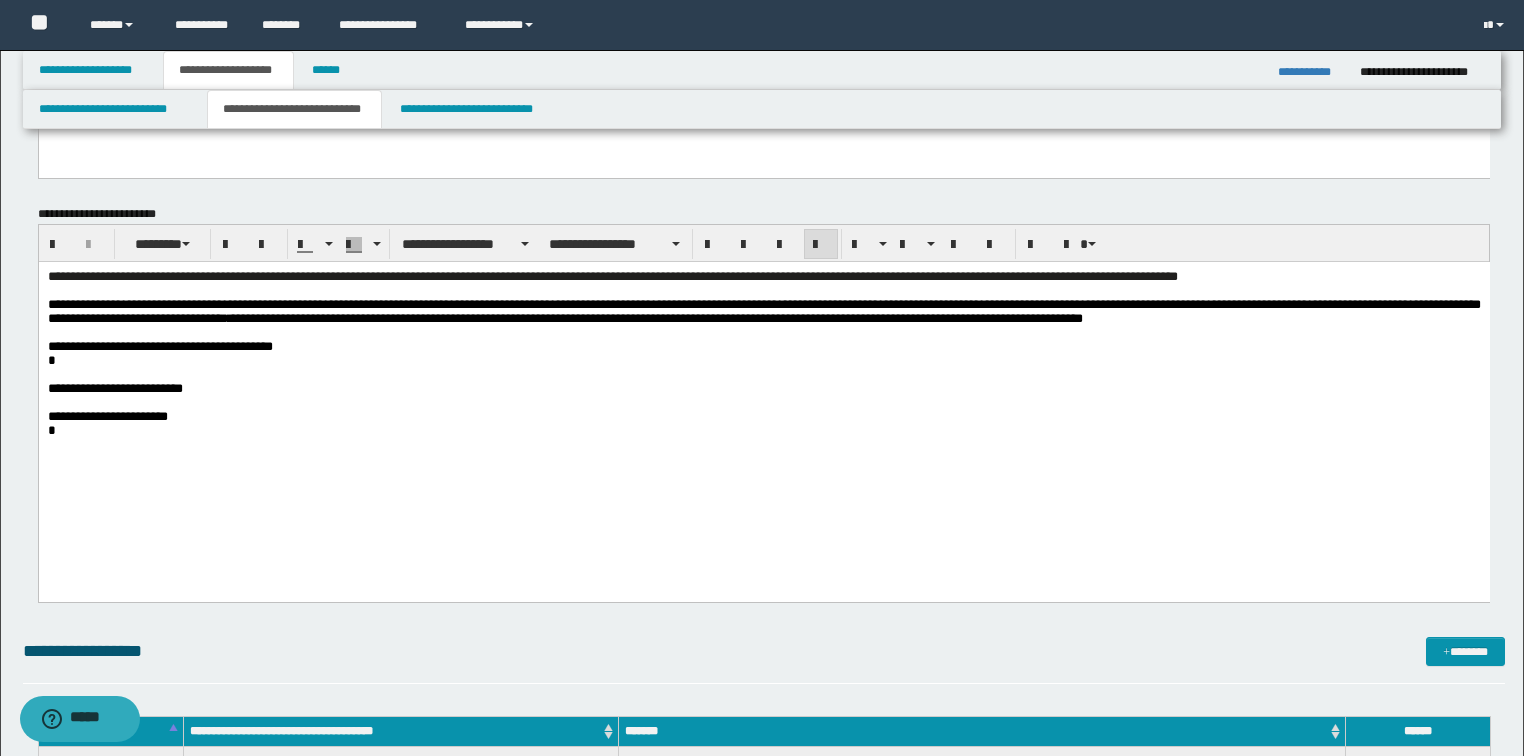 click on "**********" at bounding box center [763, 311] 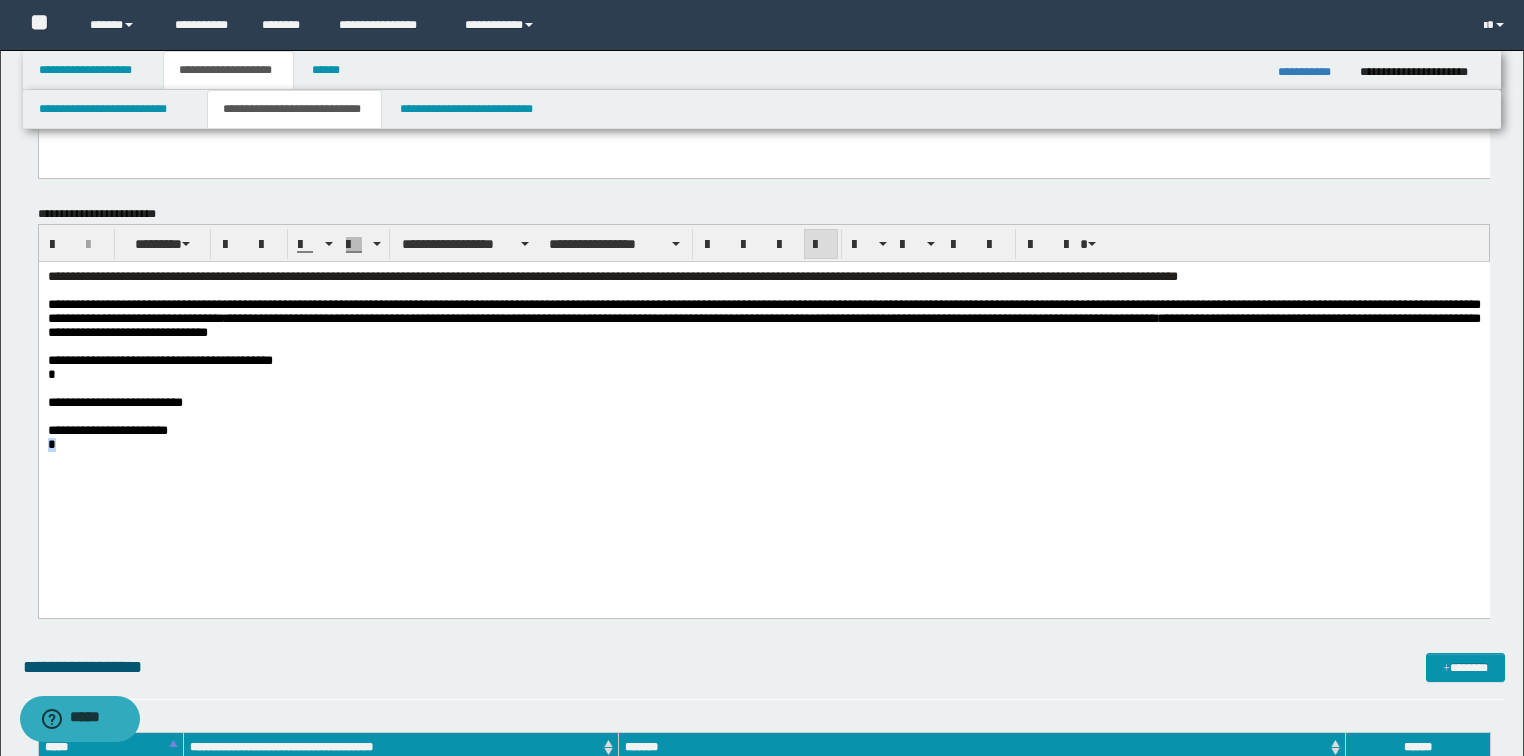 drag, startPoint x: 58, startPoint y: 467, endPoint x: 67, endPoint y: 731, distance: 264.15335 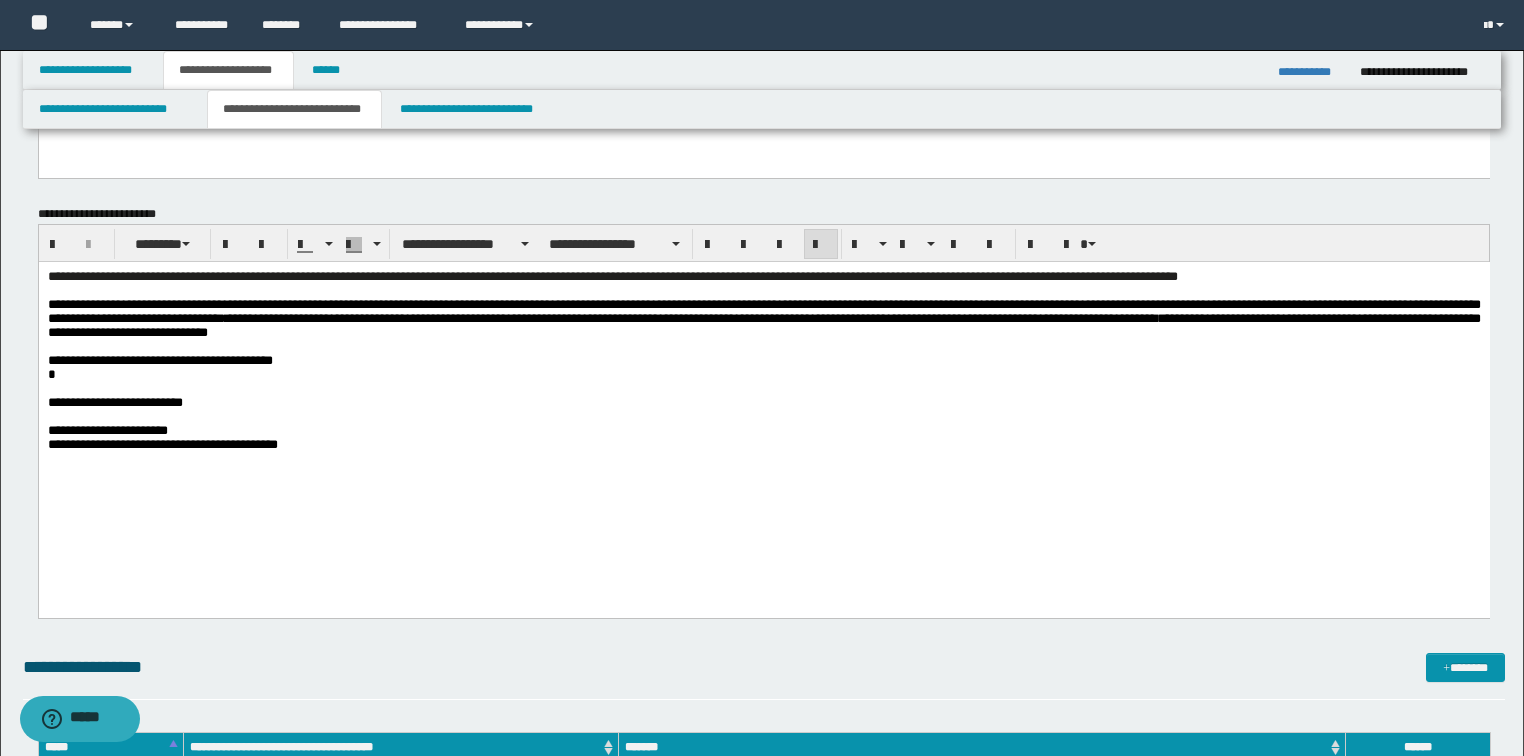 click on "**********" at bounding box center [162, 443] 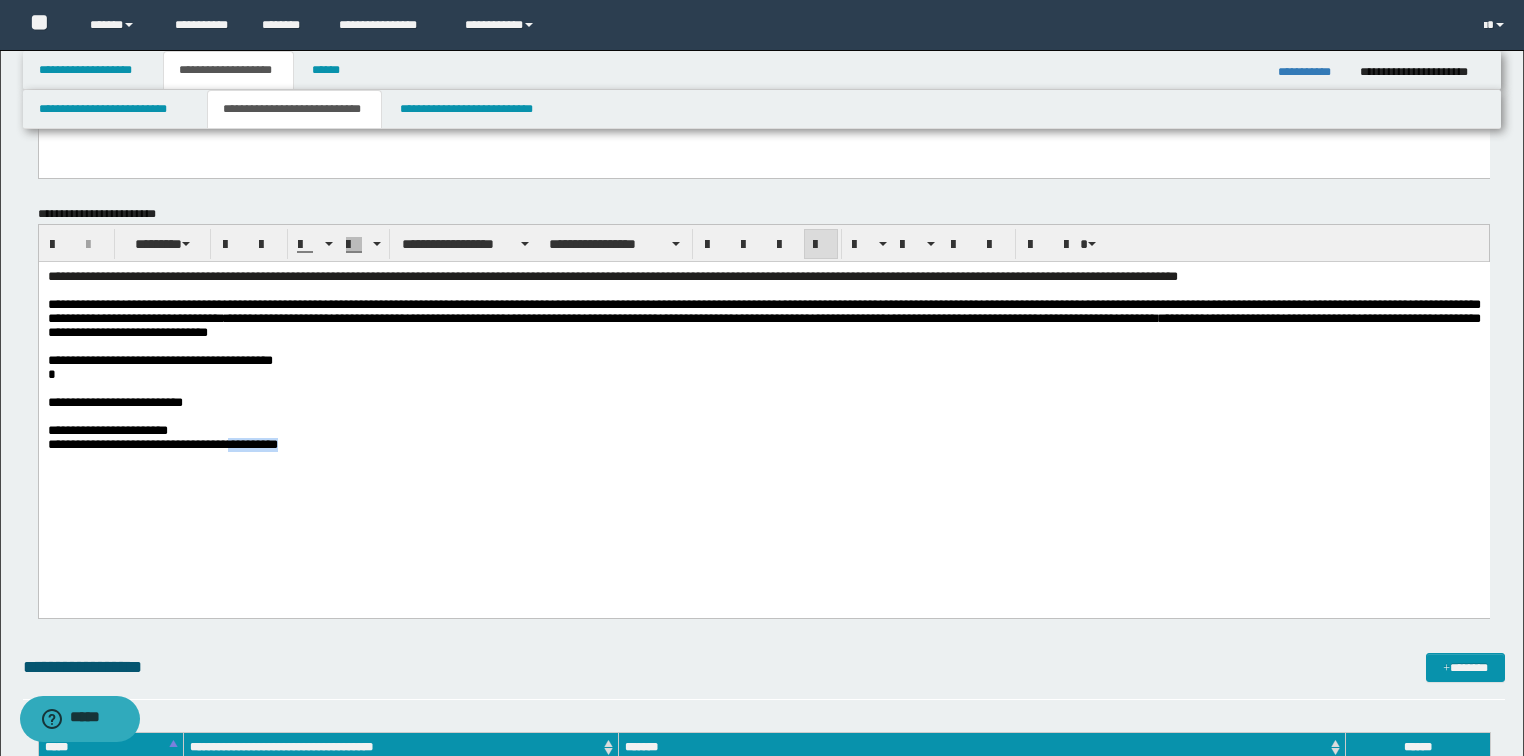 drag, startPoint x: 308, startPoint y: 468, endPoint x: 251, endPoint y: 471, distance: 57.07889 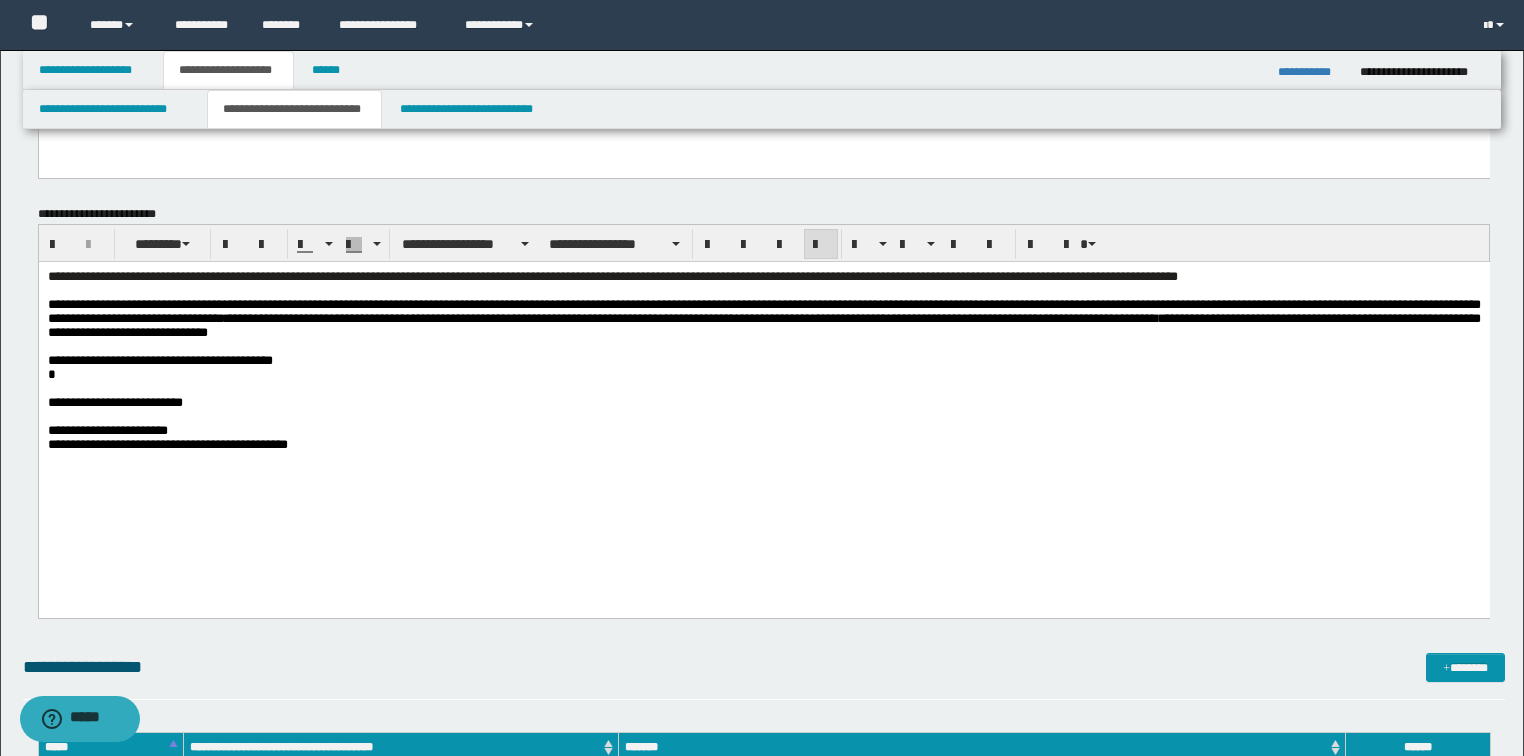 click on "**********" at bounding box center [763, 318] 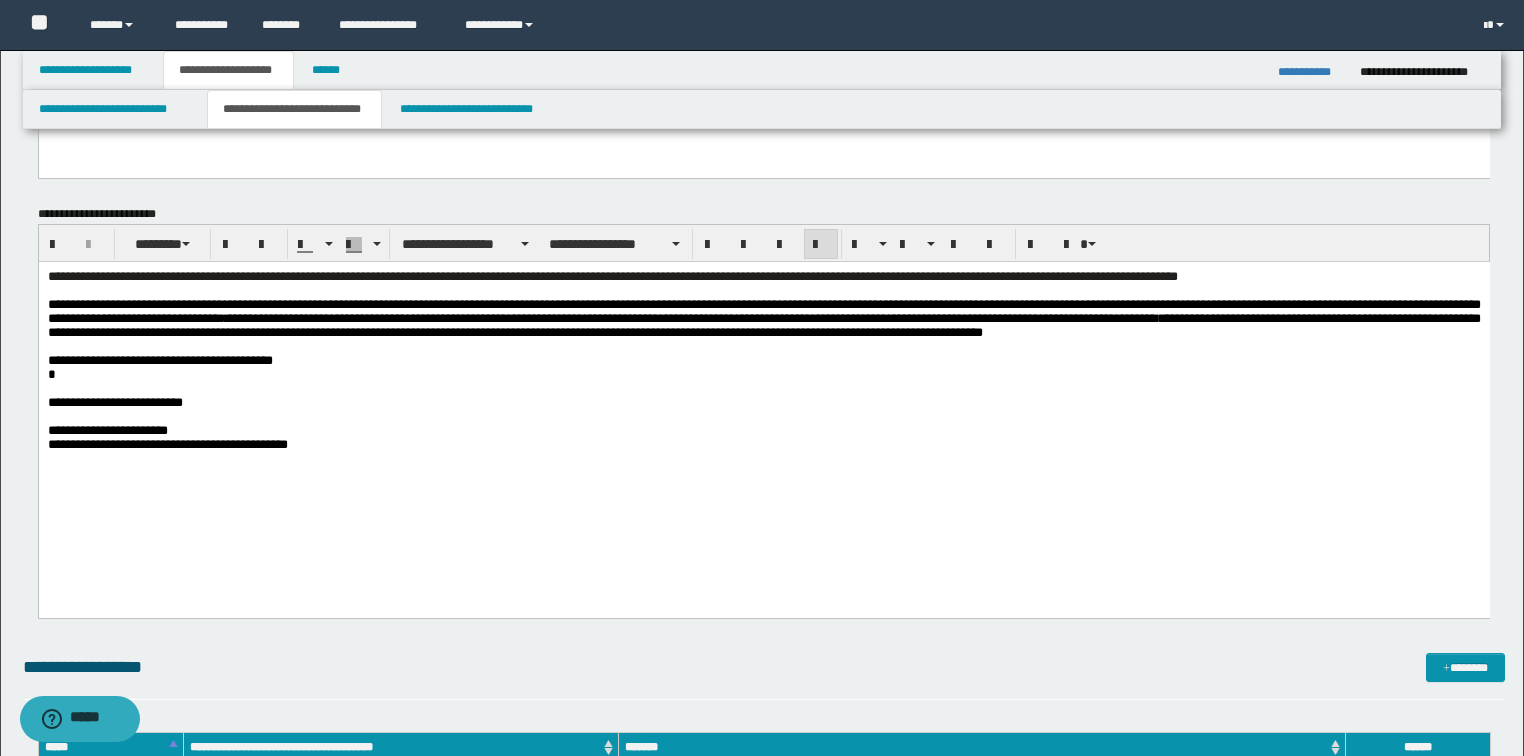 drag, startPoint x: 72, startPoint y: 391, endPoint x: 53, endPoint y: 390, distance: 19.026299 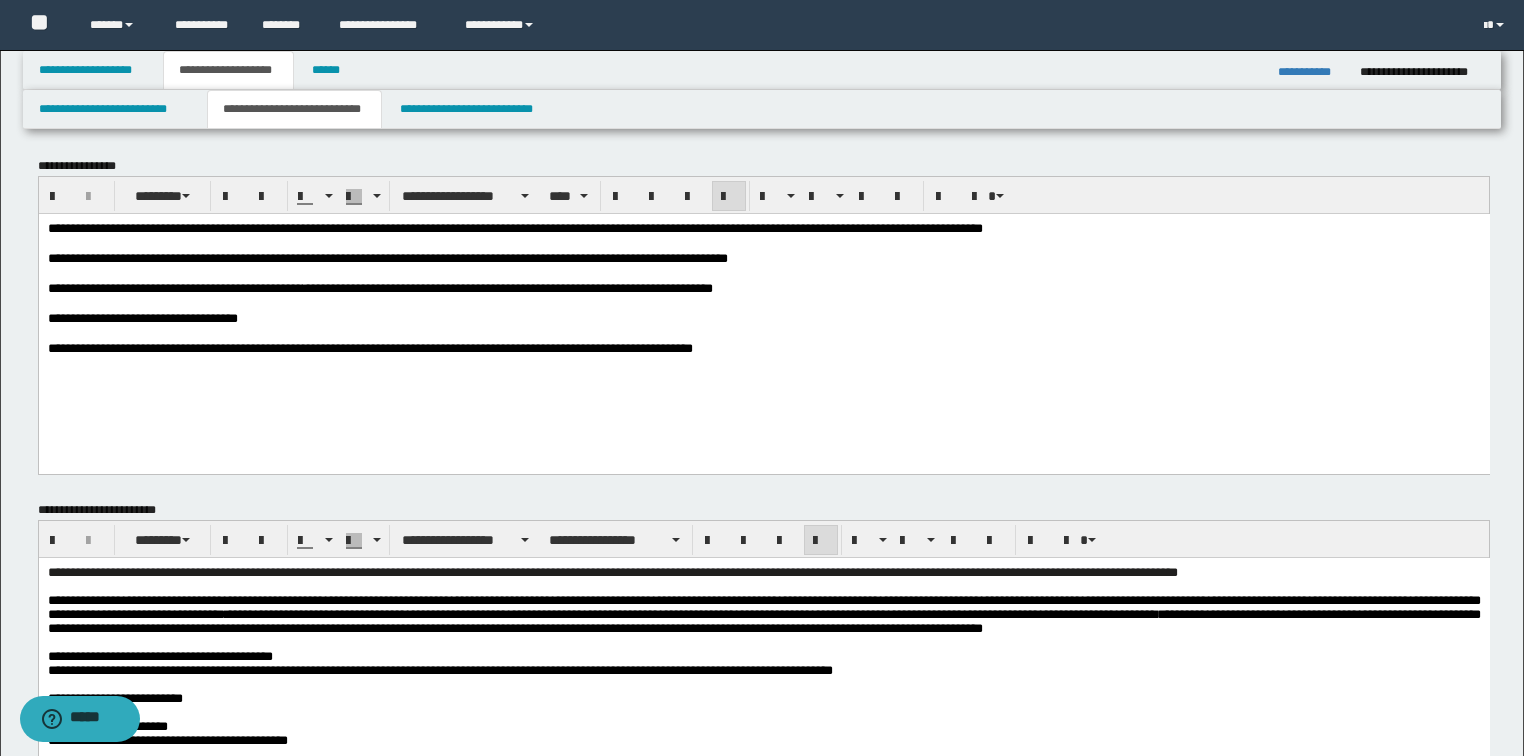 scroll, scrollTop: 0, scrollLeft: 0, axis: both 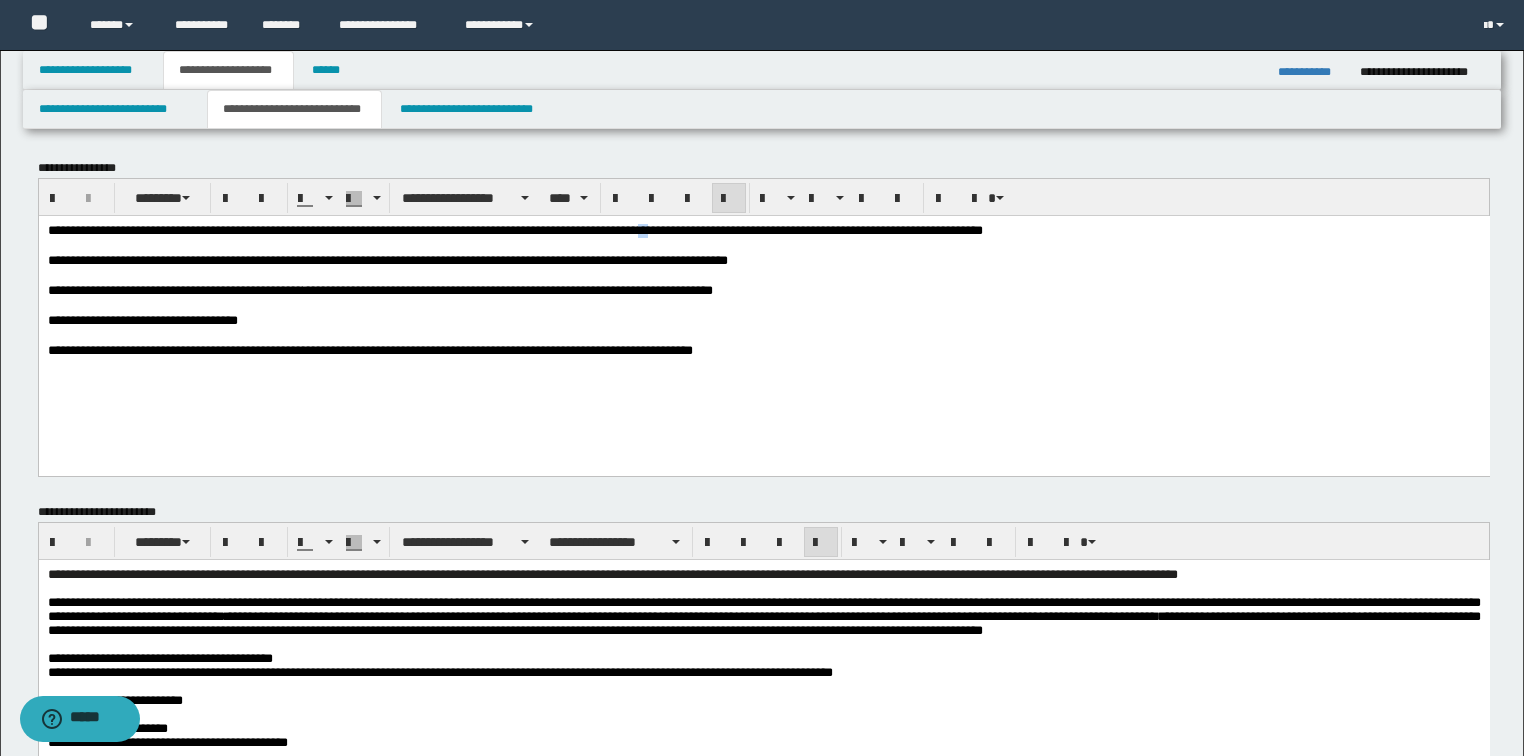 drag, startPoint x: 751, startPoint y: 228, endPoint x: 764, endPoint y: 228, distance: 13 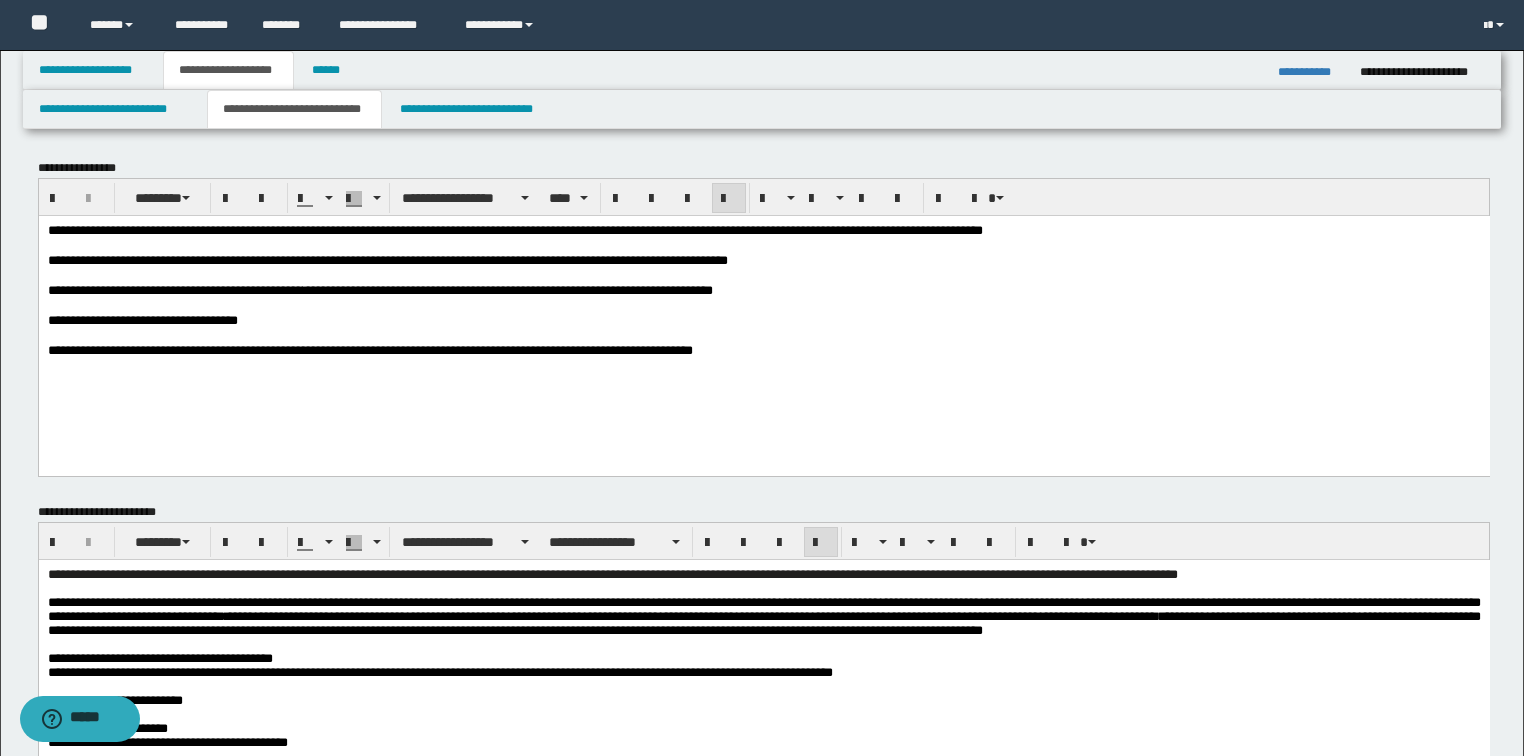 click on "**********" at bounding box center (514, 229) 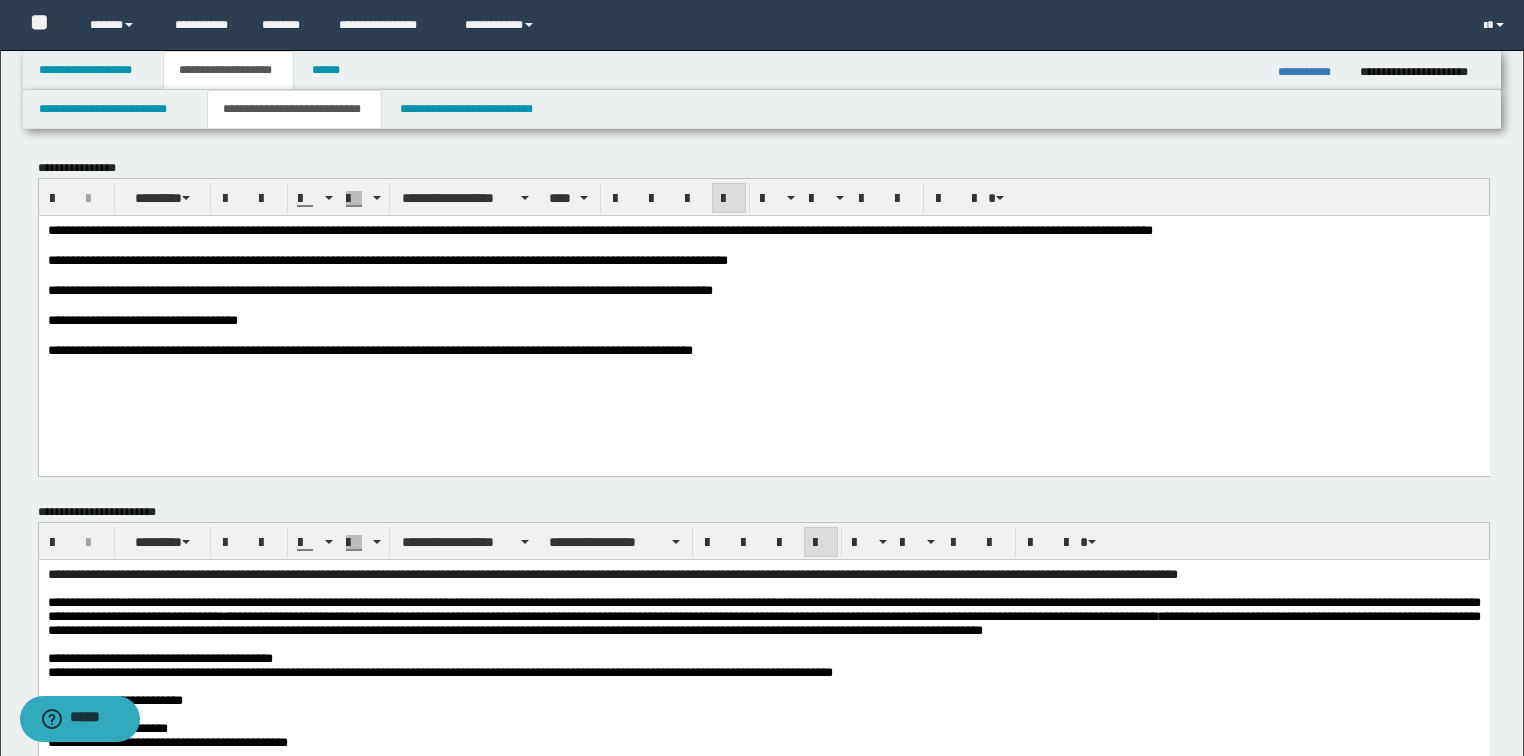 click on "**********" at bounding box center [599, 229] 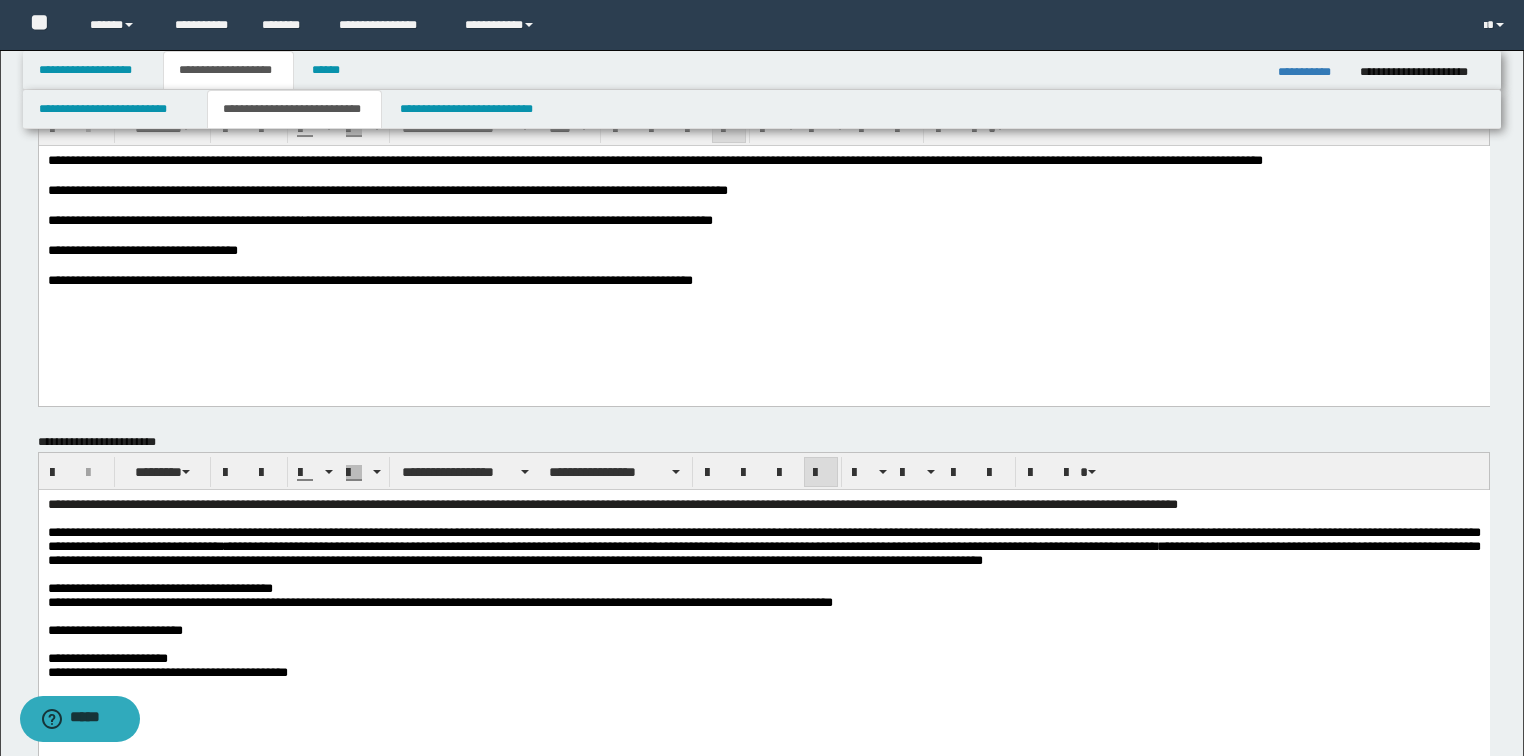 scroll, scrollTop: 160, scrollLeft: 0, axis: vertical 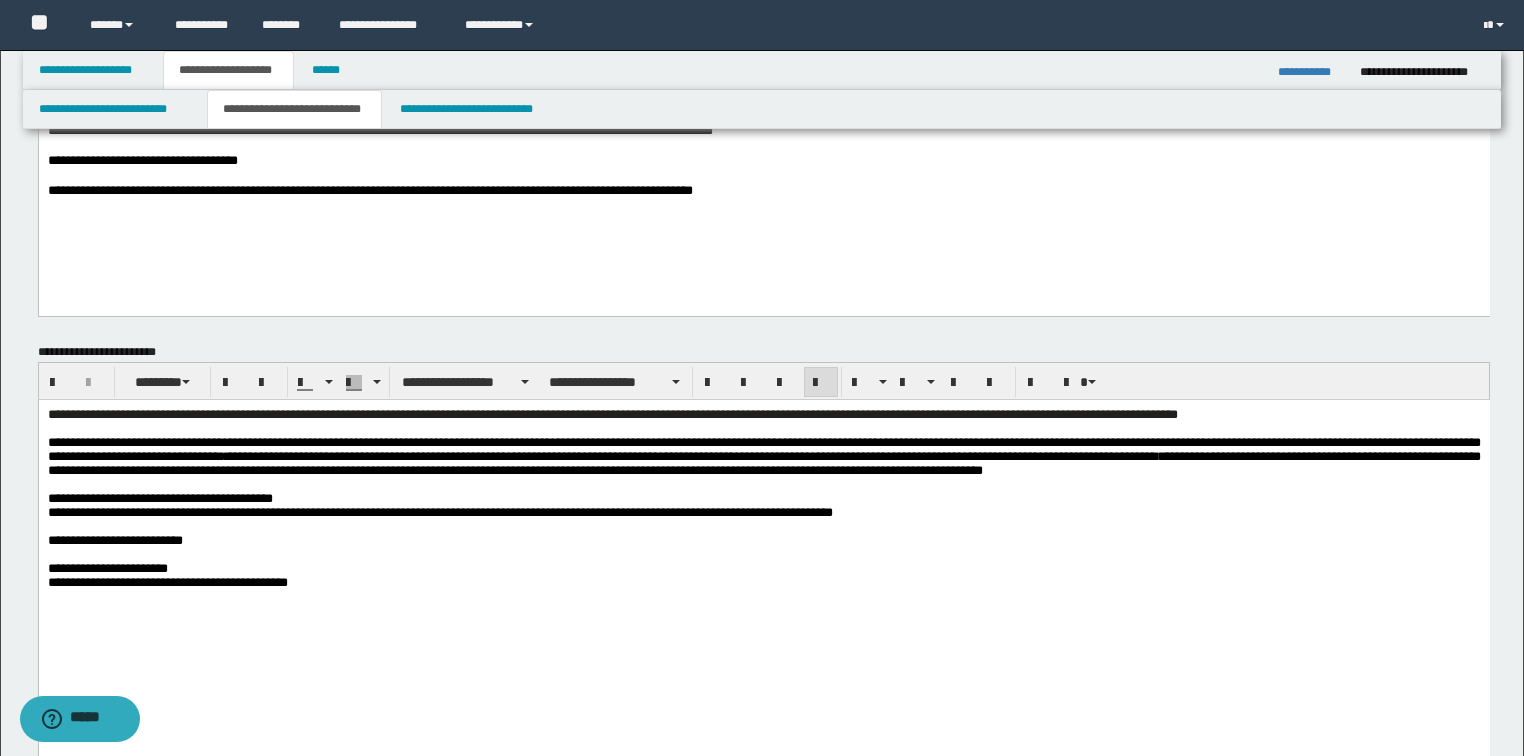 click on "**********" at bounding box center (763, 512) 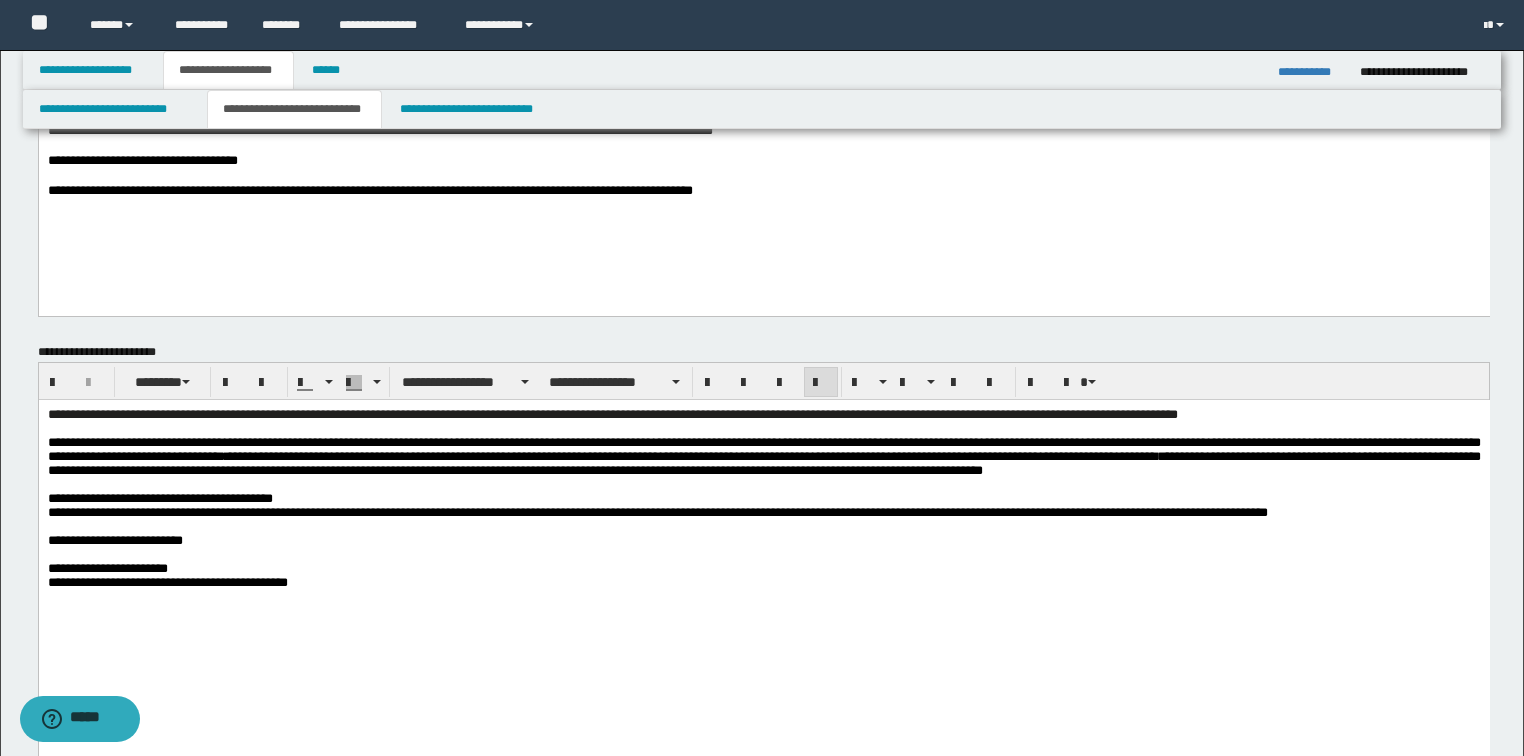 click at bounding box center (763, 526) 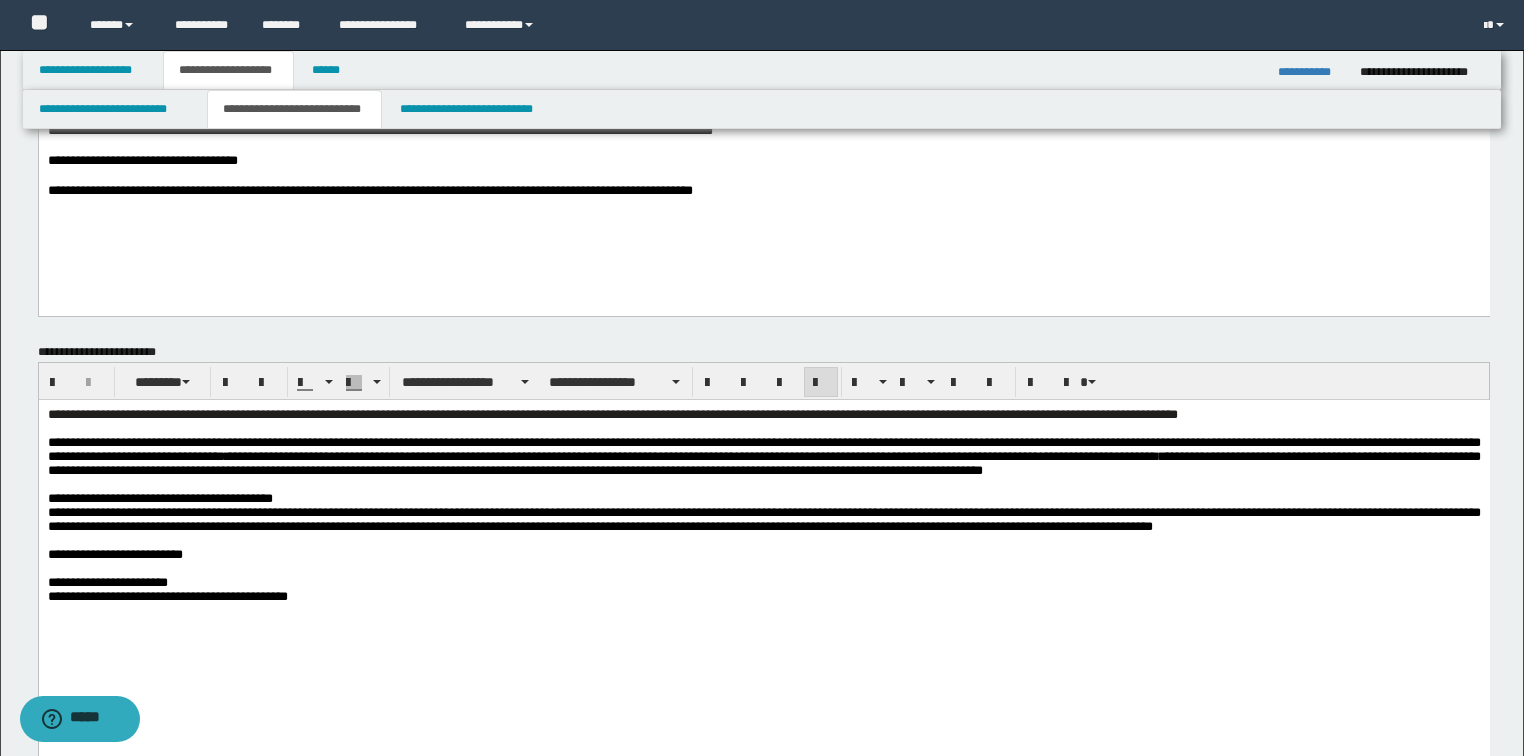 click on "**********" at bounding box center (763, 554) 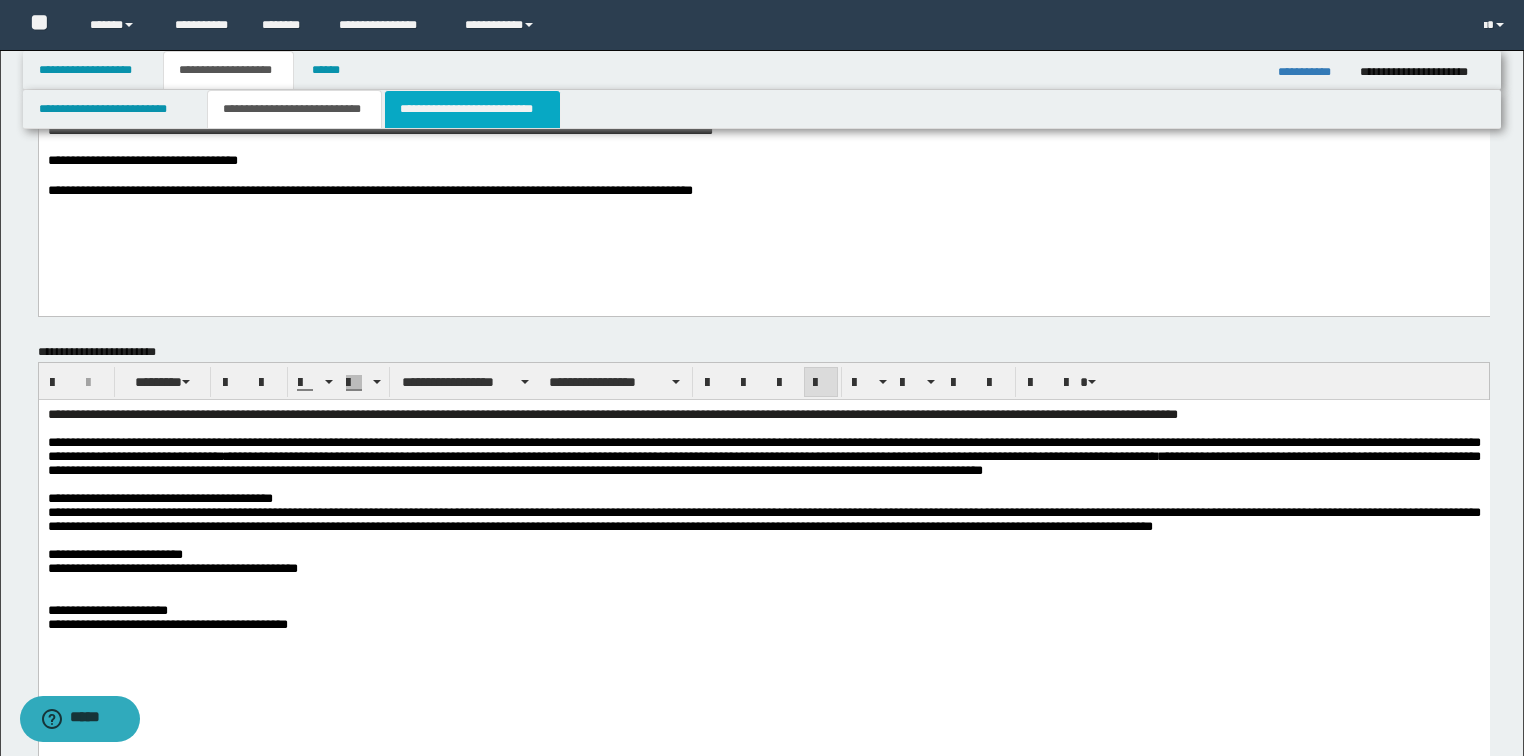 click on "**********" at bounding box center (472, 109) 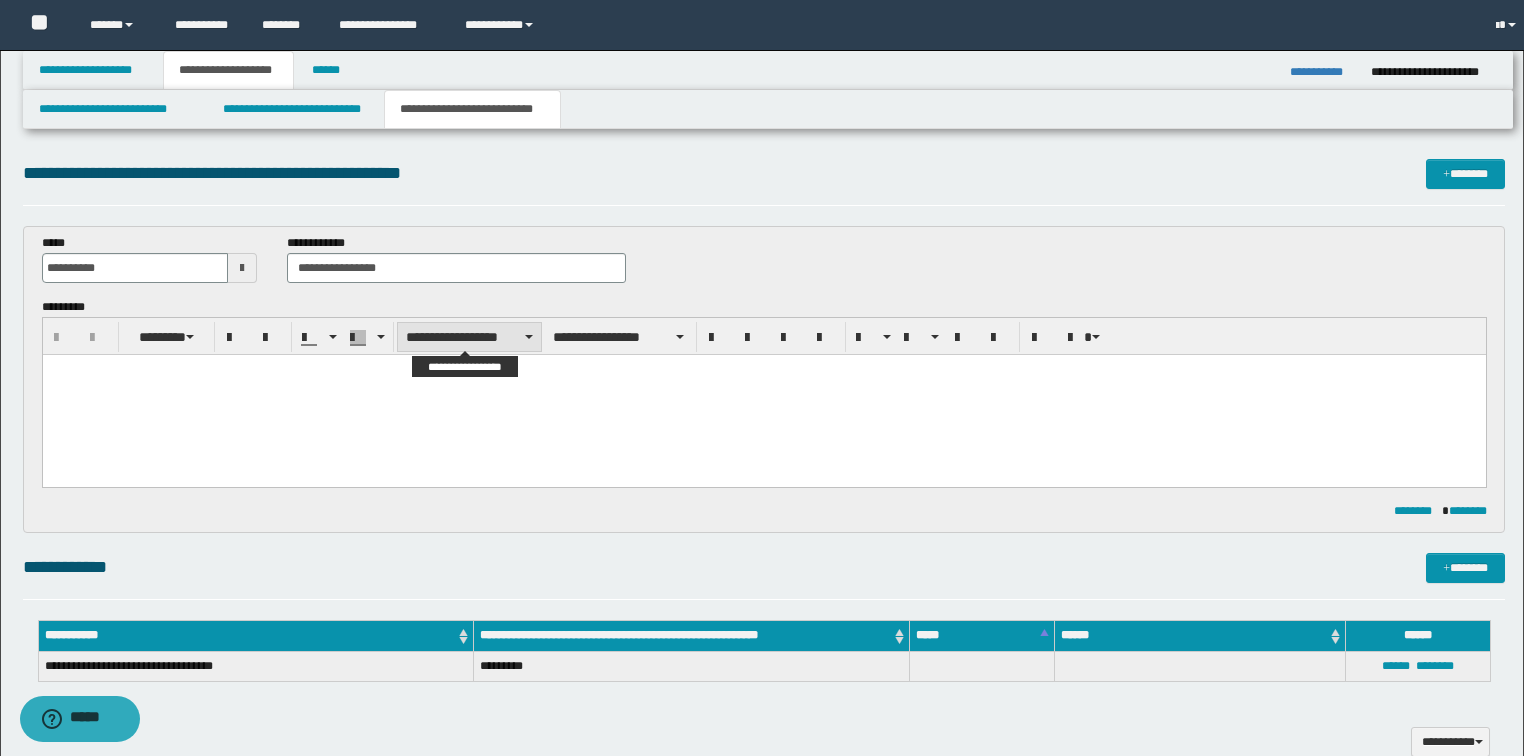 scroll, scrollTop: 0, scrollLeft: 0, axis: both 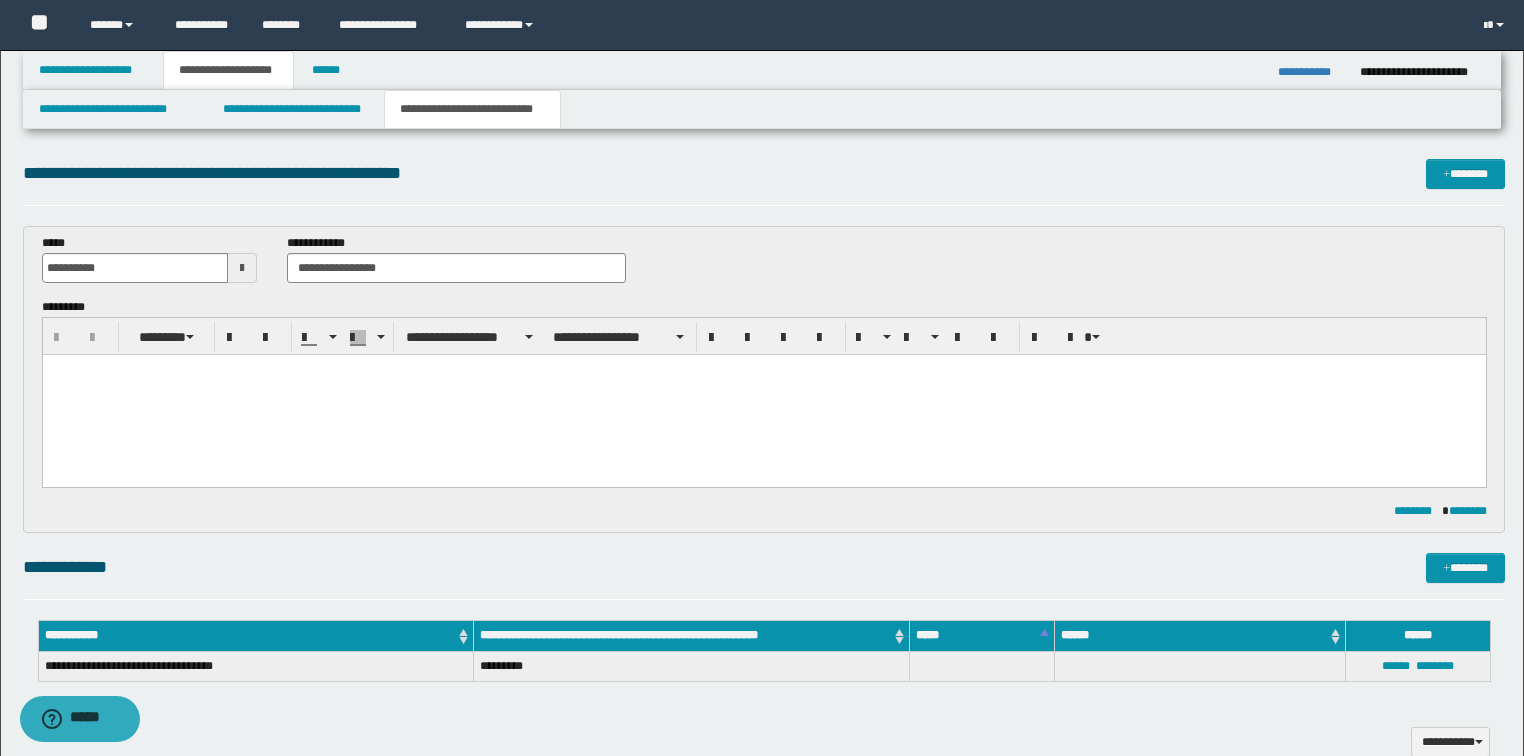 click at bounding box center [763, 394] 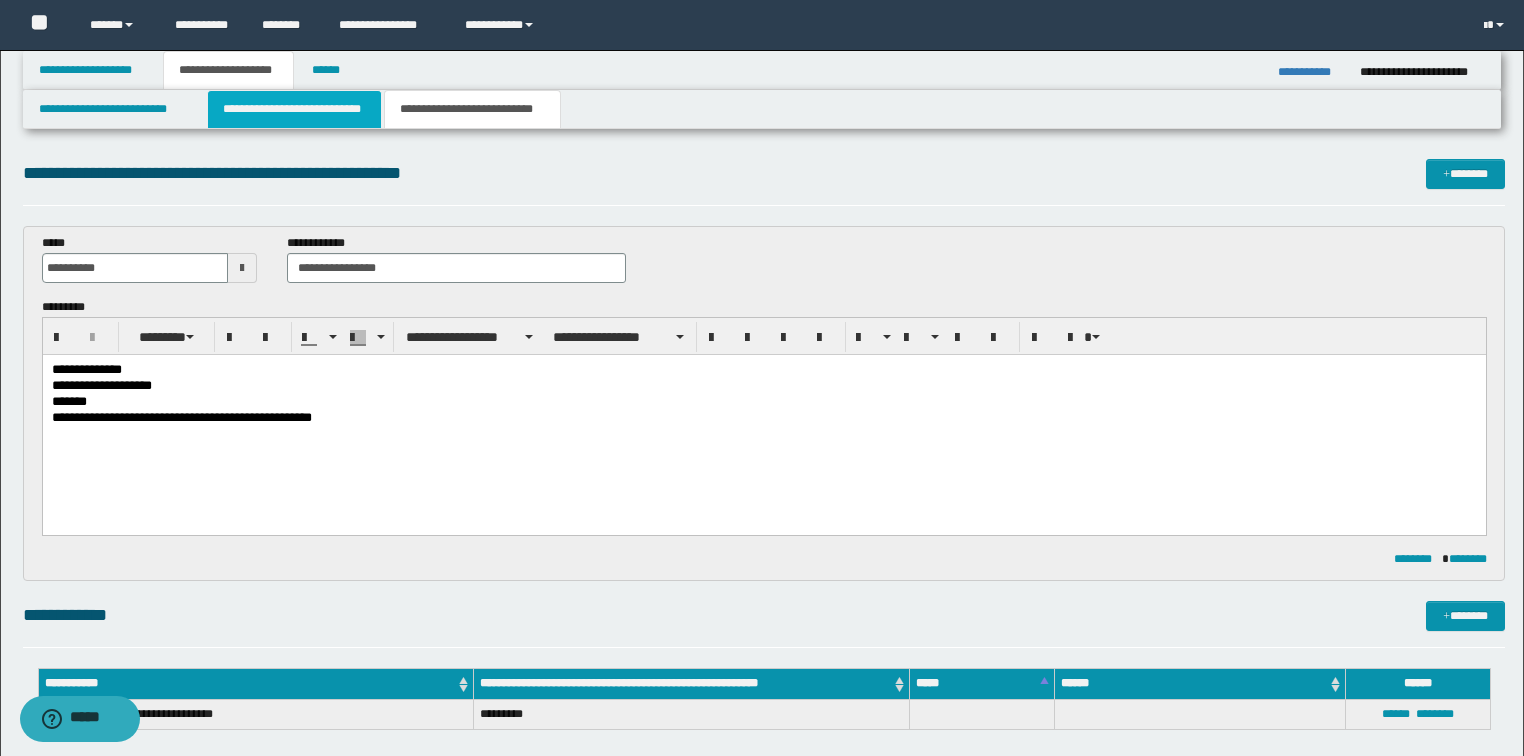 click on "**********" at bounding box center [294, 109] 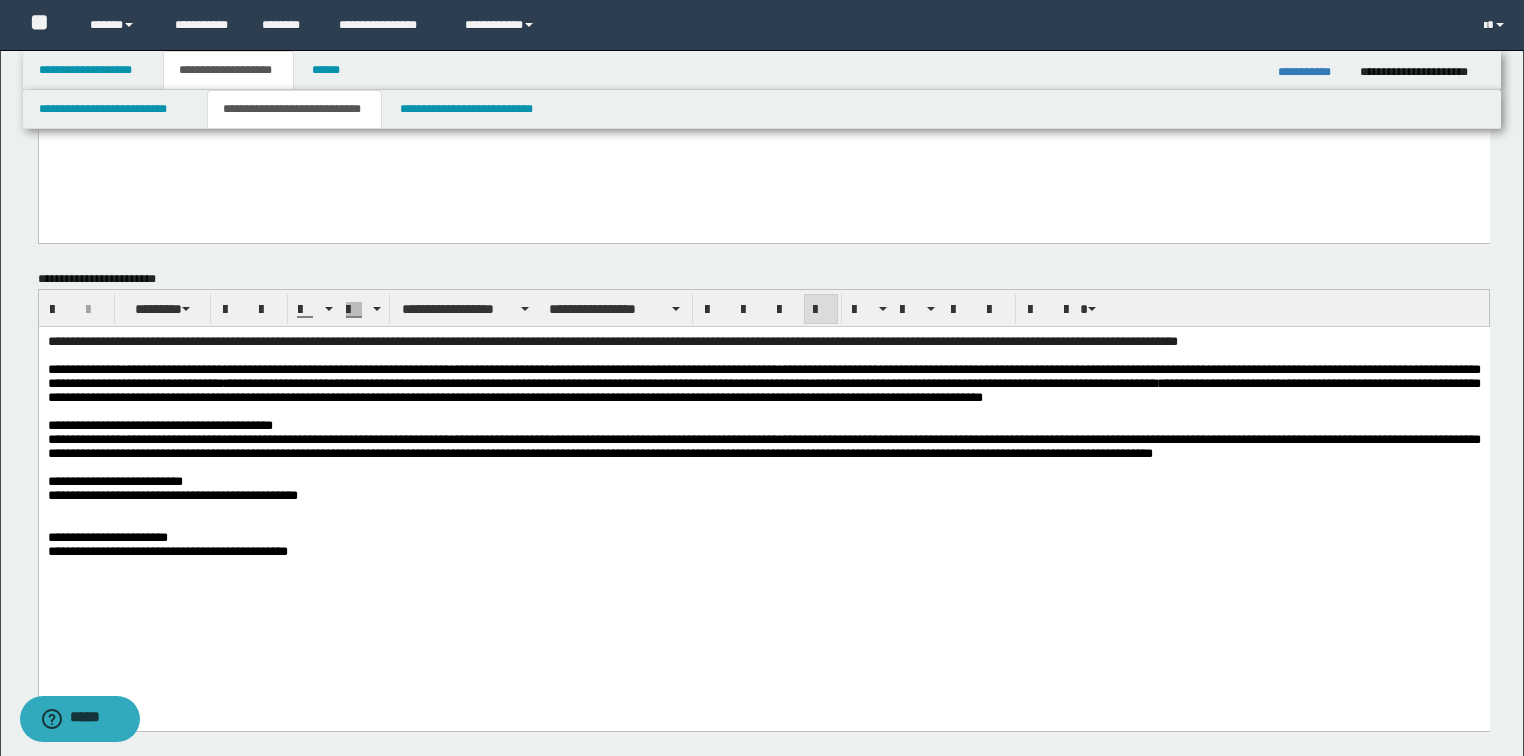 scroll, scrollTop: 240, scrollLeft: 0, axis: vertical 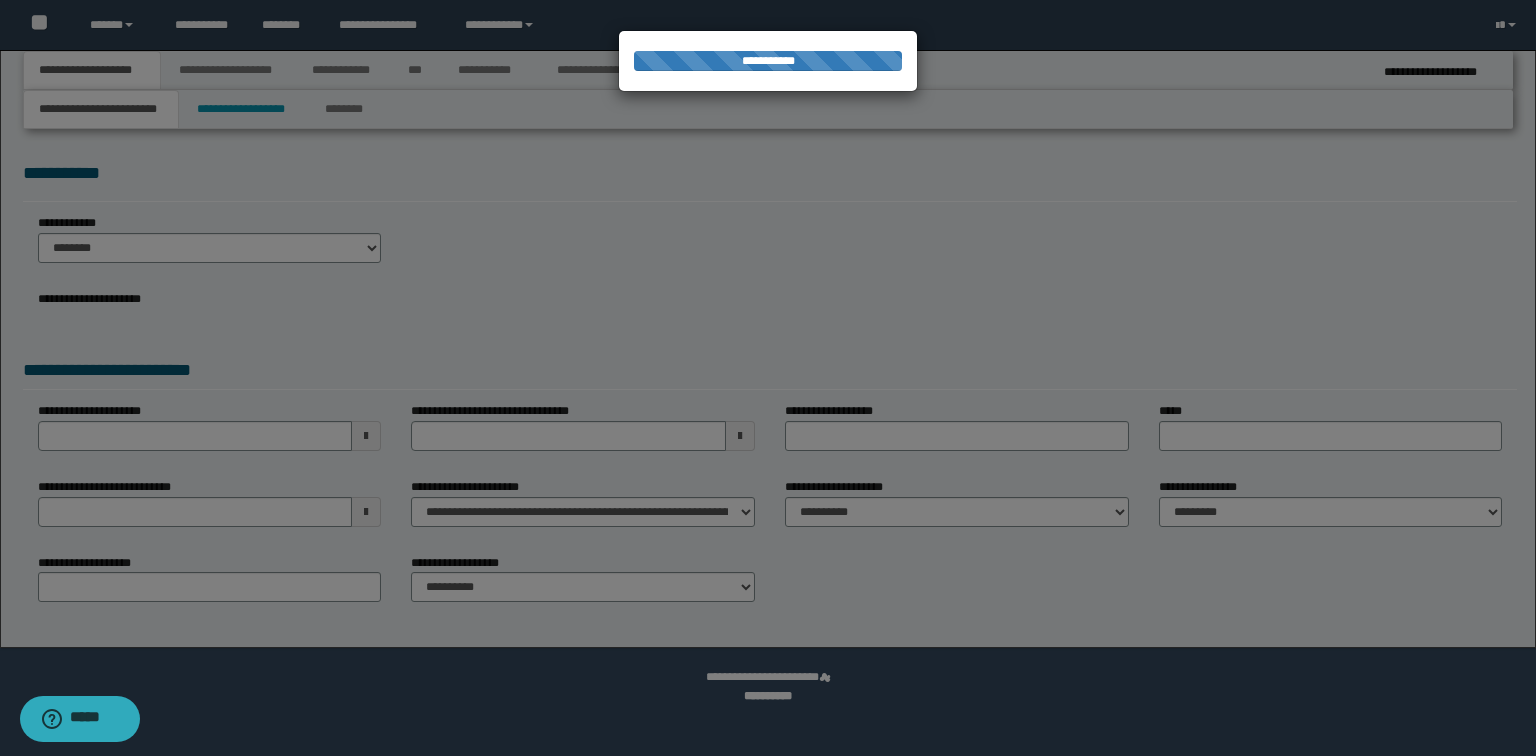 select on "*" 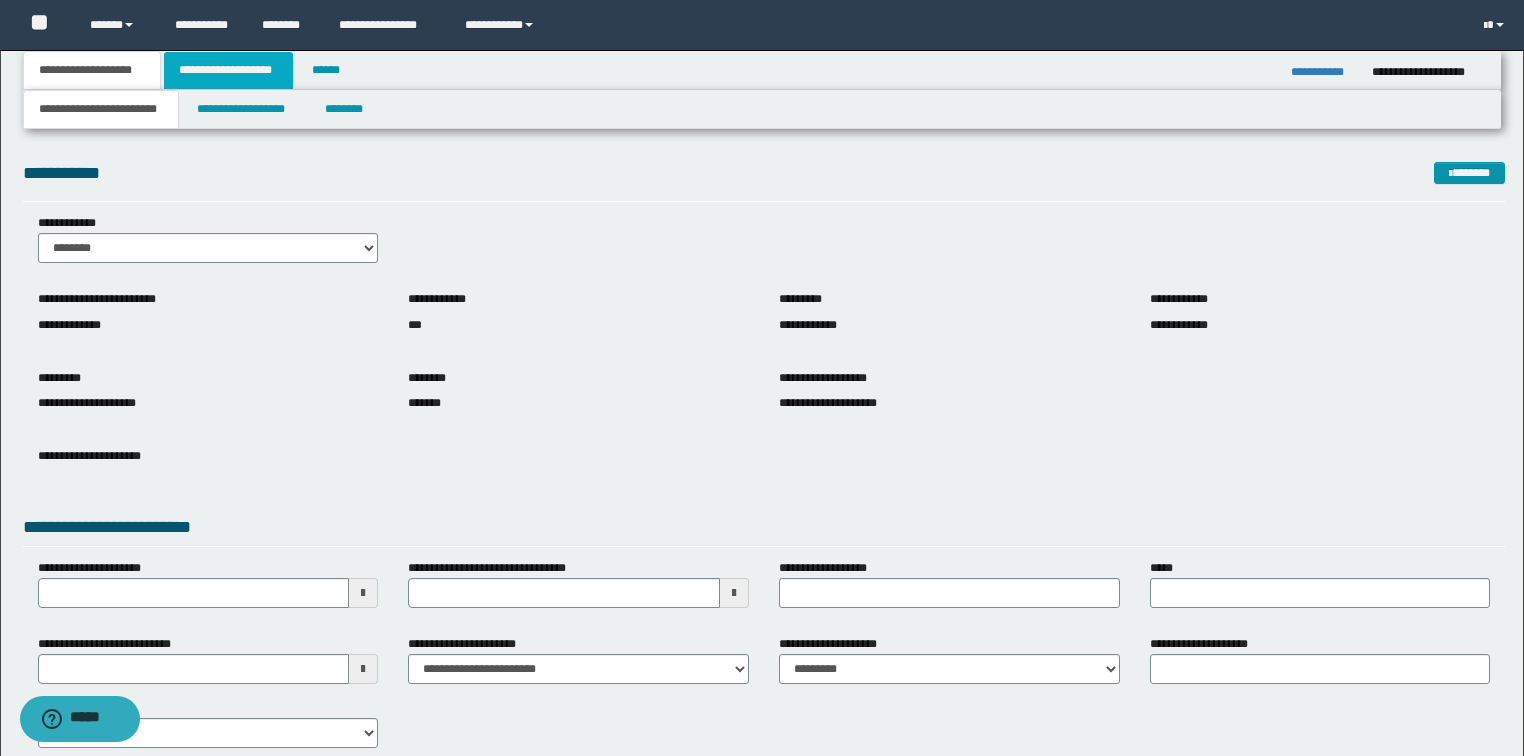 click on "**********" at bounding box center (228, 70) 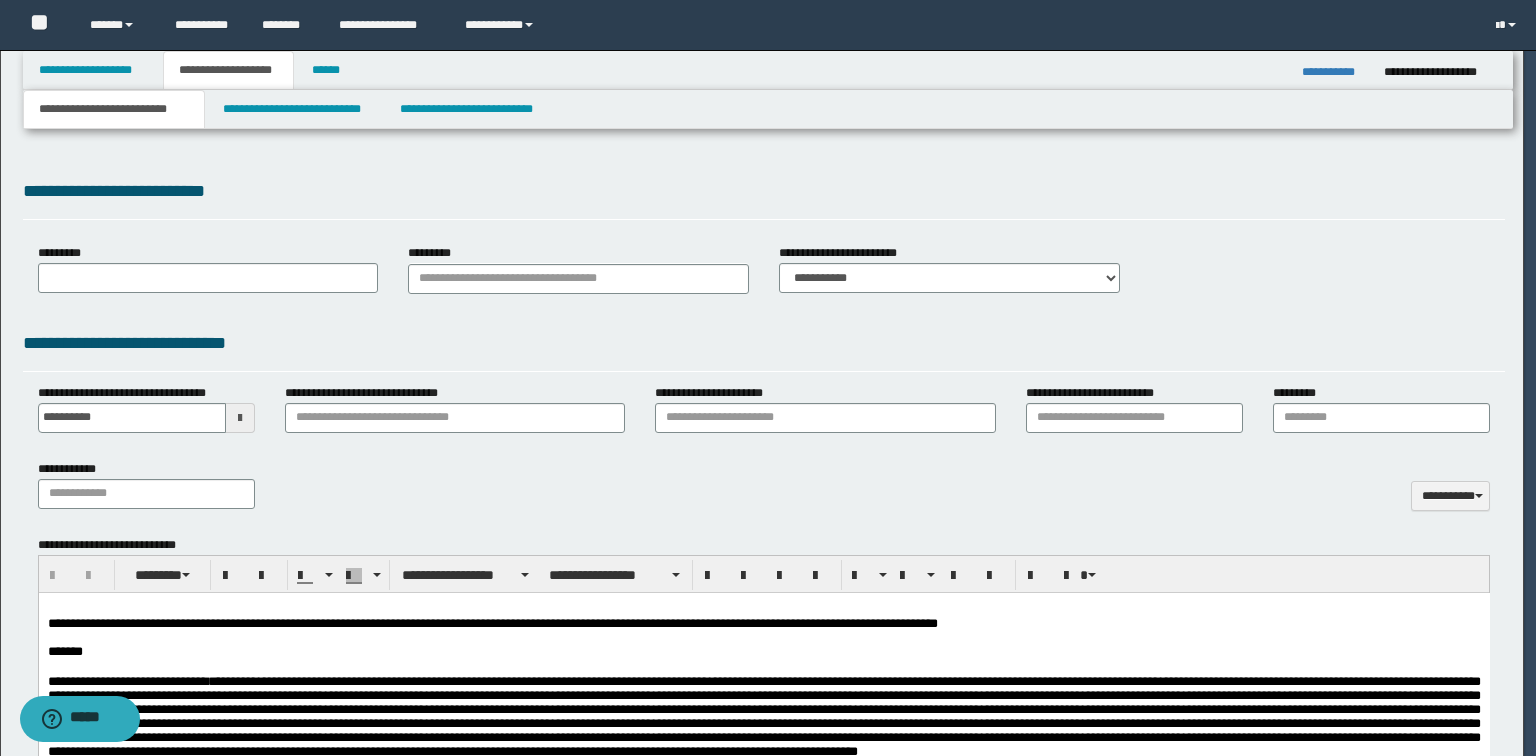 scroll, scrollTop: 0, scrollLeft: 0, axis: both 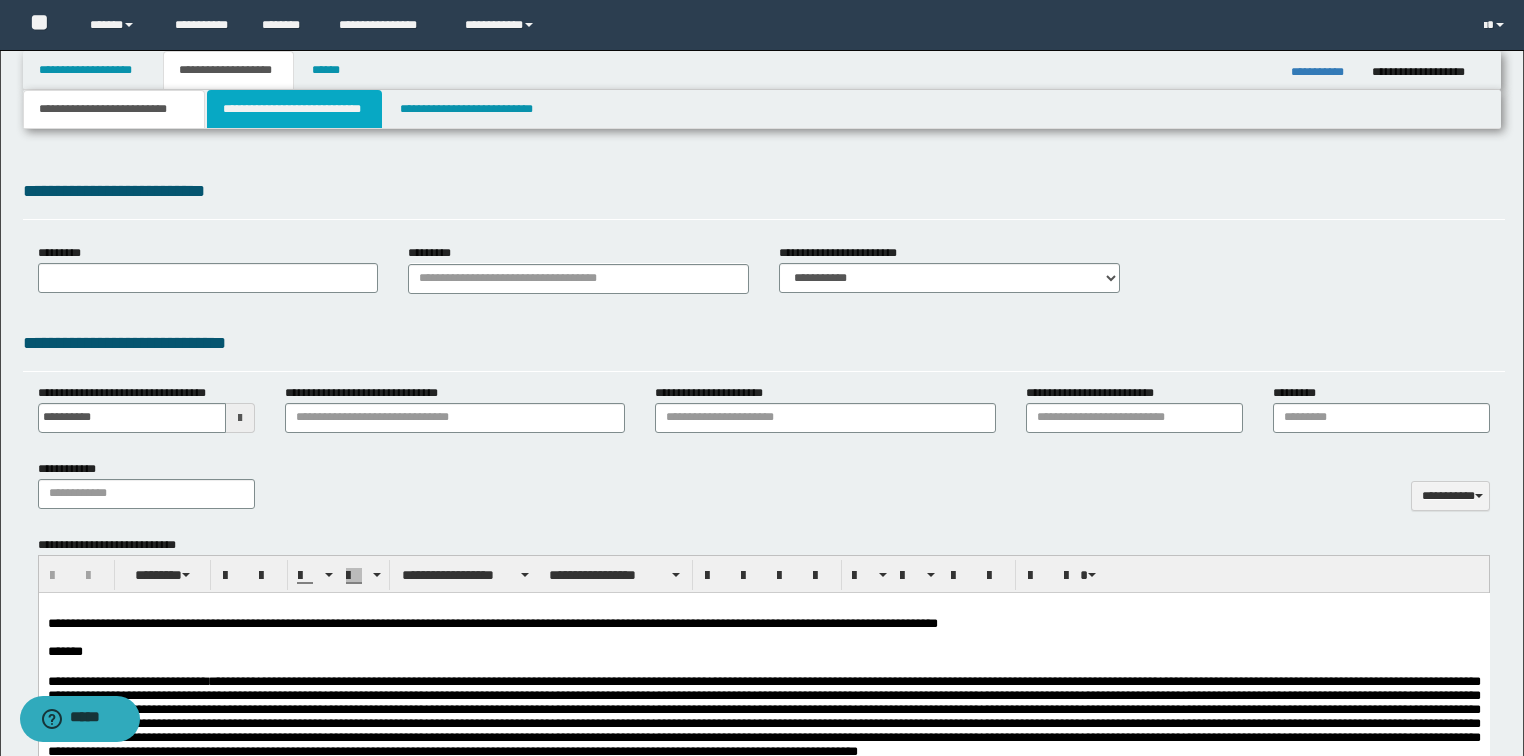 click on "**********" at bounding box center [294, 109] 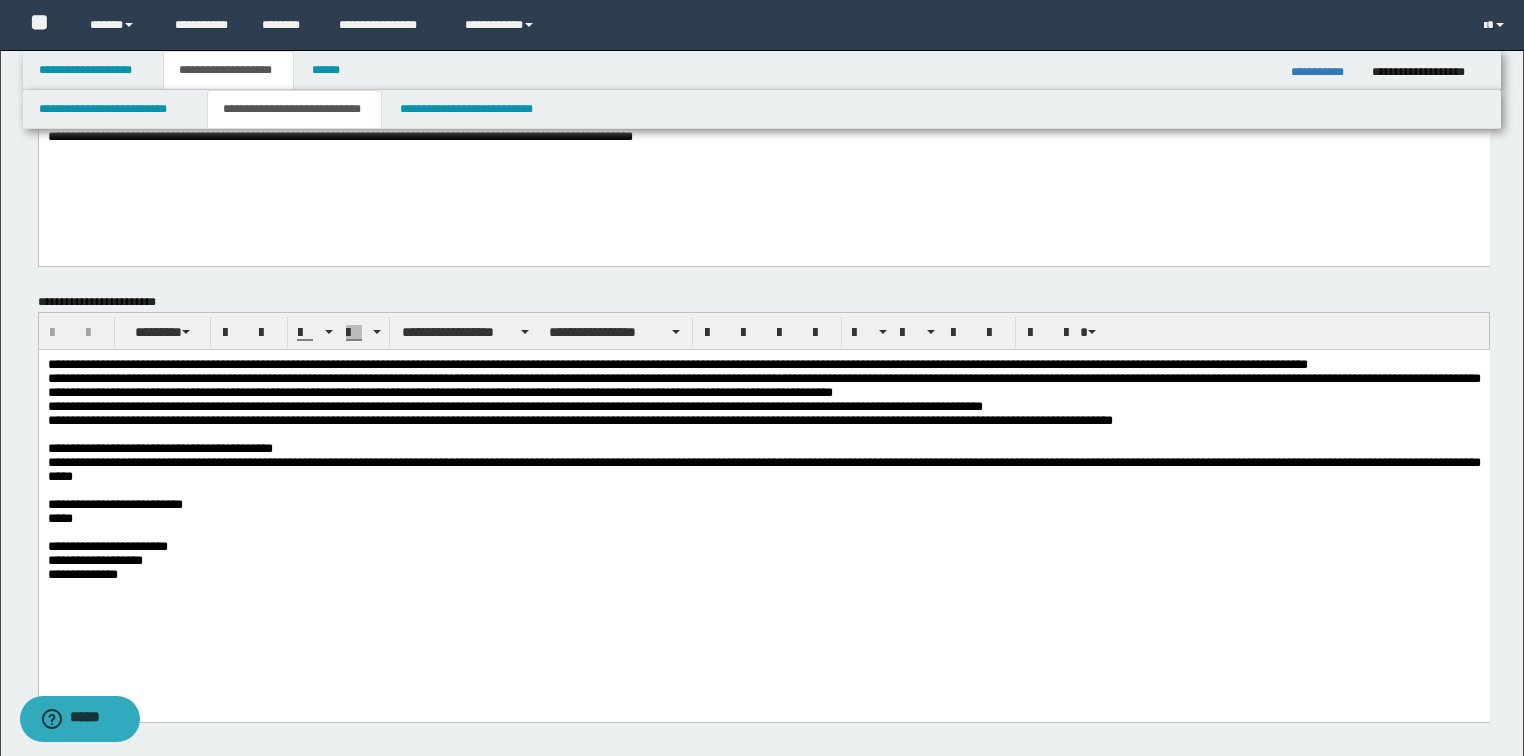 scroll, scrollTop: 240, scrollLeft: 0, axis: vertical 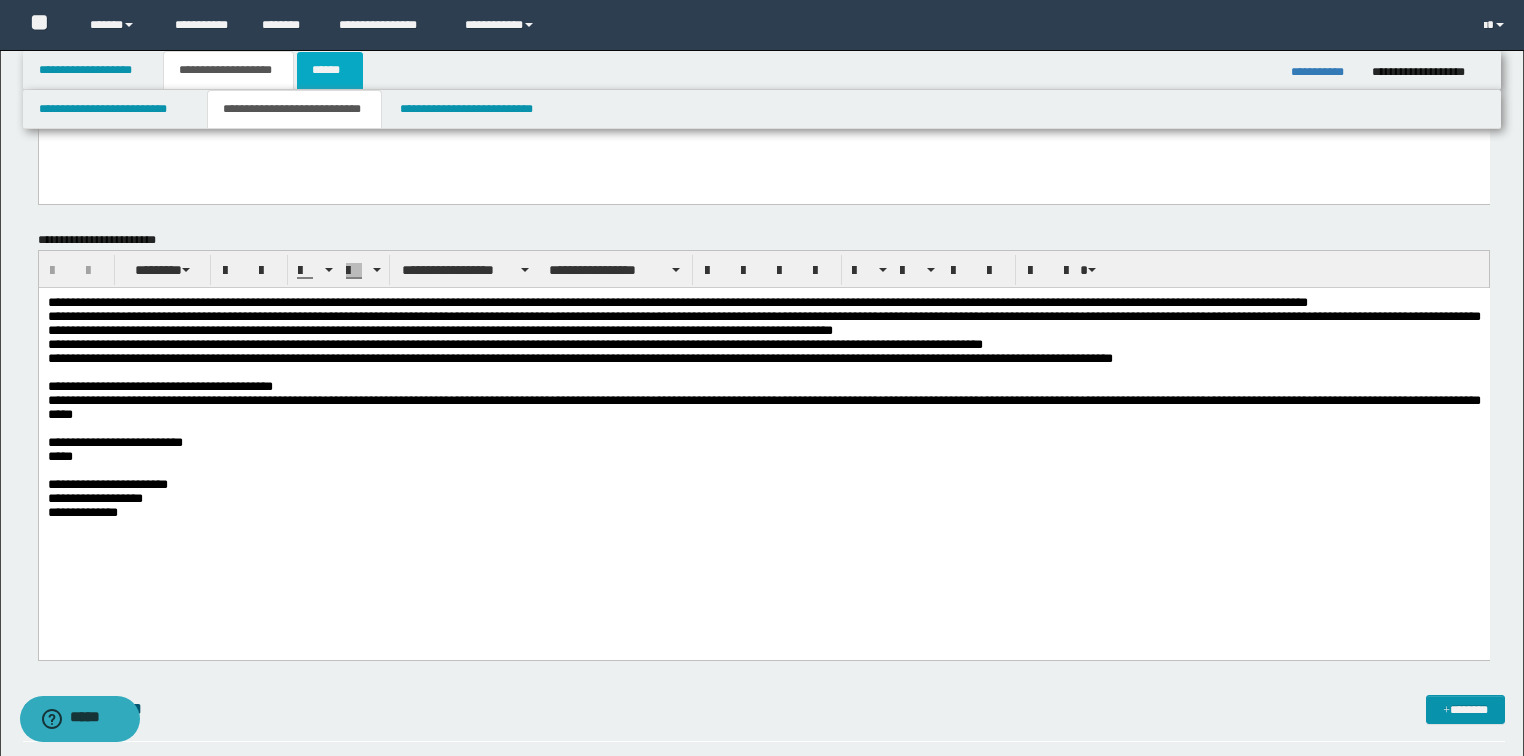 click on "******" at bounding box center [330, 70] 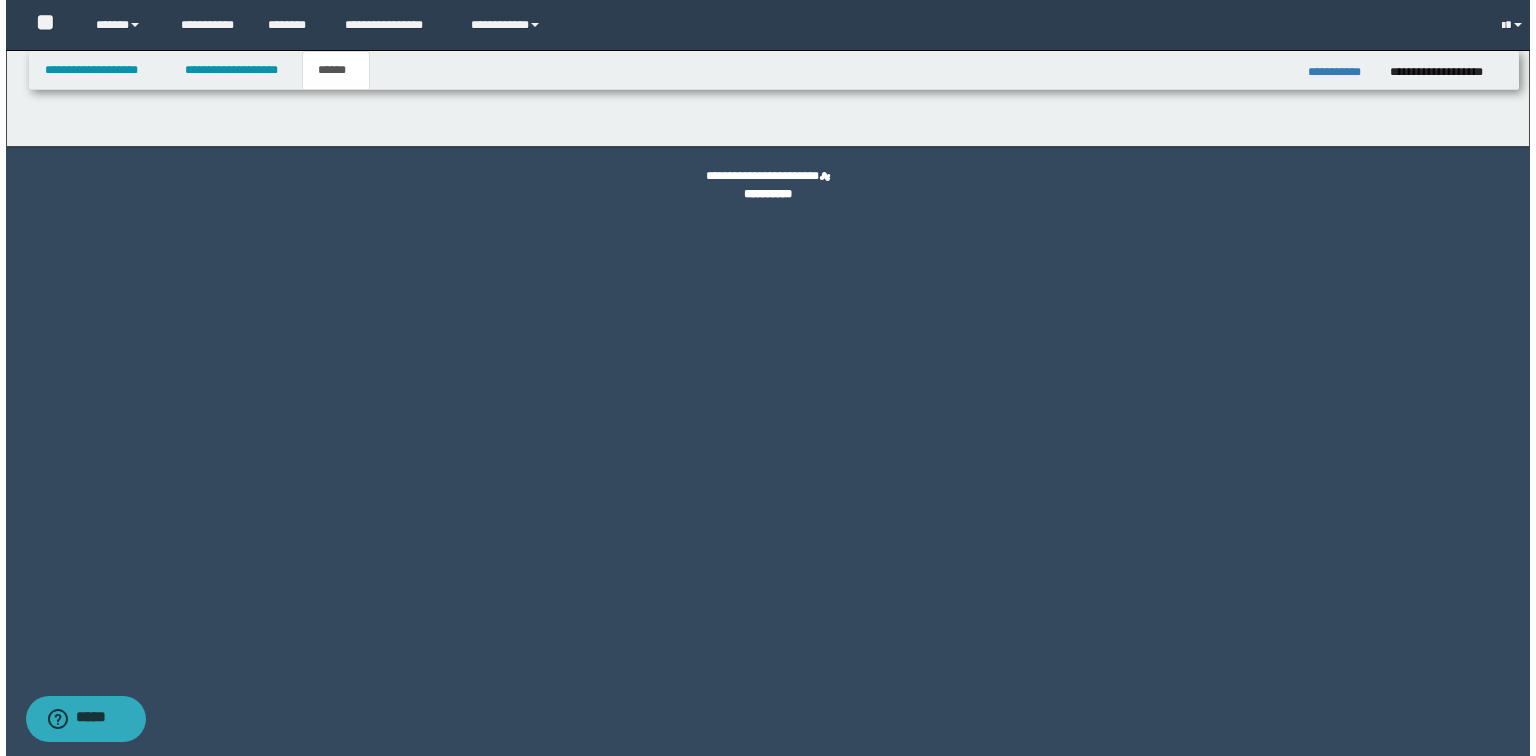 scroll, scrollTop: 0, scrollLeft: 0, axis: both 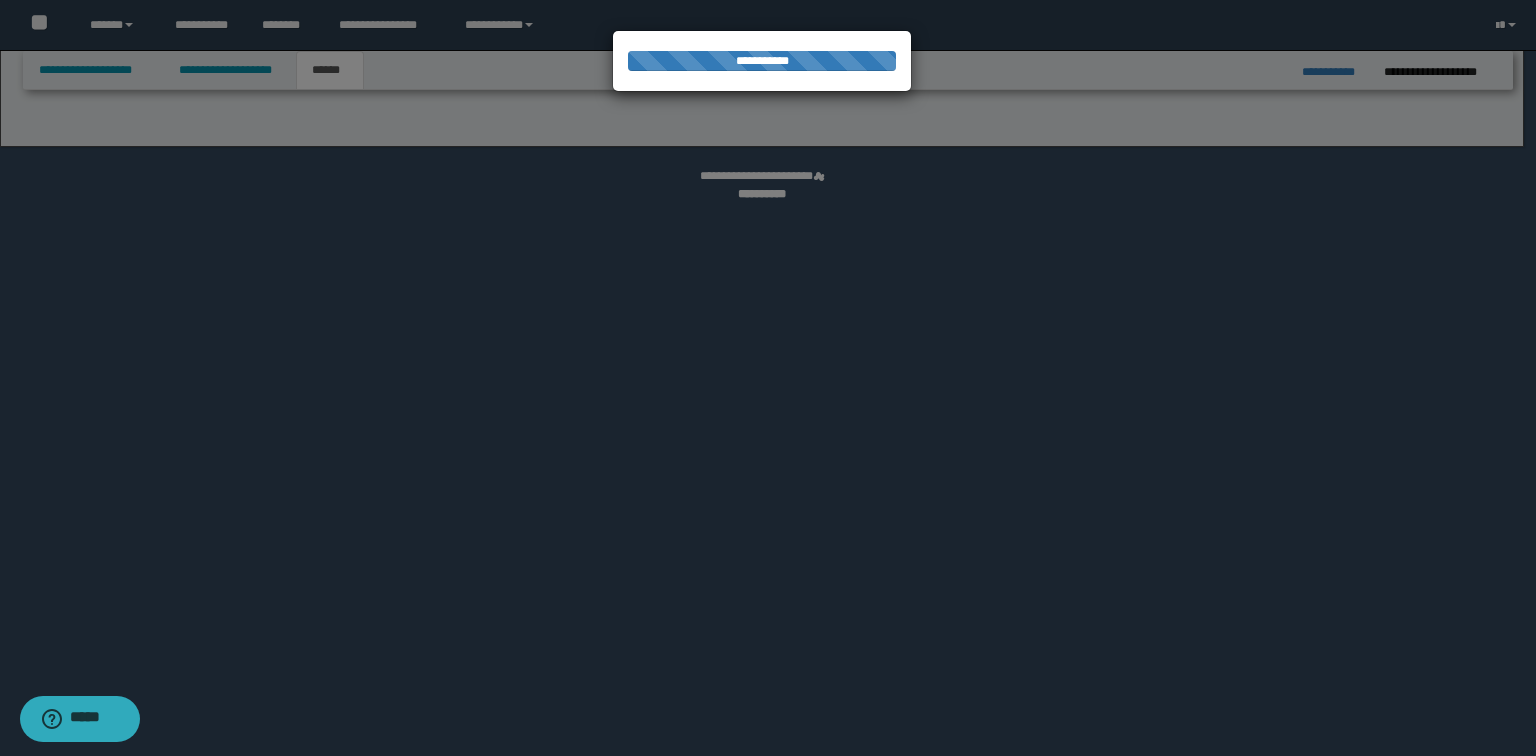 select on "*" 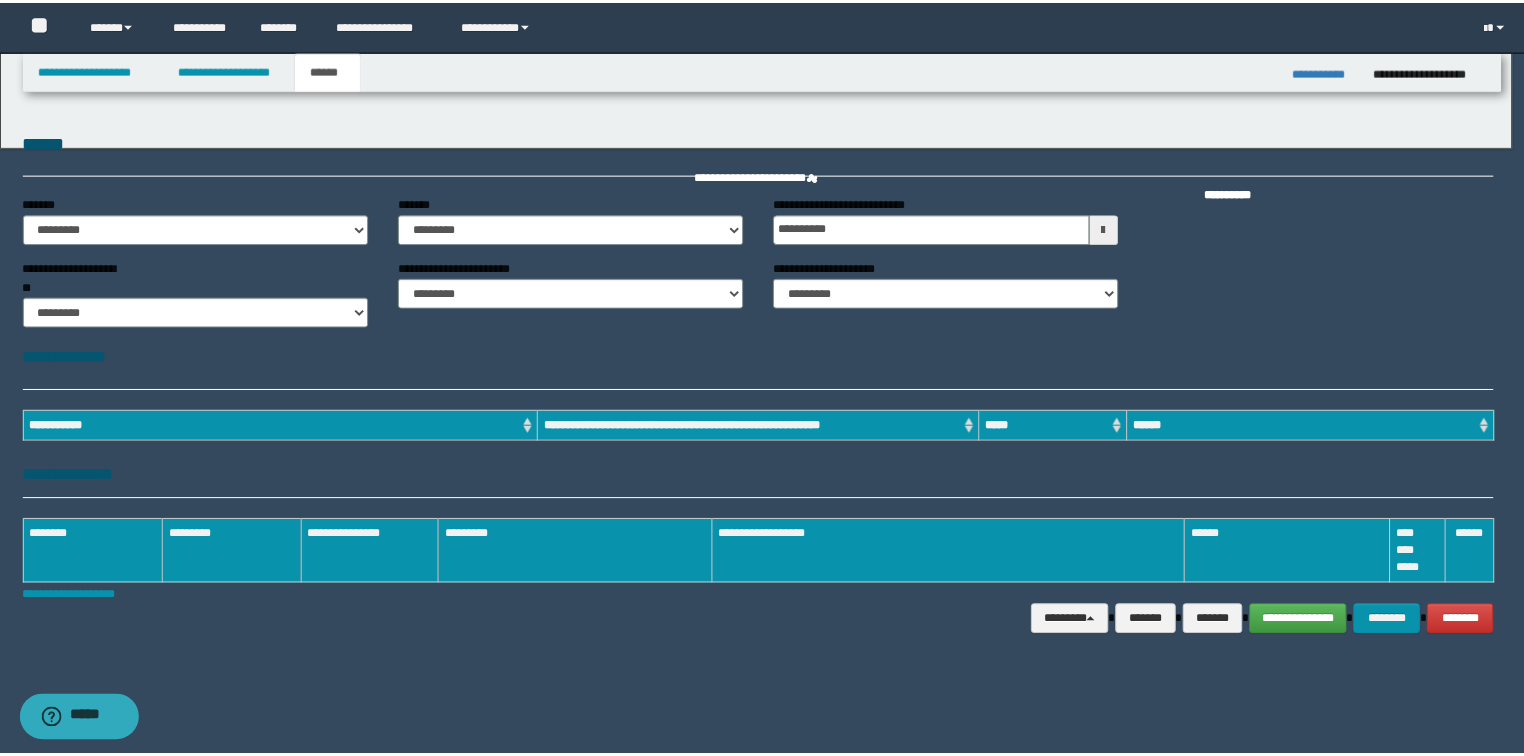 scroll, scrollTop: 0, scrollLeft: 0, axis: both 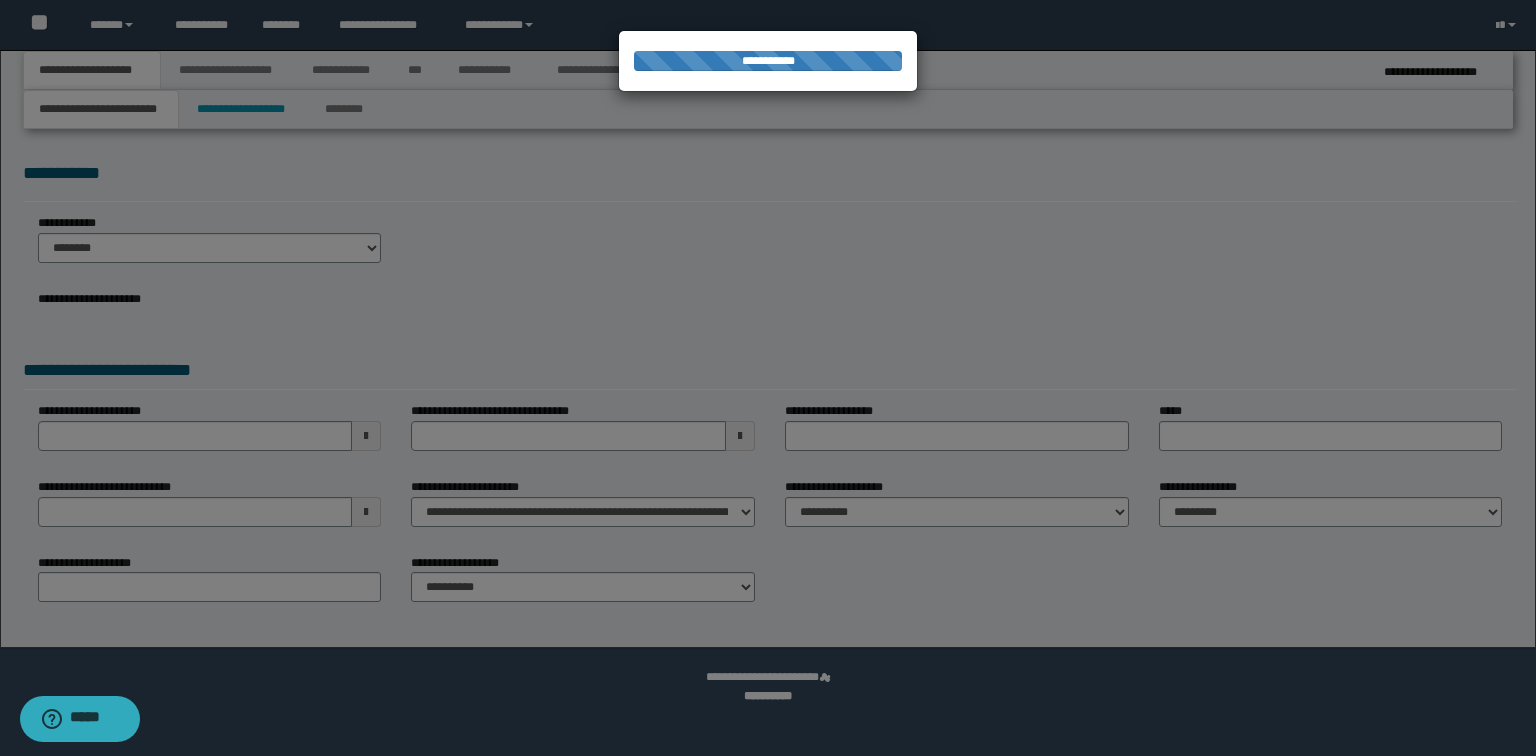 select on "*" 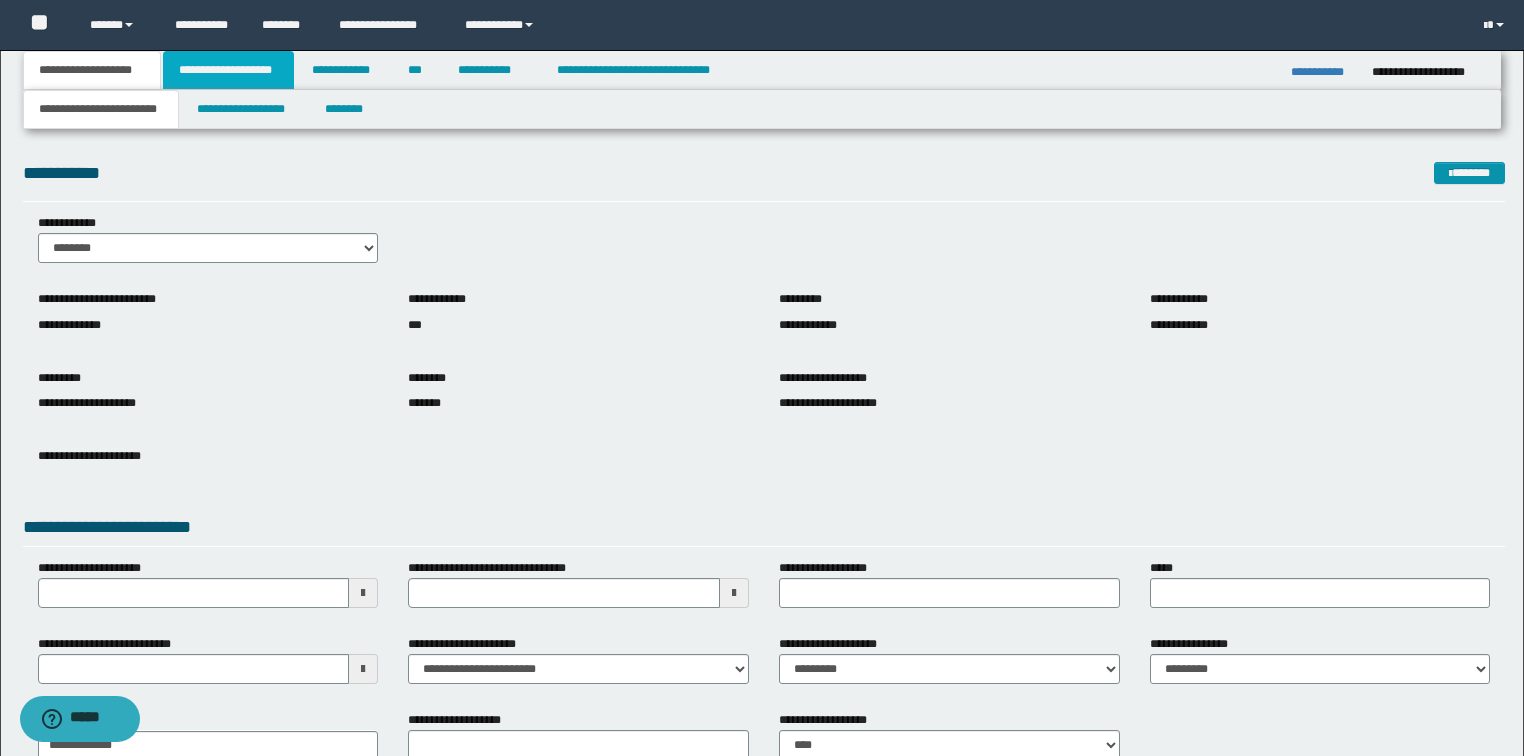 click on "**********" at bounding box center (228, 70) 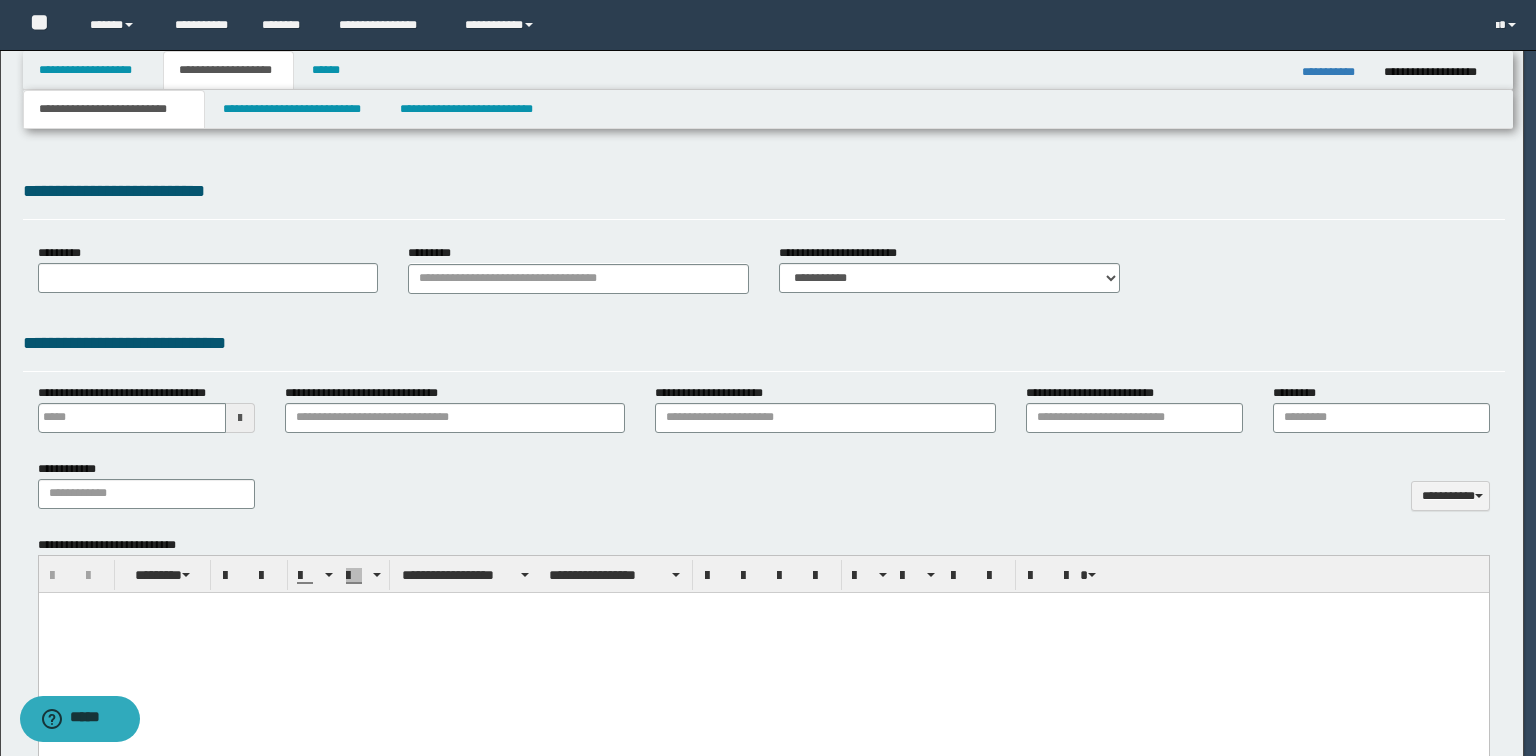 type on "**********" 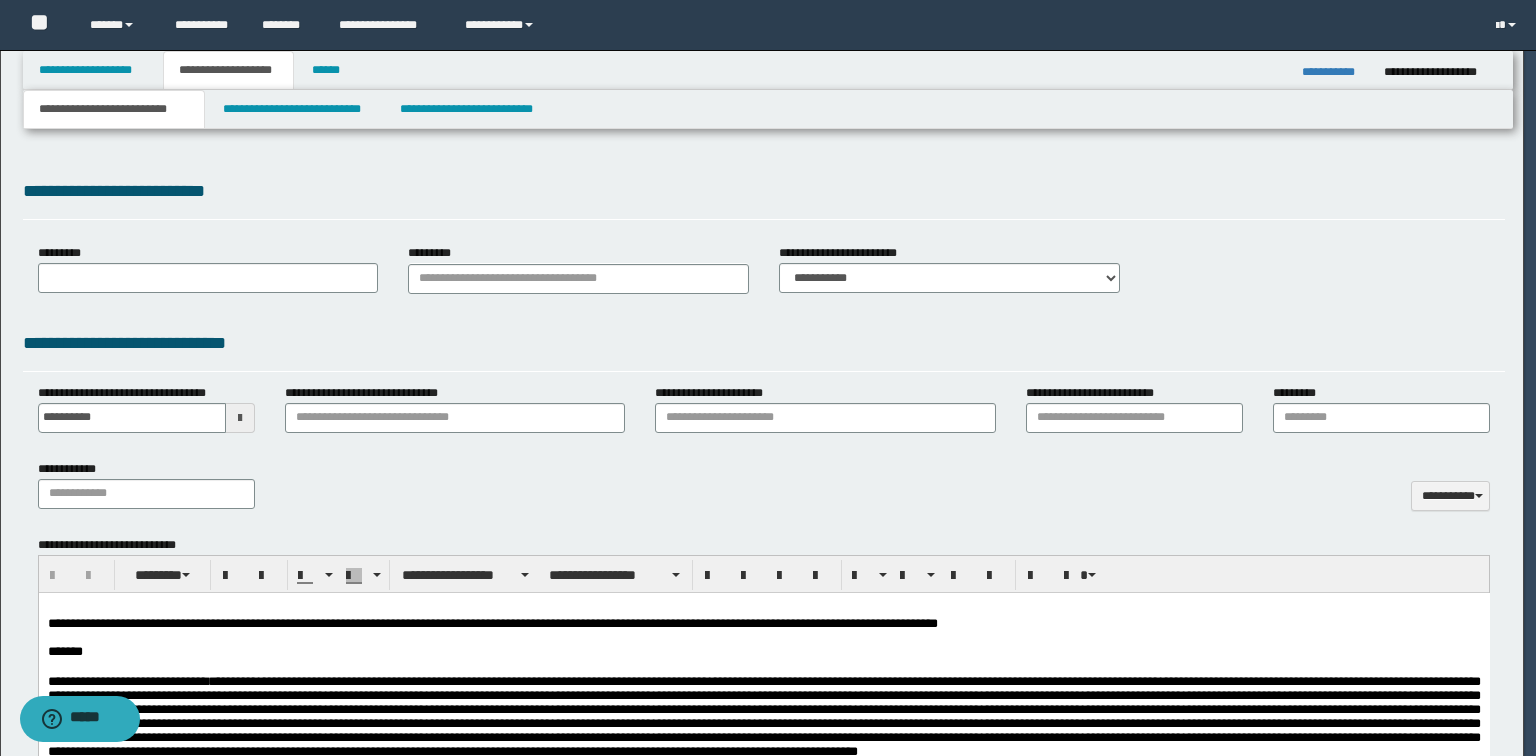 scroll, scrollTop: 0, scrollLeft: 0, axis: both 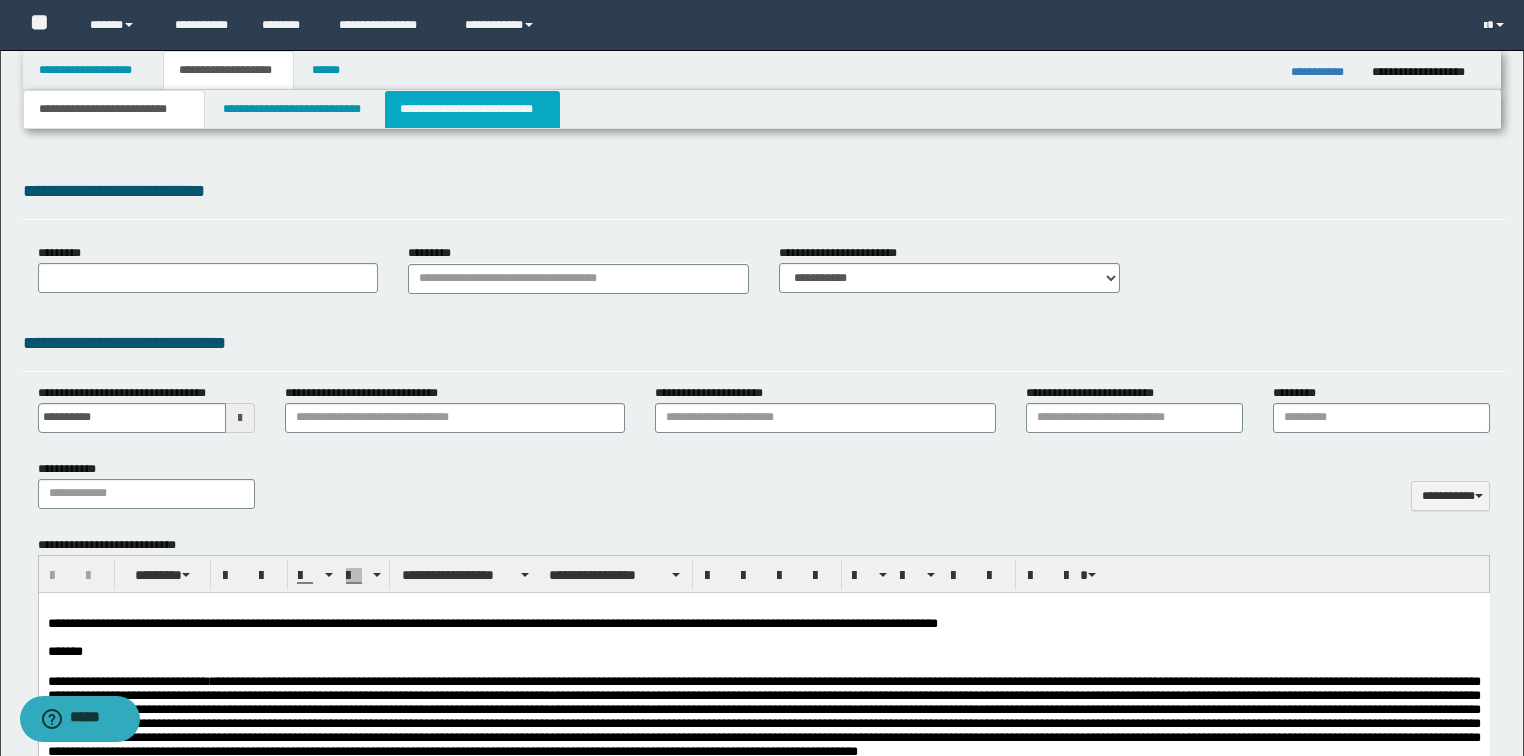 click on "**********" at bounding box center (472, 109) 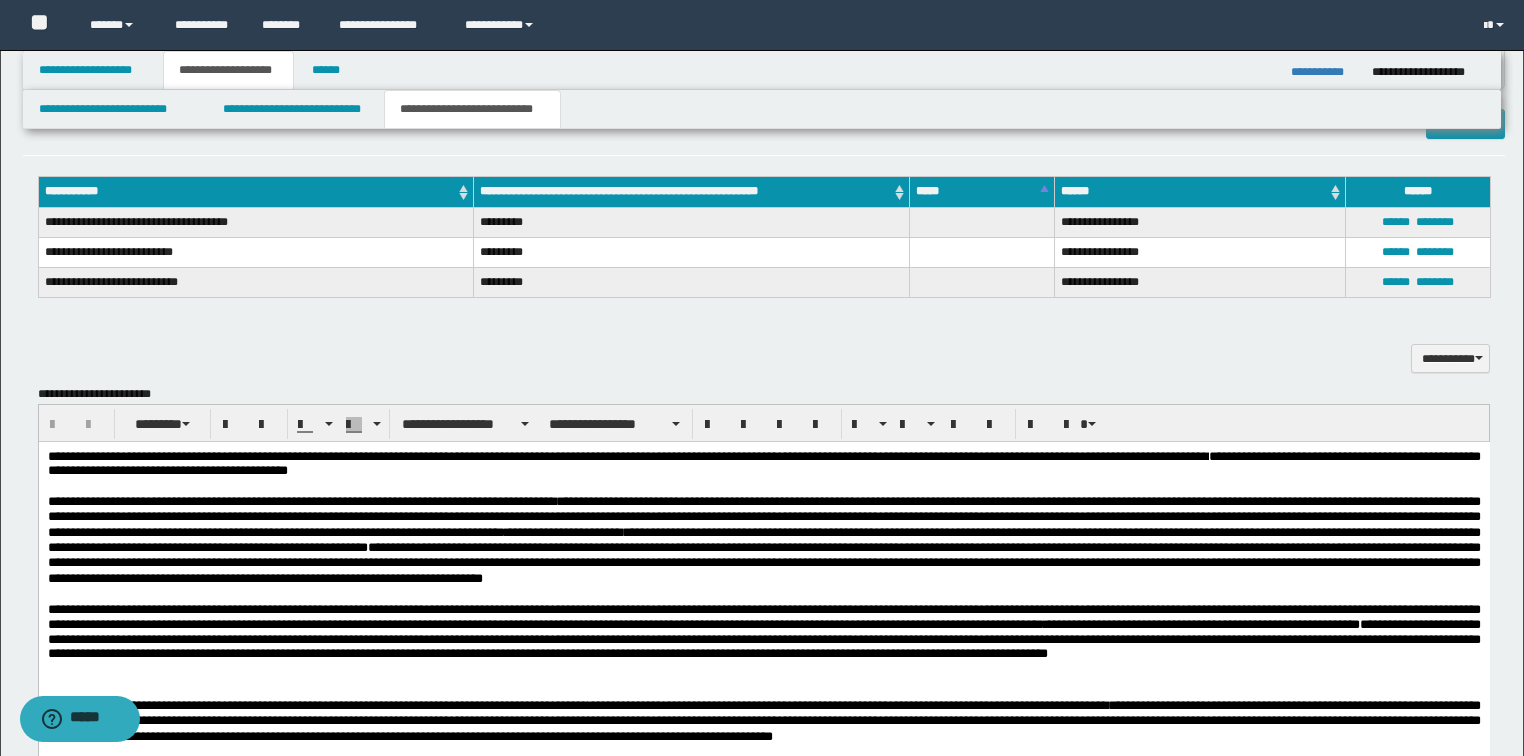 scroll, scrollTop: 560, scrollLeft: 0, axis: vertical 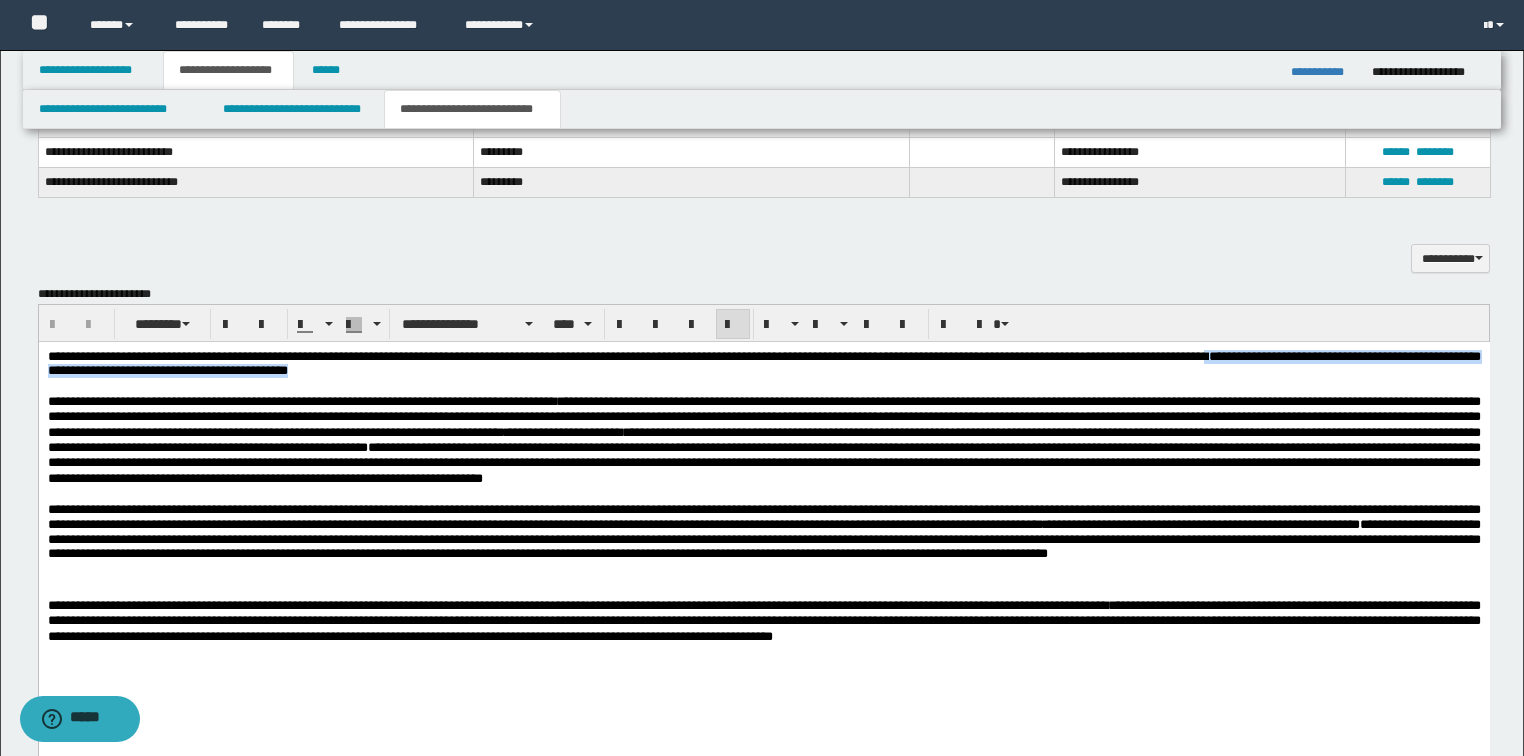 drag, startPoint x: 1303, startPoint y: 352, endPoint x: 1311, endPoint y: 377, distance: 26.24881 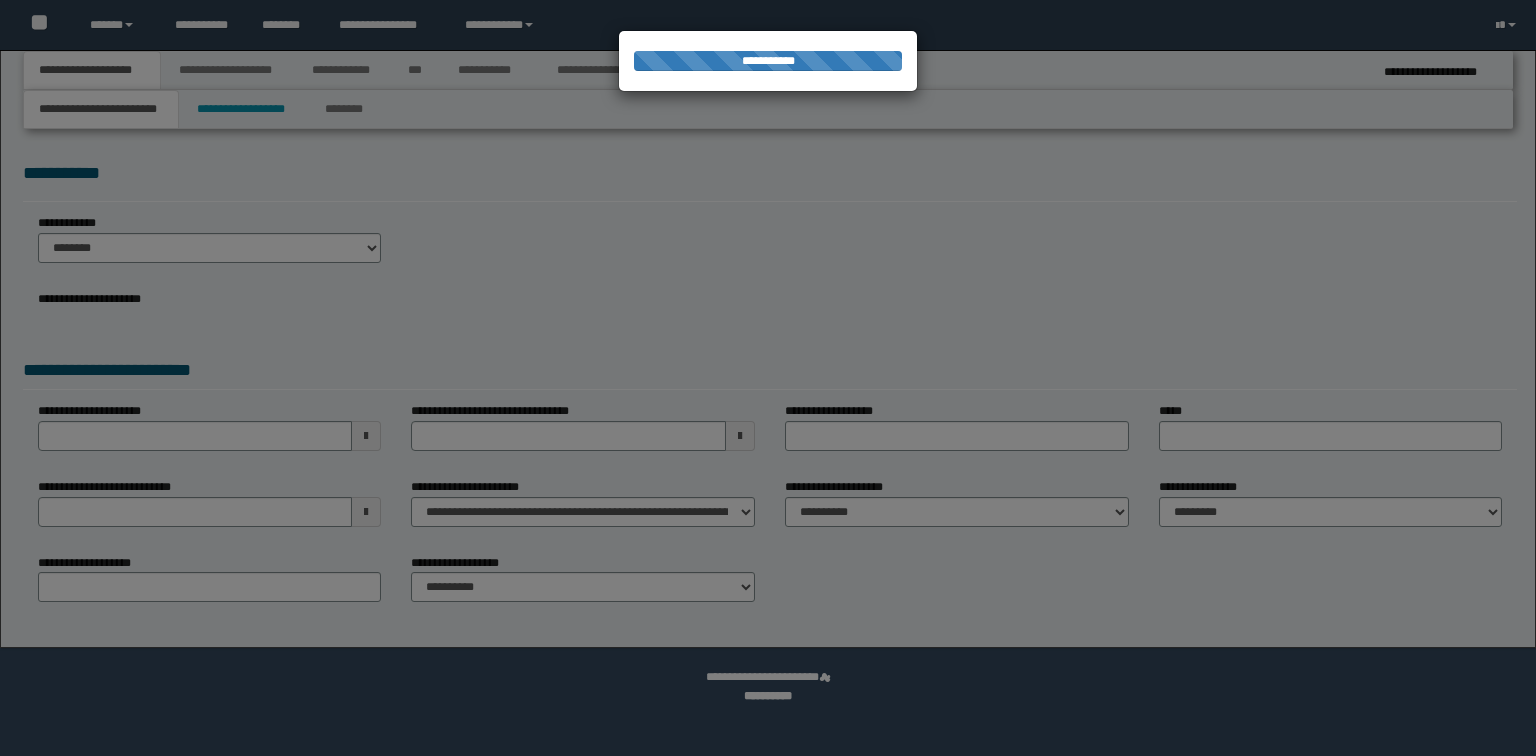 scroll, scrollTop: 0, scrollLeft: 0, axis: both 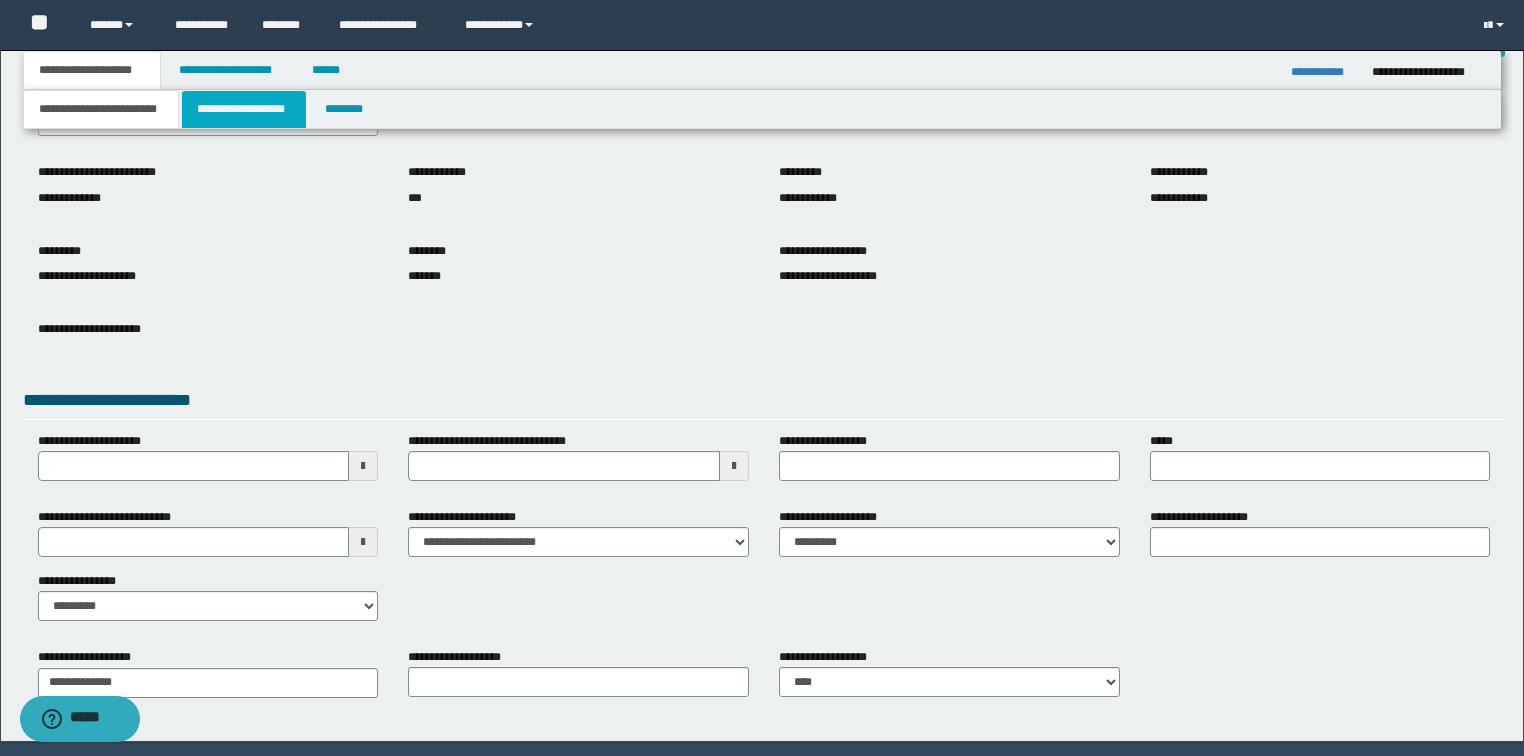 click on "**********" at bounding box center (244, 109) 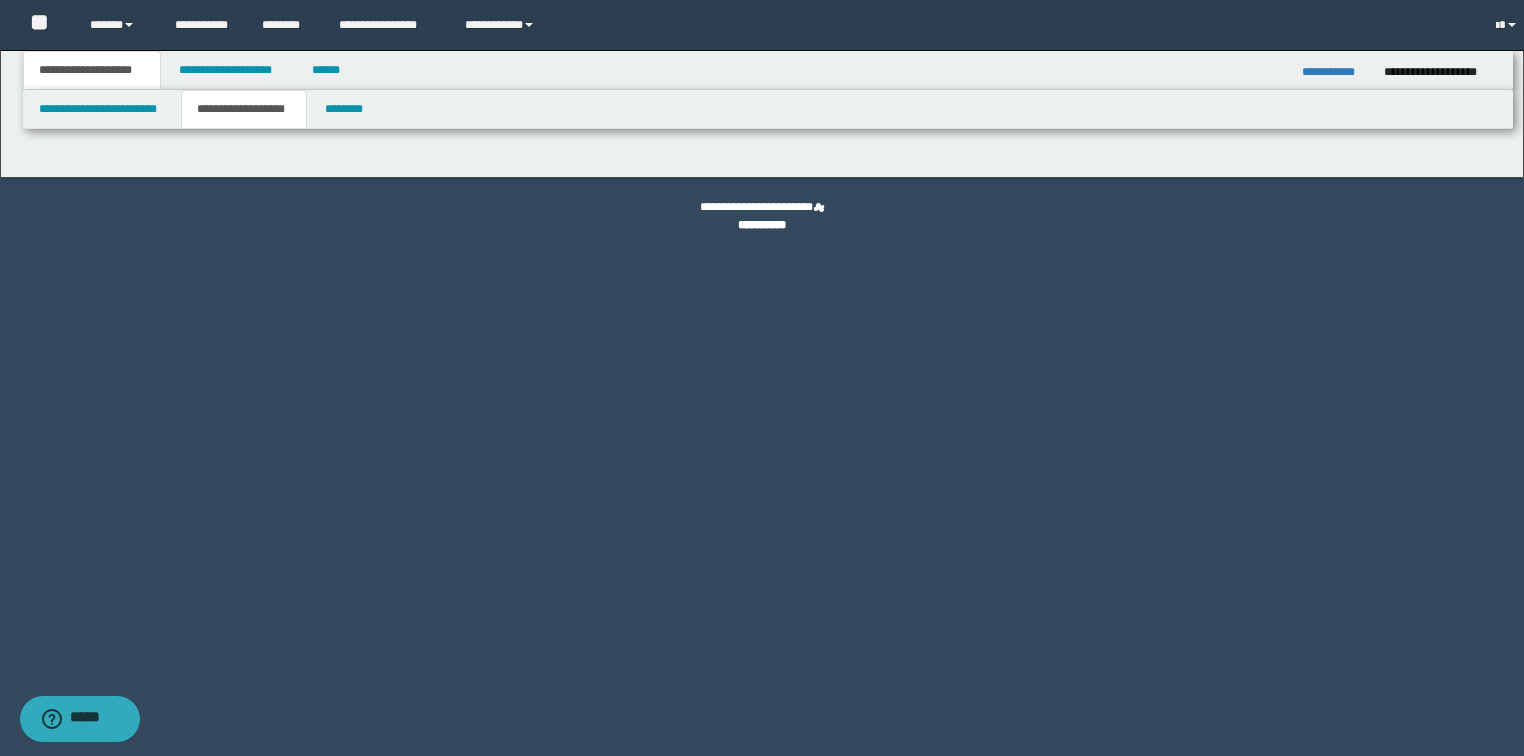 scroll, scrollTop: 0, scrollLeft: 0, axis: both 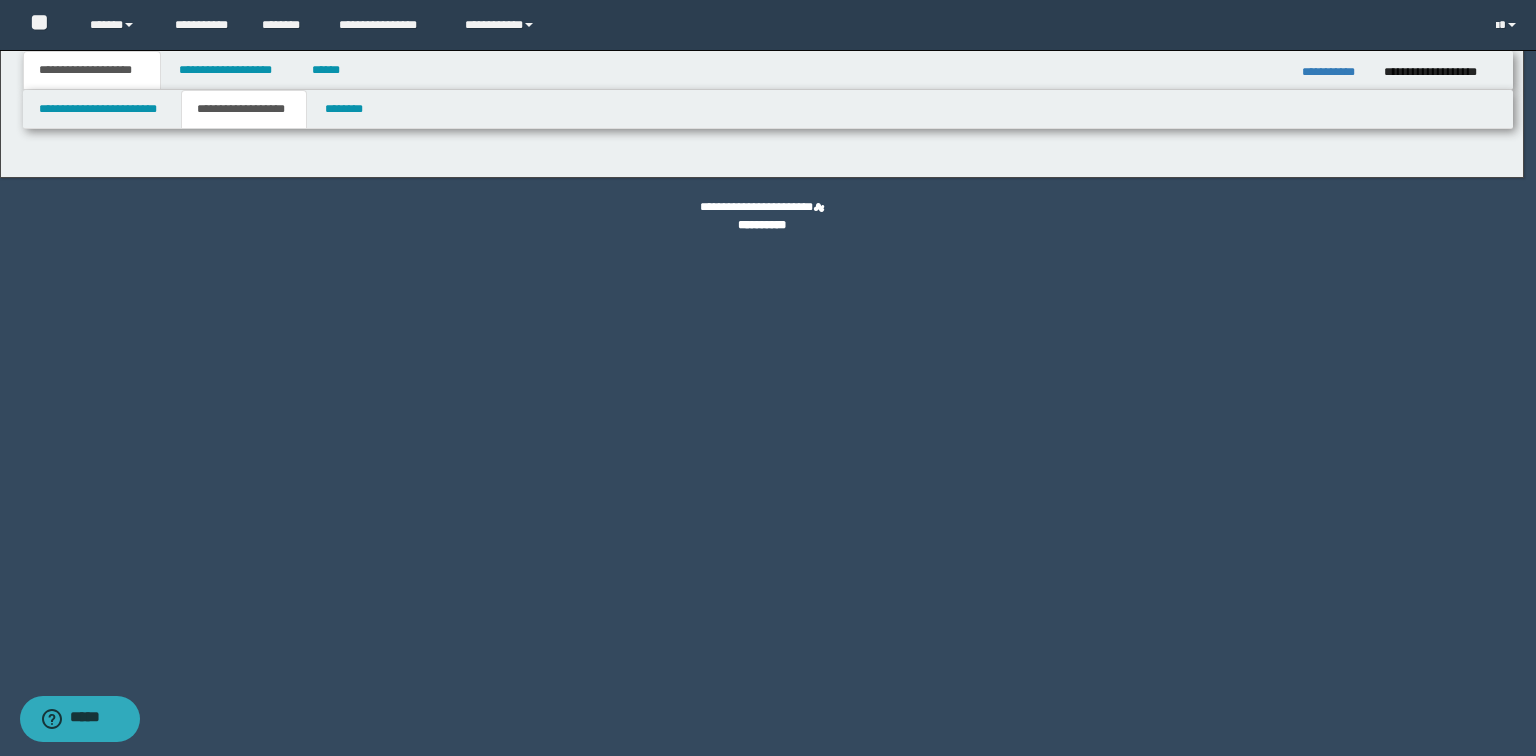 type on "********" 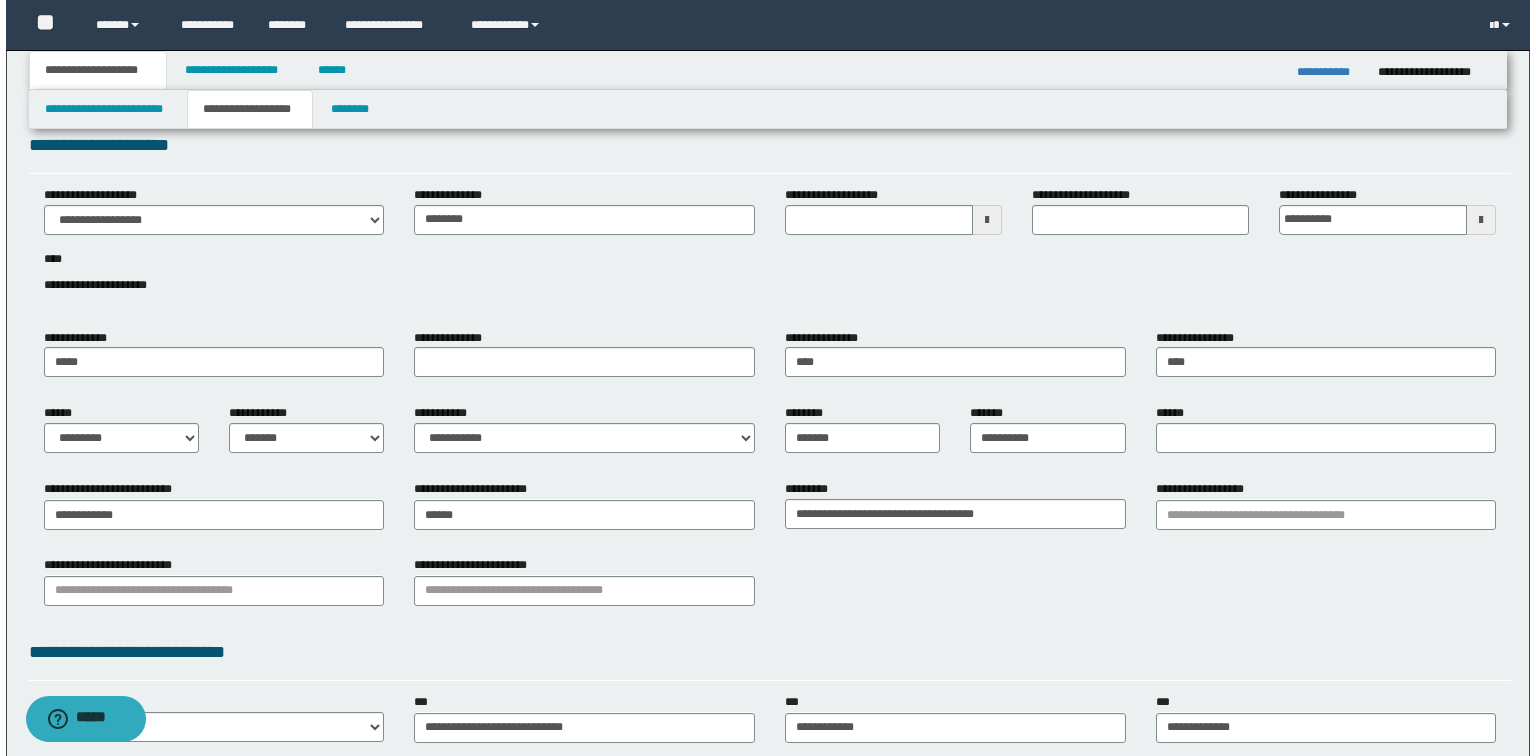 scroll, scrollTop: 0, scrollLeft: 0, axis: both 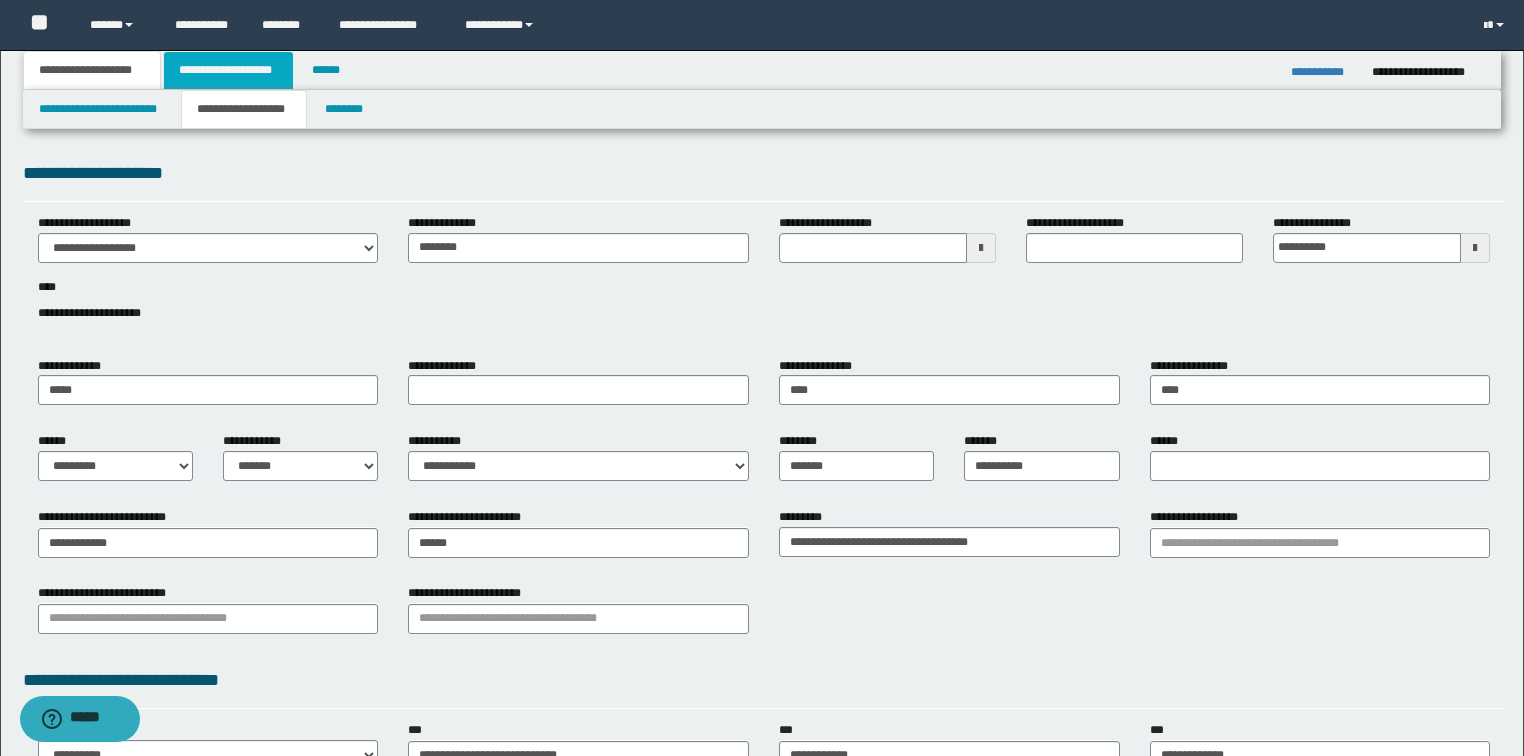 click on "**********" at bounding box center (228, 70) 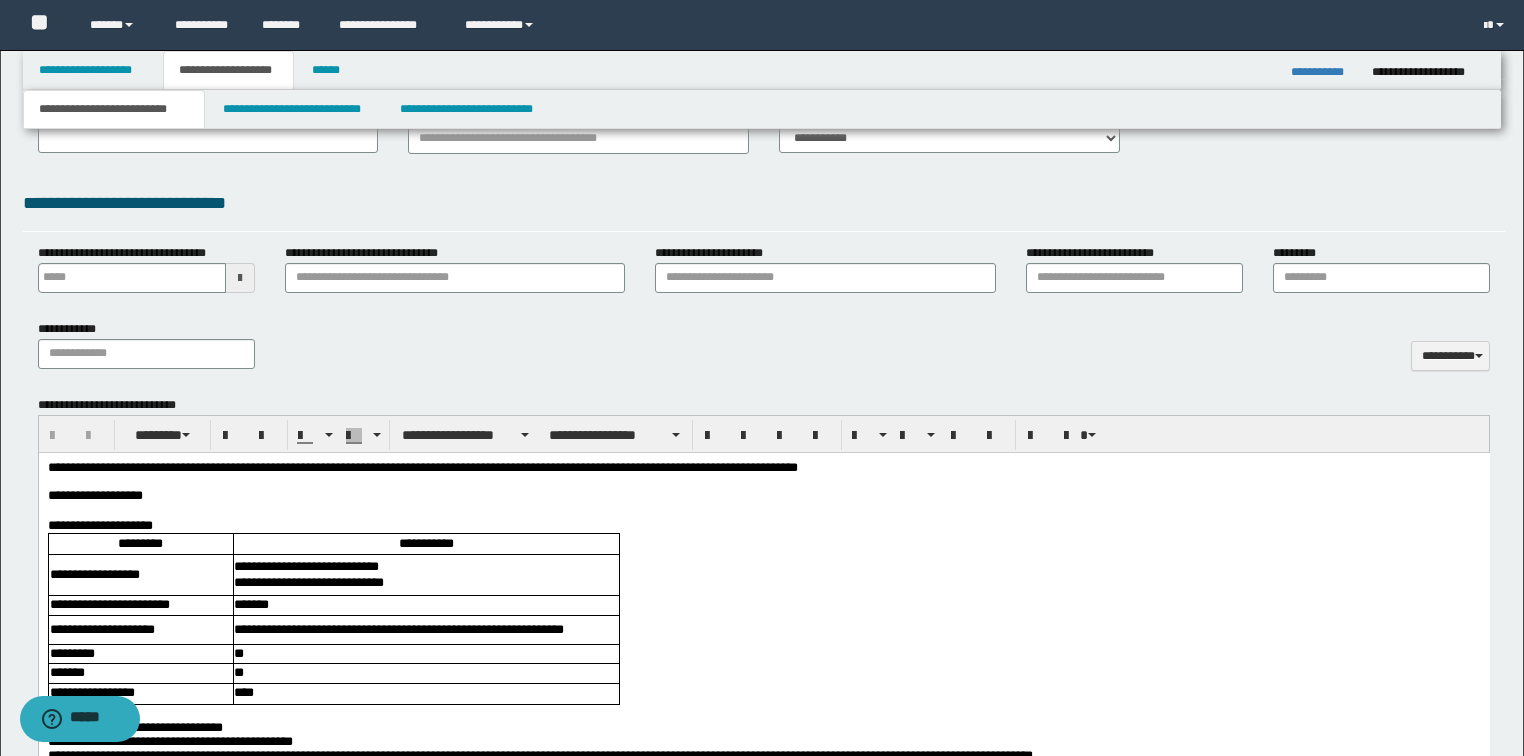 scroll, scrollTop: 160, scrollLeft: 0, axis: vertical 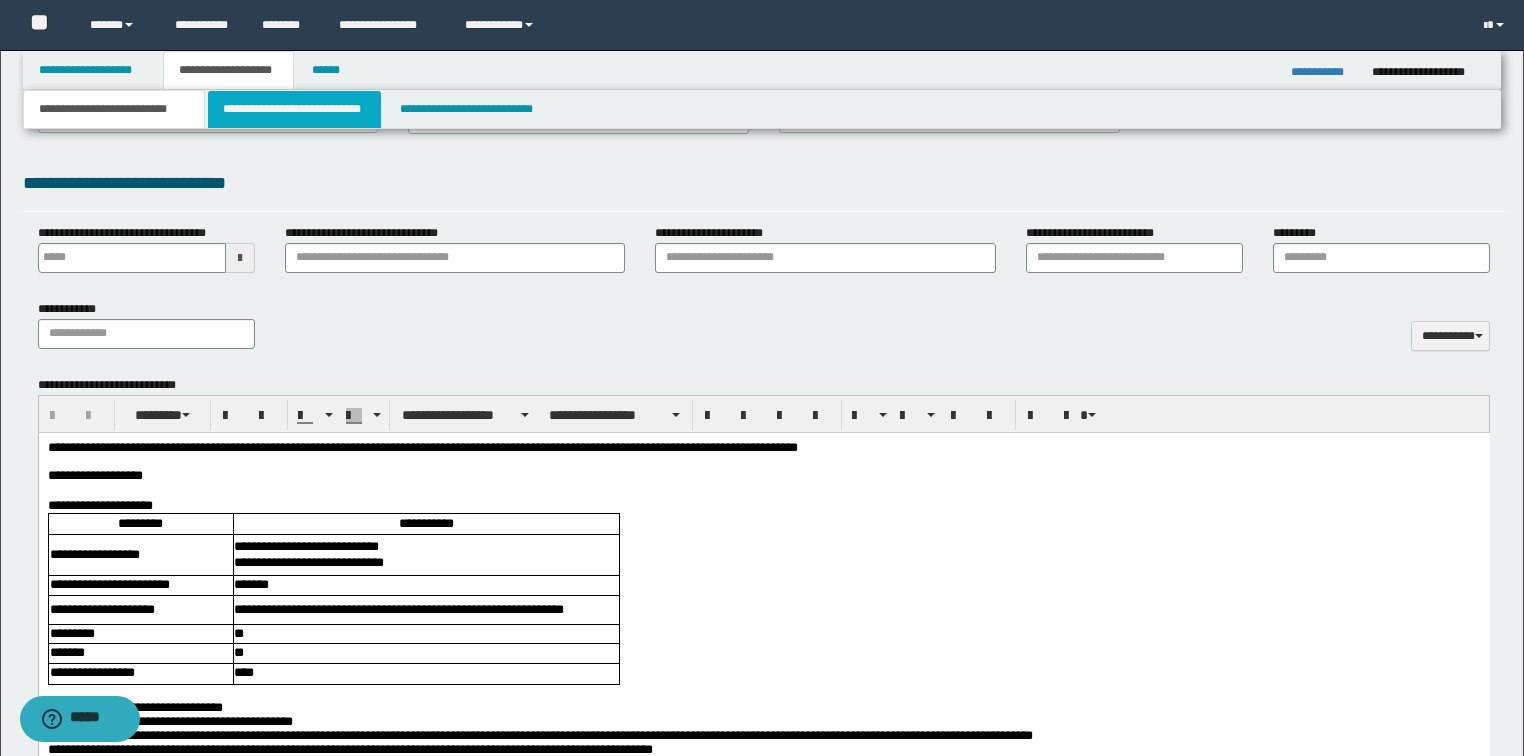 click on "**********" at bounding box center [294, 109] 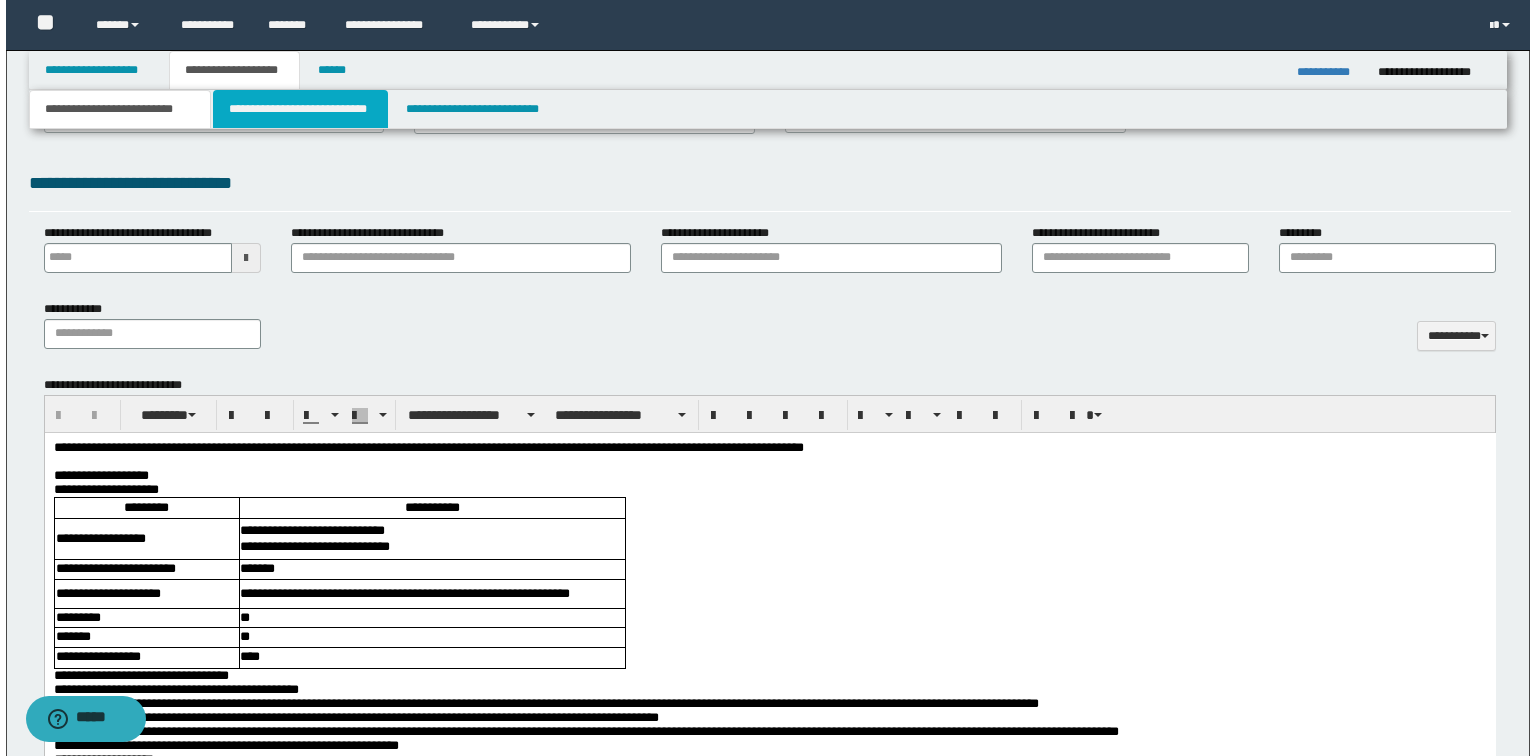 scroll, scrollTop: 0, scrollLeft: 0, axis: both 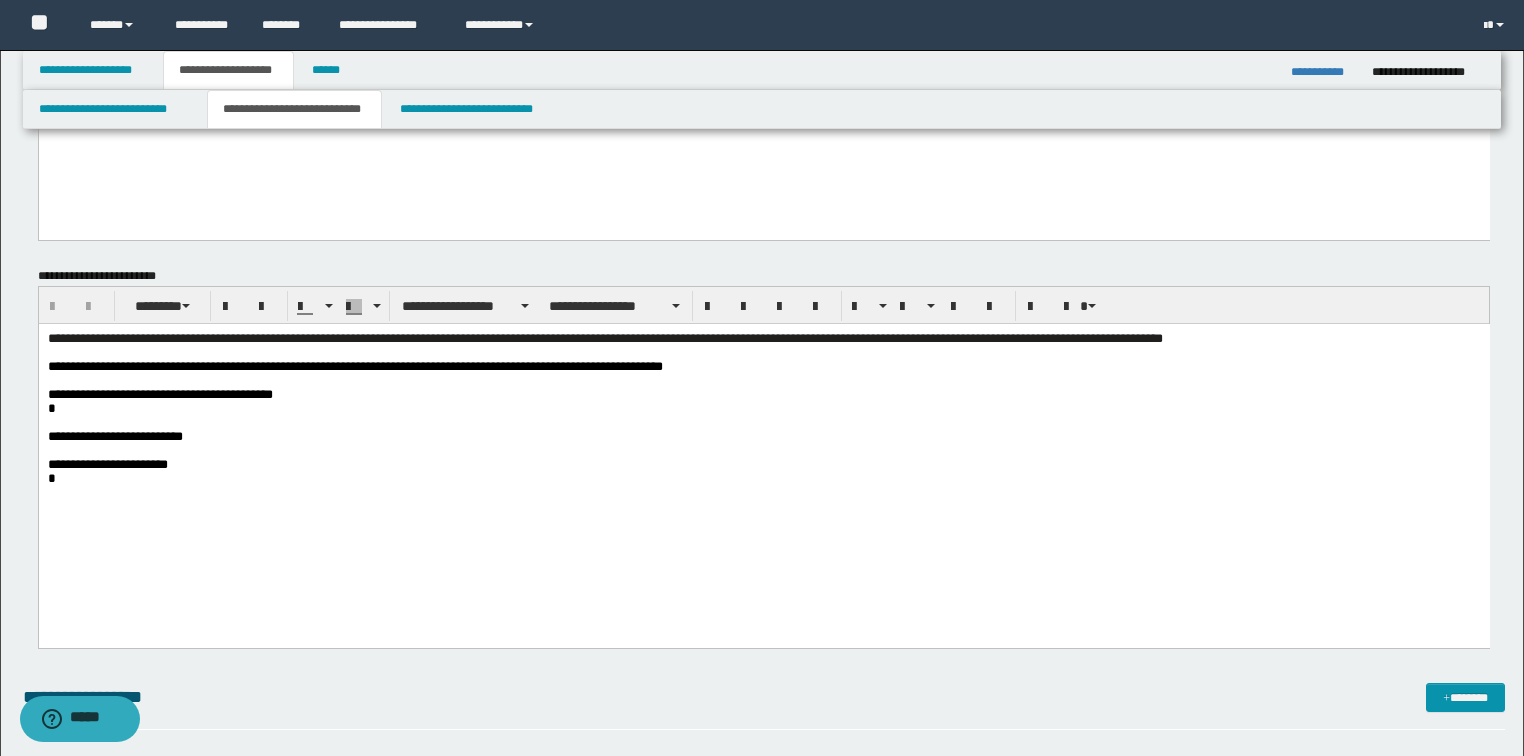 click on "*" at bounding box center [763, 478] 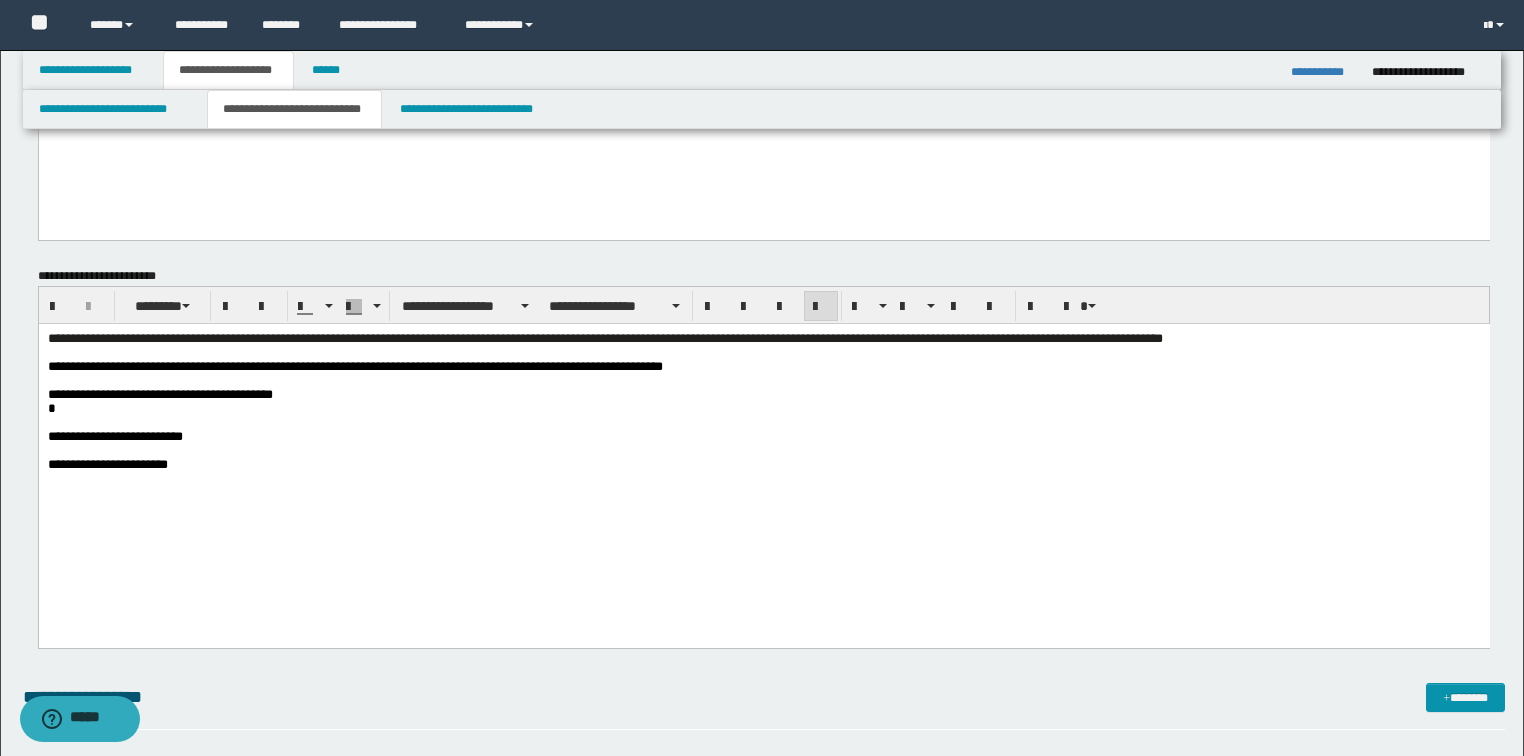 paste 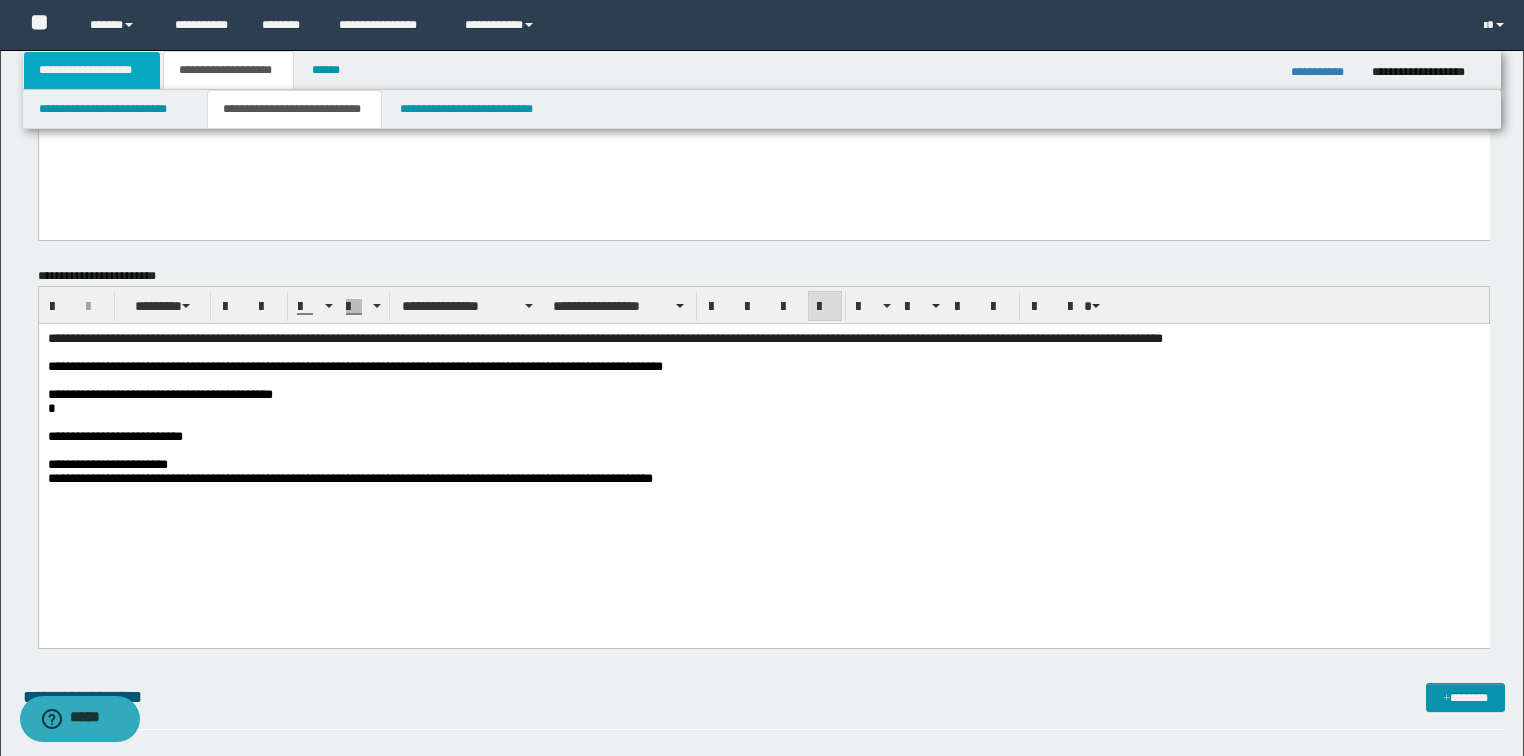 click on "**********" at bounding box center (92, 70) 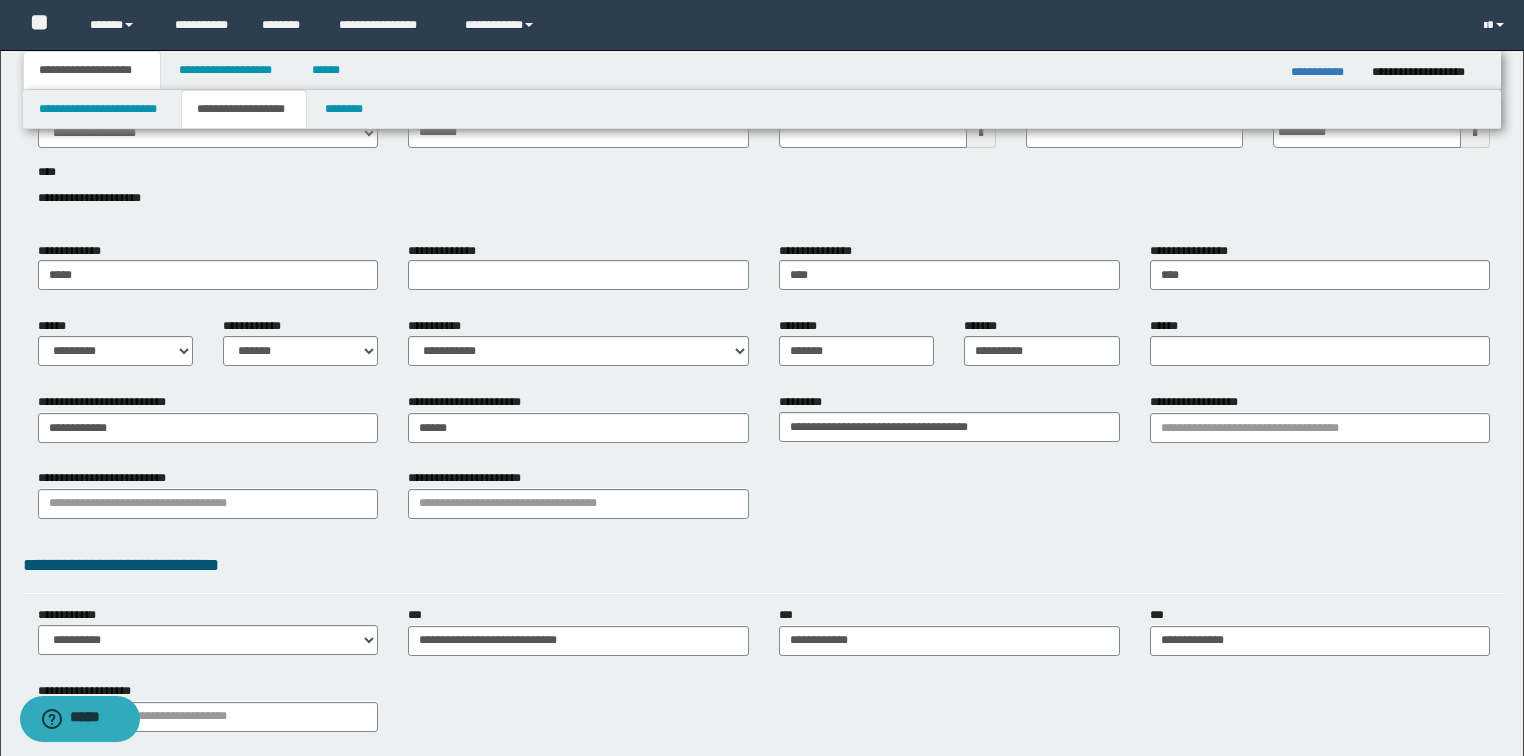 scroll, scrollTop: 0, scrollLeft: 0, axis: both 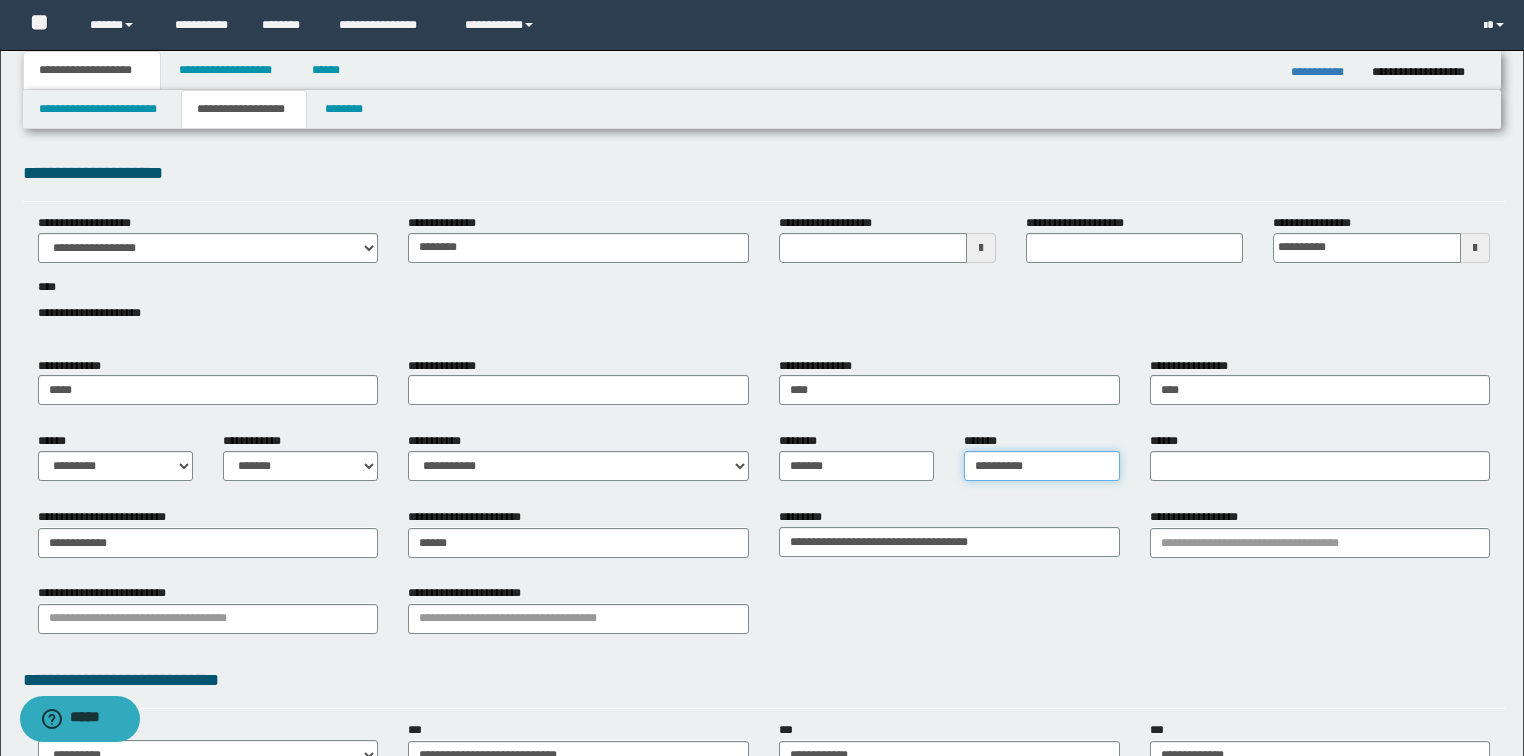 drag, startPoint x: 1059, startPoint y: 471, endPoint x: 797, endPoint y: 465, distance: 262.0687 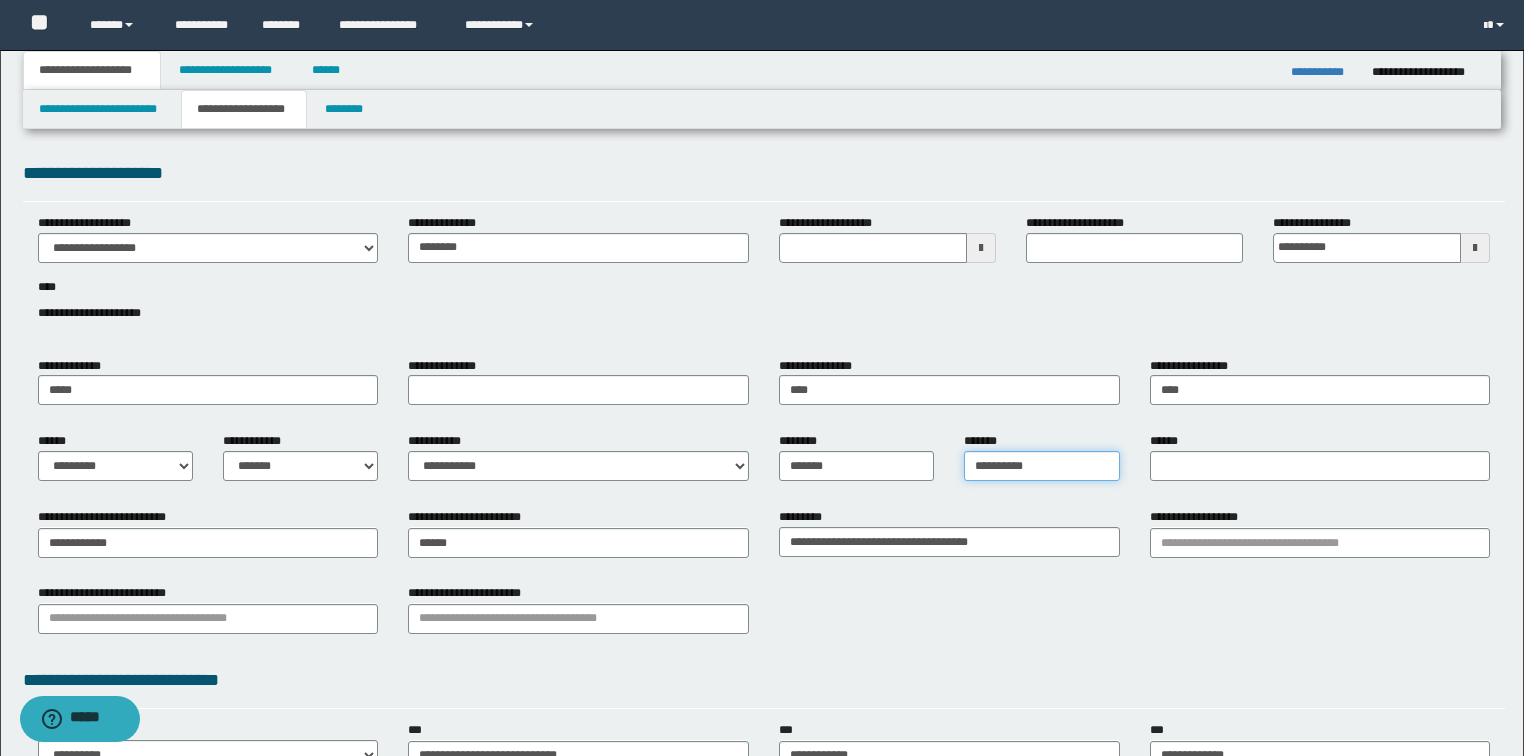 type on "**********" 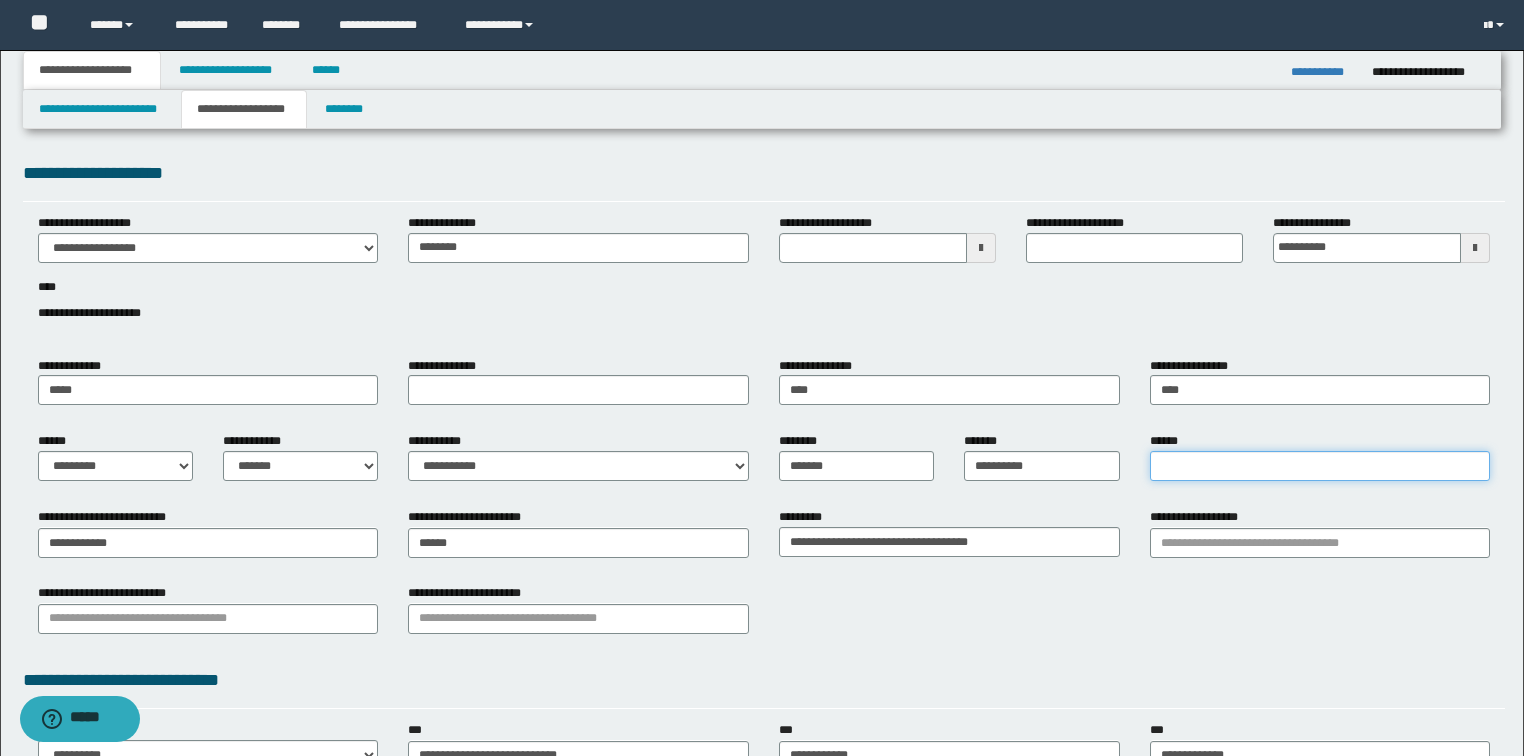 click on "******" at bounding box center [1320, 466] 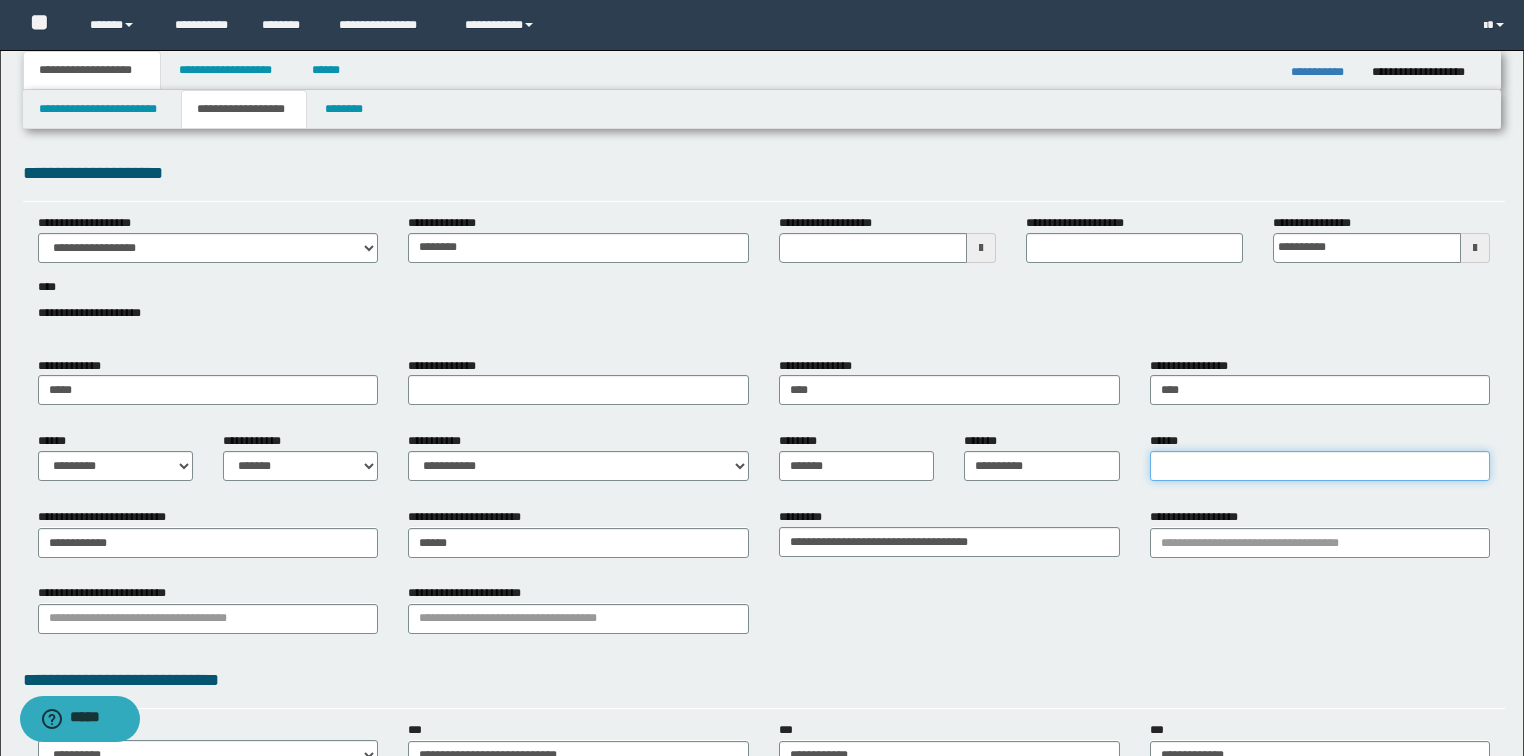 paste on "**********" 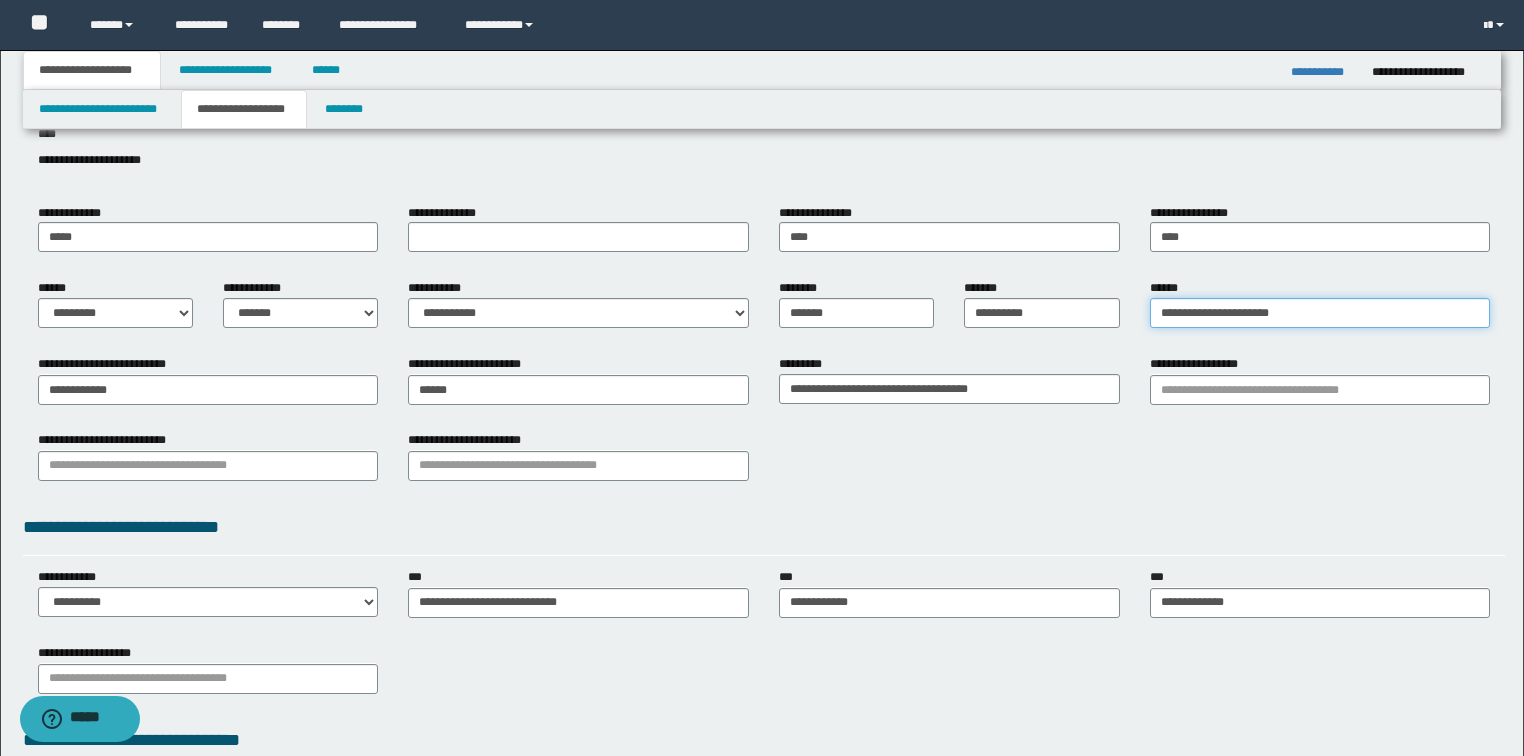 scroll, scrollTop: 160, scrollLeft: 0, axis: vertical 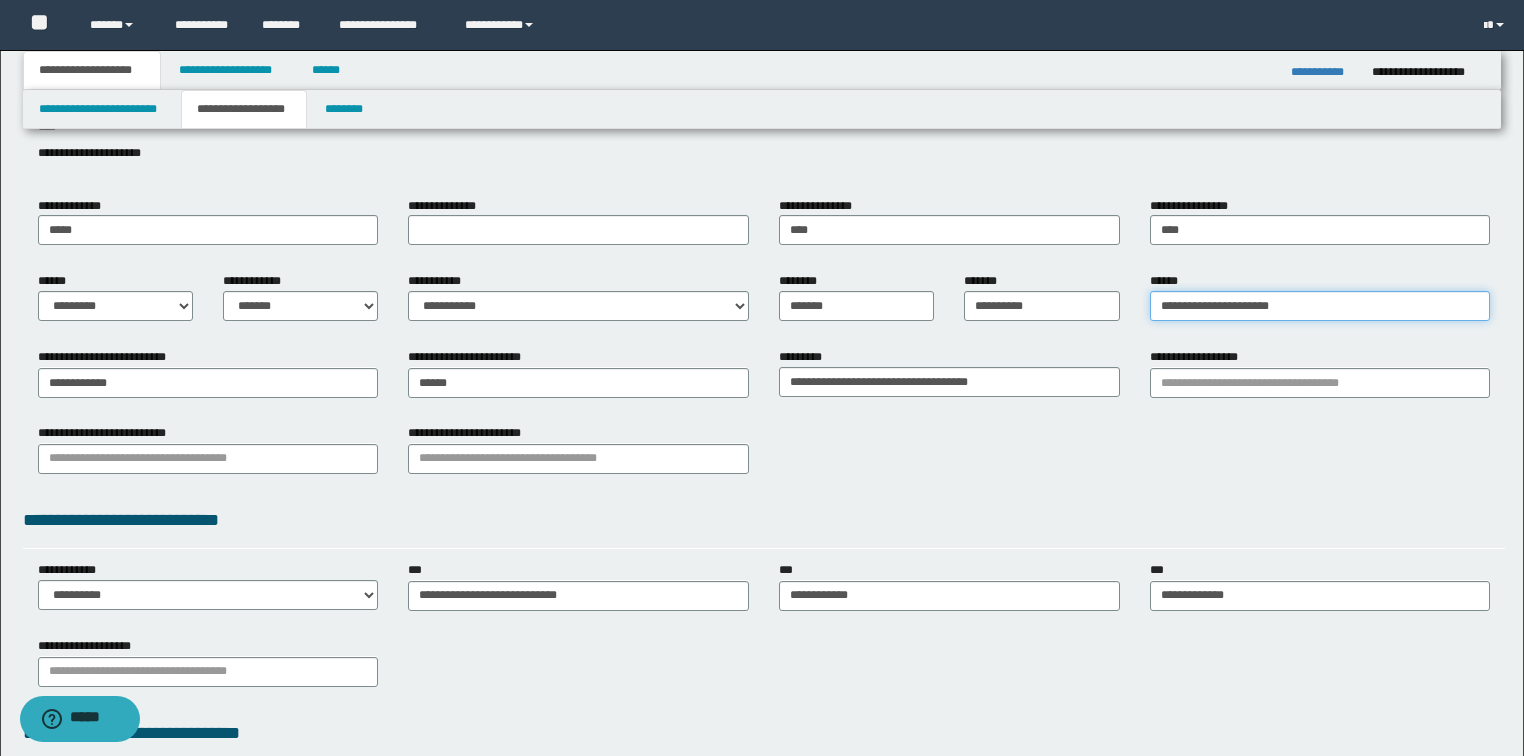 type on "**********" 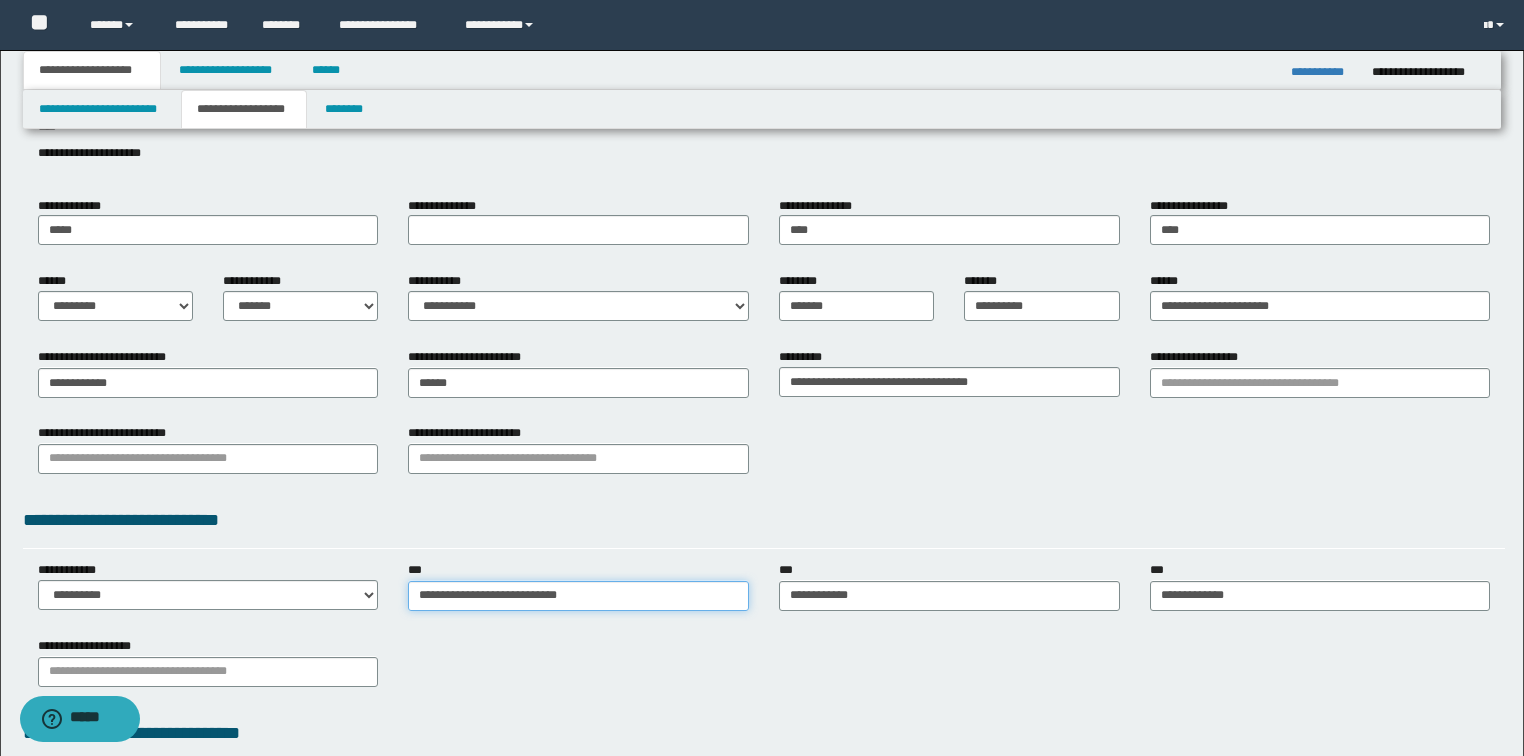 drag, startPoint x: 587, startPoint y: 590, endPoint x: 344, endPoint y: 557, distance: 245.2305 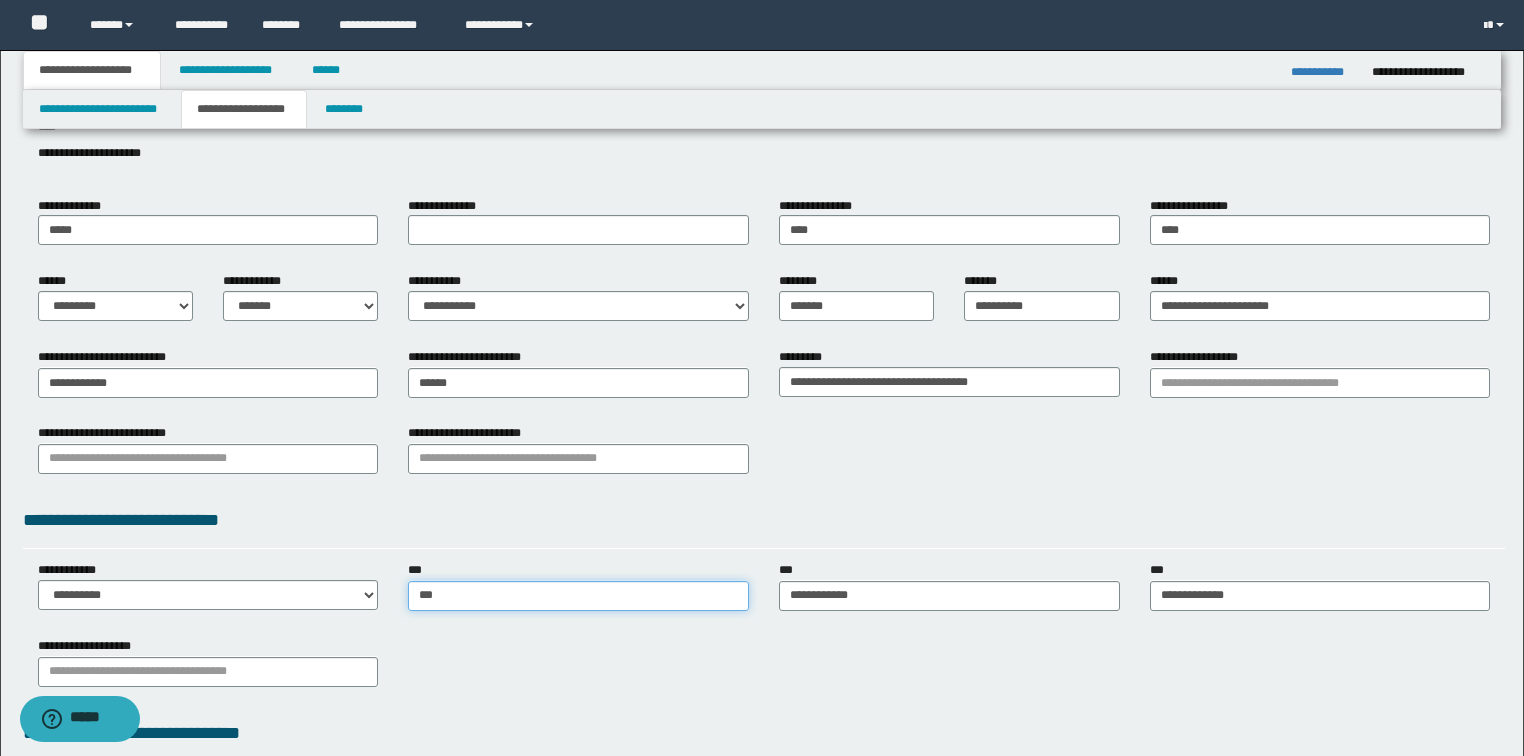 type on "****" 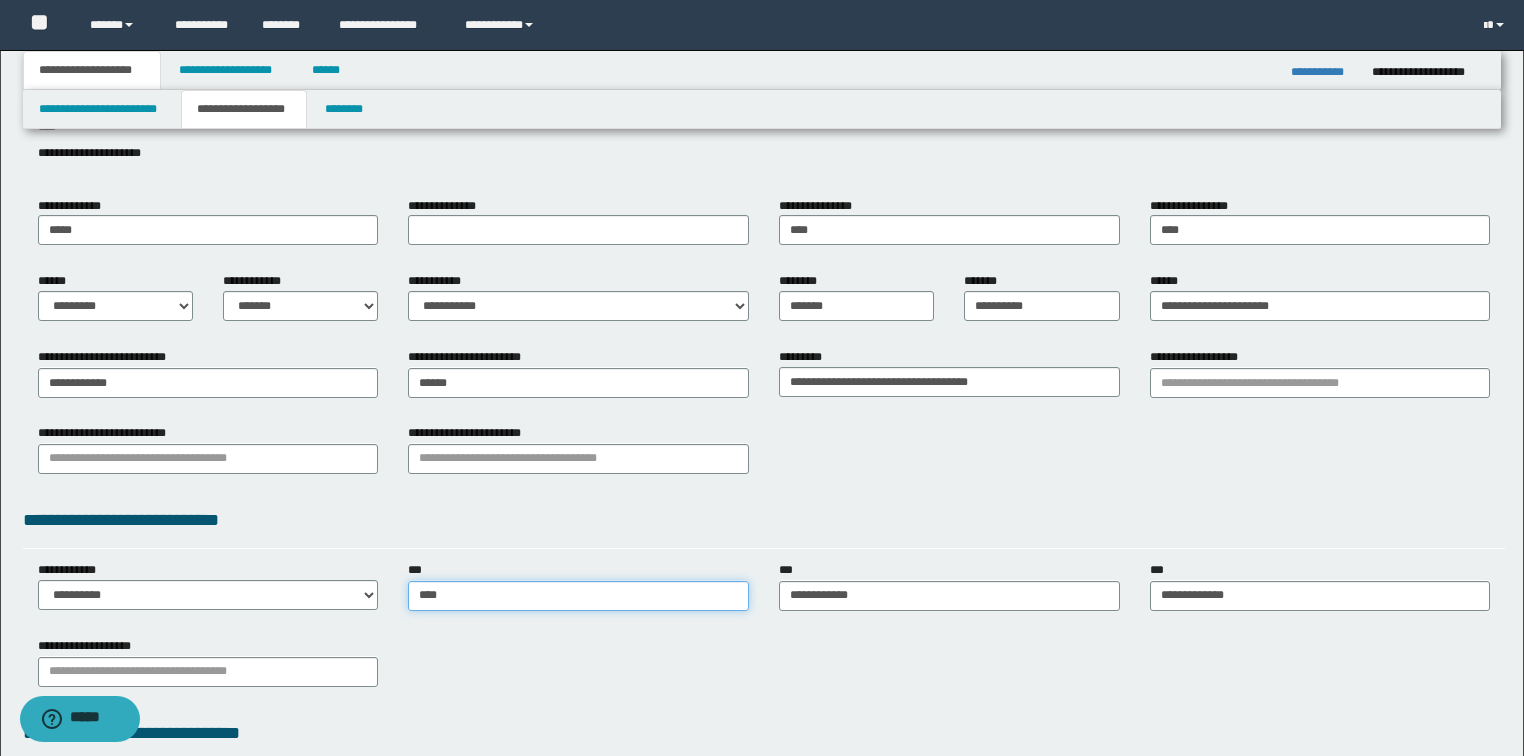 type on "****" 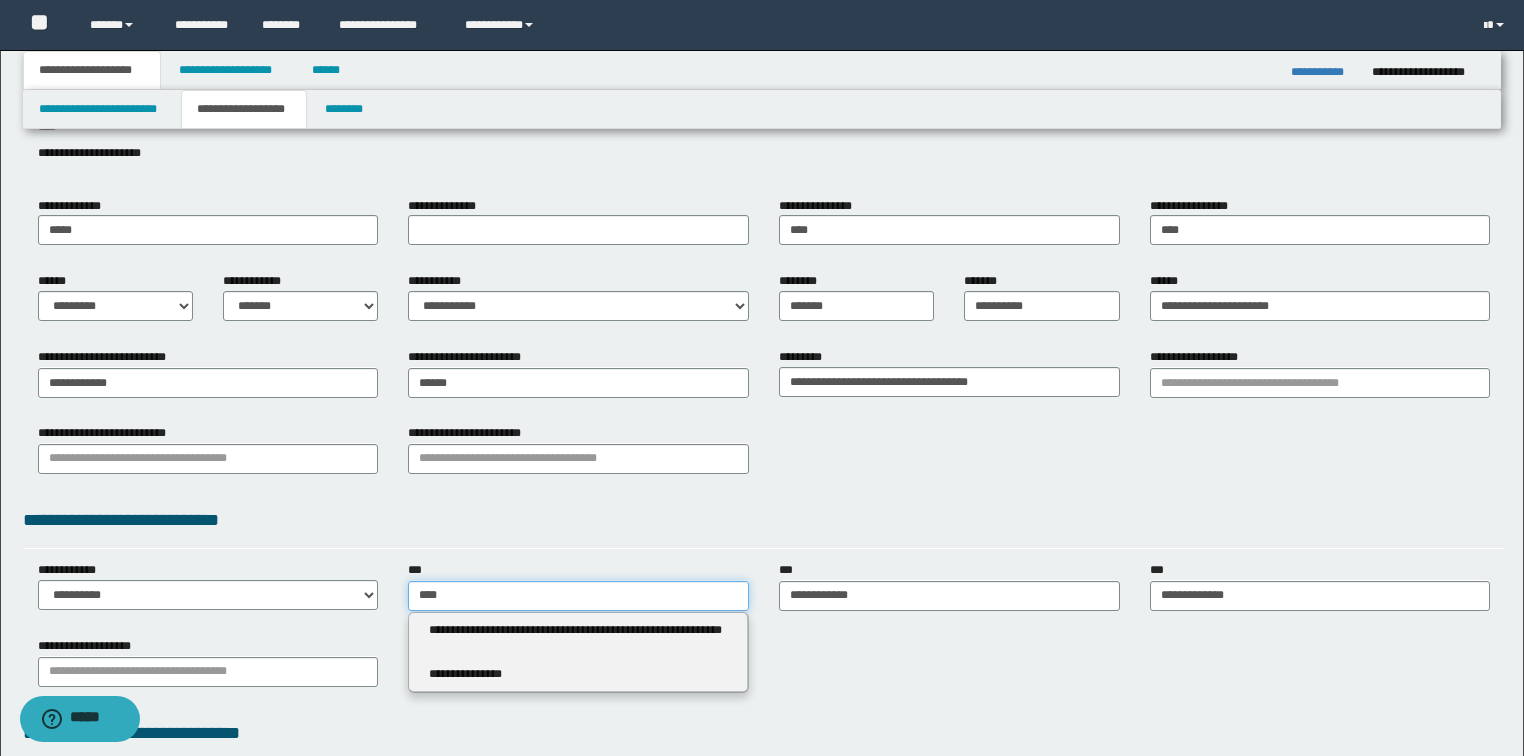 type 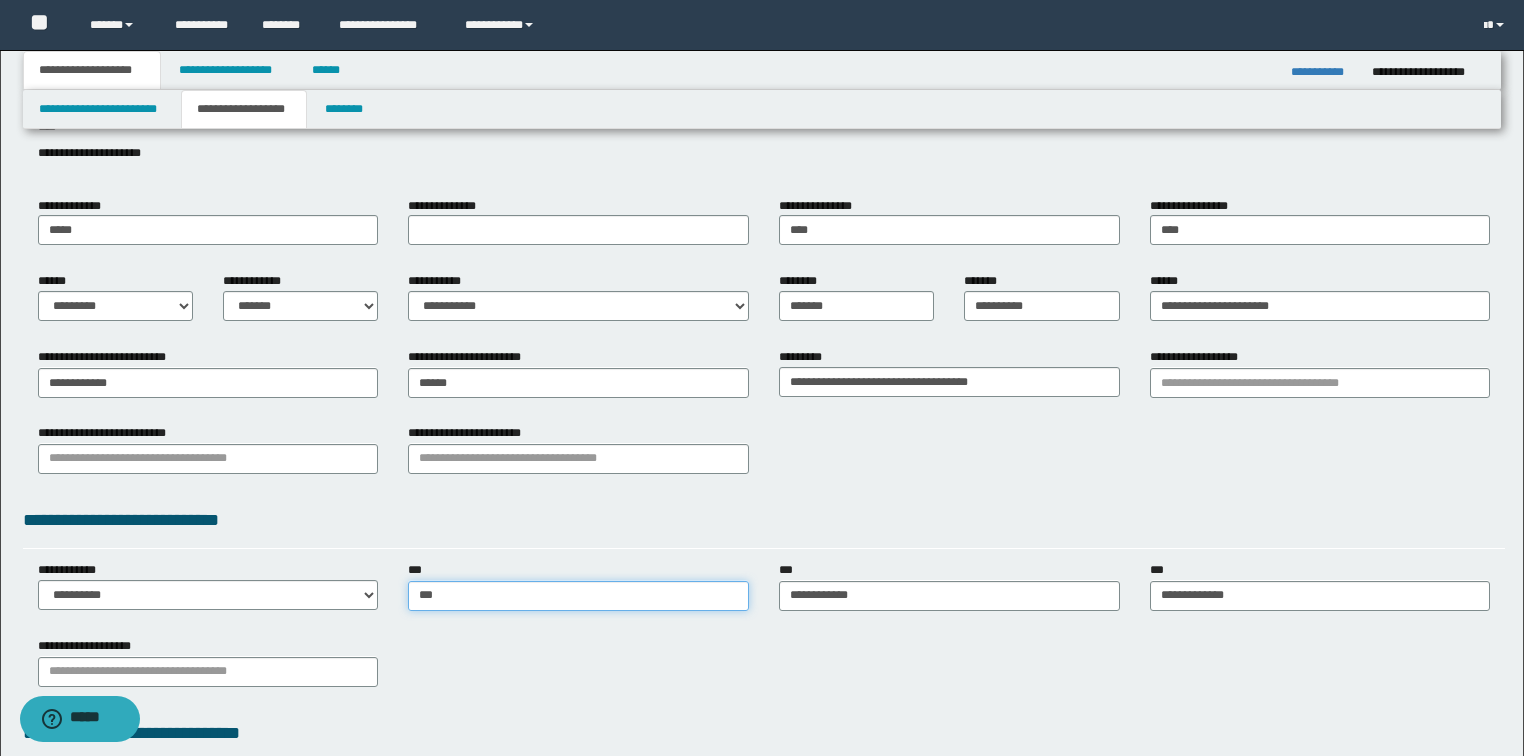 type 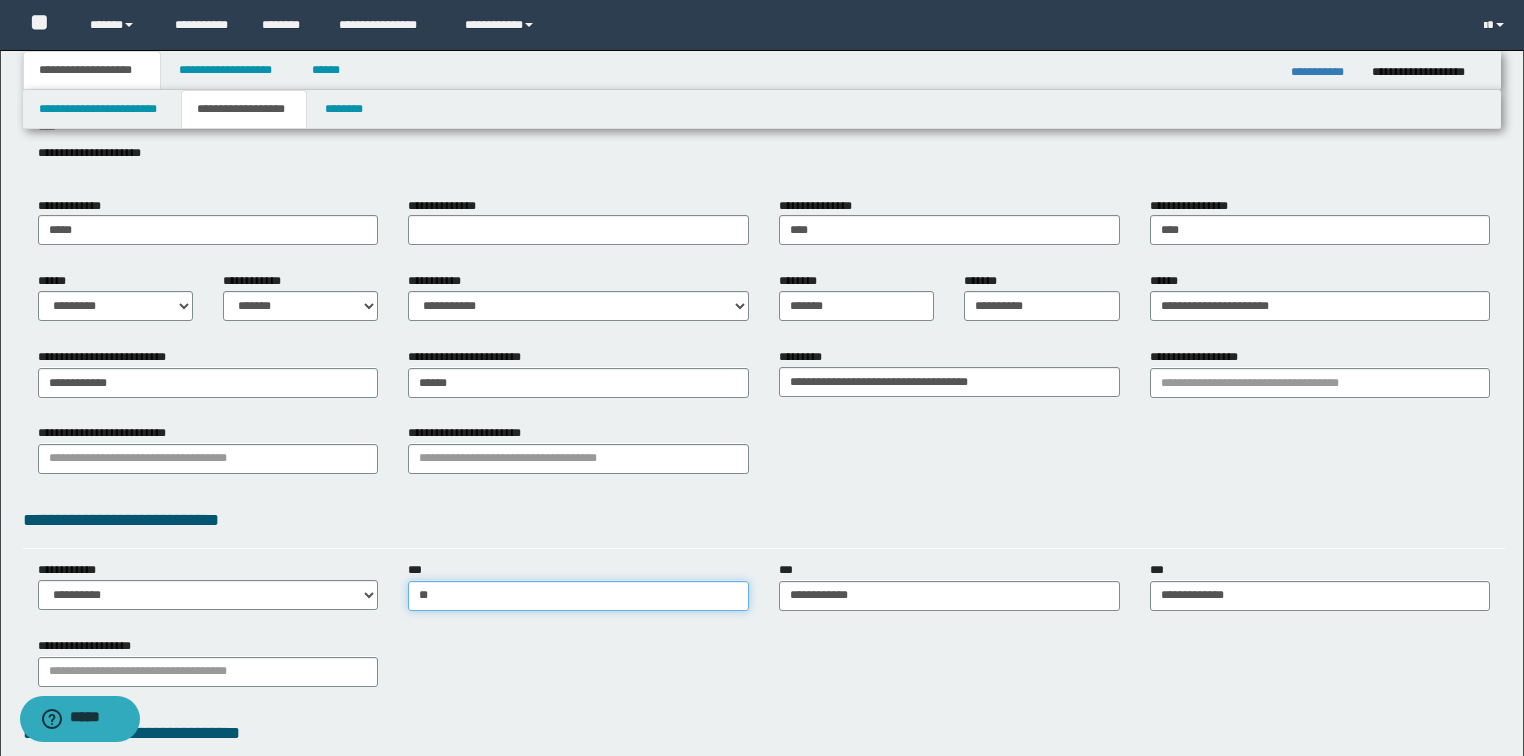 type on "*" 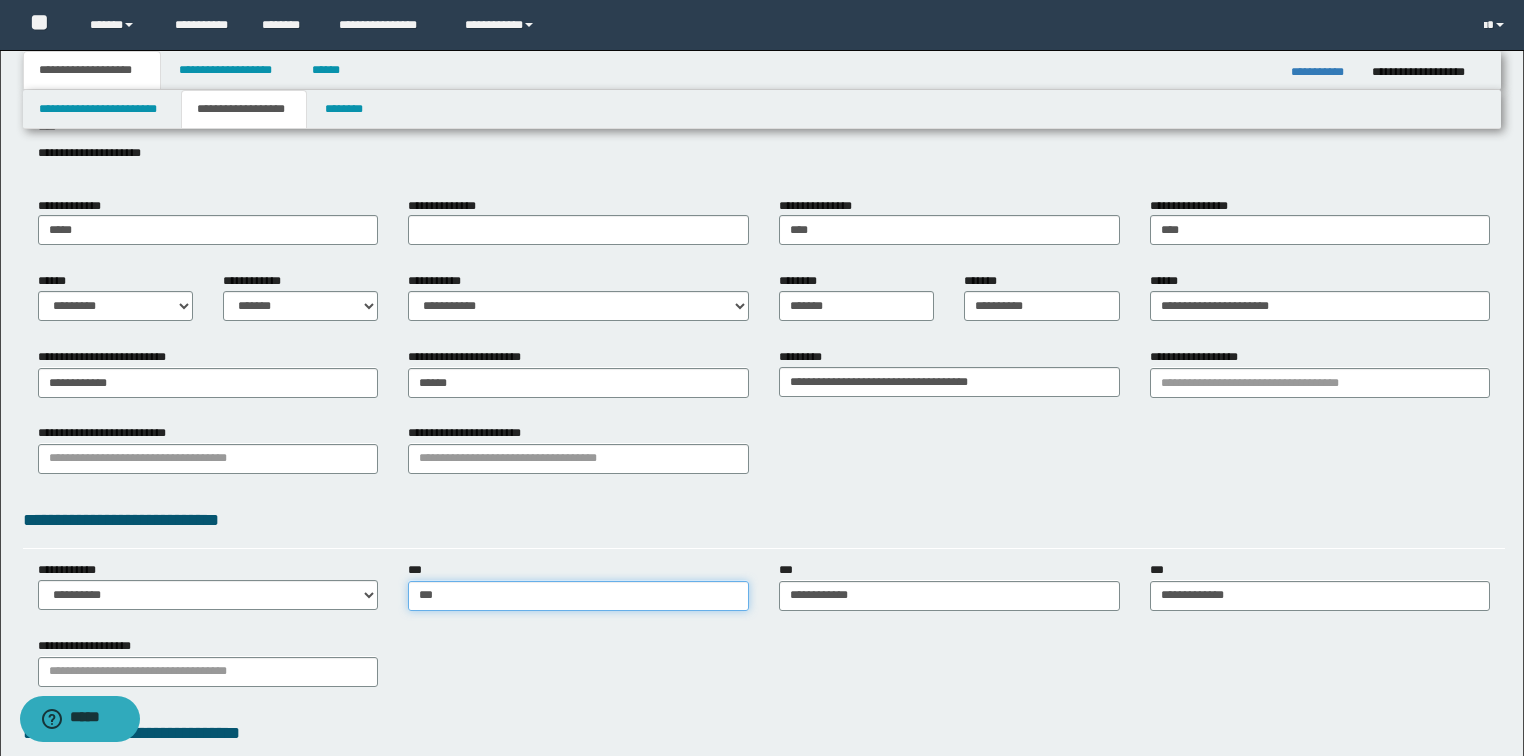 type on "***" 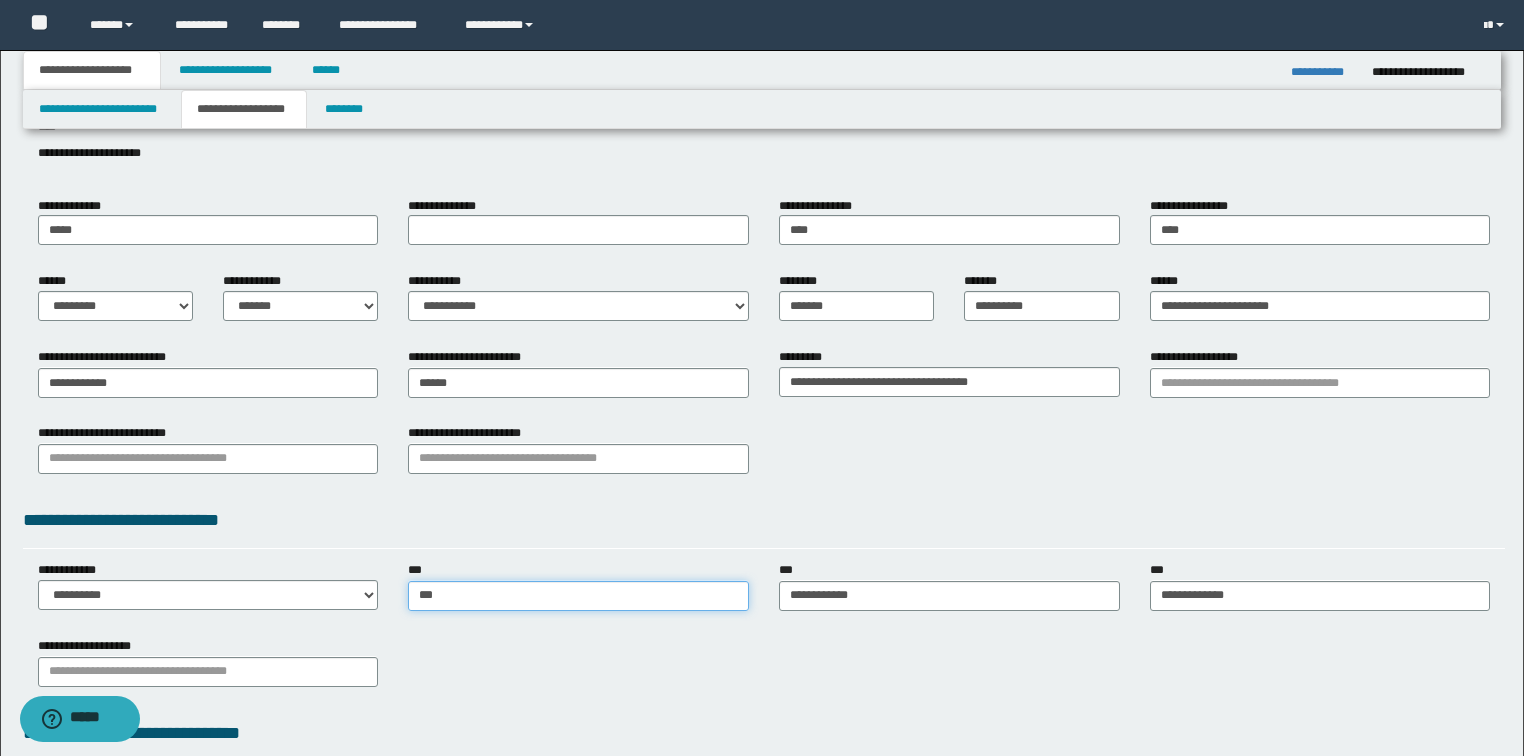 type 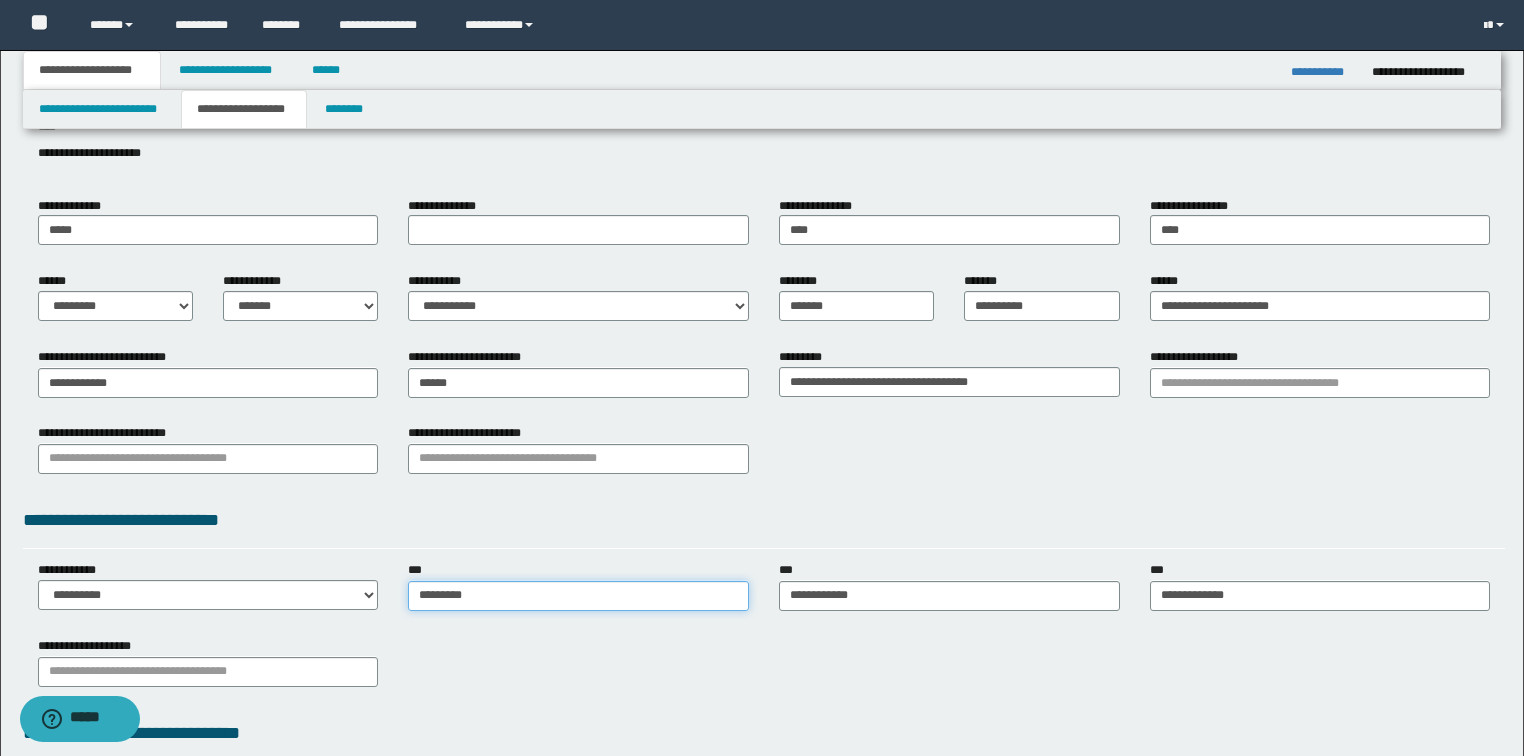 type on "**********" 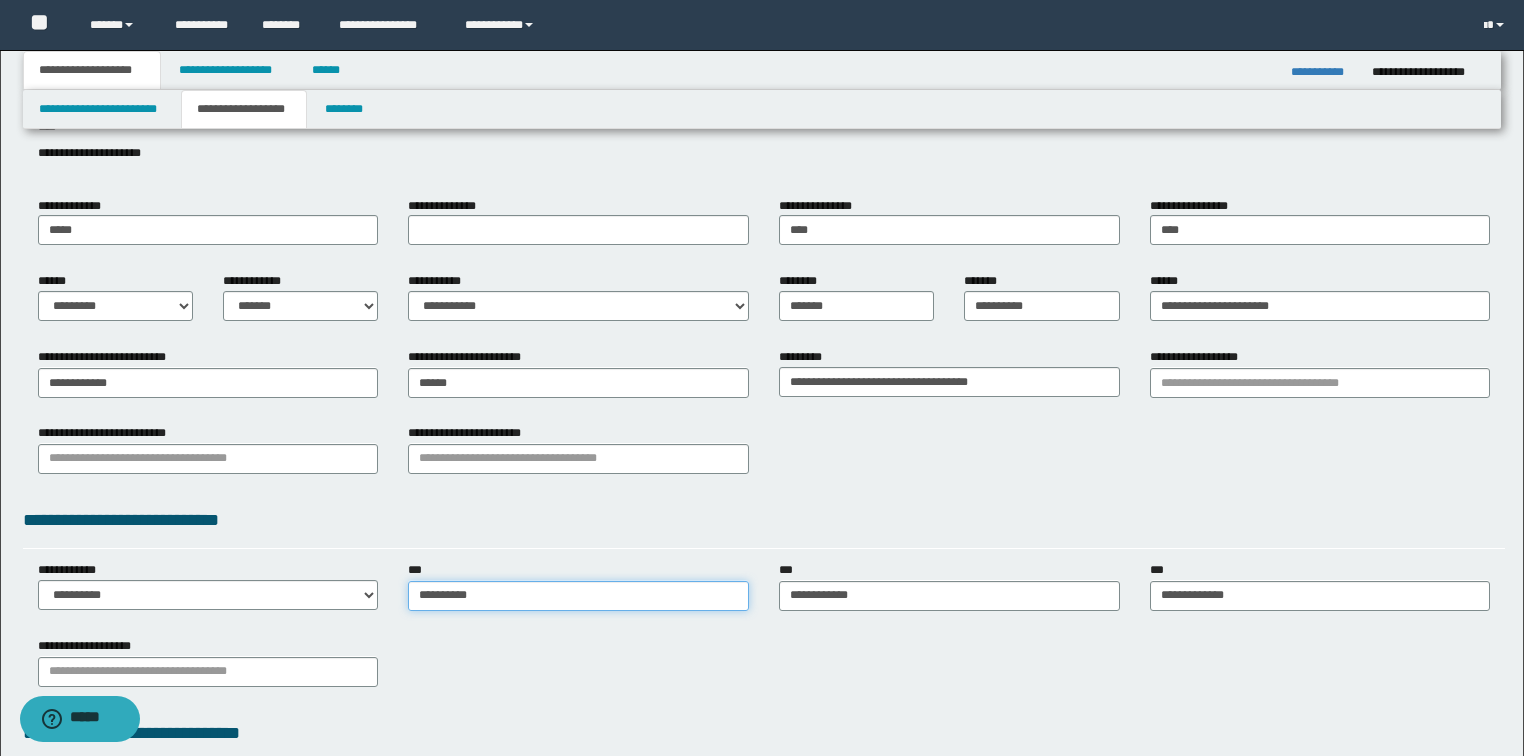 type on "**********" 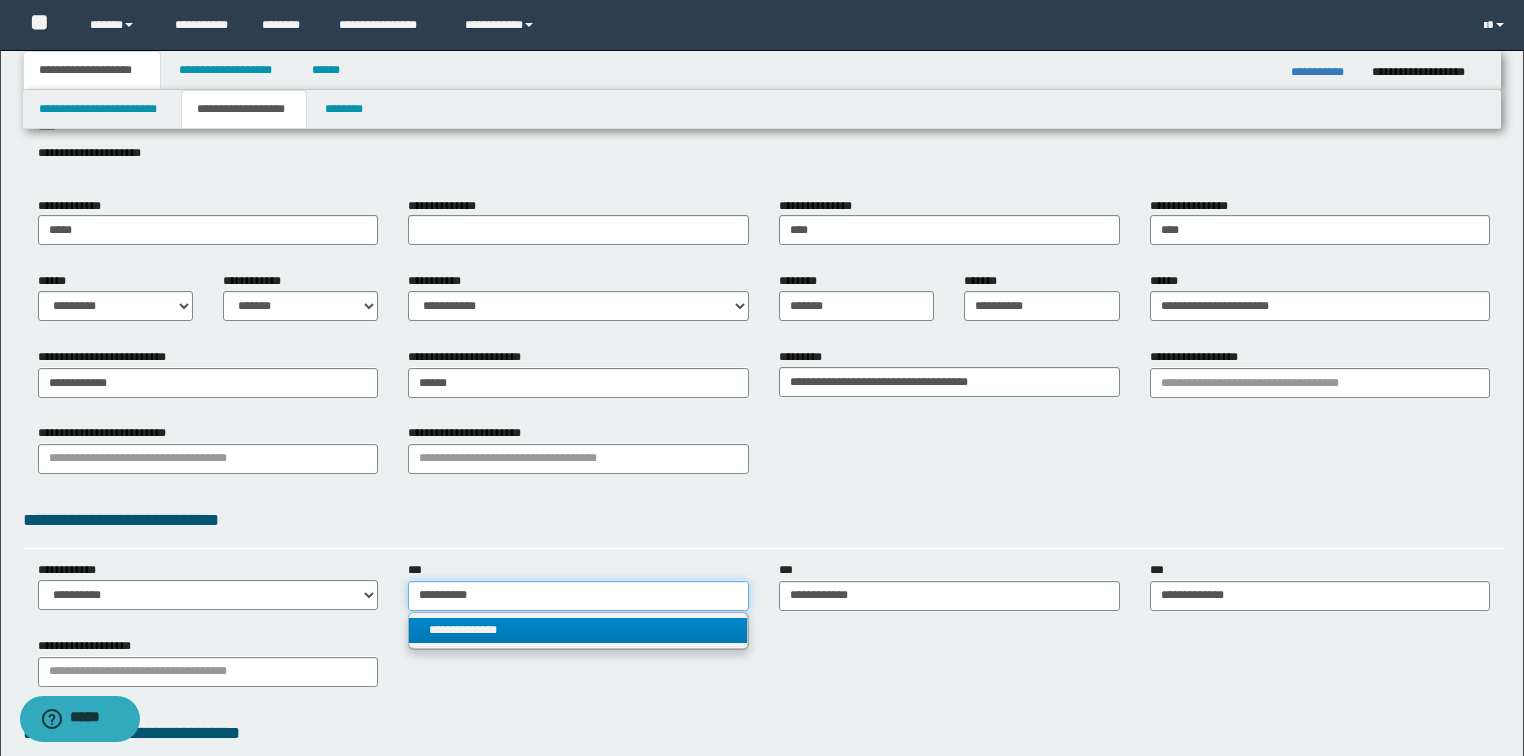 type on "**********" 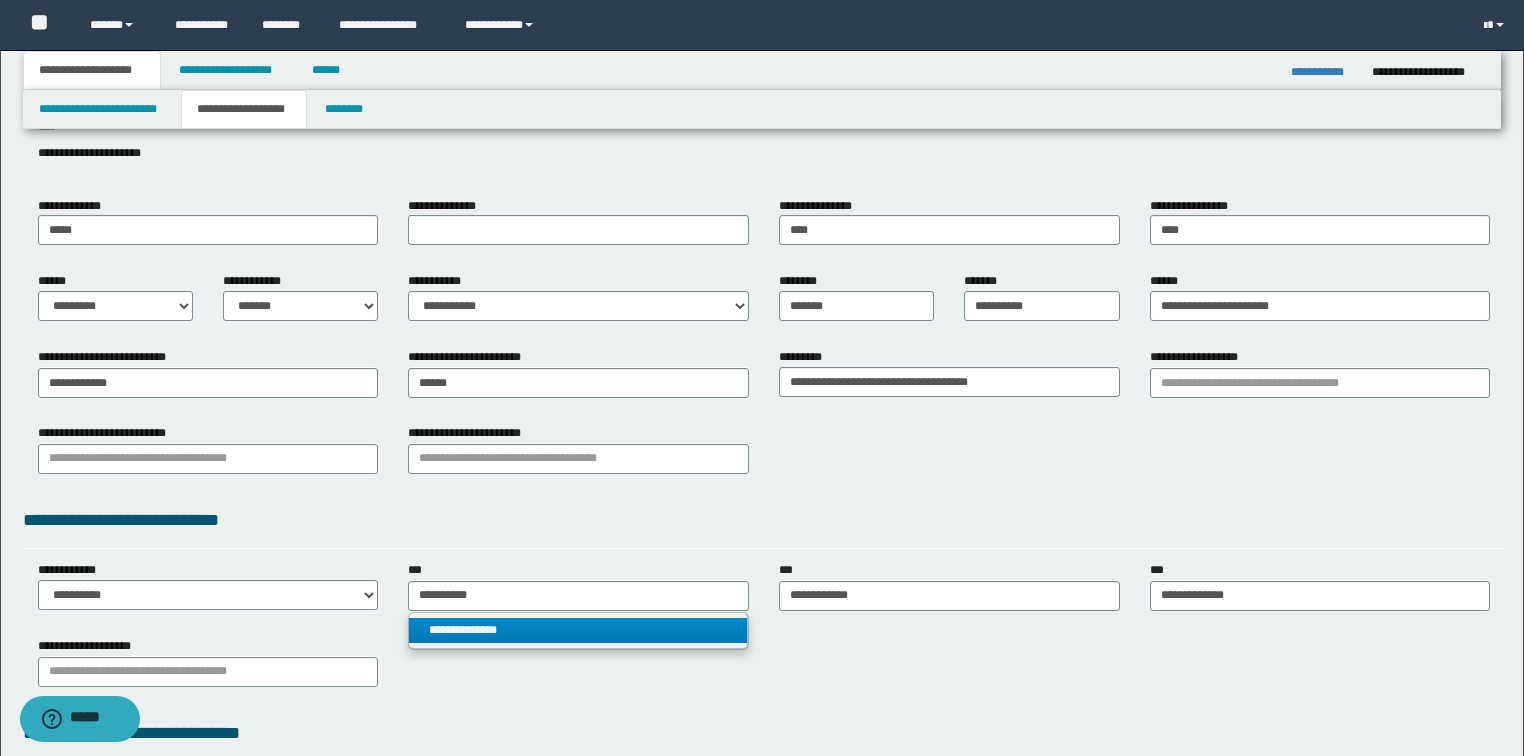 click on "**********" at bounding box center (578, 630) 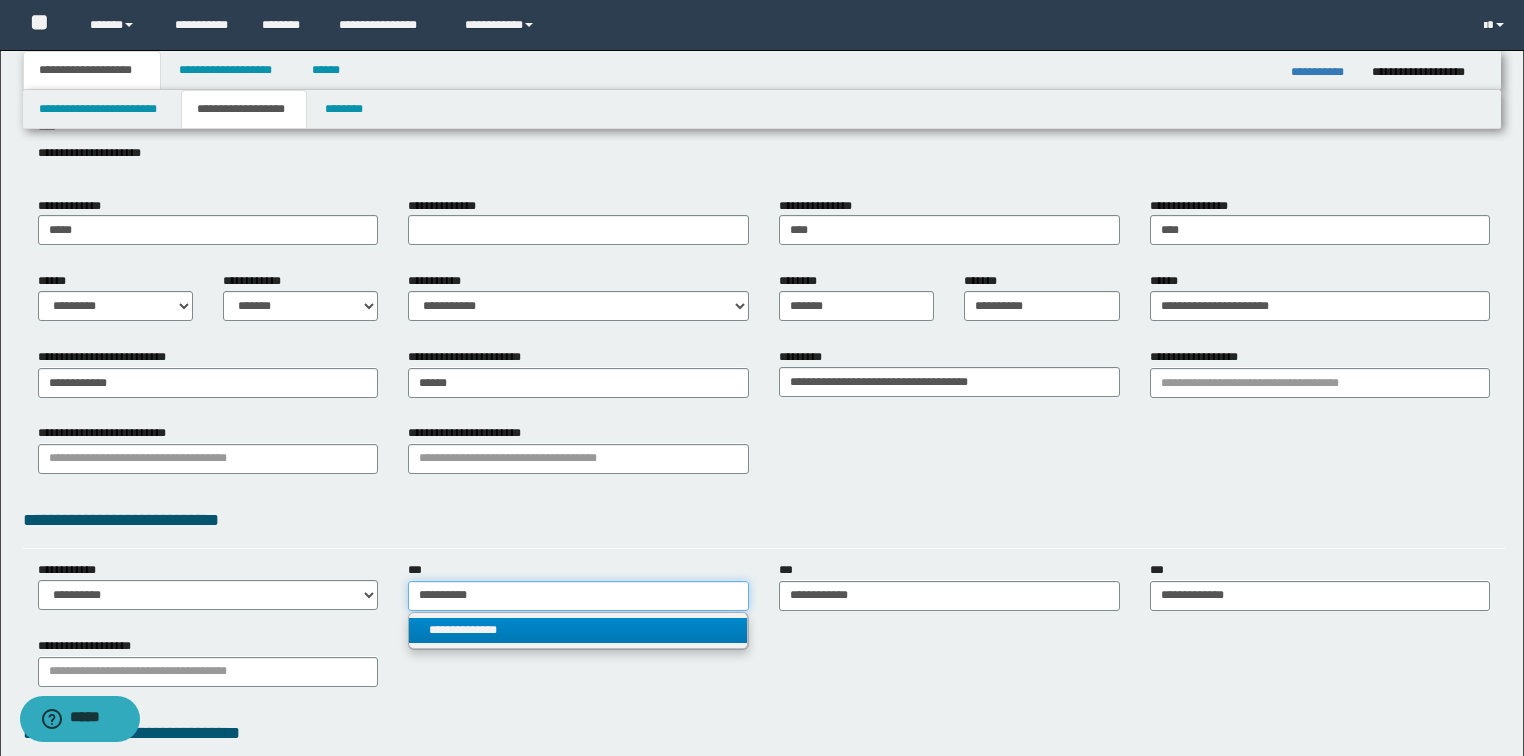 type 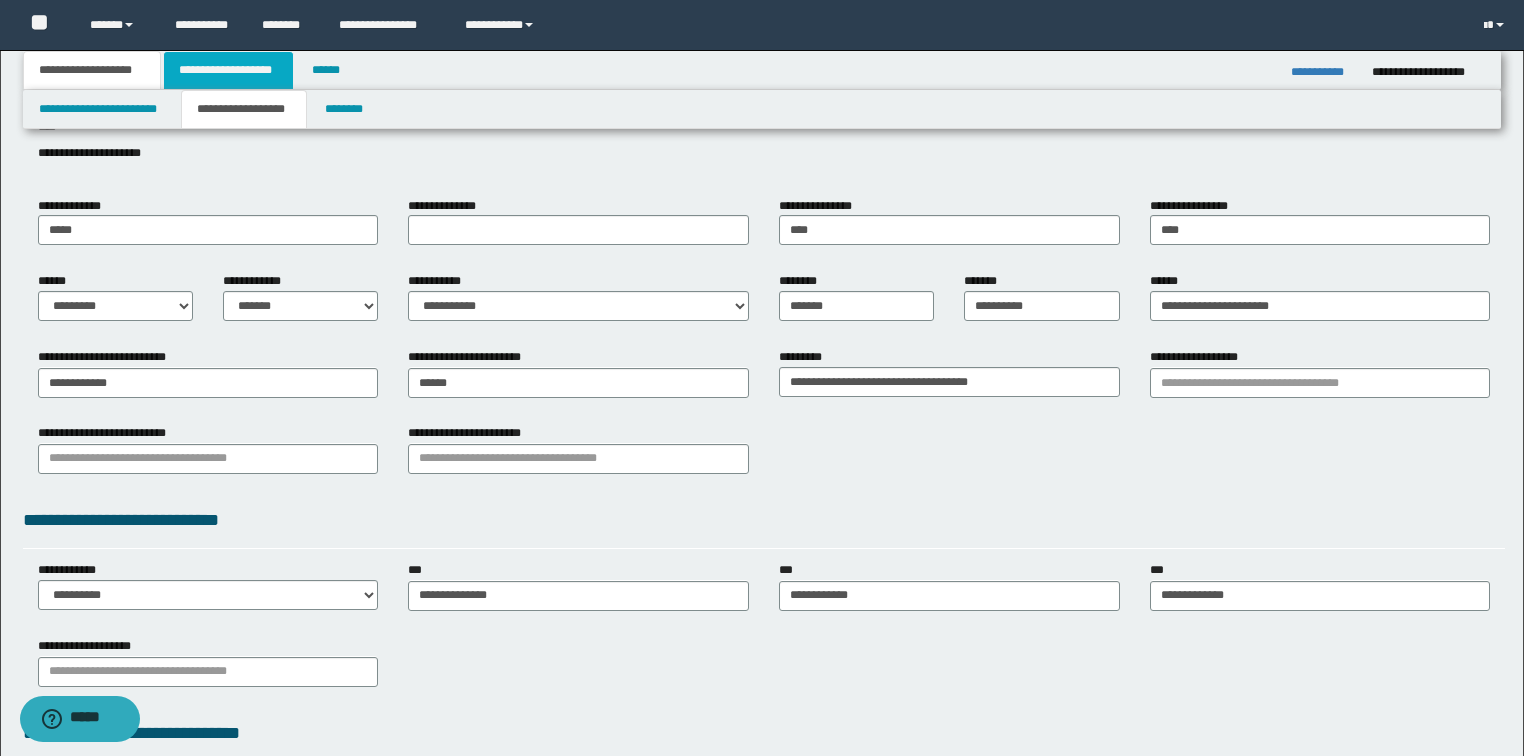 click on "**********" at bounding box center [228, 70] 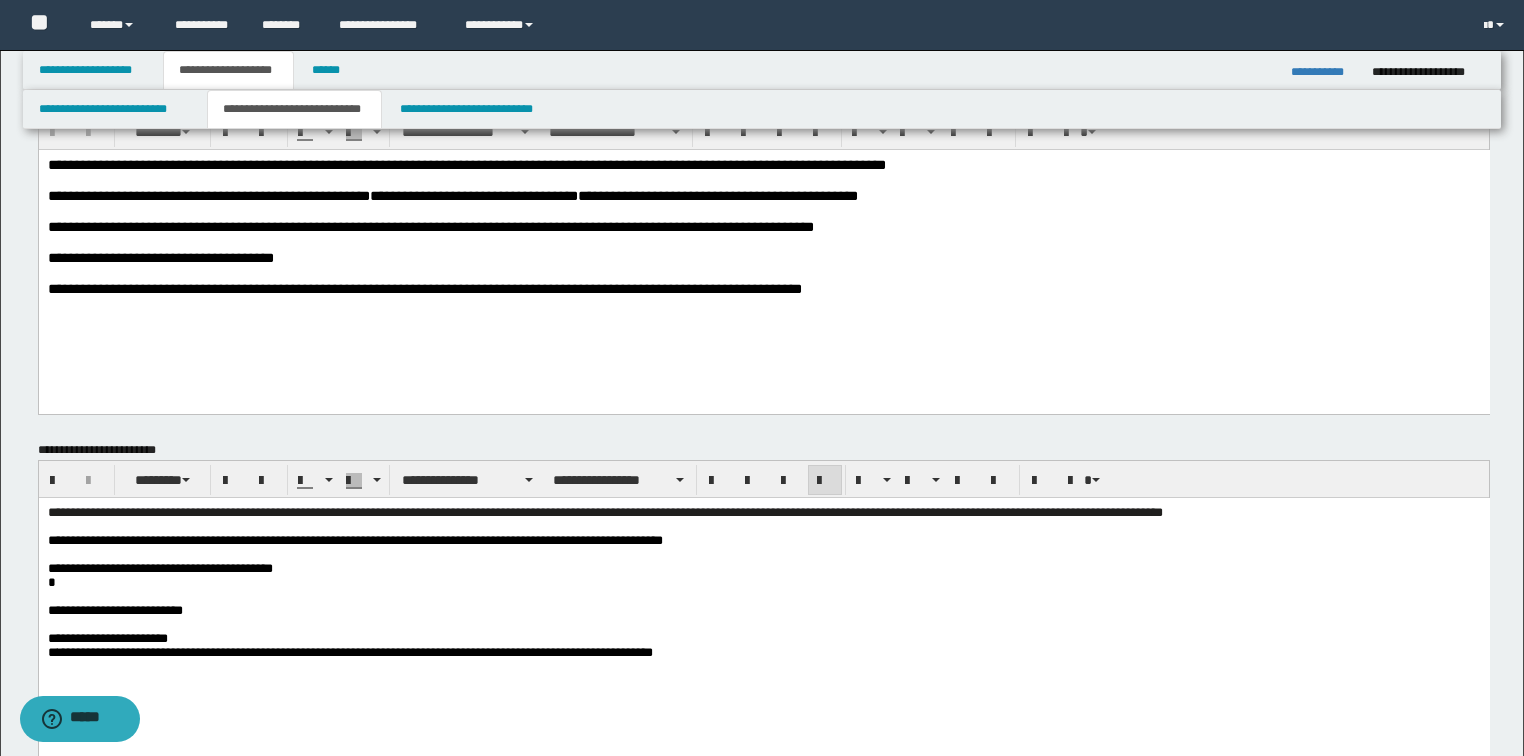 scroll, scrollTop: 0, scrollLeft: 0, axis: both 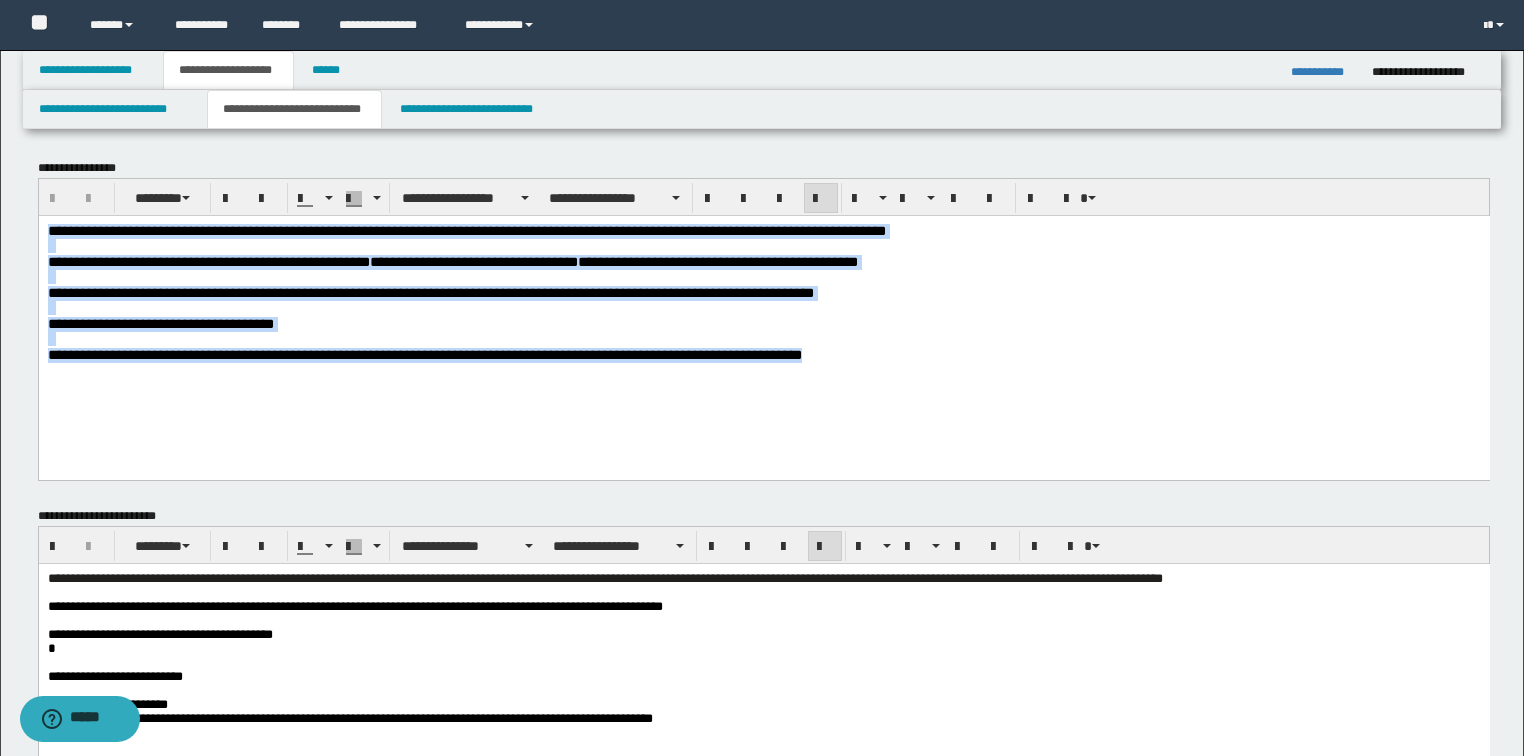 drag, startPoint x: 963, startPoint y: 403, endPoint x: -1, endPoint y: 172, distance: 991.2906 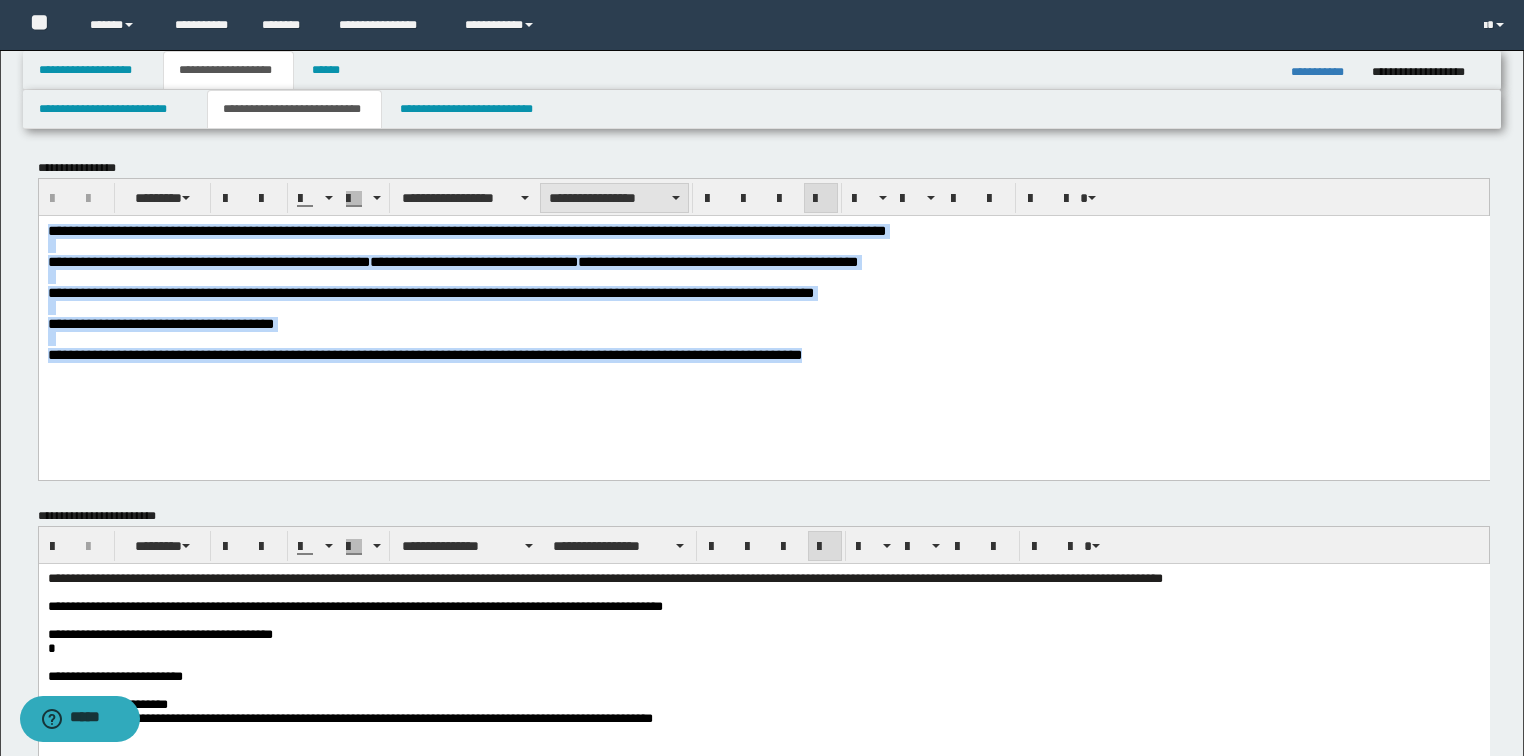 click on "**********" at bounding box center (614, 198) 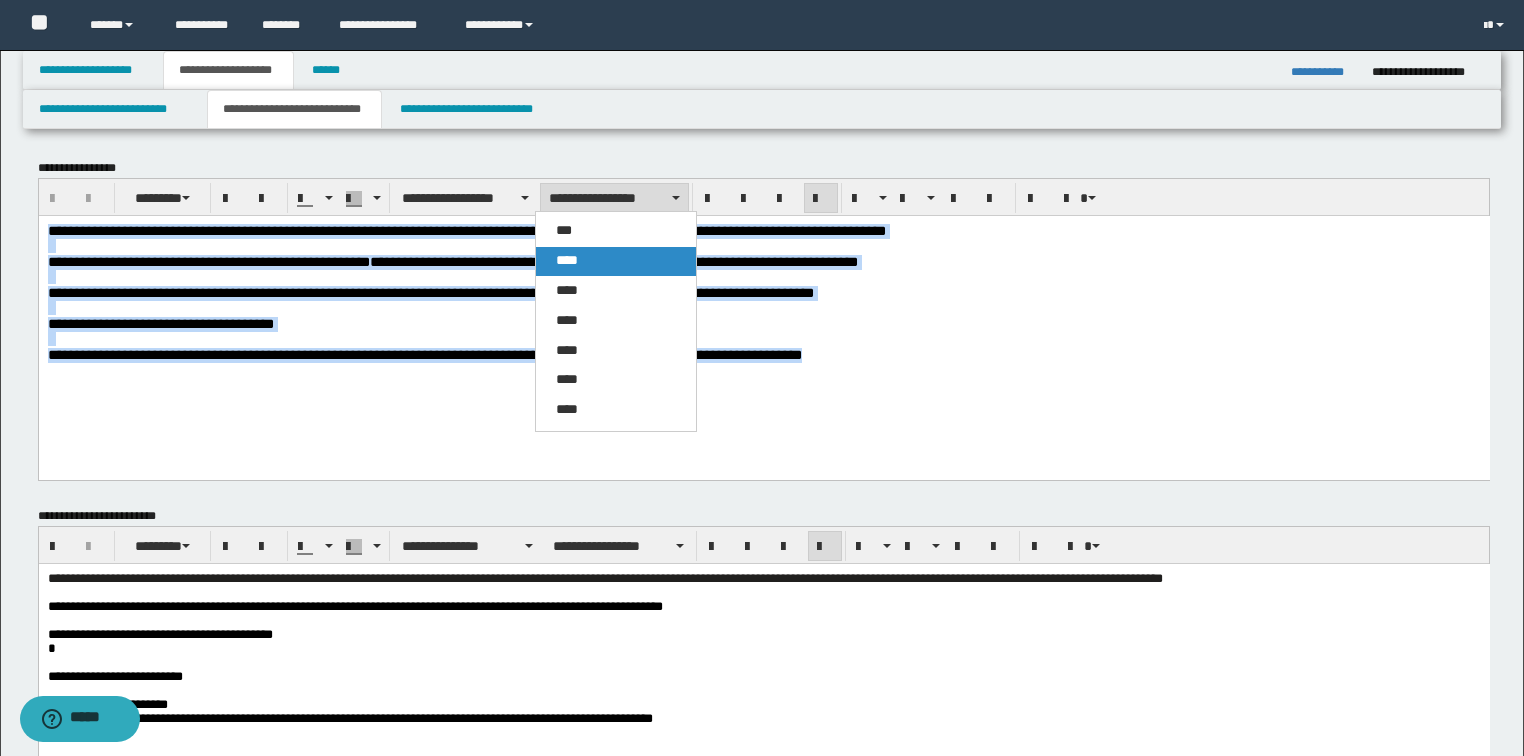 click on "****" at bounding box center [616, 261] 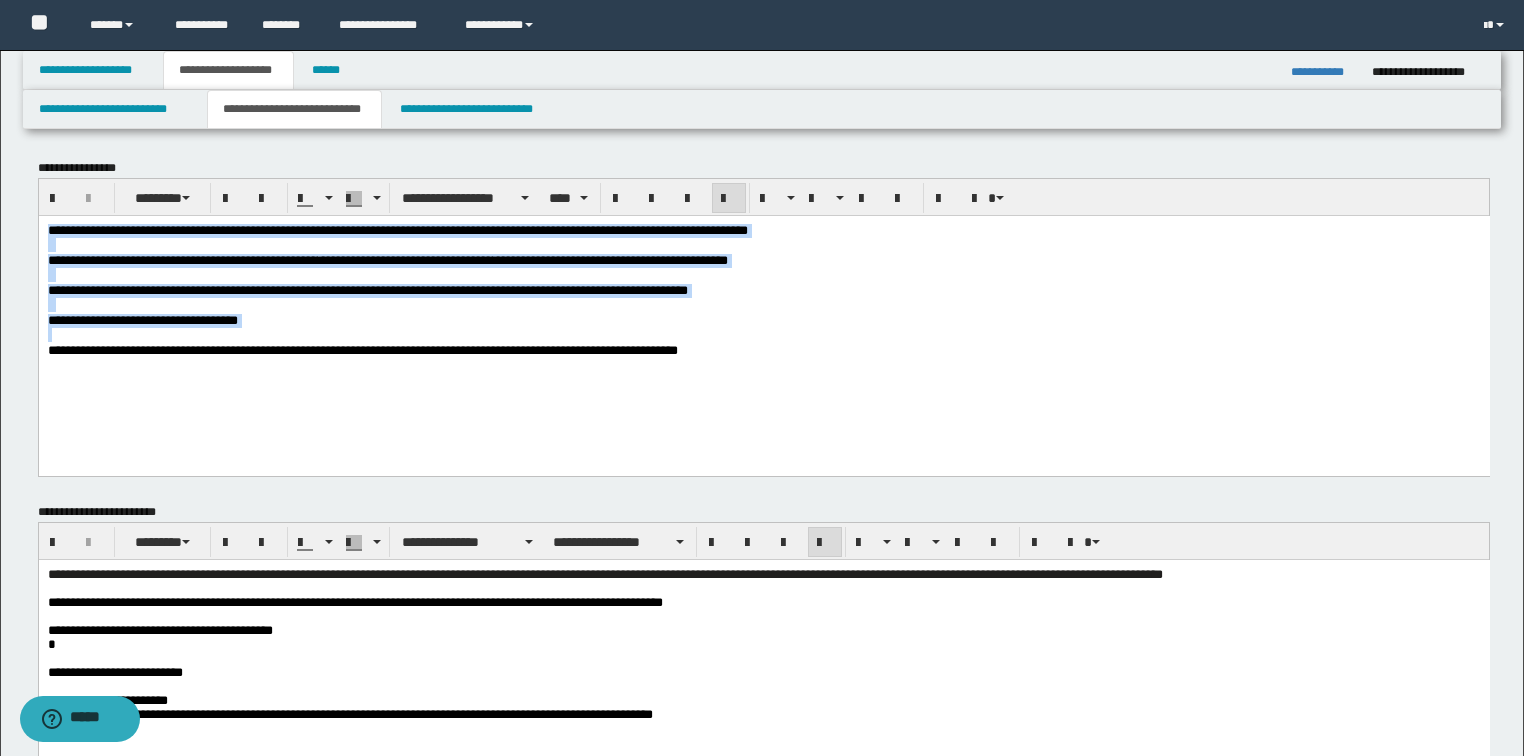 click on "**********" at bounding box center (763, 290) 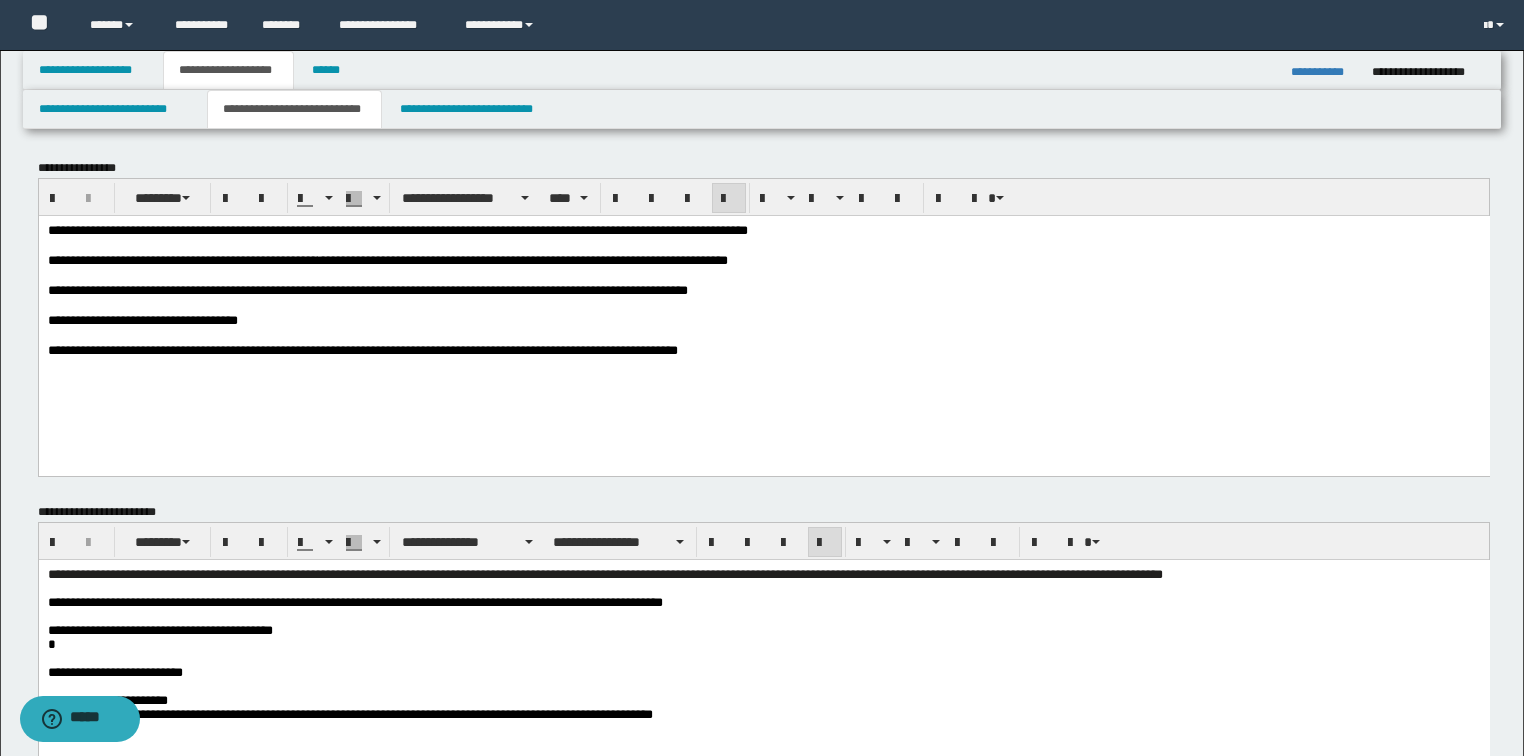 click on "**********" at bounding box center (763, 230) 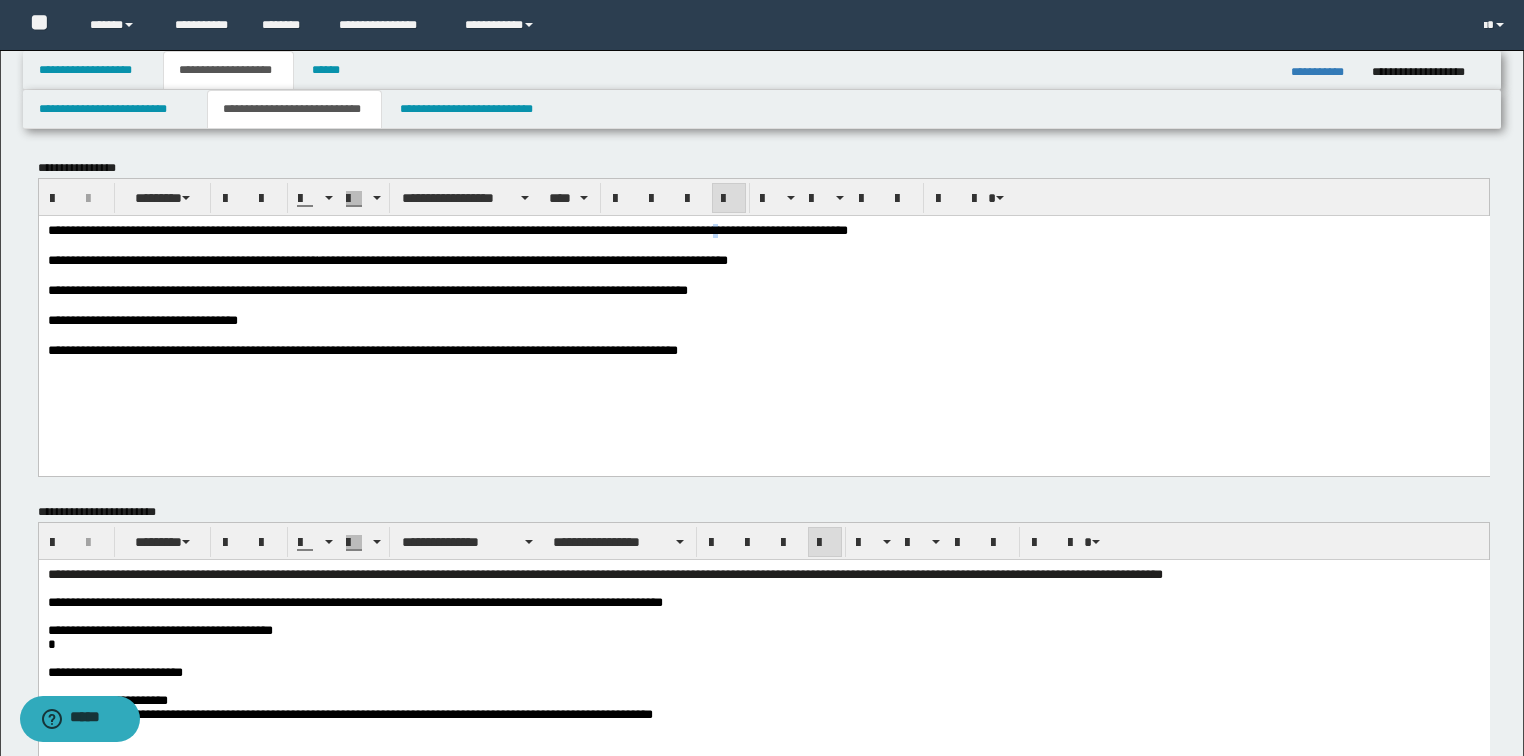click on "**********" at bounding box center [447, 229] 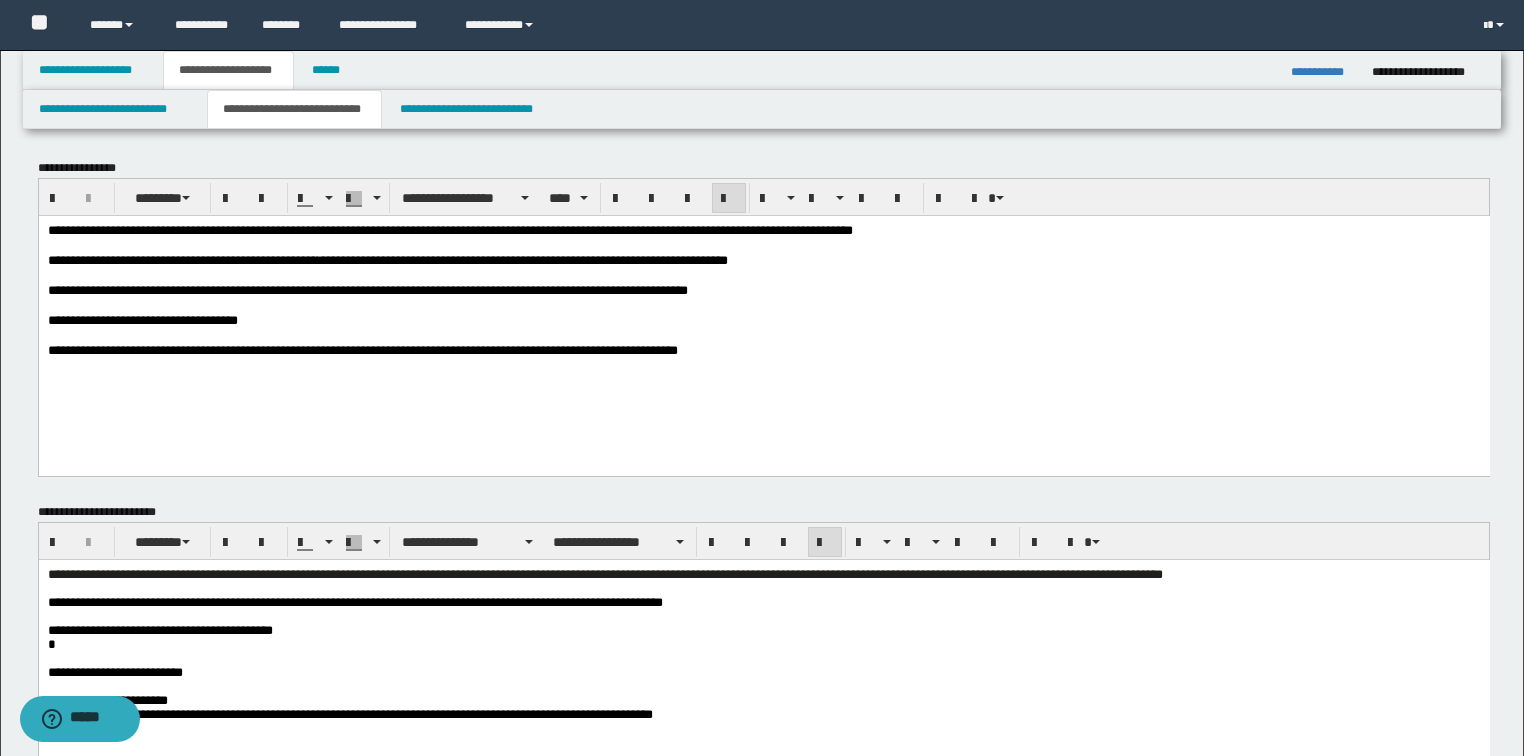 click on "**********" at bounding box center (763, 230) 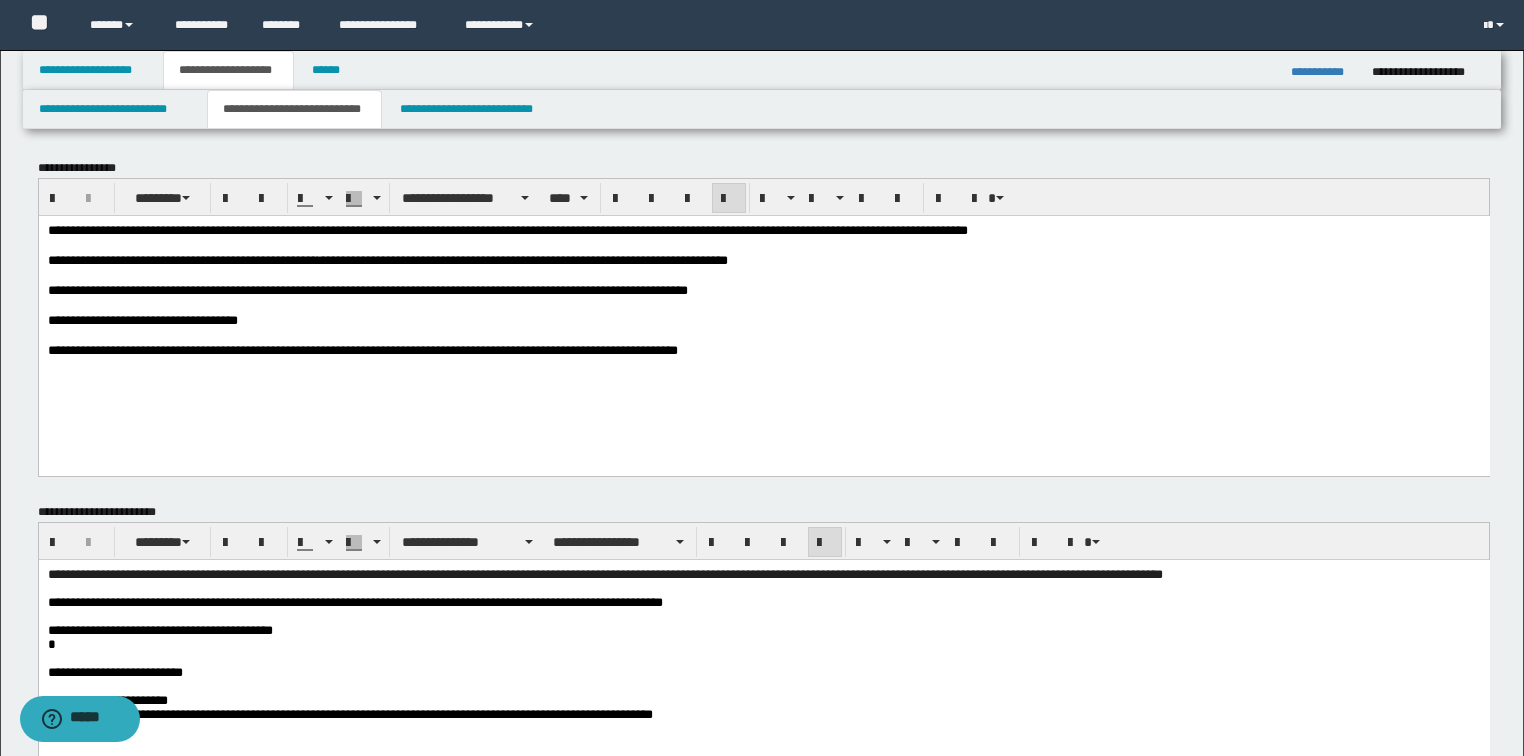 click at bounding box center [763, 305] 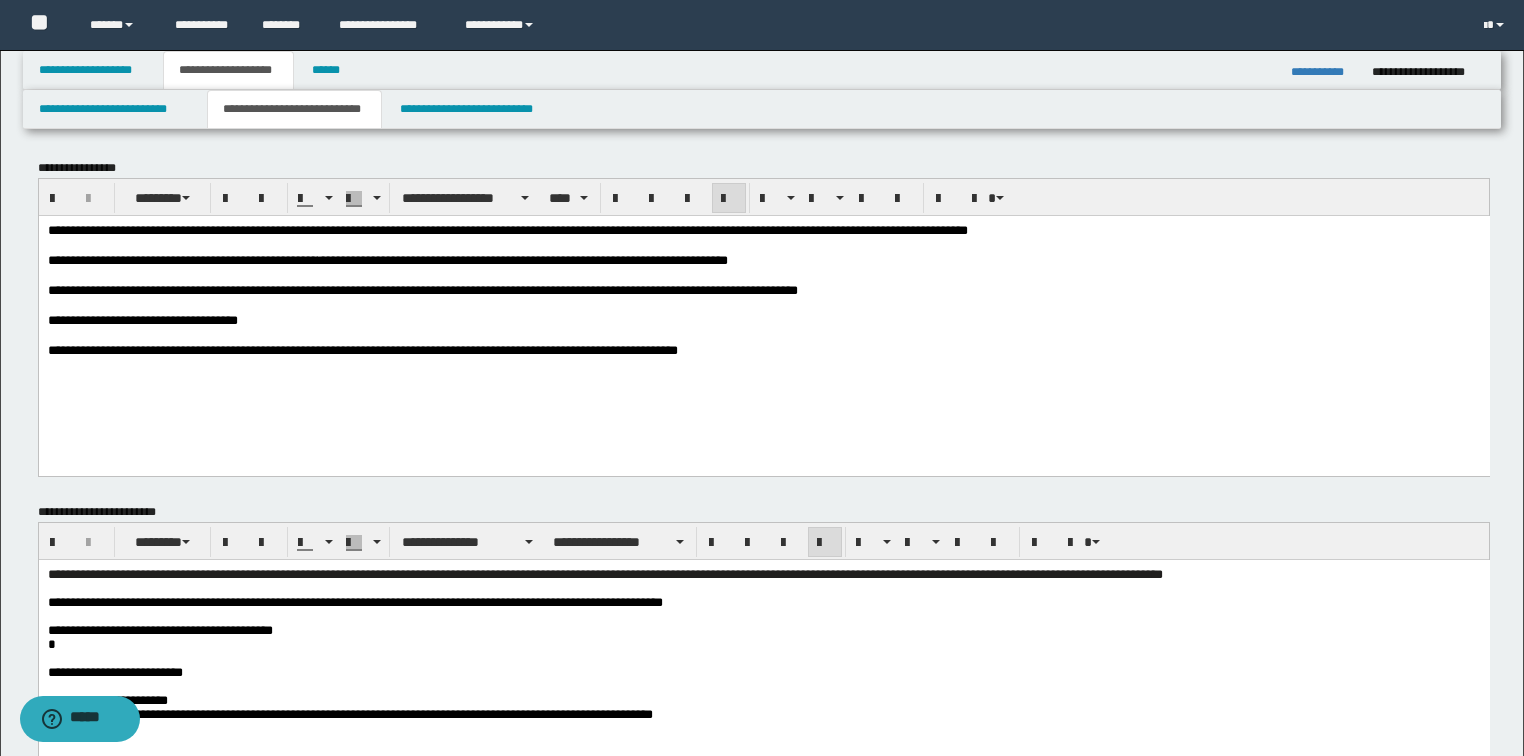 click on "**********" at bounding box center [763, 602] 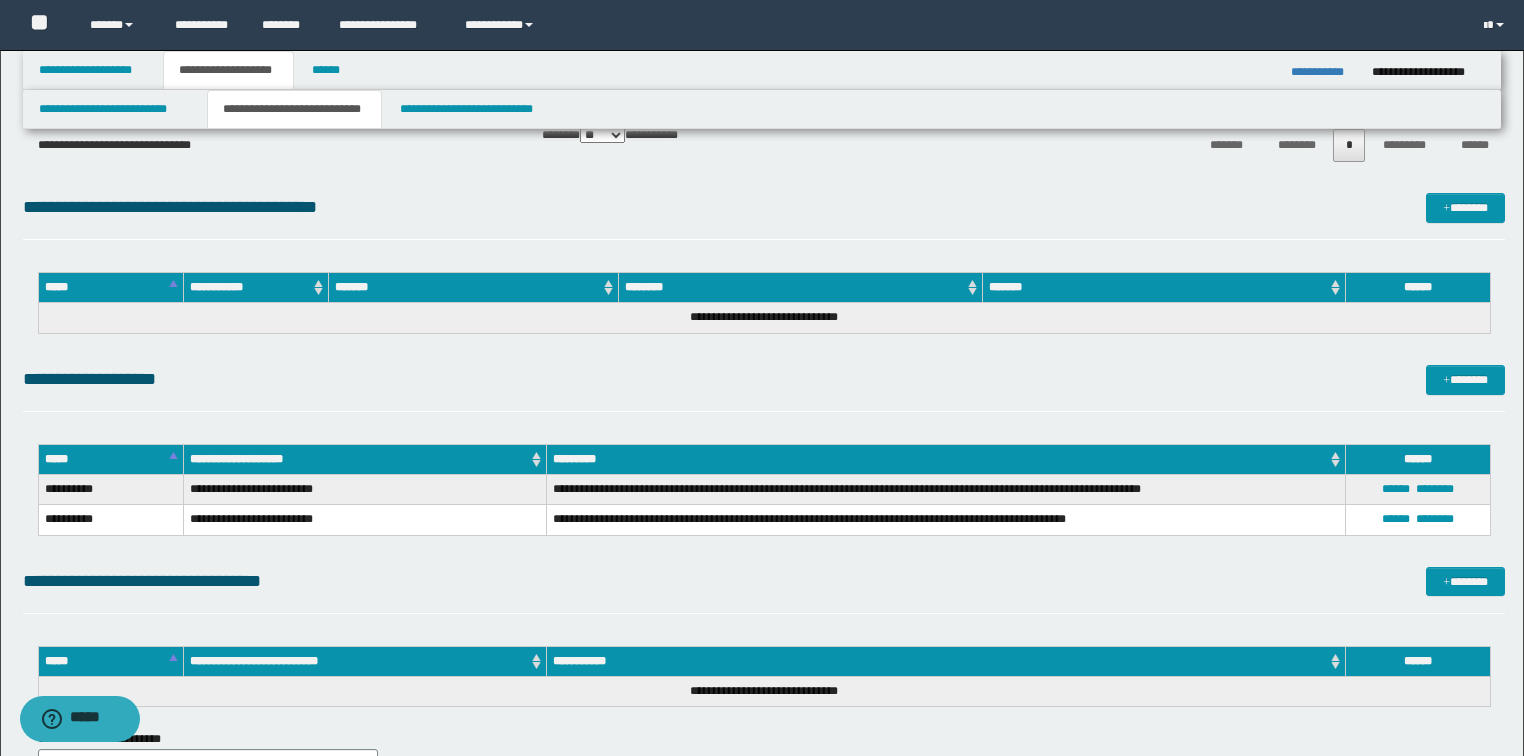 scroll, scrollTop: 1040, scrollLeft: 0, axis: vertical 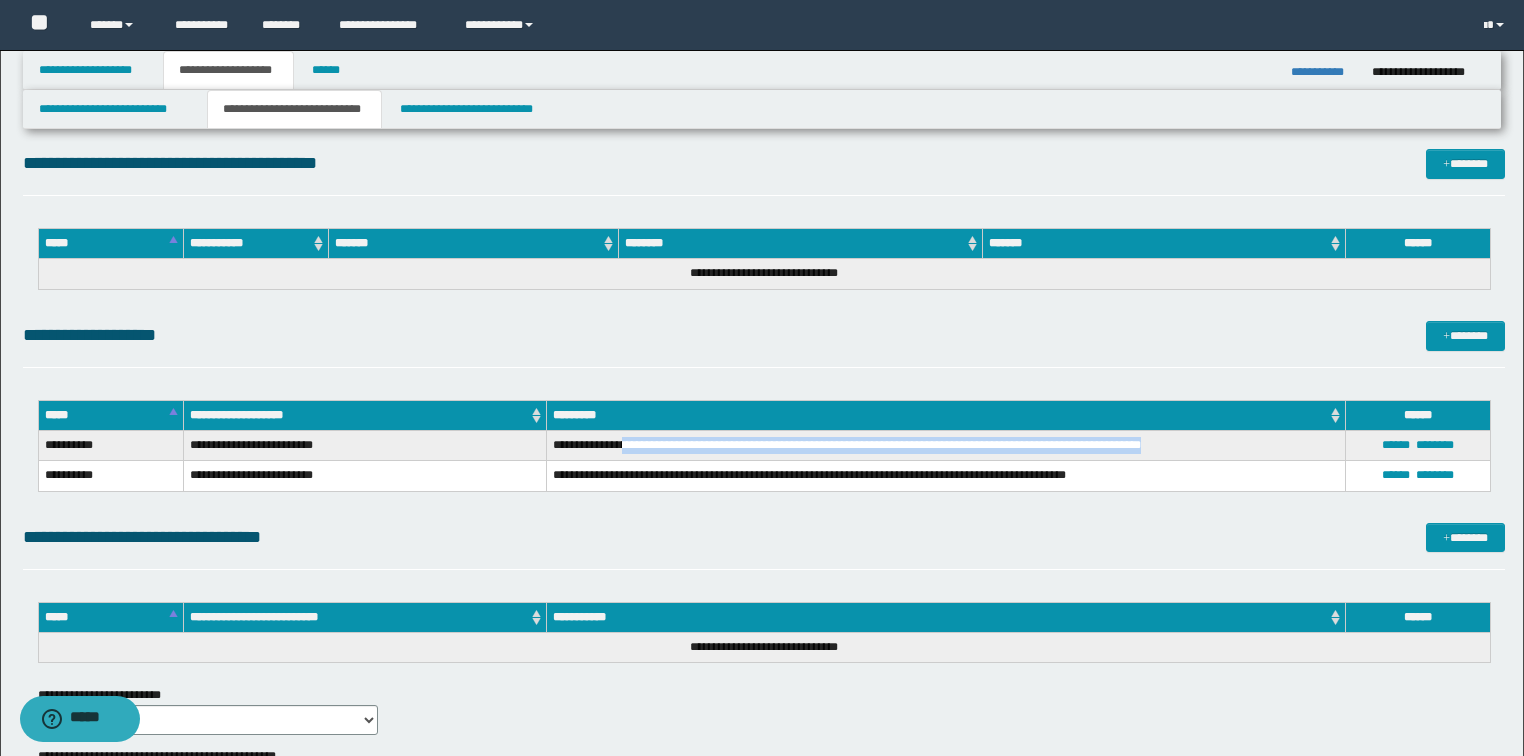 drag, startPoint x: 628, startPoint y: 444, endPoint x: 1179, endPoint y: 439, distance: 551.0227 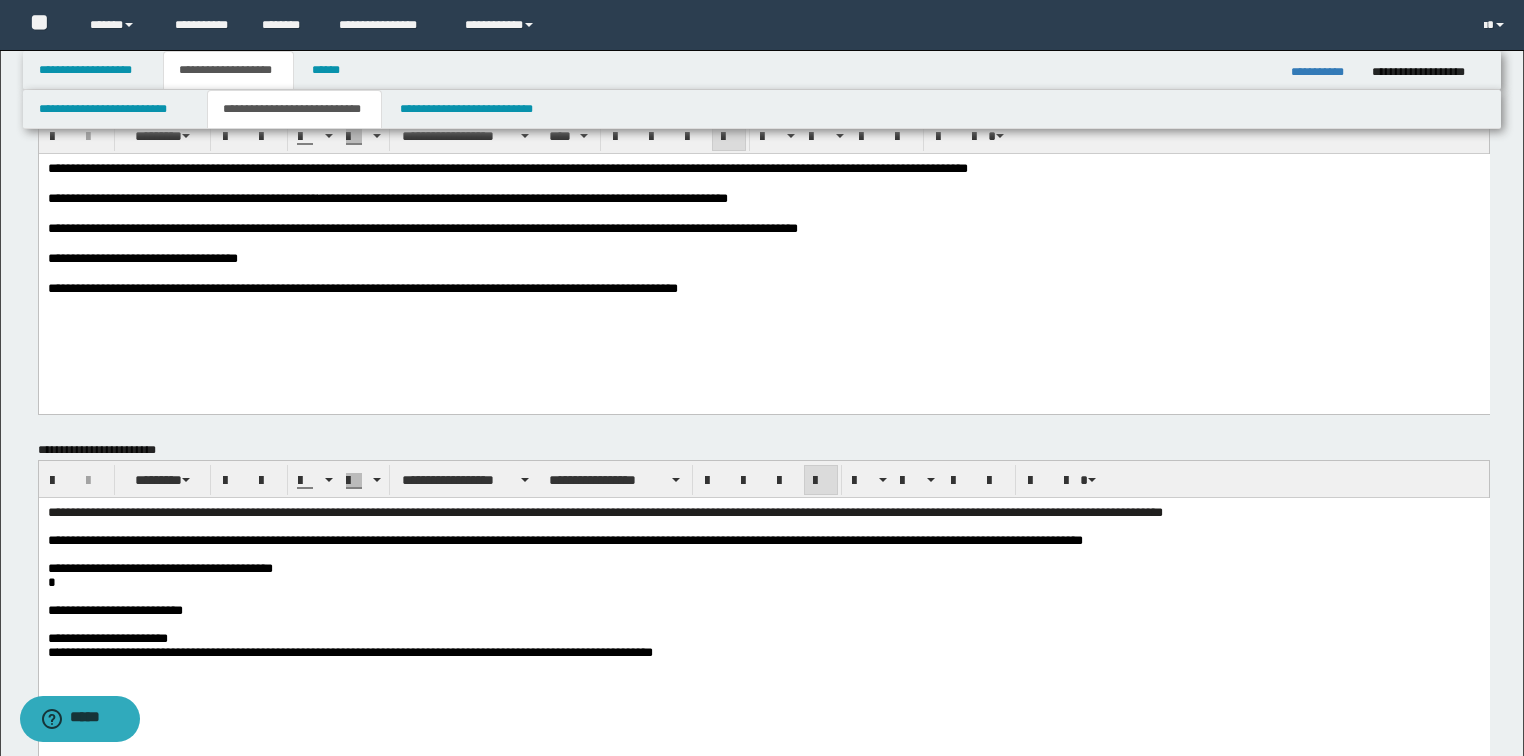 scroll, scrollTop: 0, scrollLeft: 0, axis: both 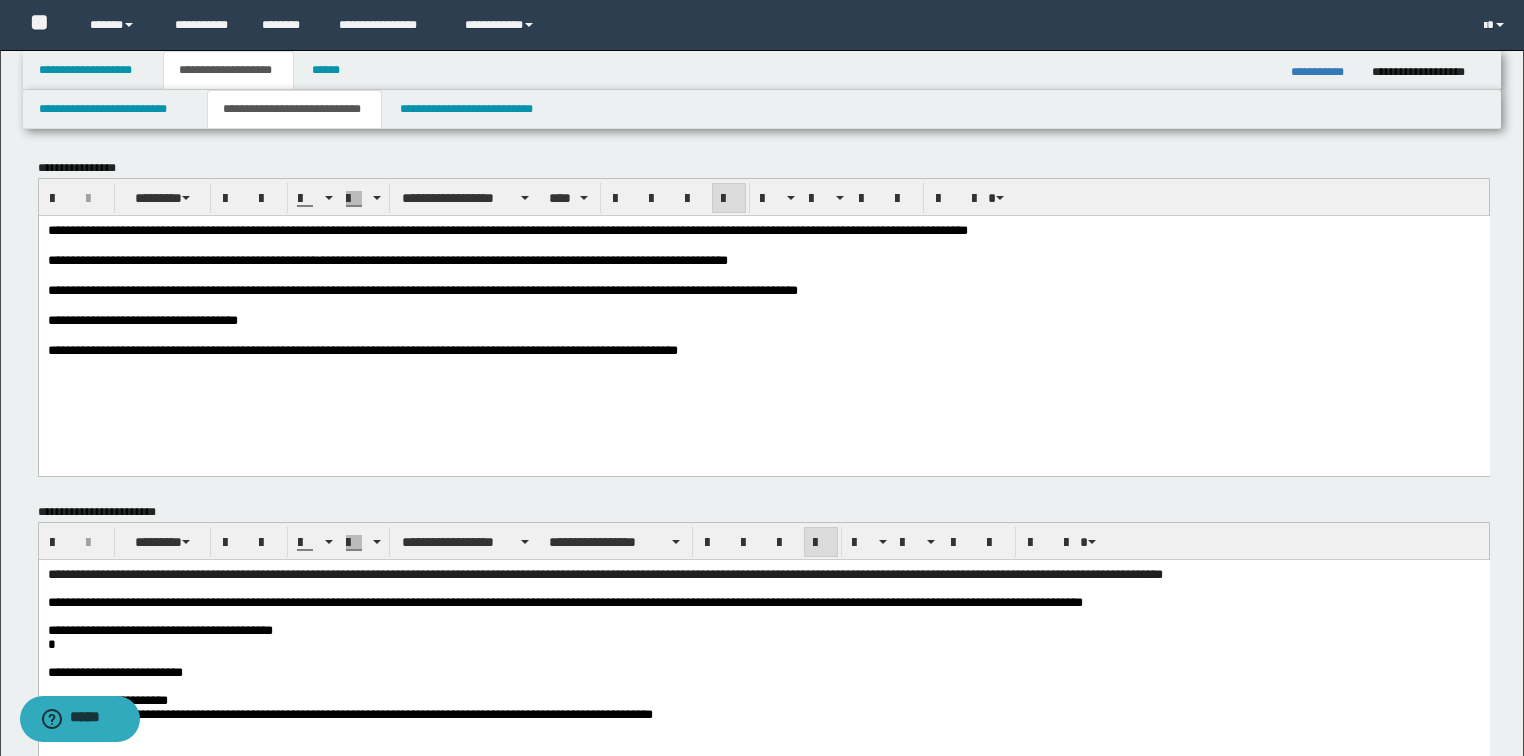 click on "**********" at bounding box center (763, 602) 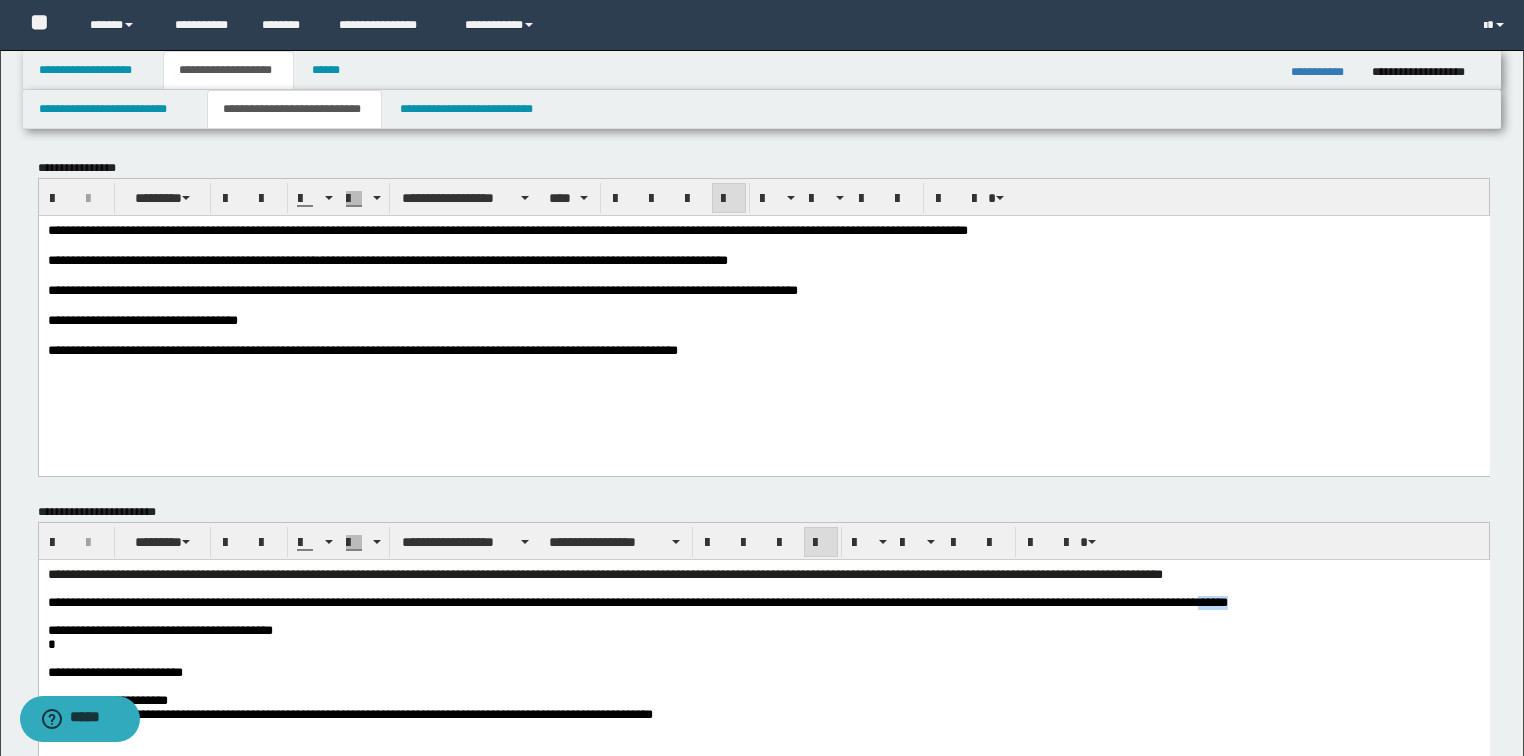 drag, startPoint x: 1306, startPoint y: 606, endPoint x: 1363, endPoint y: 601, distance: 57.21888 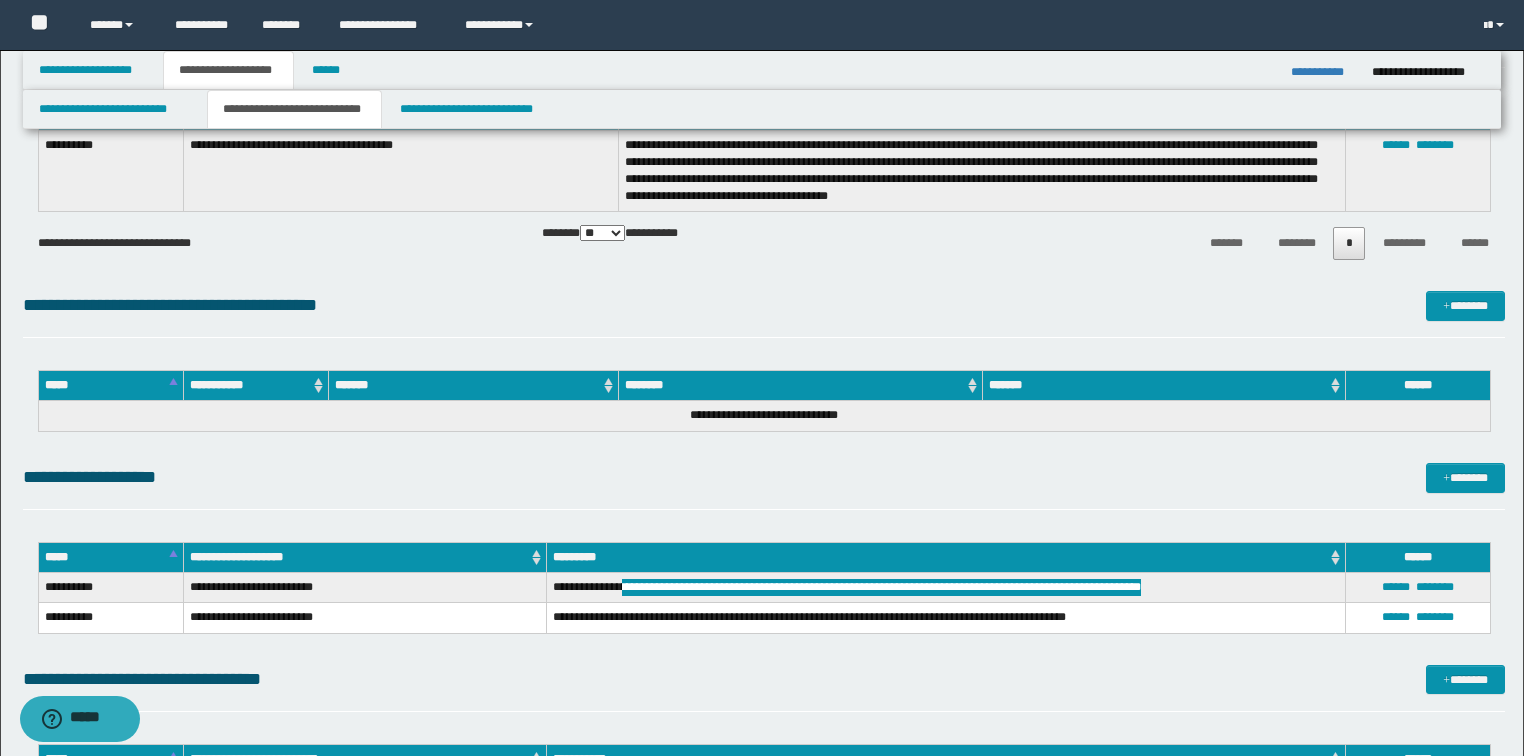 scroll, scrollTop: 960, scrollLeft: 0, axis: vertical 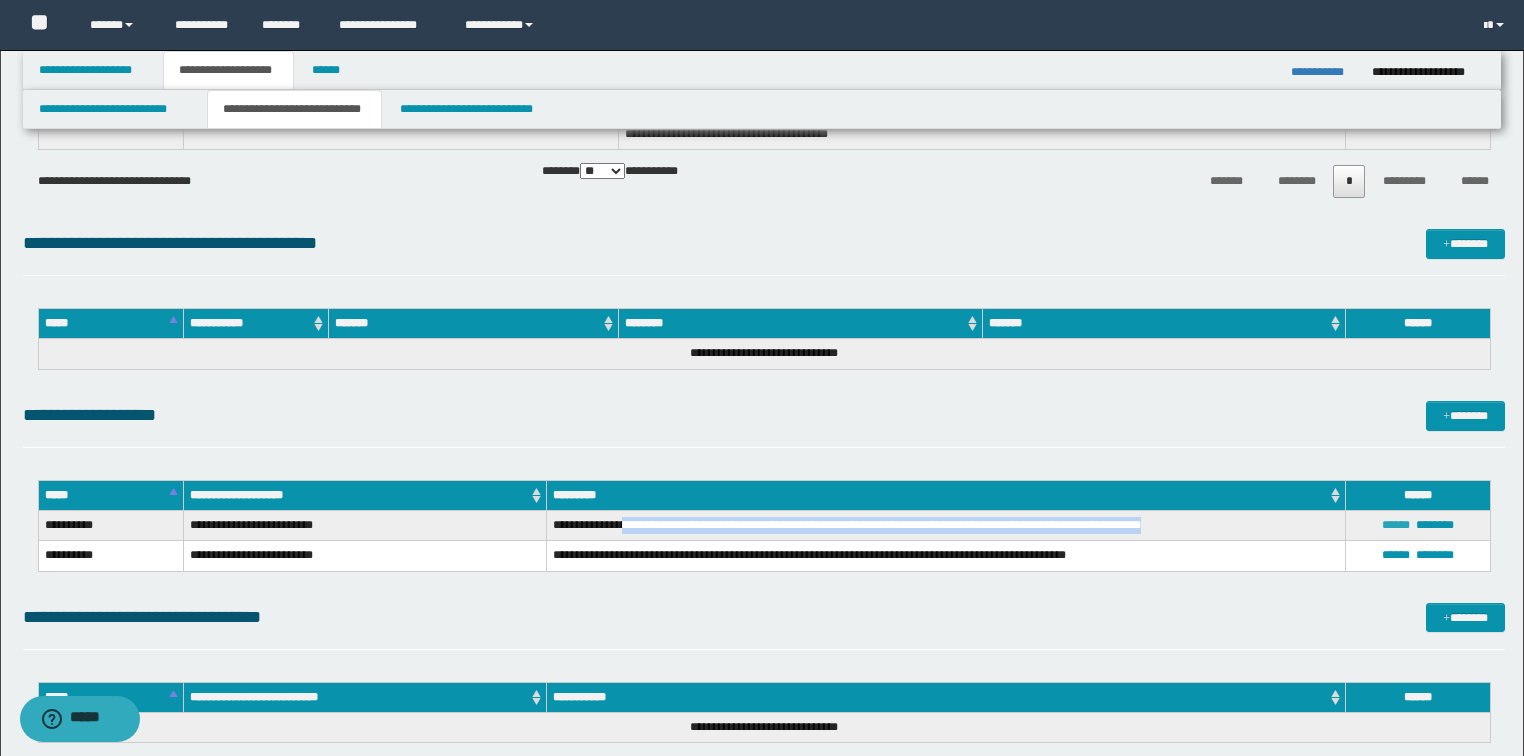 click on "******" at bounding box center (1396, 525) 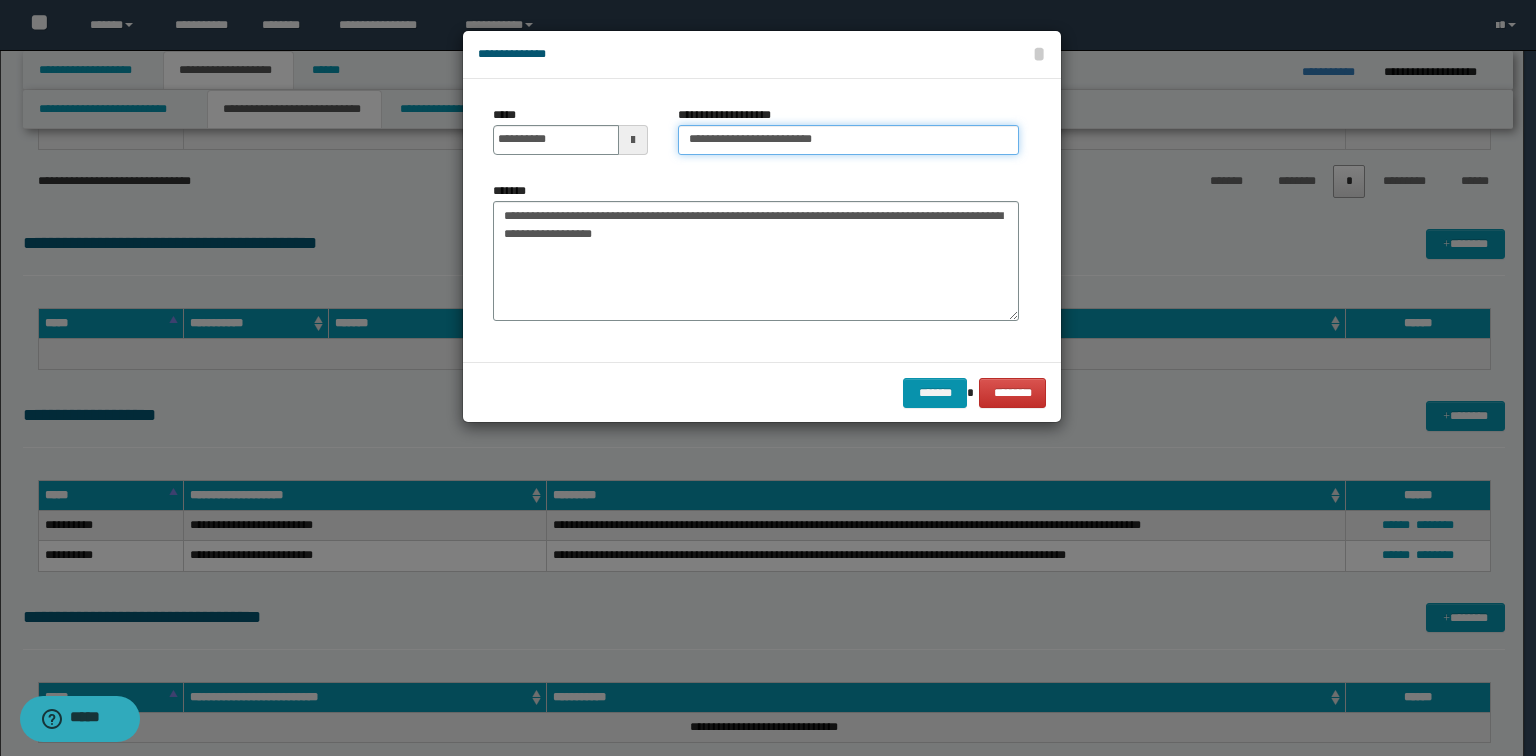 drag, startPoint x: 774, startPoint y: 137, endPoint x: 796, endPoint y: 137, distance: 22 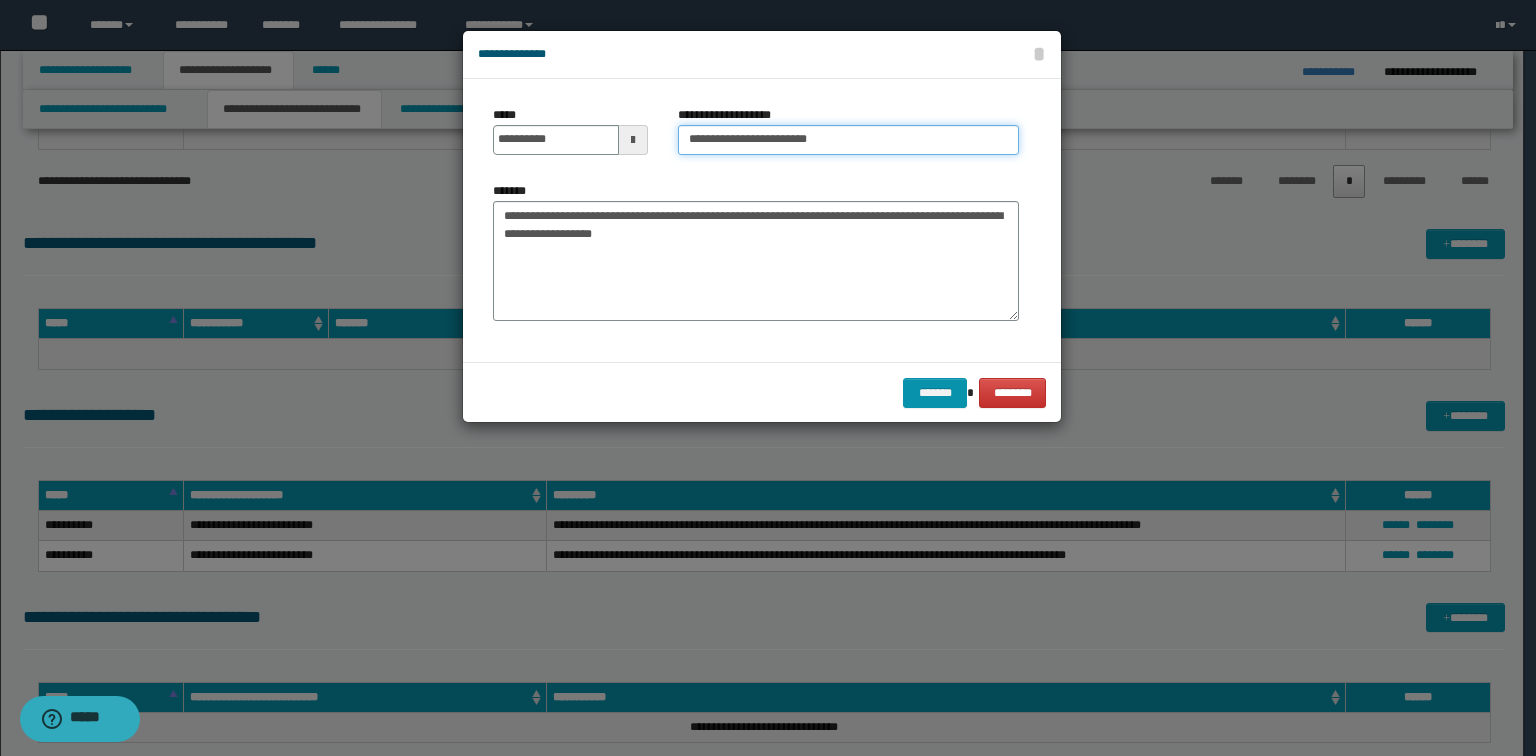 type on "**********" 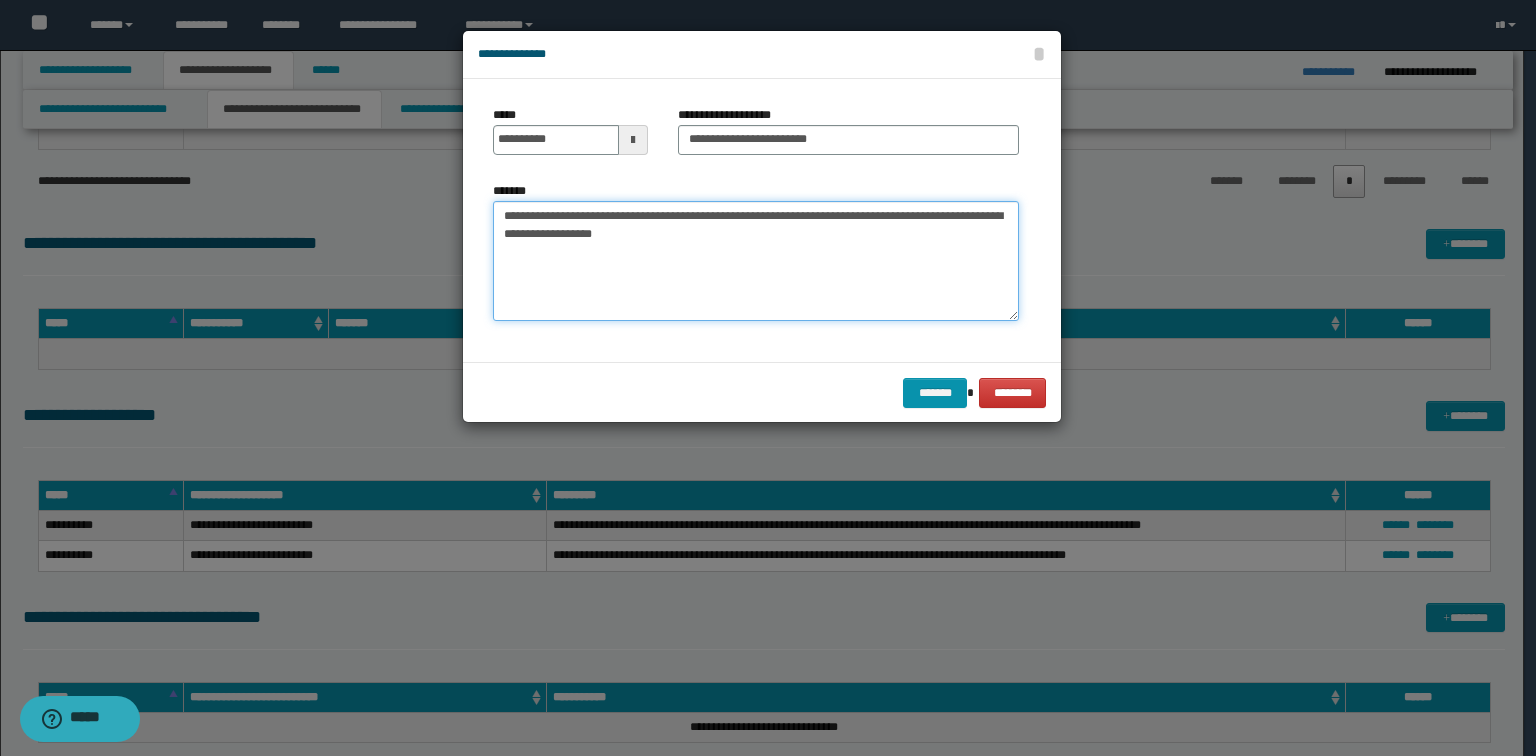 drag, startPoint x: 647, startPoint y: 237, endPoint x: 469, endPoint y: 208, distance: 180.3469 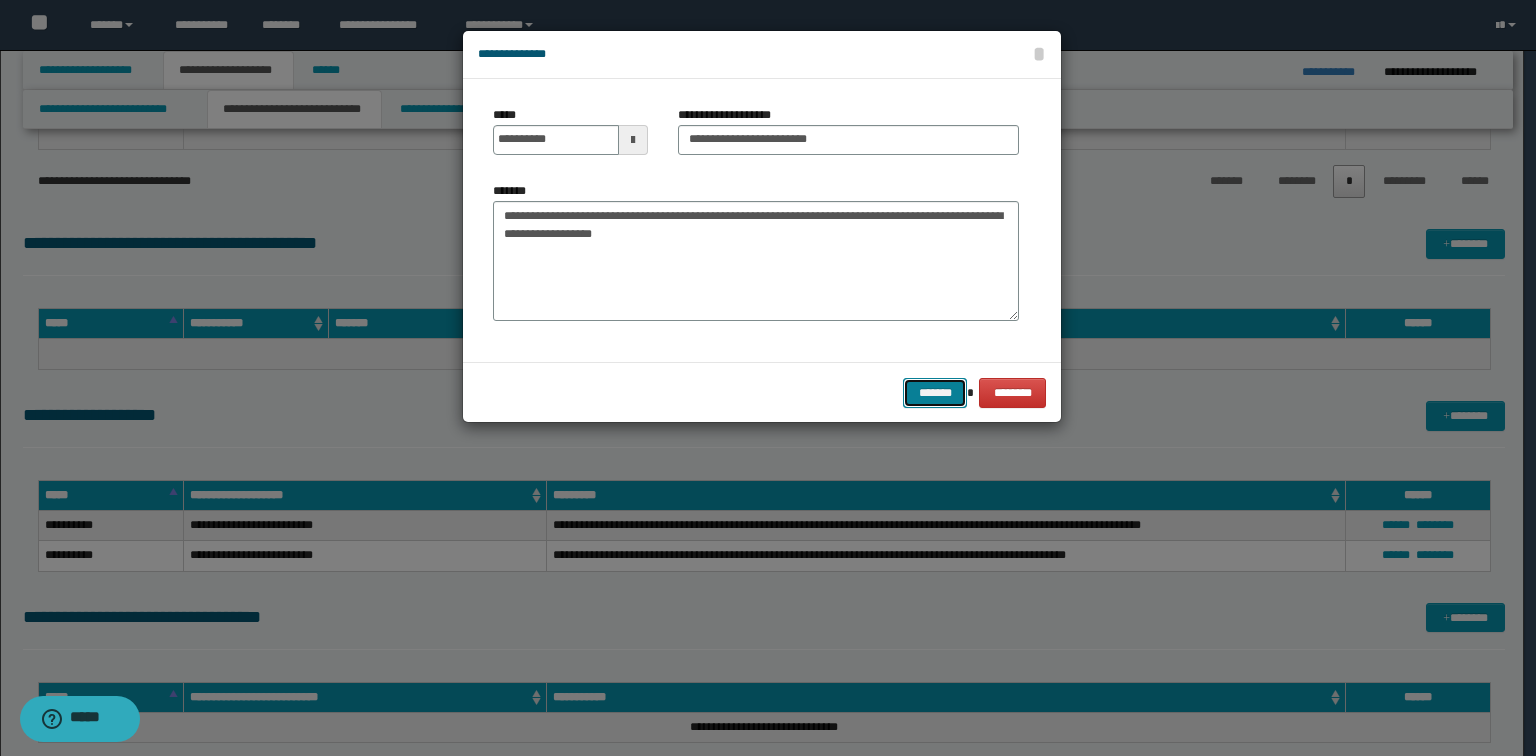 click on "*******" at bounding box center (935, 393) 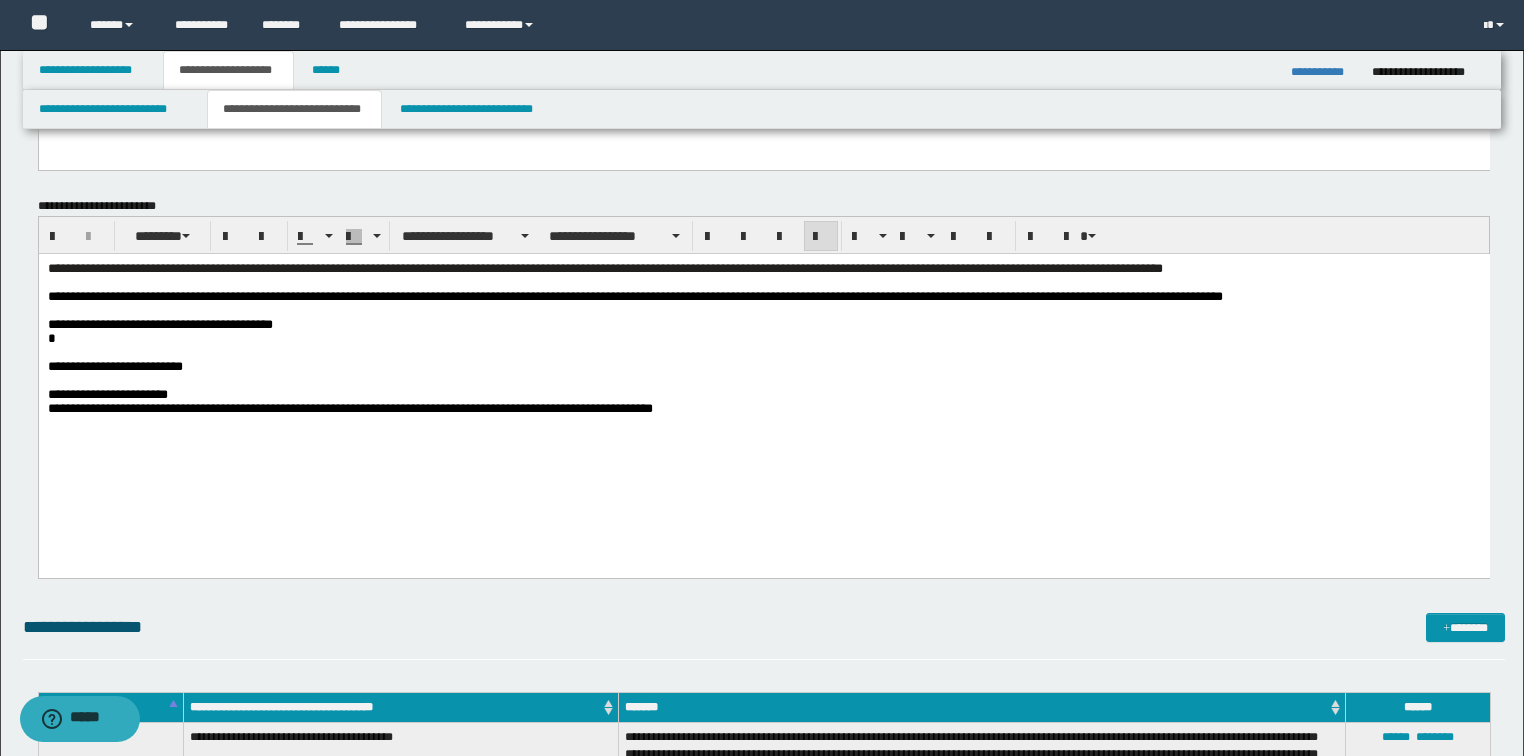 scroll, scrollTop: 240, scrollLeft: 0, axis: vertical 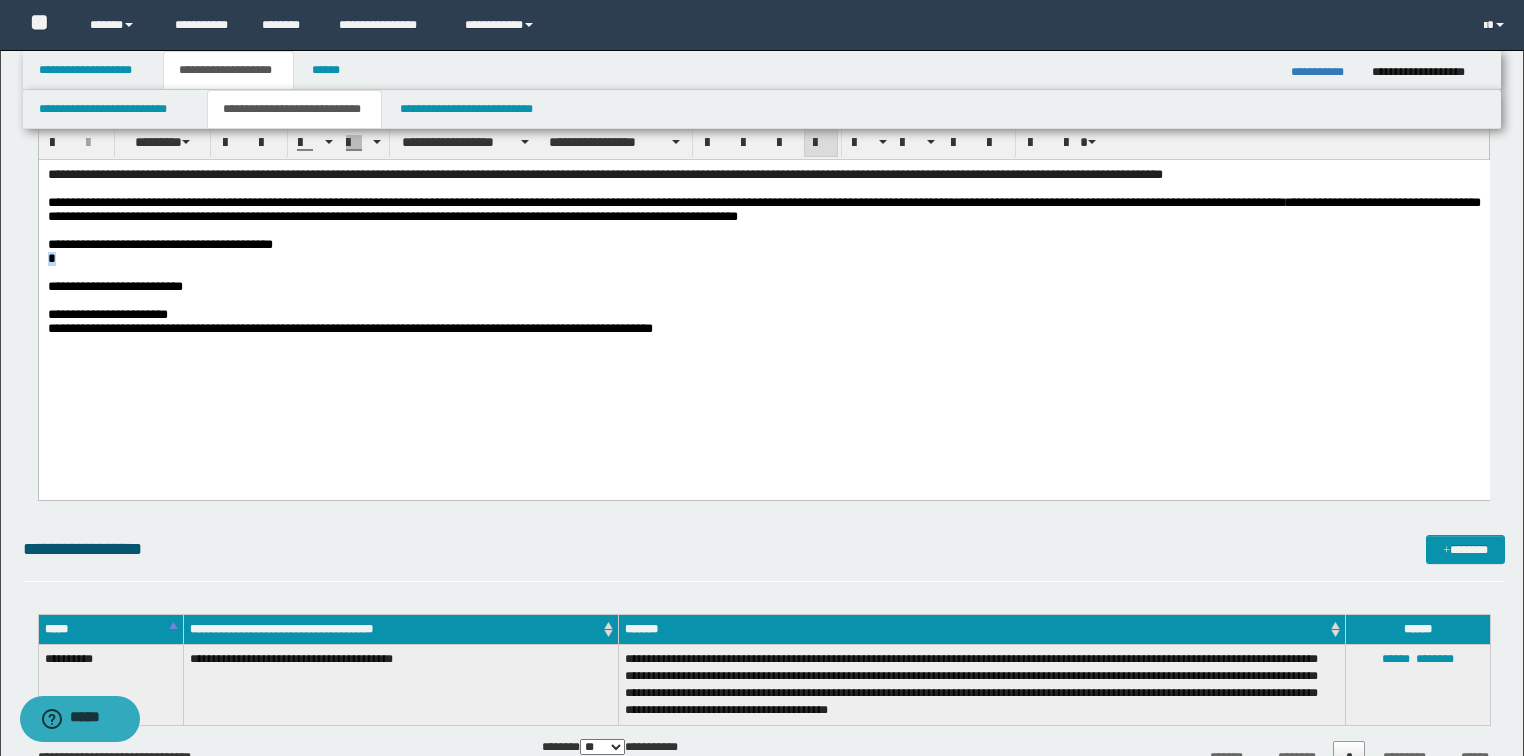 drag, startPoint x: 72, startPoint y: 271, endPoint x: 24, endPoint y: 274, distance: 48.09366 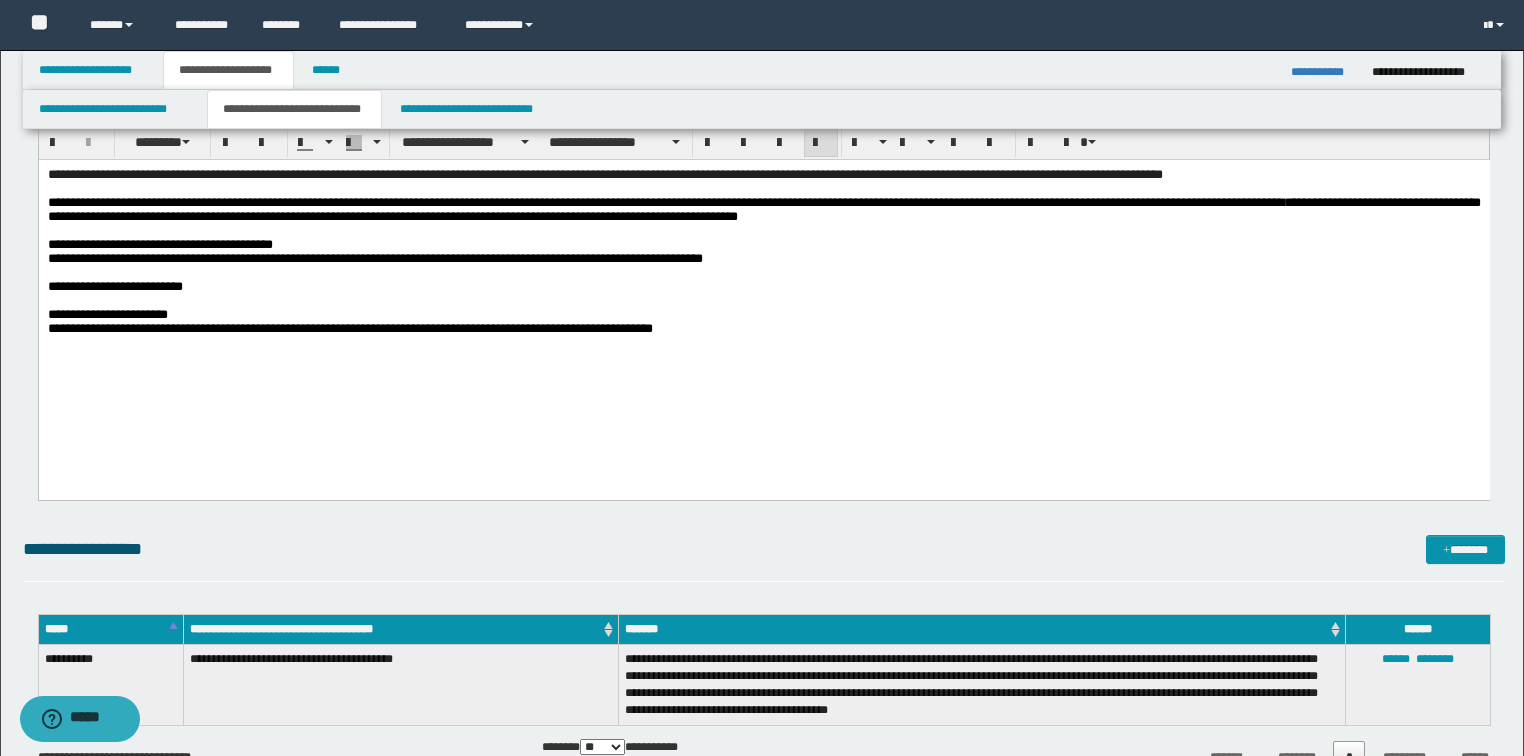 click at bounding box center [763, 343] 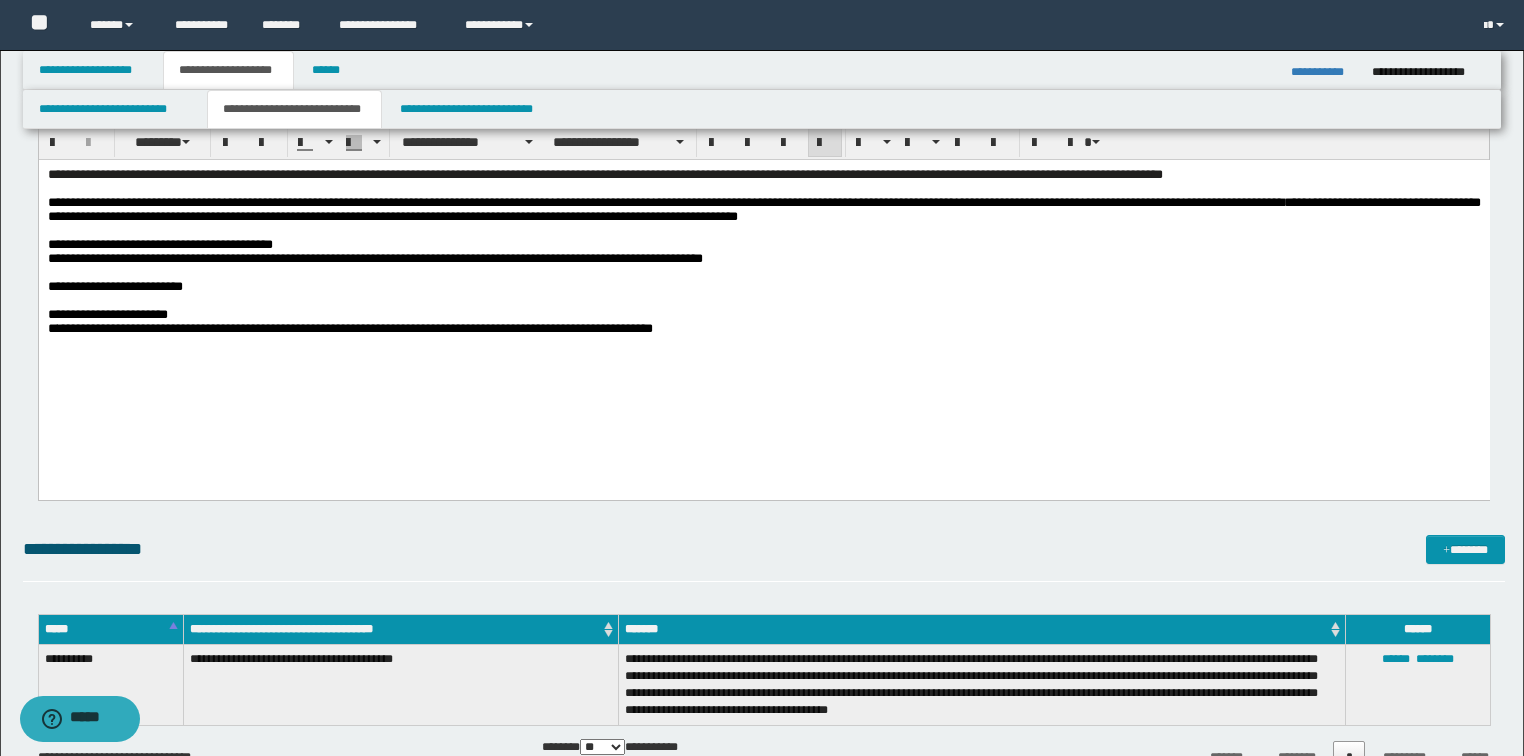 click on "**********" at bounding box center (763, 328) 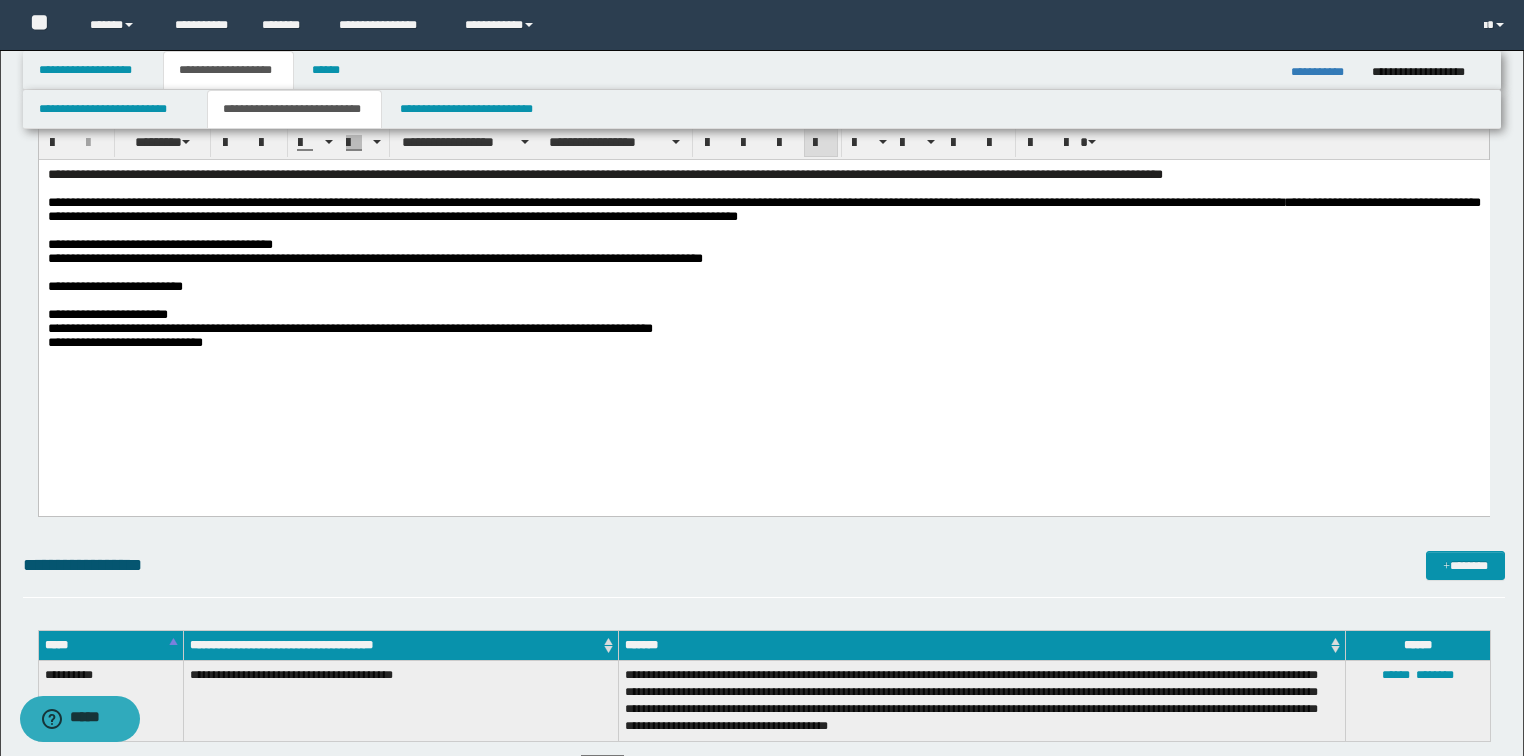 click on "**********" at bounding box center [763, 328] 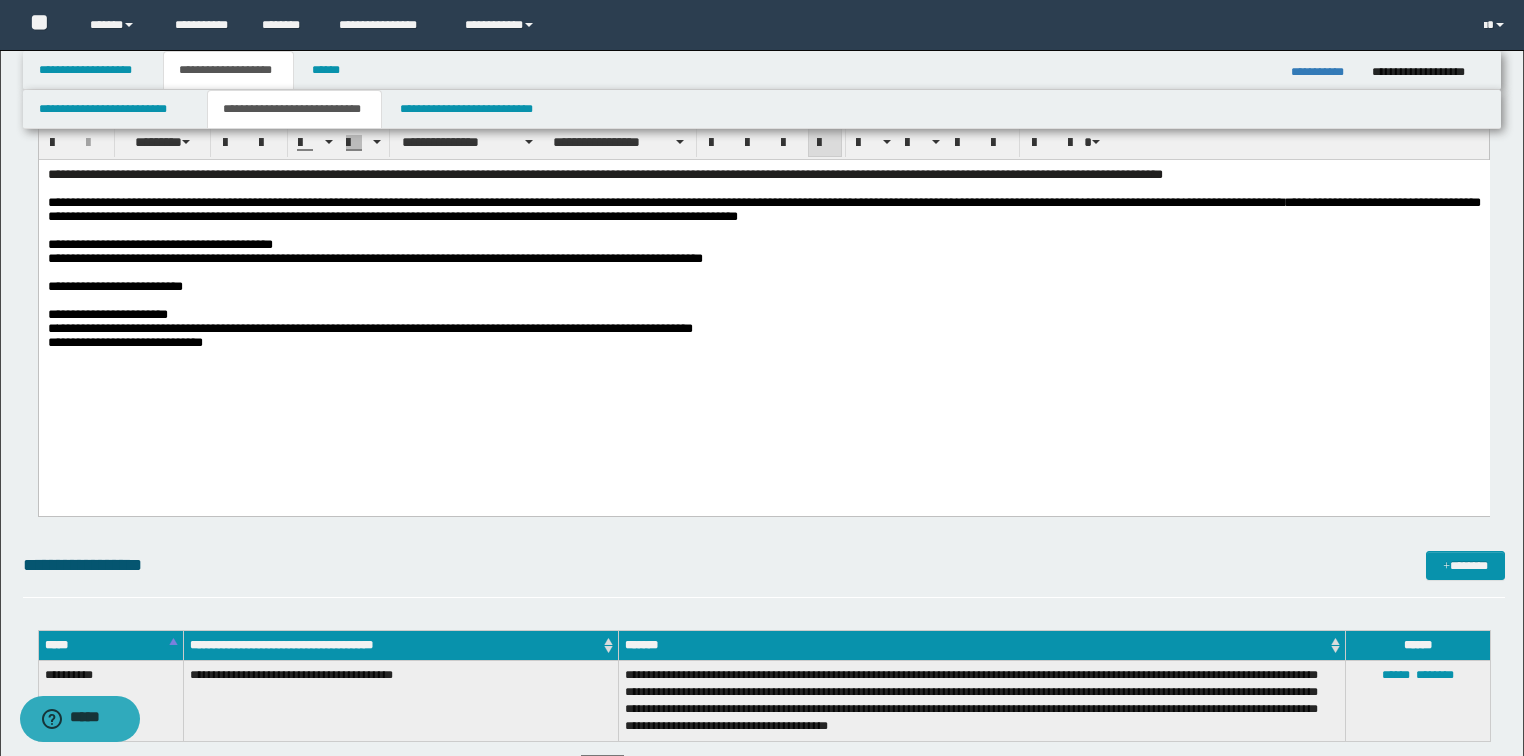 click at bounding box center [763, 357] 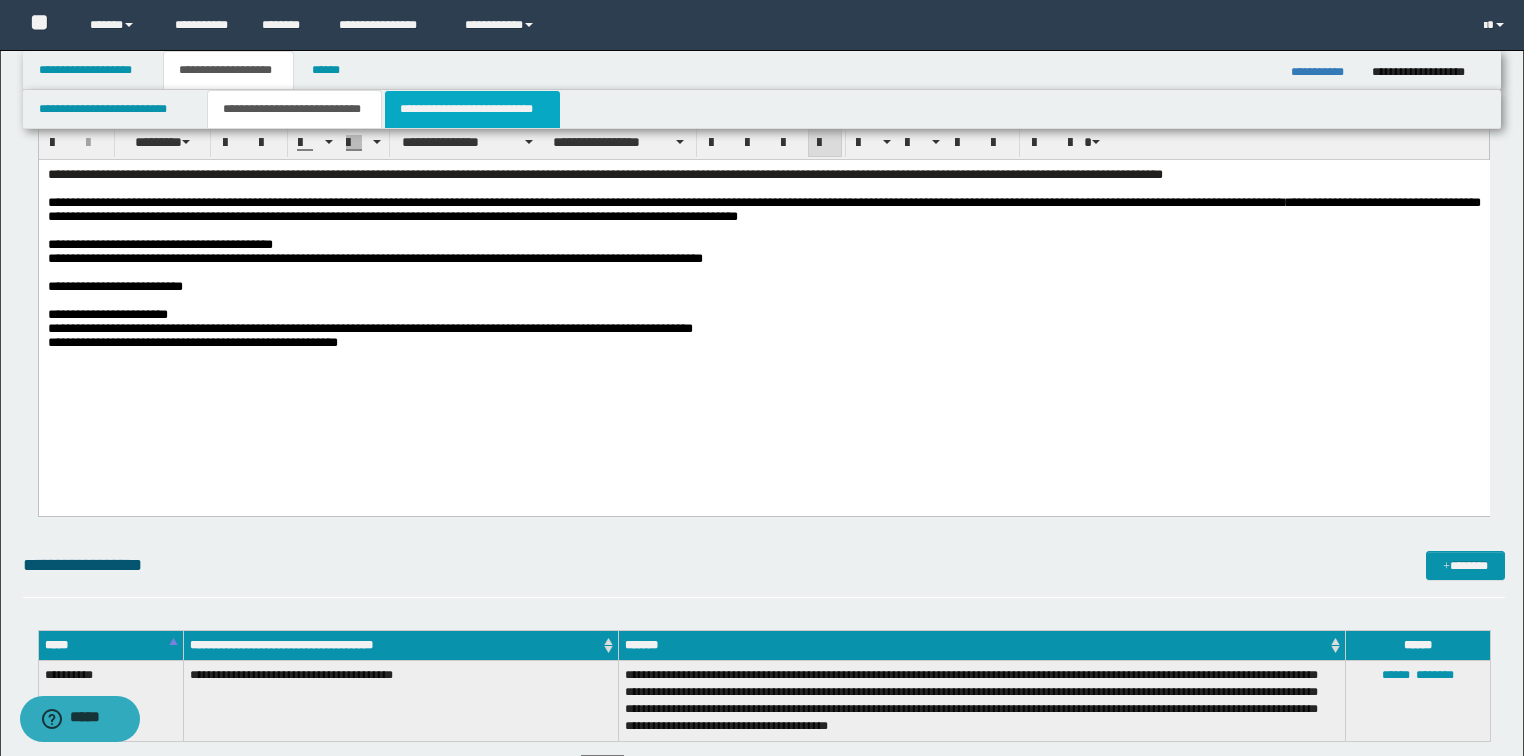 click on "**********" at bounding box center (472, 109) 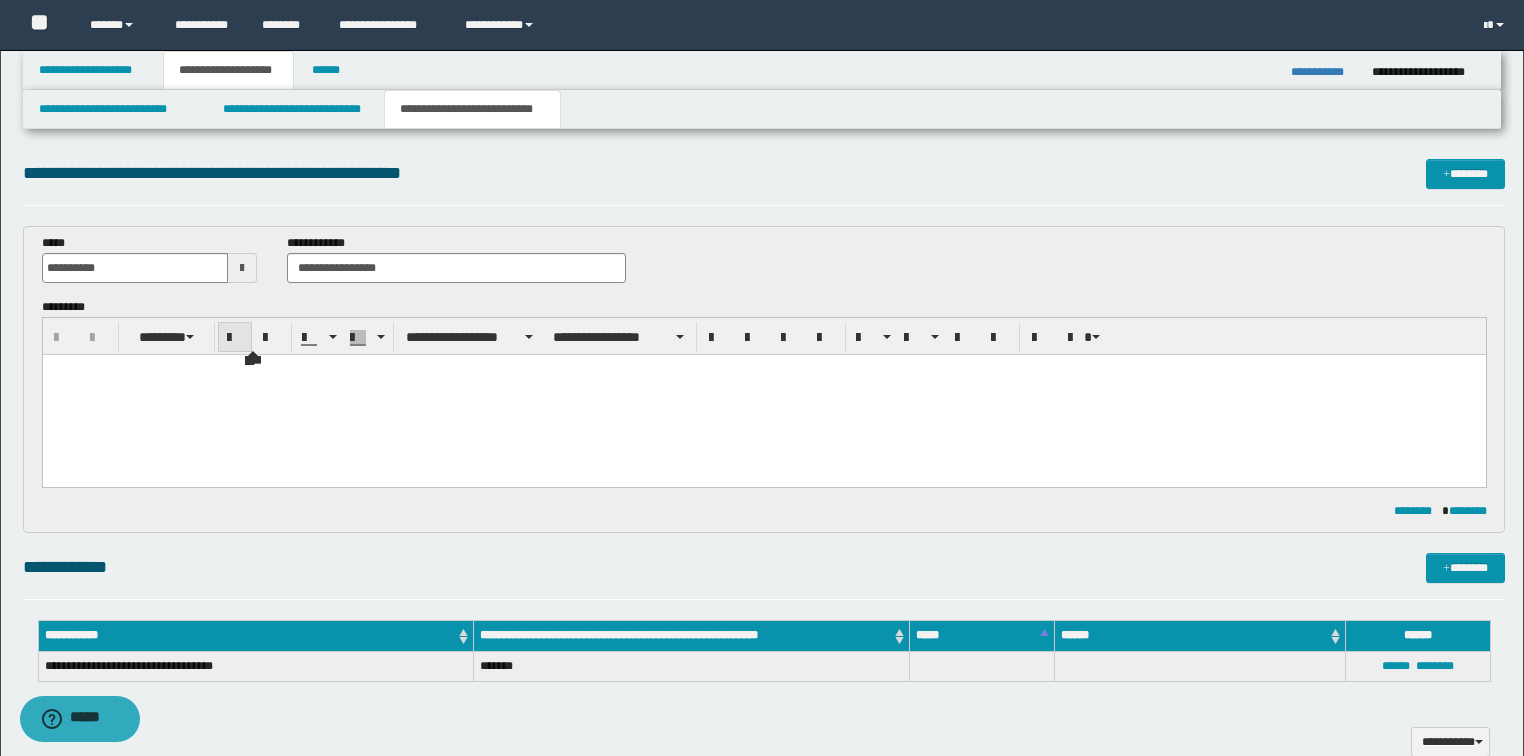 scroll, scrollTop: 0, scrollLeft: 0, axis: both 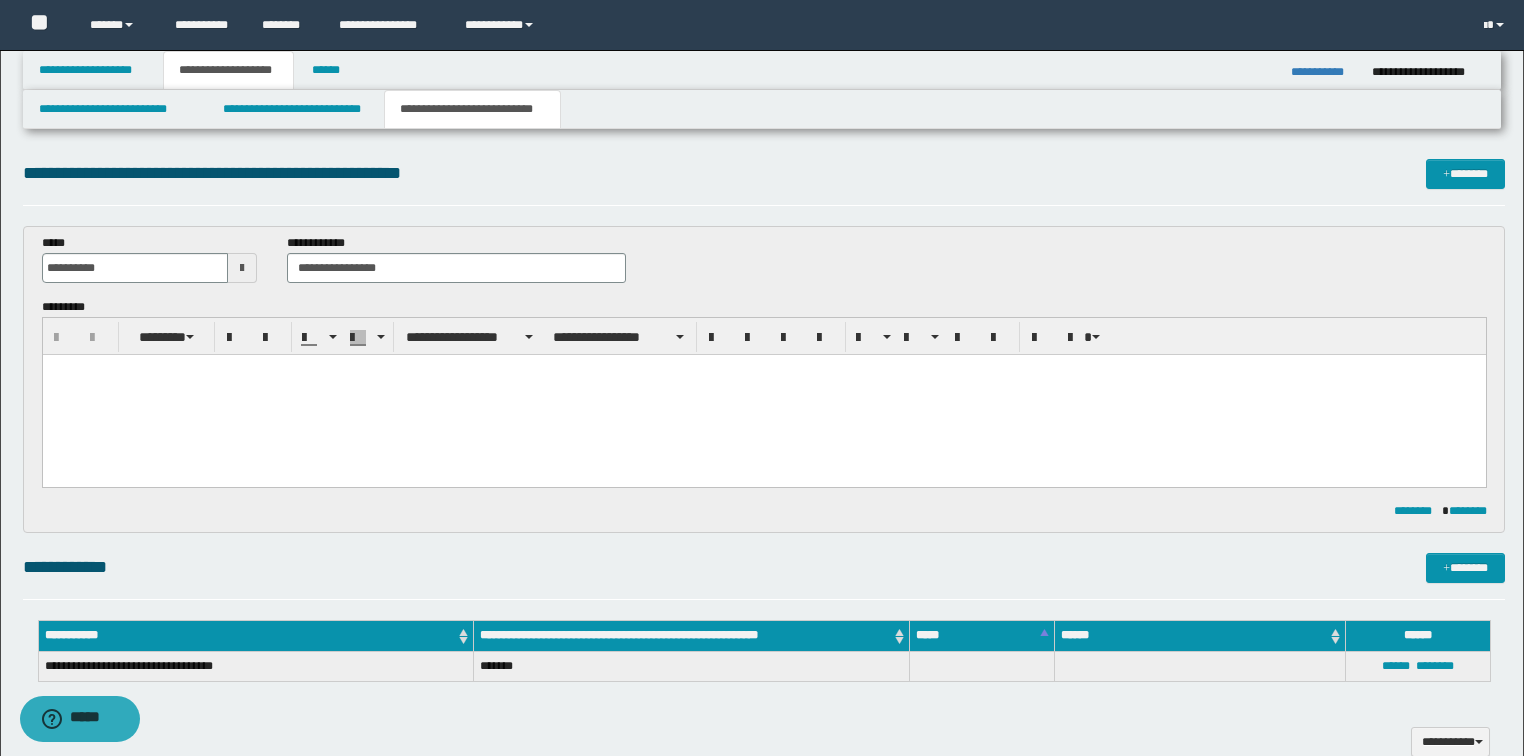 click at bounding box center [763, 394] 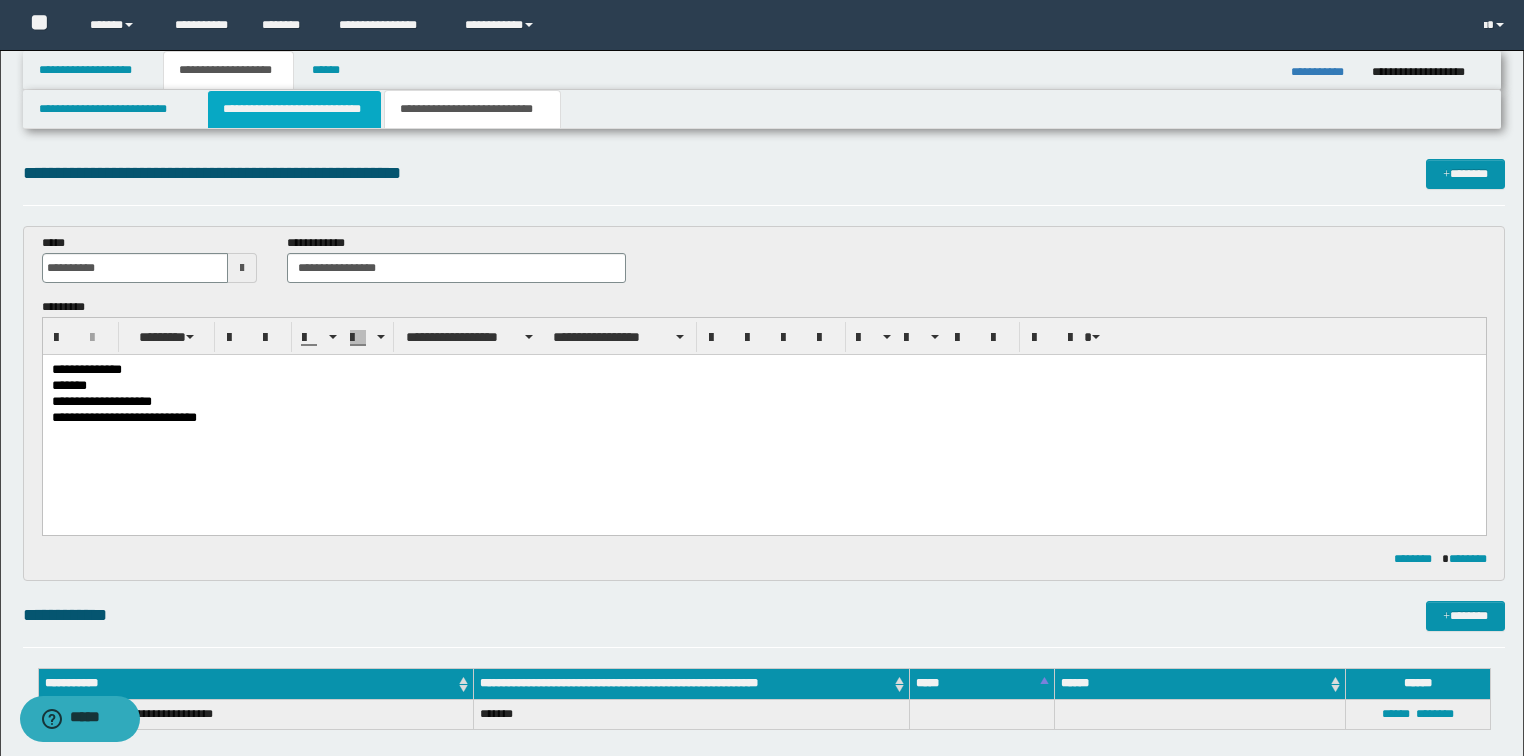 click on "**********" at bounding box center [294, 109] 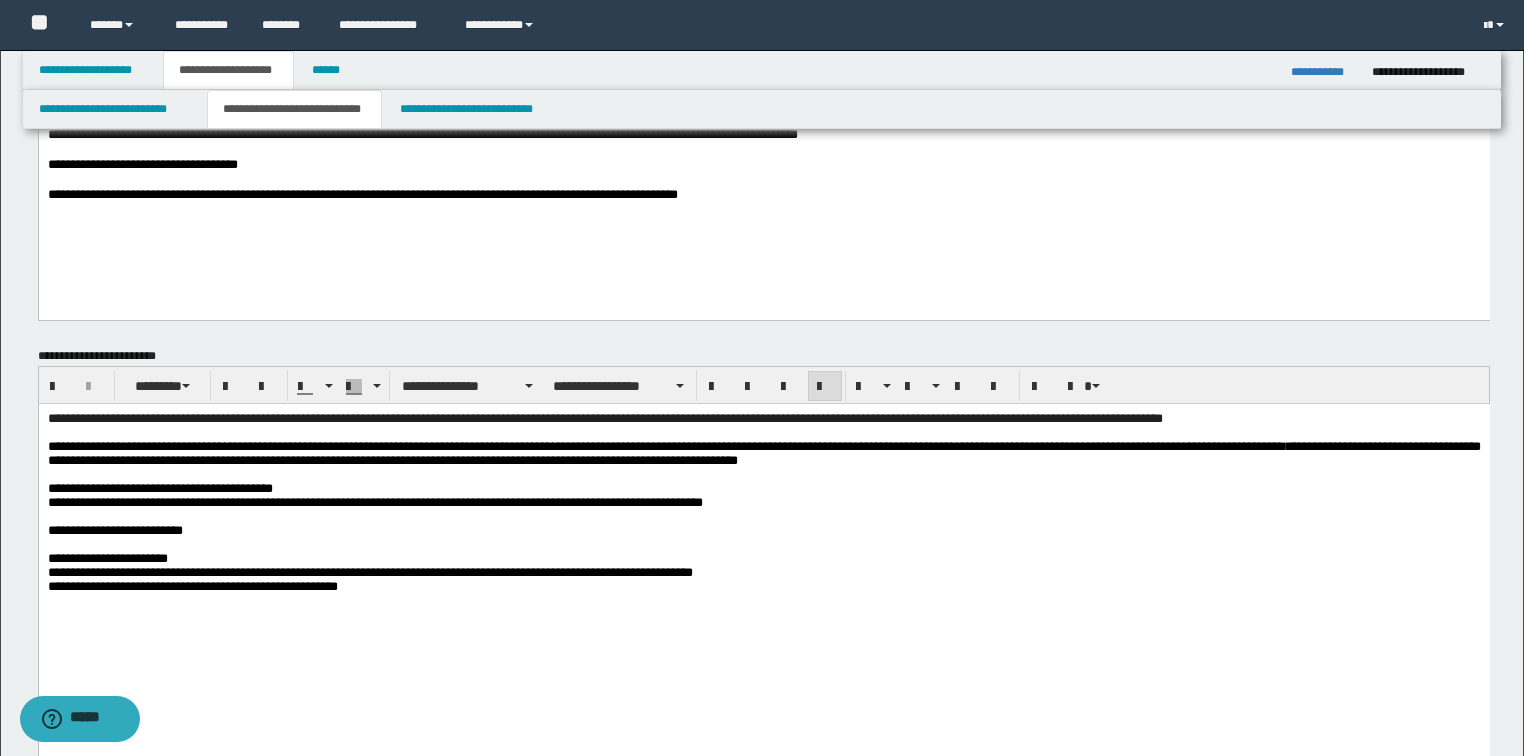 scroll, scrollTop: 160, scrollLeft: 0, axis: vertical 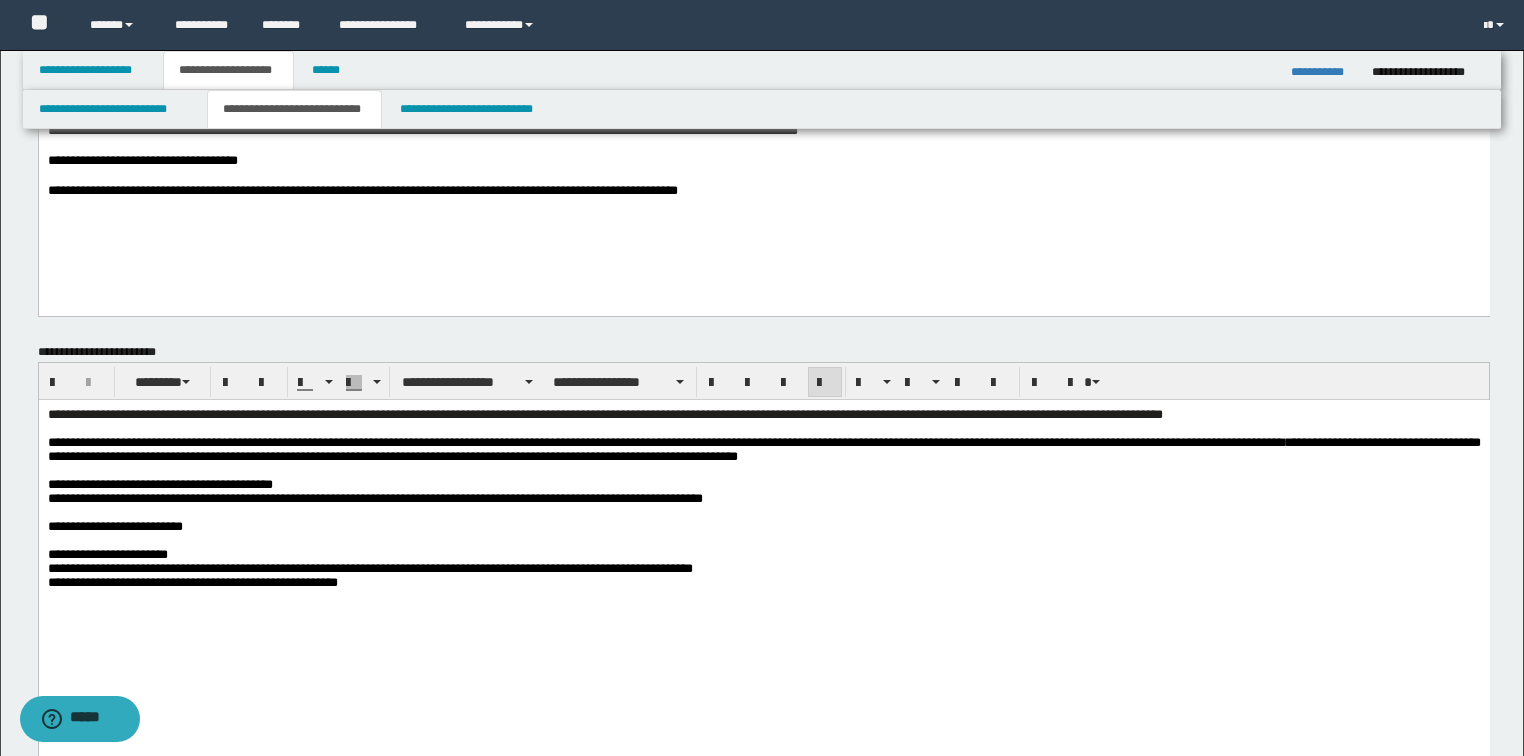 click at bounding box center [763, 597] 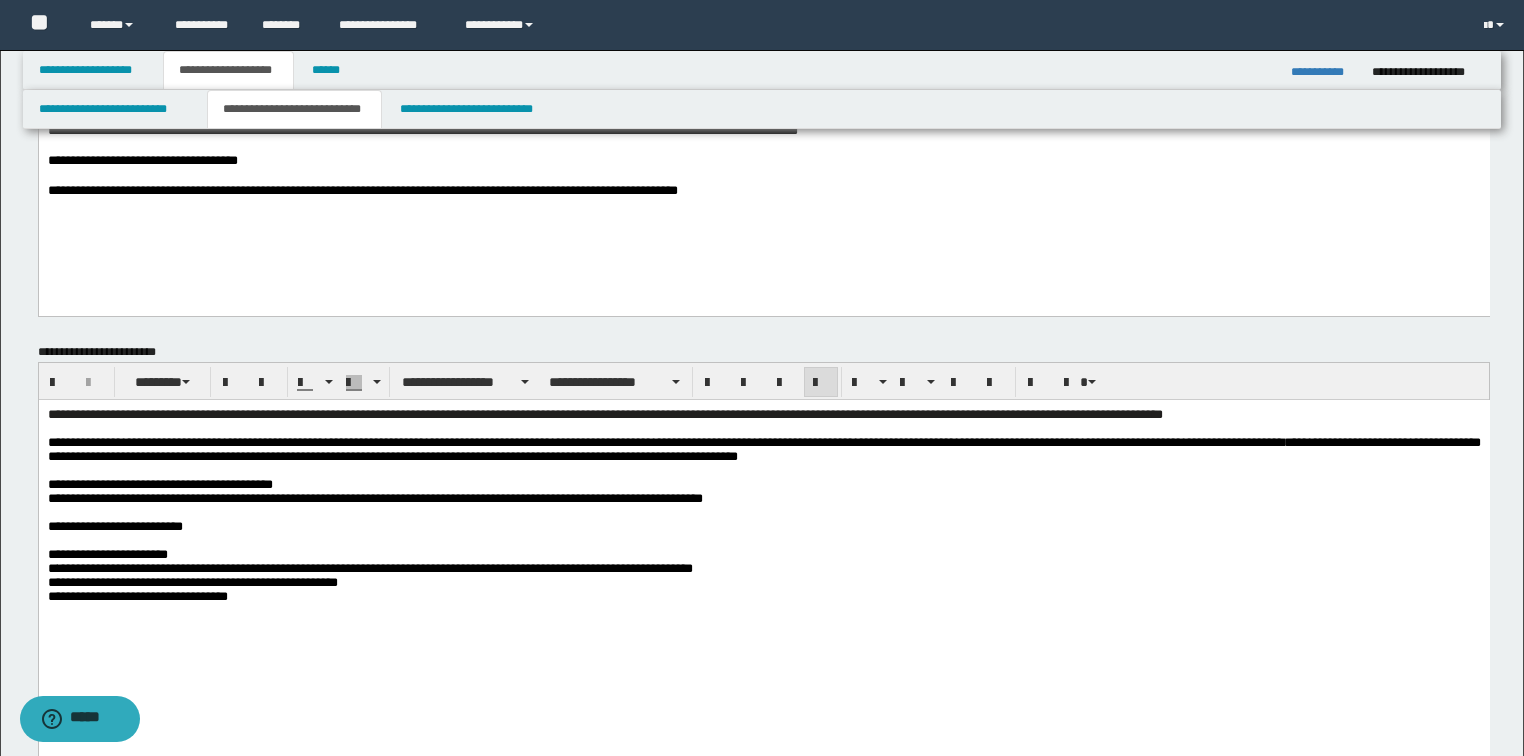 click on "**********" at bounding box center (763, 526) 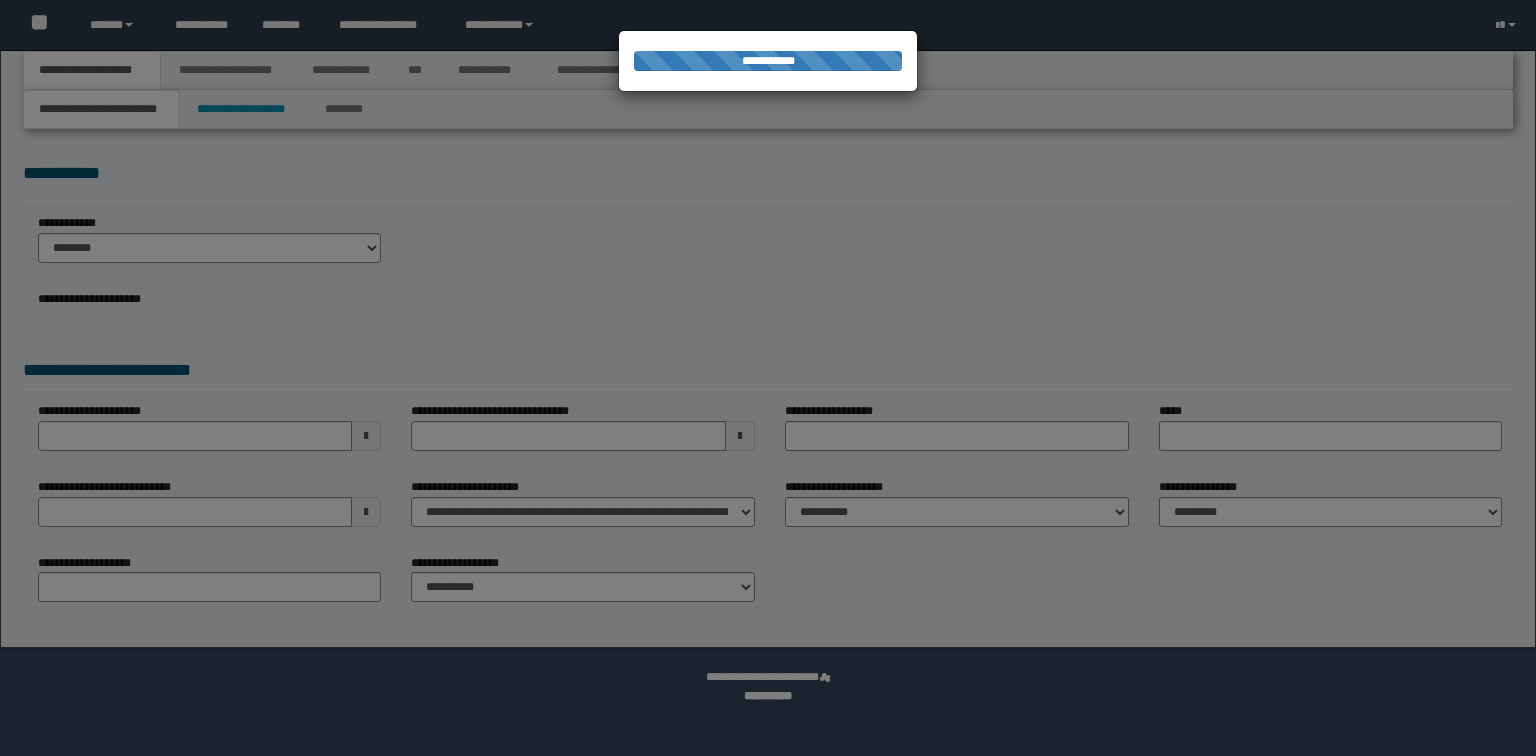 scroll, scrollTop: 0, scrollLeft: 0, axis: both 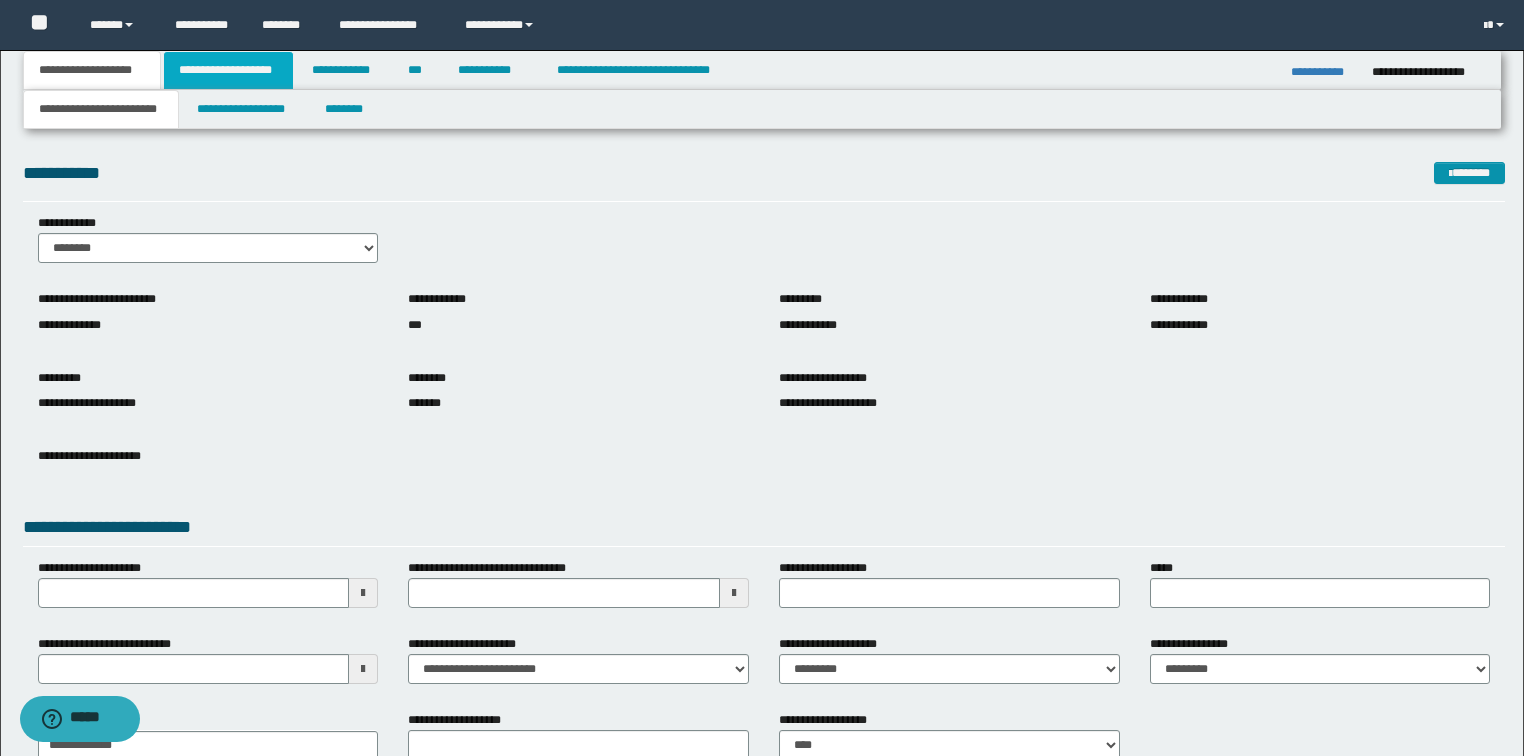 click on "**********" at bounding box center [228, 70] 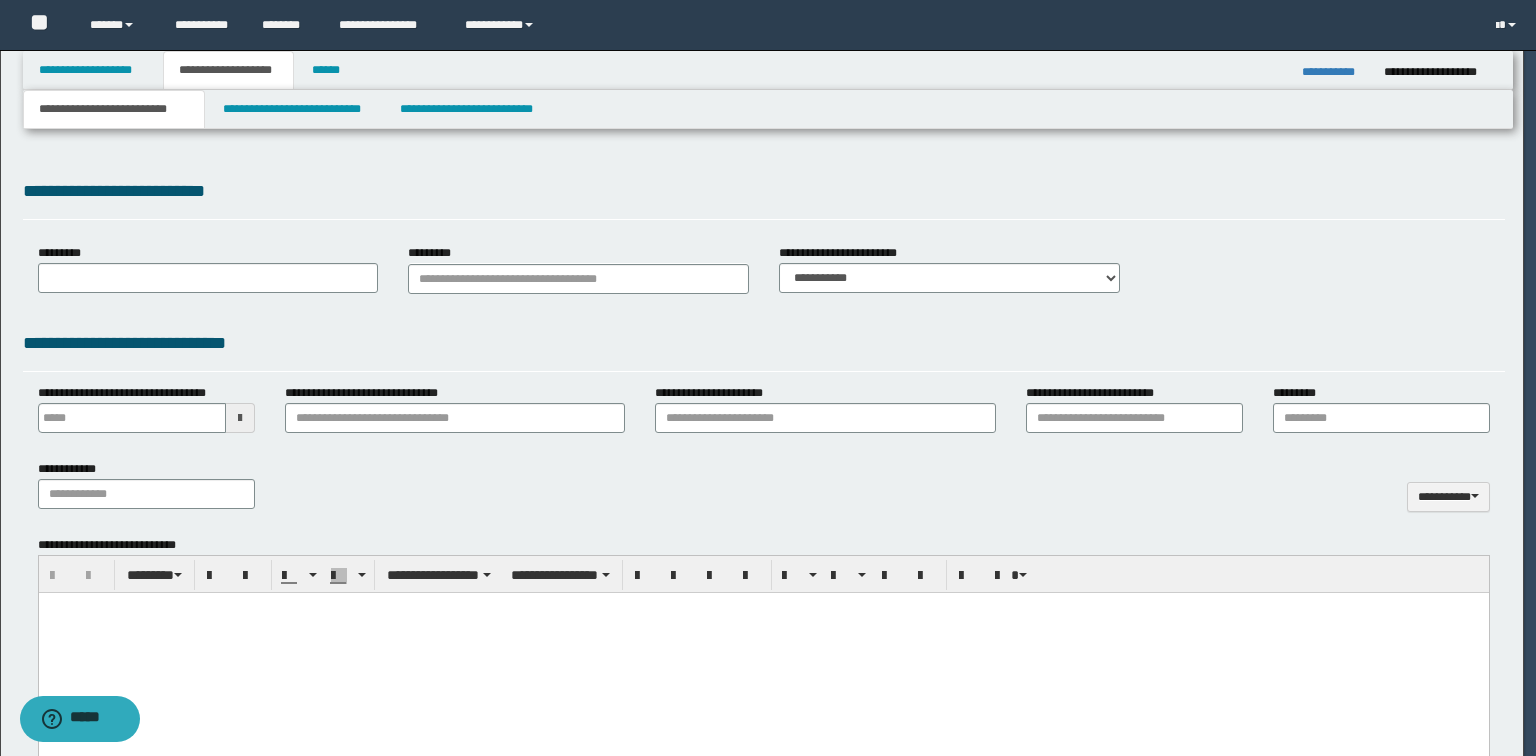 type on "**********" 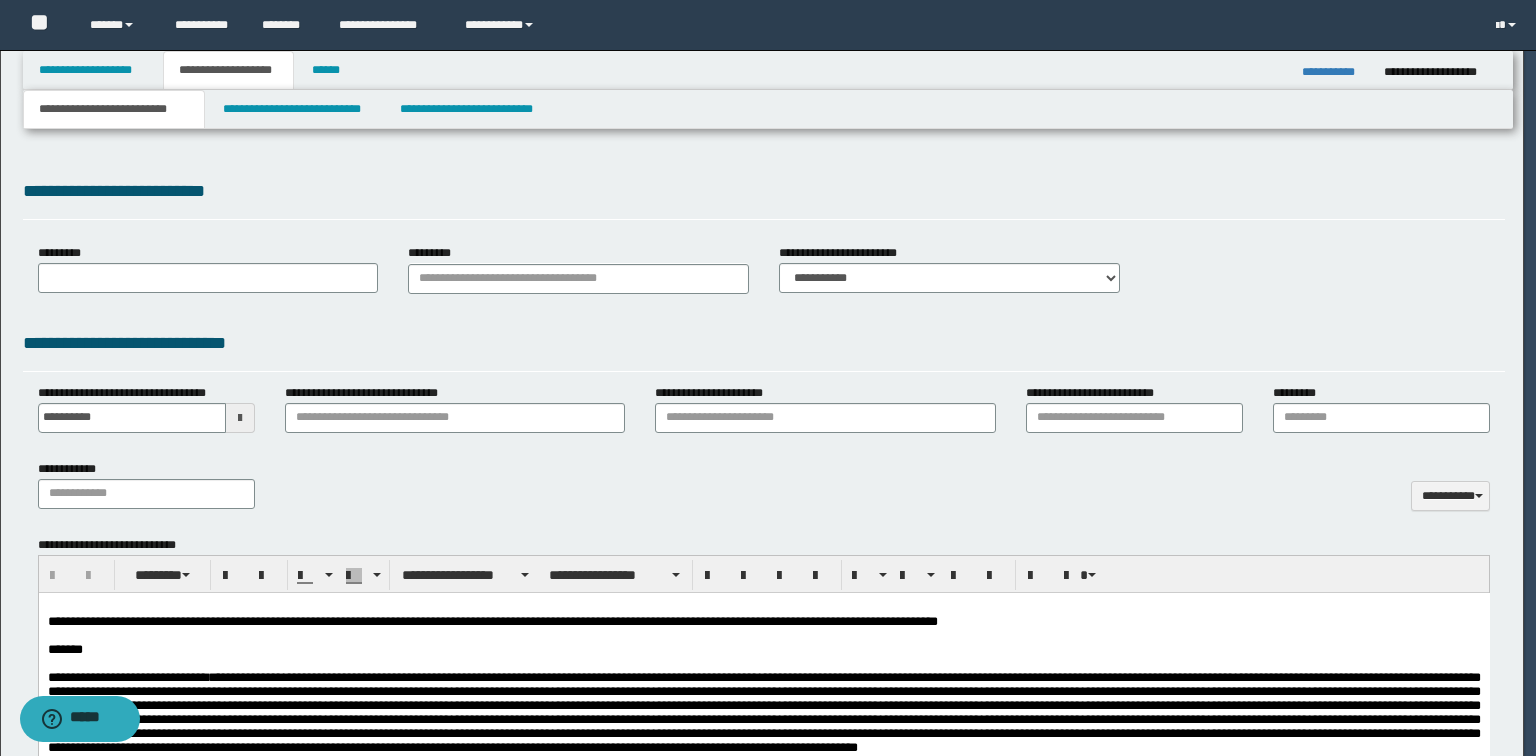 scroll, scrollTop: 0, scrollLeft: 0, axis: both 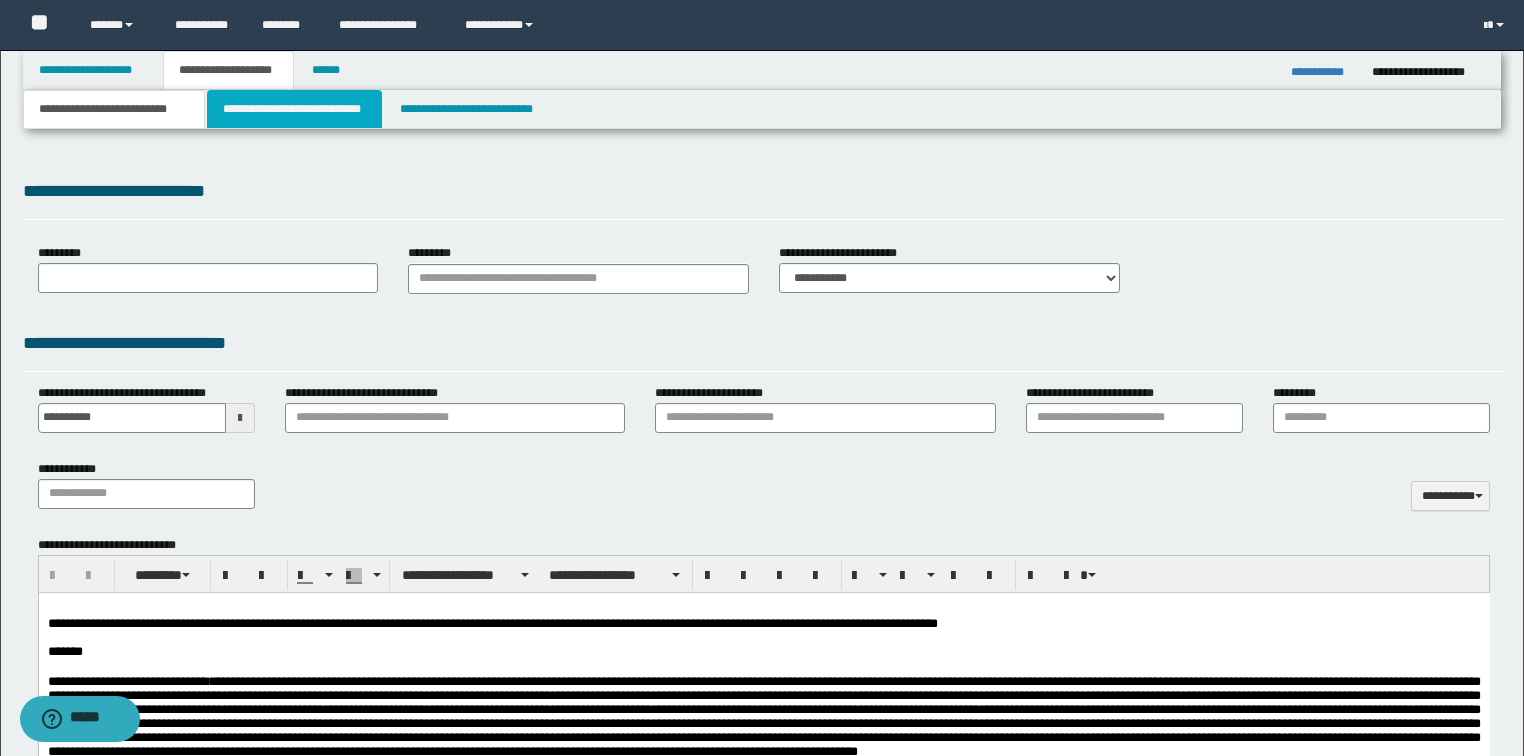 click on "**********" at bounding box center (294, 109) 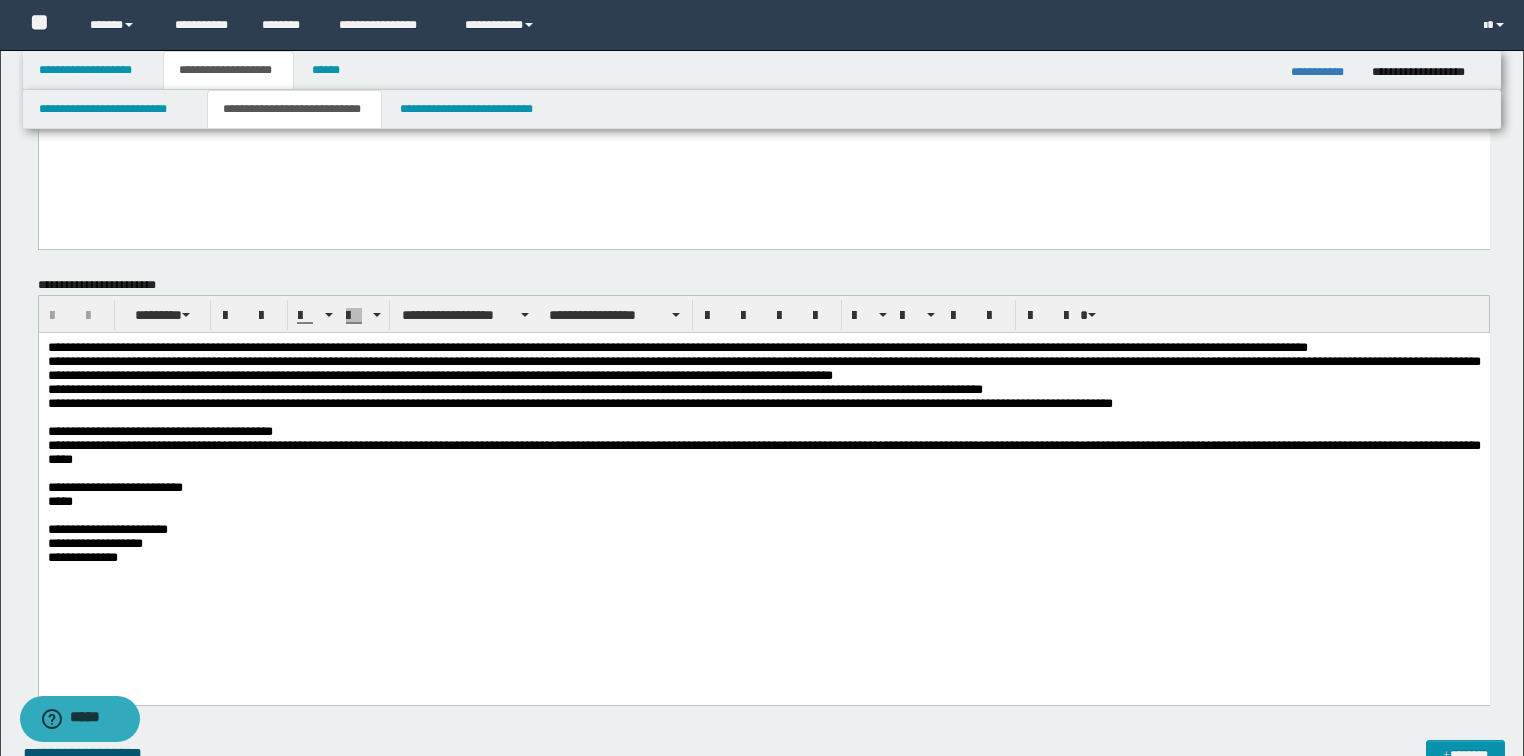 scroll, scrollTop: 240, scrollLeft: 0, axis: vertical 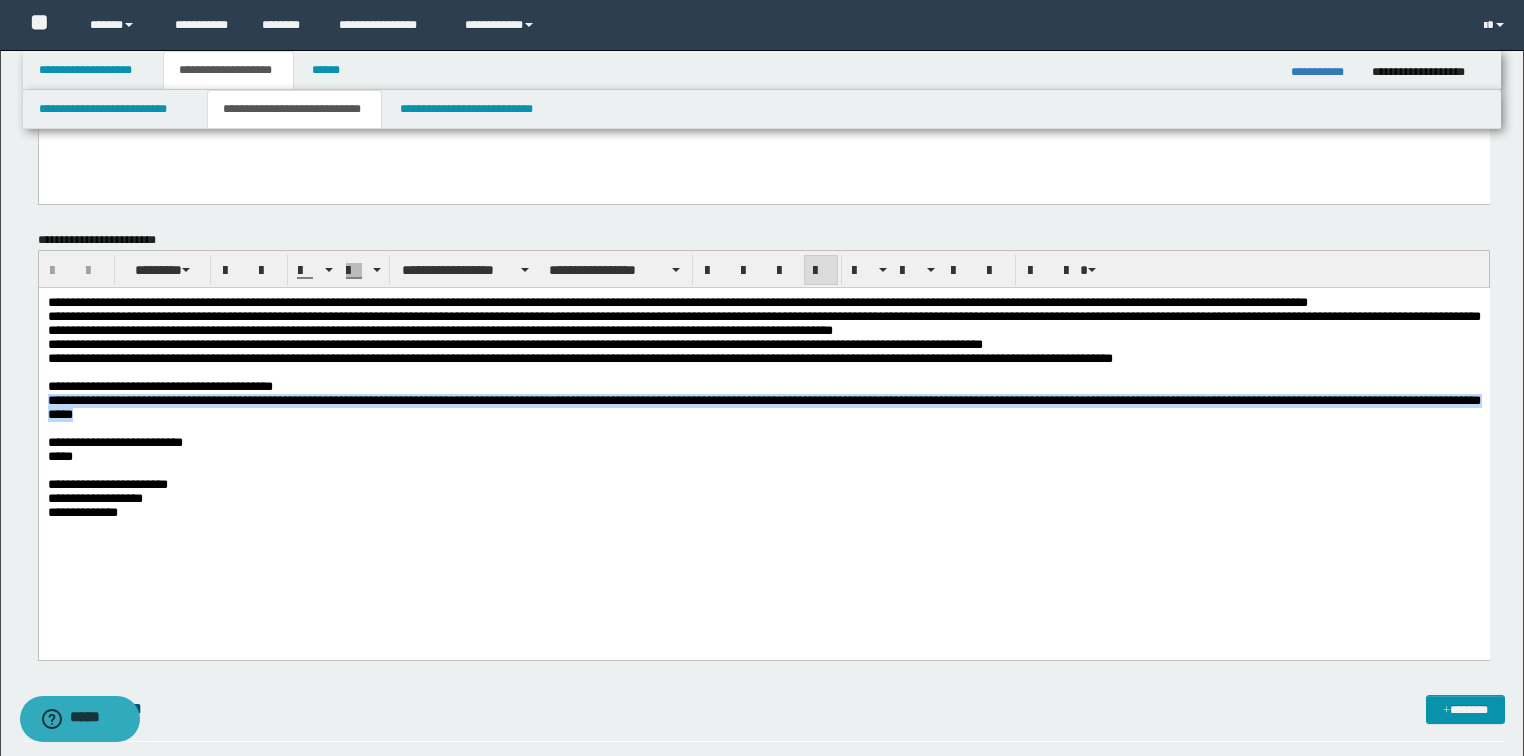 drag, startPoint x: 47, startPoint y: 411, endPoint x: 159, endPoint y: 431, distance: 113.7717 